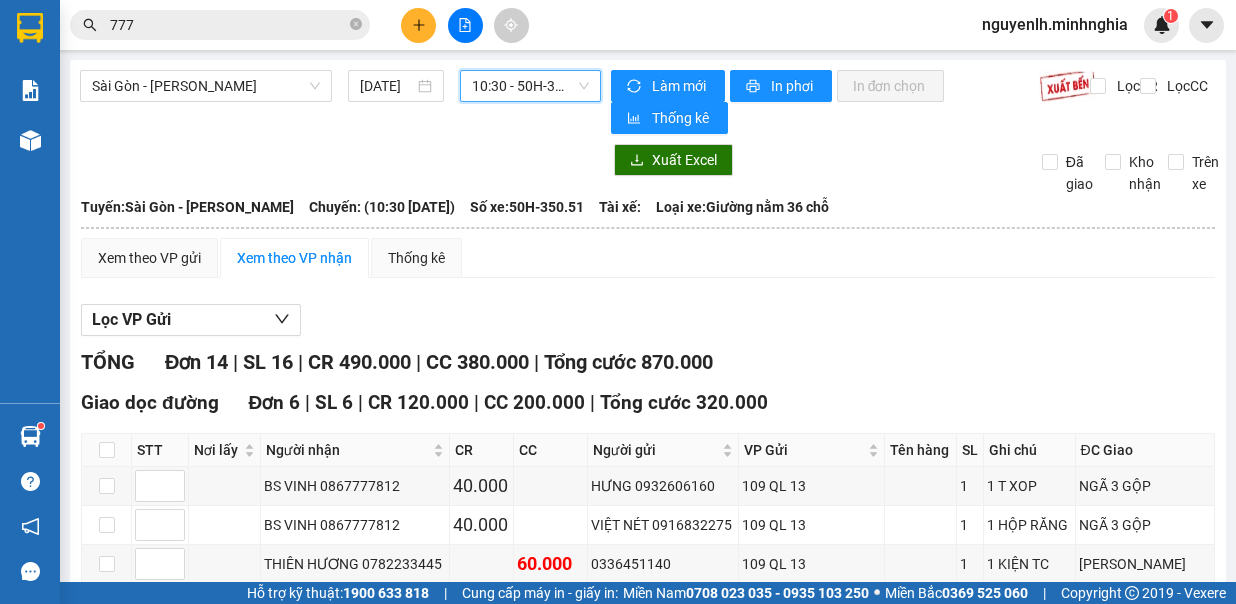 scroll, scrollTop: 0, scrollLeft: 0, axis: both 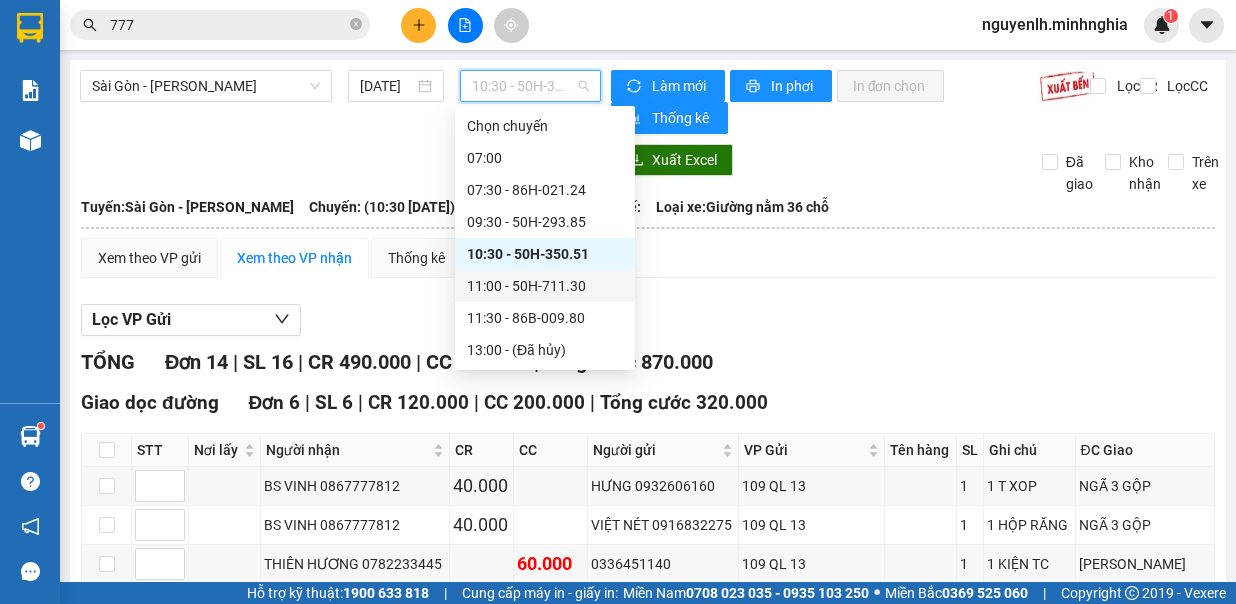 click on "11:00     - 50H-711.30" at bounding box center (545, 286) 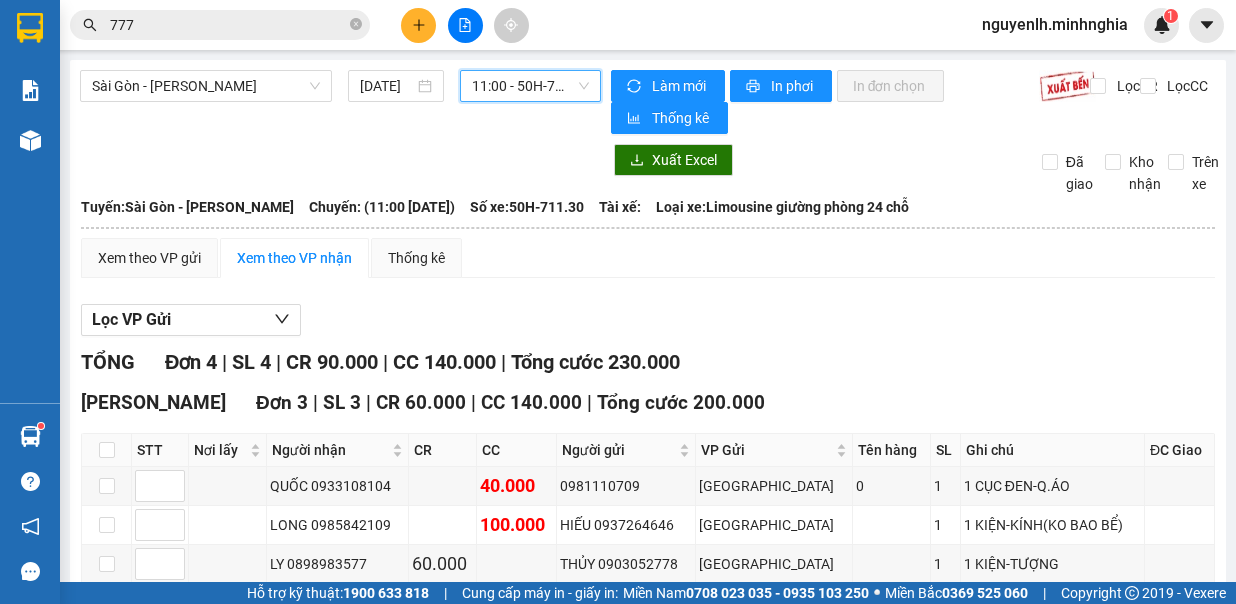 click on "11:00     - 50H-711.30" at bounding box center [530, 86] 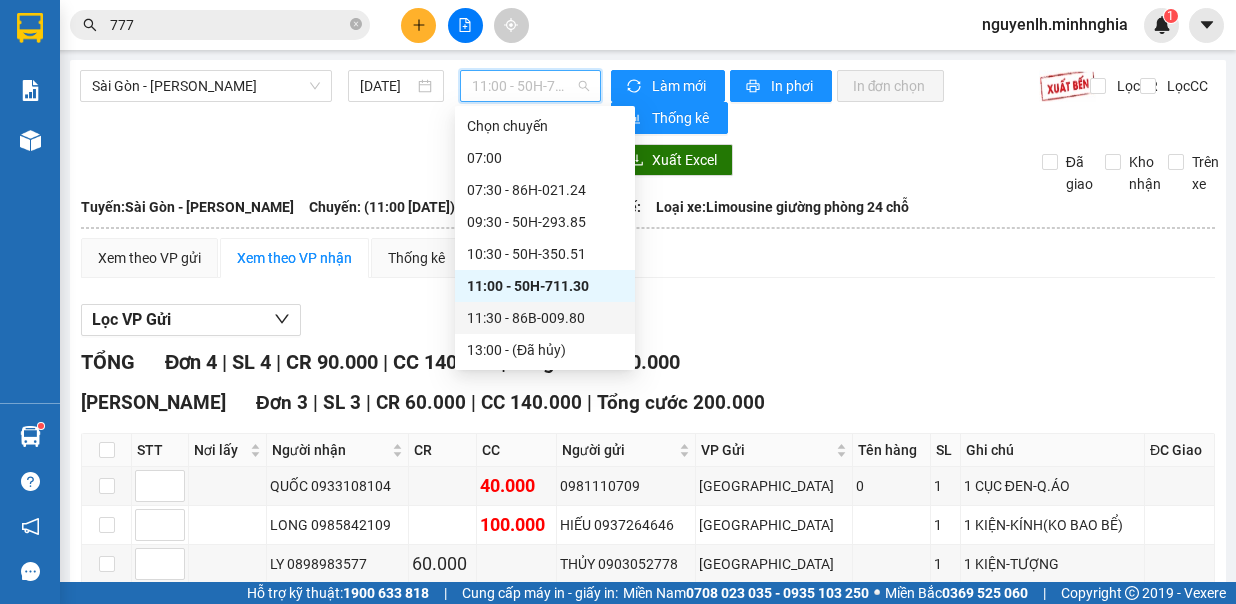 click on "11:30     - 86B-009.80" at bounding box center (545, 318) 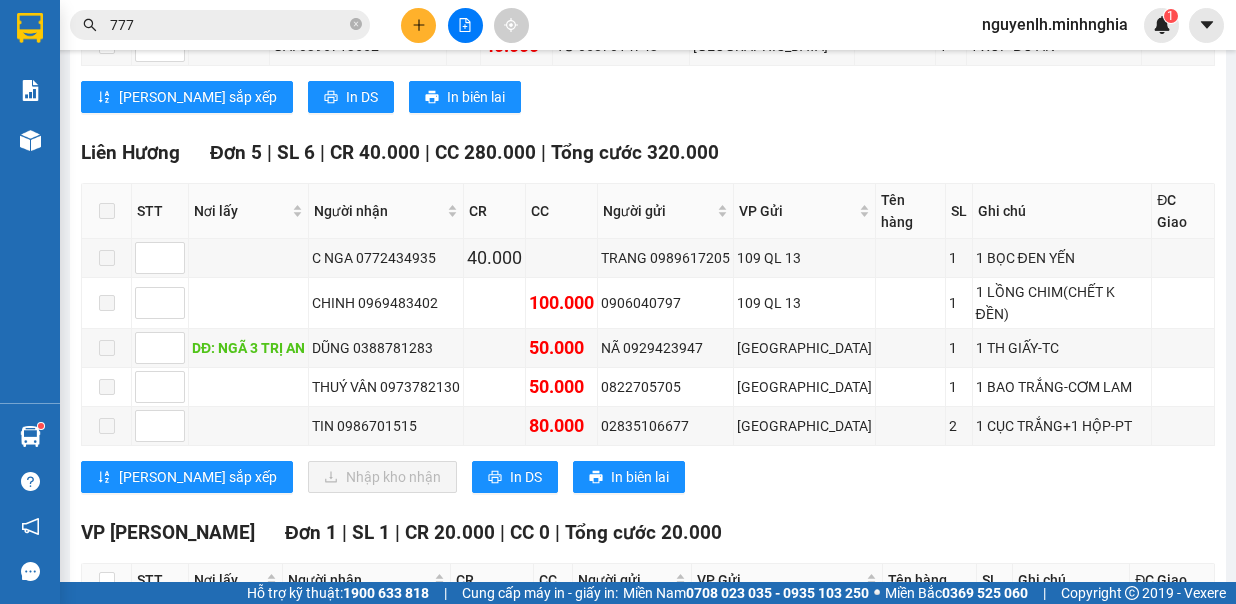 scroll, scrollTop: 76, scrollLeft: 0, axis: vertical 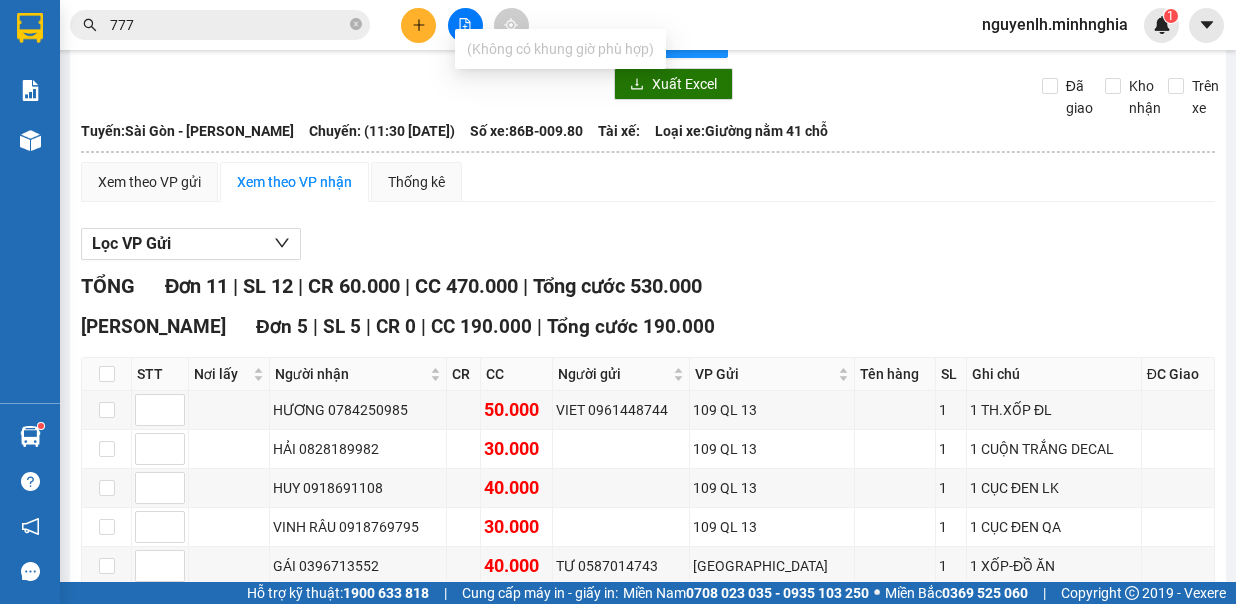 type on "KI" 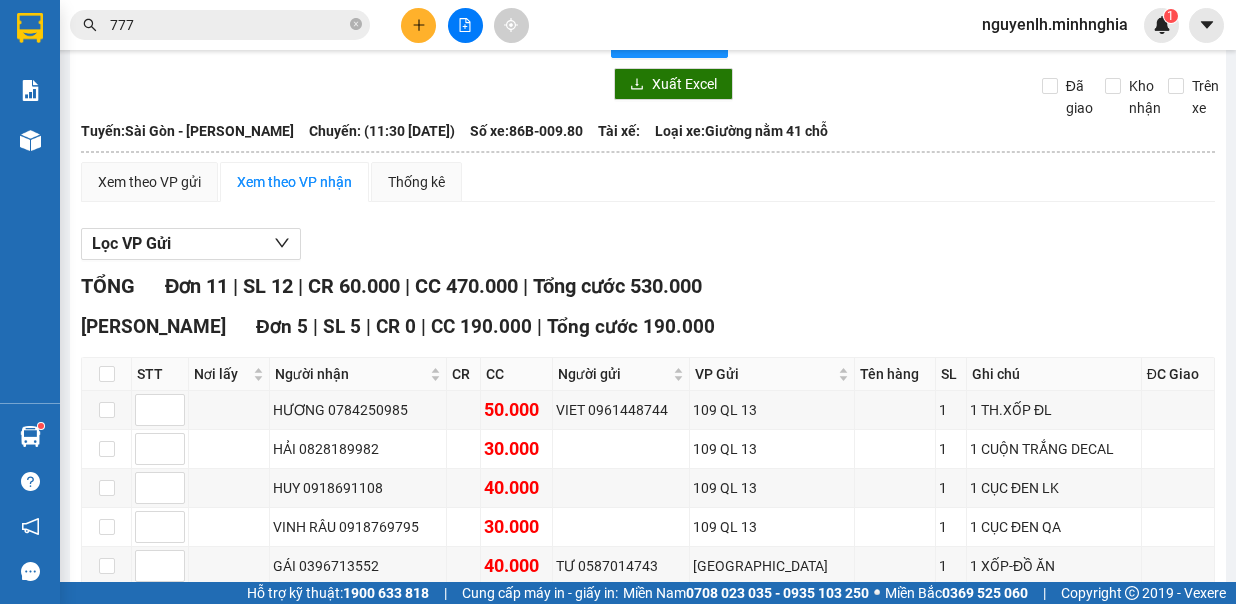 click on "Kết quả tìm kiếm ( 407 )  Bộ lọc  Mã ĐH Trạng thái Món hàng Tổng cước Chưa cước Người gửi VP Gửi Người nhận VP Nhận VPPR2206230014 18:51 - 22/06 VP Nhận   86B-013.12 04:45 - 23/06 816 SL:  1 30.000 VP Phan Rí 0789135 777 CHỊ LUẬN Sài Gòn LH0603230008 17:17 - 06/03 VP Nhận   86B-010.38 05:01 - 07/03 1 bọc trắng SL:  1 30.000 Liên Hương 08 777 59777 dũng Sài Gòn SG2802230014 10:21 - 28/02 VP Nhận   86B-011.02 17:30 - 28/02 SL:  1 70.000 70.000 0901265 777 LINH Sài Gòn DĐ: CX LONG BÌNH TÂN 0945792627 A. TRUNG Lương Sơn SG2102230006 09:02 - 21/02 VP Nhận   86B-011.27 15:30 - 21/02 SL:  1 30.000 Sài Gòn 09169111 777 A, TÚ VP Chợ Lầu VPPR1702230001 08:16 - 17/02 VP Nhận   86B-009.86 15:30 - 17/02 816 SL:  1 70.000 VP Phan Rí 0354543 777 YẾN  Sài Gòn SG1007250012 09:57 - 10/07 Trên xe   50H-350.51 10:30  -   10/07 SL:  1 30.000 0971047245 BẠN BA Sài Gòn 0847188 777 CƯỜNG Phước Thể LH0907250012 18:49 - 09/07 Trên xe" at bounding box center [195, 25] 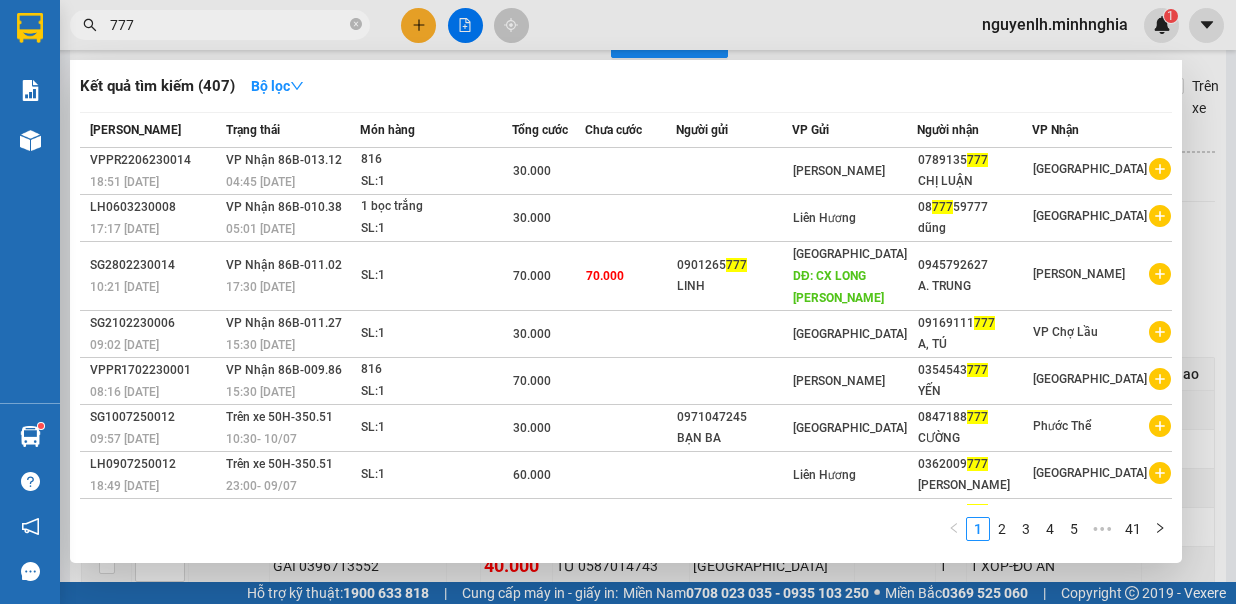 click on "777" at bounding box center [195, 25] 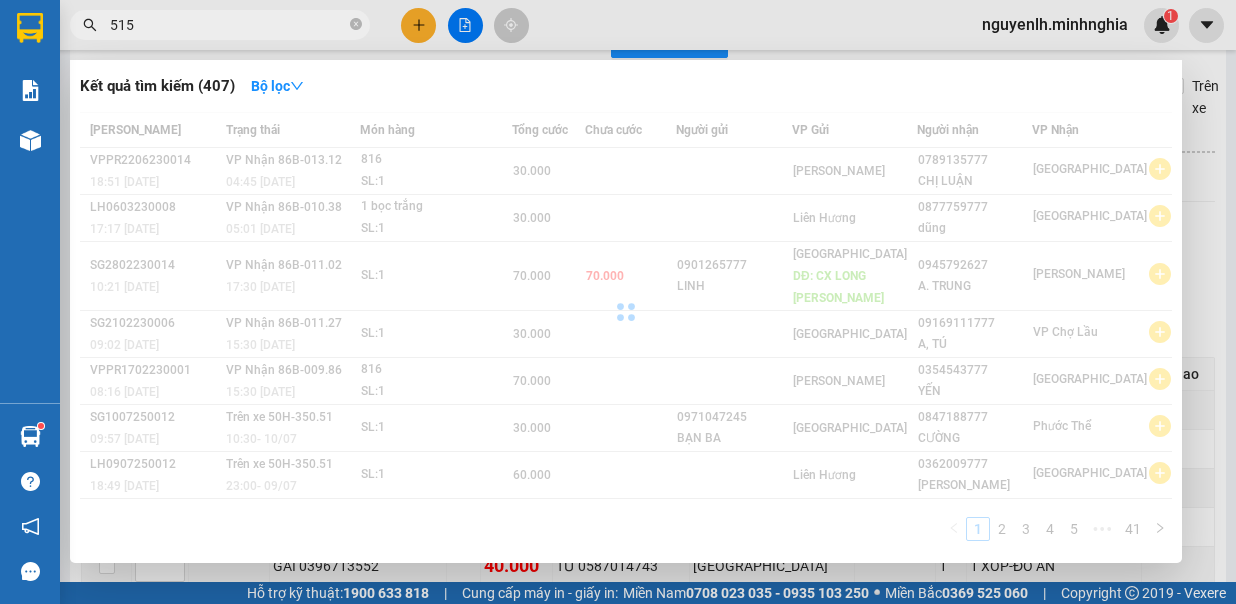 click on "Mã ĐH Trạng thái Món hàng Tổng cước Chưa cước Người gửi VP Gửi Người nhận VP Nhận VPPR2206230014 18:51 - 22/06 VP Nhận   86B-013.12 04:45 - 23/06 816 SL:  1 30.000 VP Phan Rí 0789135777 CHỊ LUẬN Sài Gòn LH0603230008 17:17 - 06/03 VP Nhận   86B-010.38 05:01 - 07/03 1 bọc trắng SL:  1 30.000 Liên Hương 0877759777 dũng Sài Gòn SG2802230014 10:21 - 28/02 VP Nhận   86B-011.02 17:30 - 28/02 SL:  1 70.000 70.000 0901265777 LINH Sài Gòn DĐ: CX LONG BÌNH TÂN 0945792627 A. TRUNG Lương Sơn SG2102230006 09:02 - 21/02 VP Nhận   86B-011.27 15:30 - 21/02 SL:  1 30.000 Sài Gòn 09169111777 A, TÚ VP Chợ Lầu VPPR1702230001 08:16 - 17/02 VP Nhận   86B-009.86 15:30 - 17/02 816 SL:  1 70.000 VP Phan Rí 0354543777 YẾN  Sài Gòn SG1007250012 09:57 - 10/07 Trên xe   50H-350.51 10:30  -   10/07 SL:  1 30.000 0971047245 BẠN BA Sài Gòn 0847188777 CƯỜNG Phước Thể LH0907250012 18:49 - 09/07 Trên xe   50H-350.51 23:00  -   09/07 SL:  1 60.000 ANH VŨ" at bounding box center (626, 332) 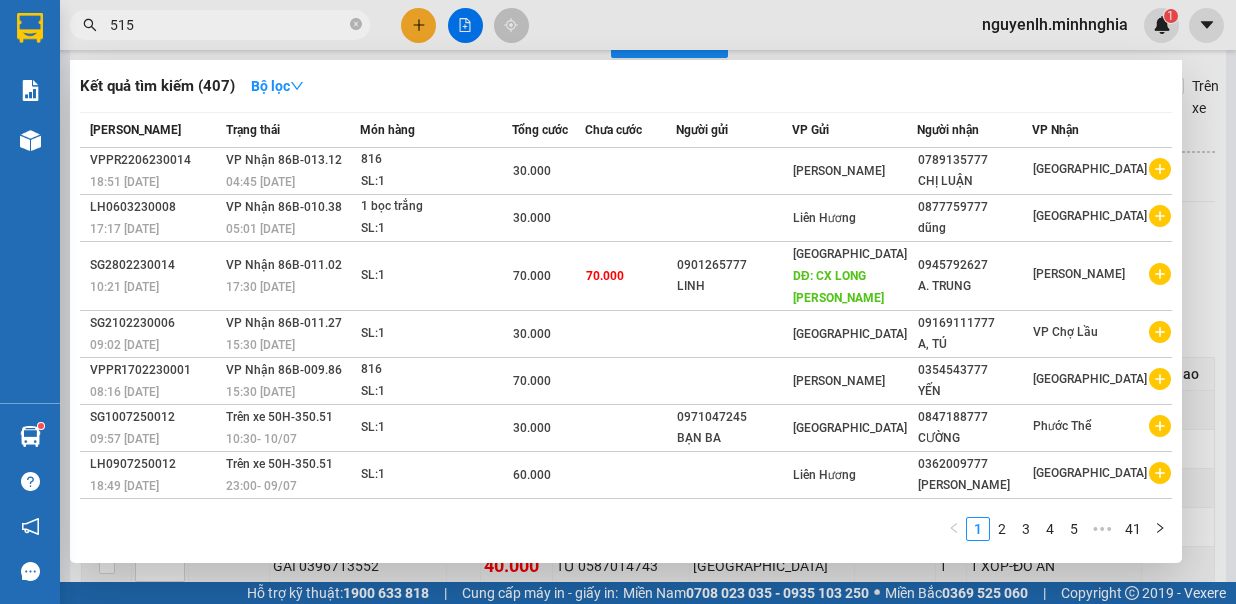 click on "515" at bounding box center (228, 25) 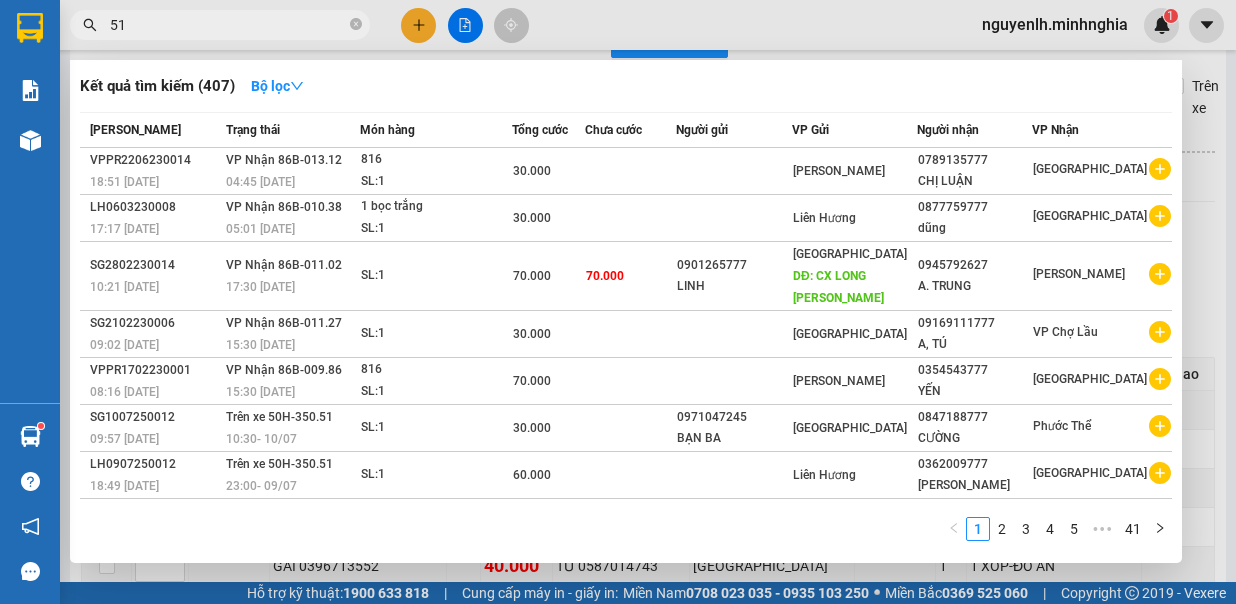 type on "5" 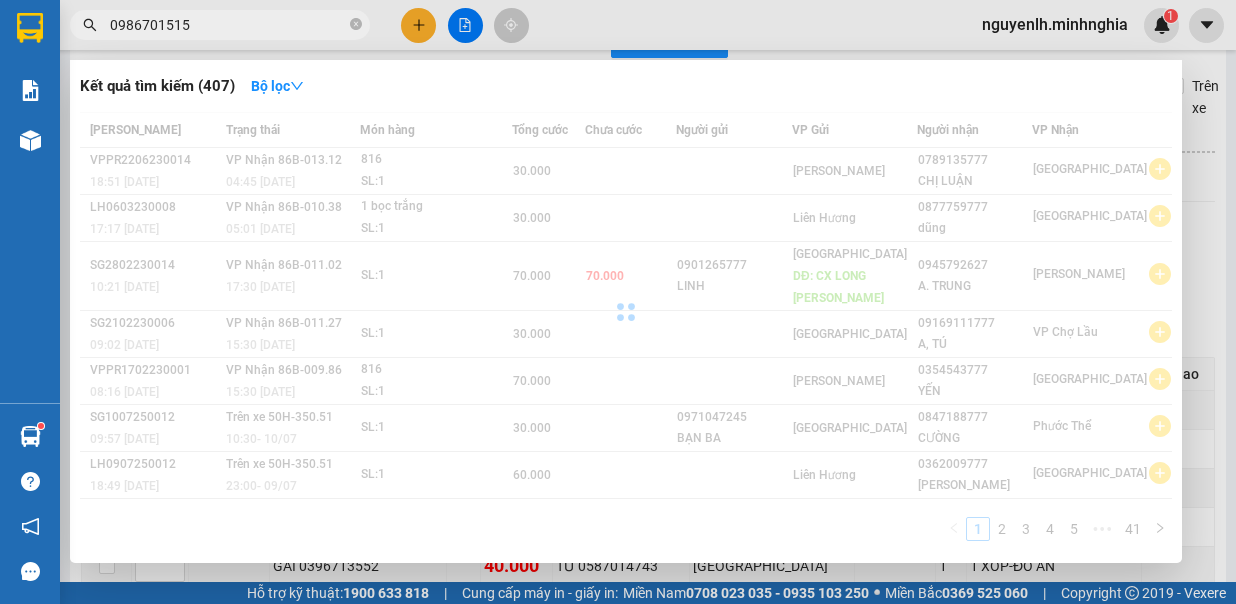 click on "0986701515" at bounding box center (220, 25) 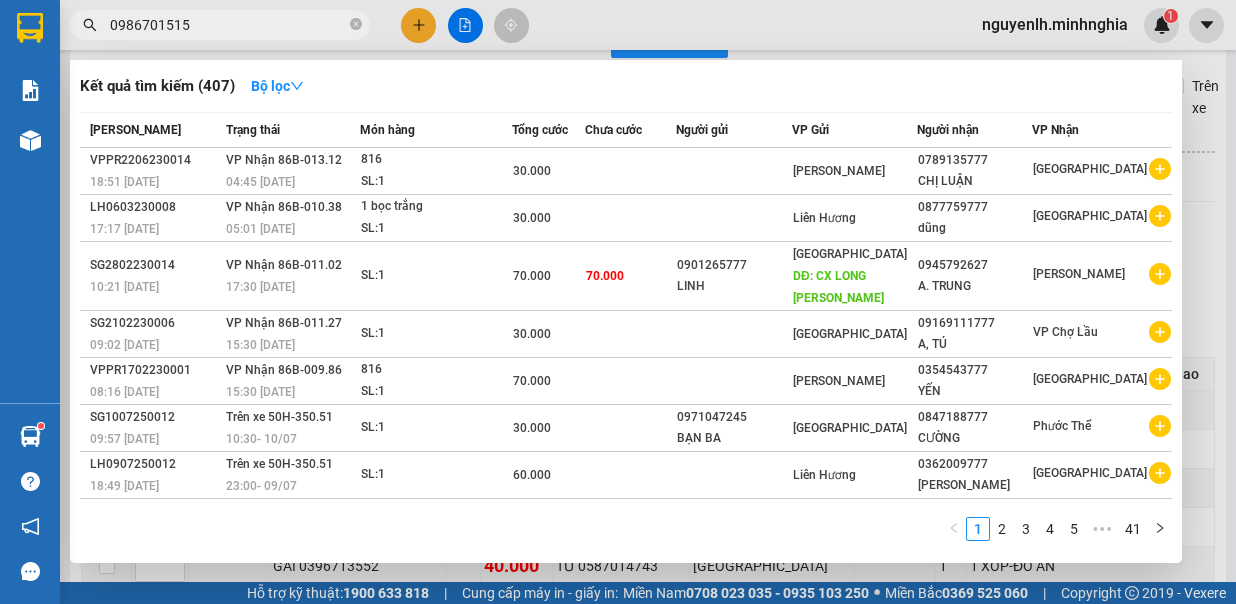 click on "0986701515" at bounding box center [228, 25] 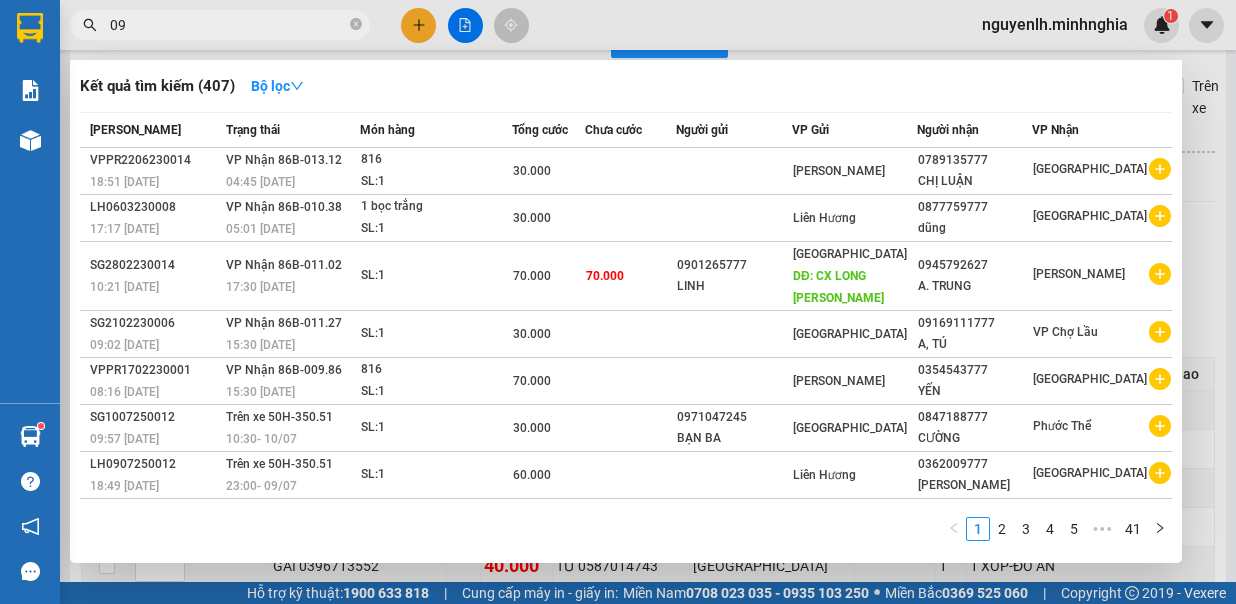 type on "0" 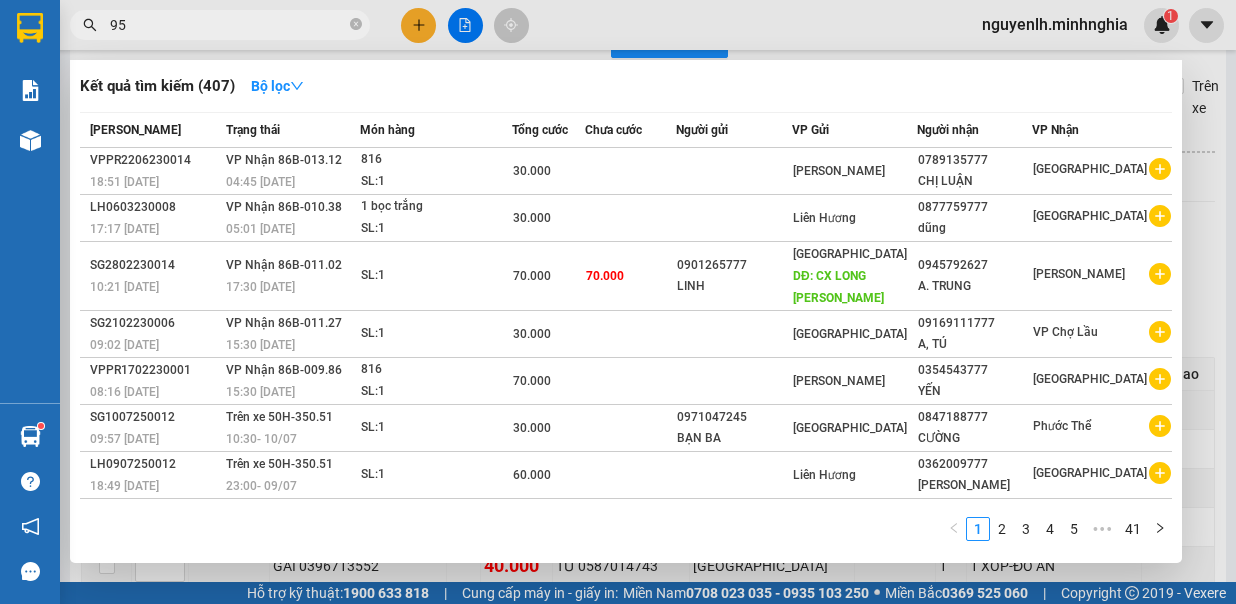 type on "9" 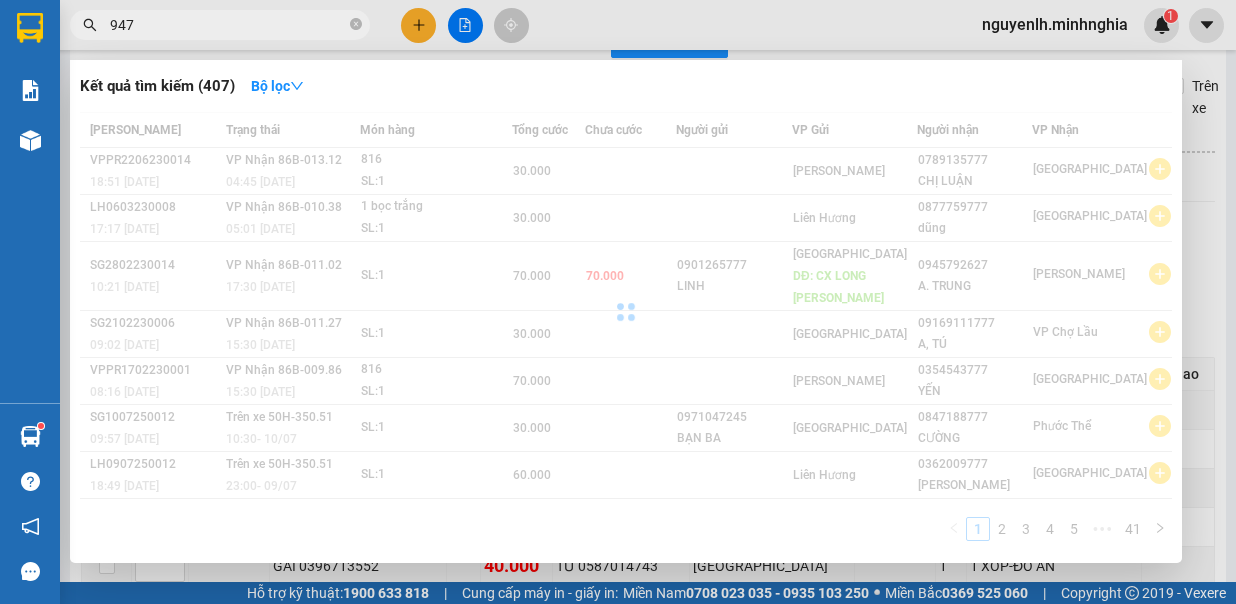 type on "947" 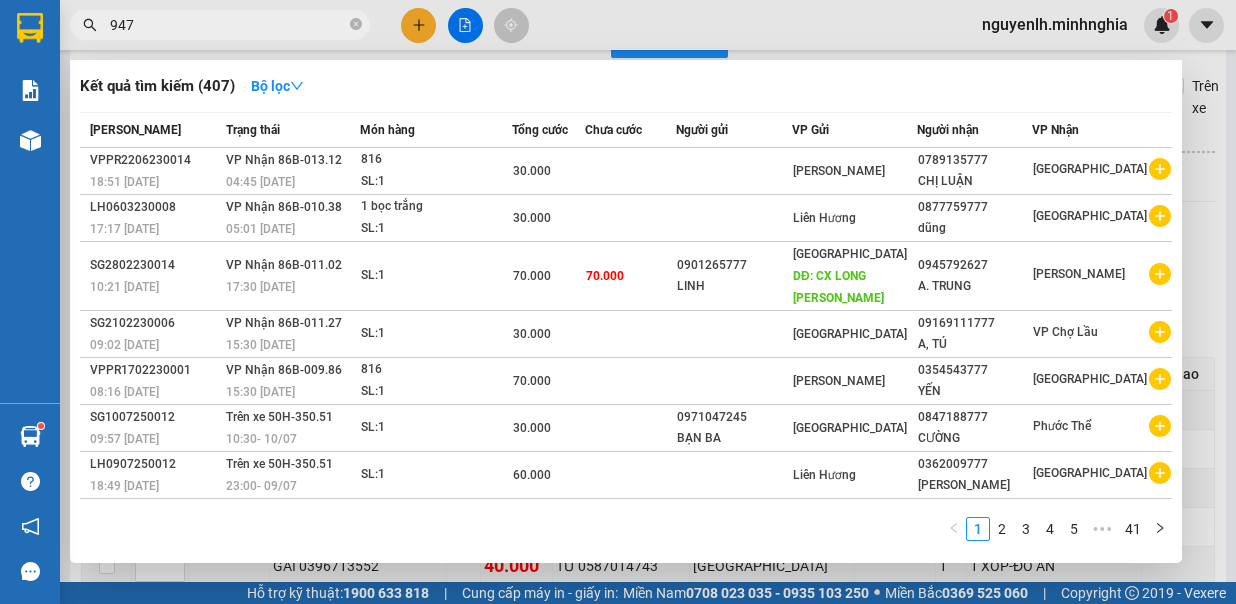 drag, startPoint x: 357, startPoint y: 24, endPoint x: 354, endPoint y: 63, distance: 39.115215 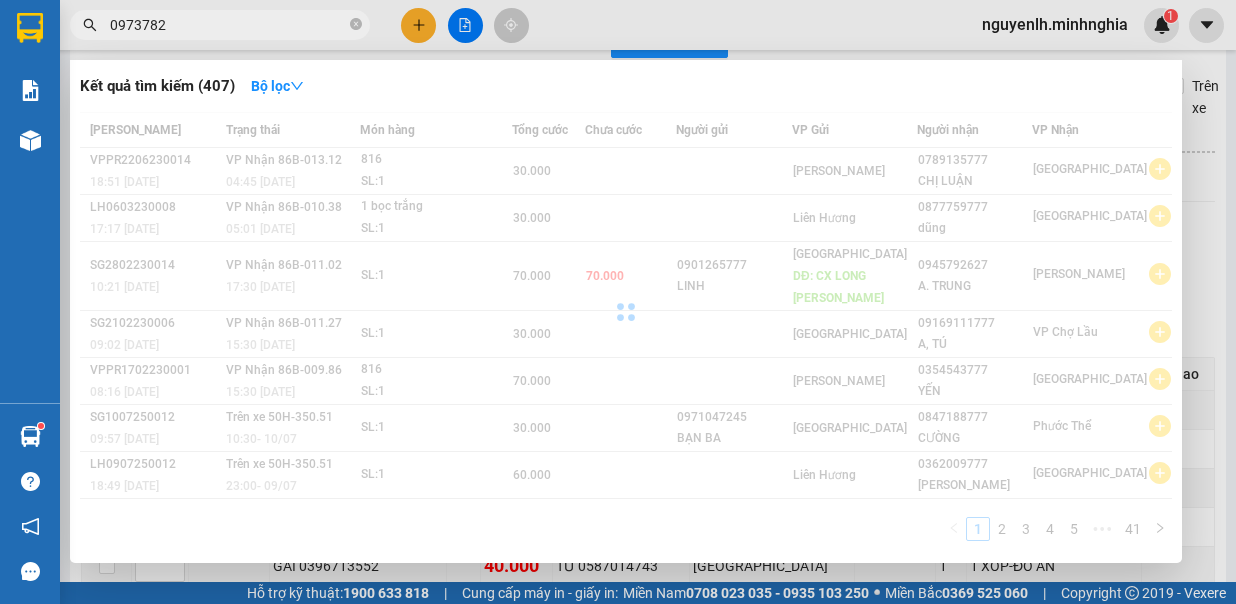 click at bounding box center (618, 302) 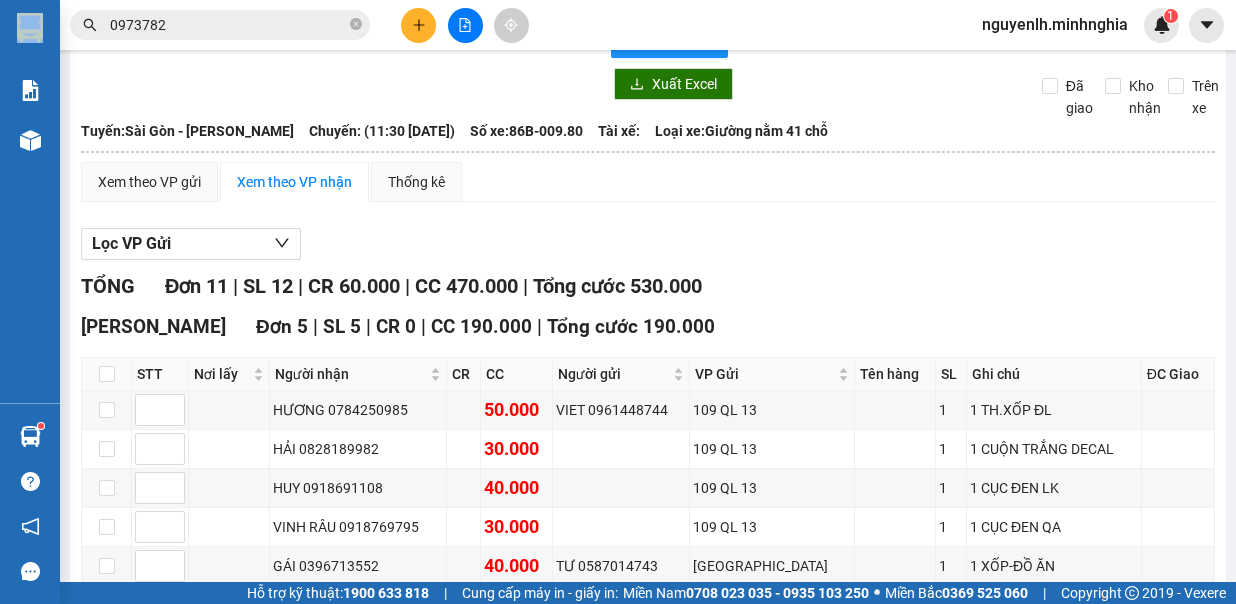 click on "Kết quả tìm kiếm ( 407 )  Bộ lọc  Mã ĐH Trạng thái Món hàng Tổng cước Chưa cước Người gửi VP Gửi Người nhận VP Nhận VPPR2206230014 18:51 - 22/06 VP Nhận   86B-013.12 04:45 - 23/06 816 SL:  1 30.000 VP Phan Rí 0789135777 CHỊ LUẬN Sài Gòn LH0603230008 17:17 - 06/03 VP Nhận   86B-010.38 05:01 - 07/03 1 bọc trắng SL:  1 30.000 Liên Hương 0877759777 dũng Sài Gòn SG2802230014 10:21 - 28/02 VP Nhận   86B-011.02 17:30 - 28/02 SL:  1 70.000 70.000 0901265777 LINH Sài Gòn DĐ: CX LONG BÌNH TÂN 0945792627 A. TRUNG Lương Sơn SG2102230006 09:02 - 21/02 VP Nhận   86B-011.27 15:30 - 21/02 SL:  1 30.000 Sài Gòn 09169111777 A, TÚ VP Chợ Lầu VPPR1702230001 08:16 - 17/02 VP Nhận   86B-009.86 15:30 - 17/02 816 SL:  1 70.000 VP Phan Rí 0354543777 YẾN  Sài Gòn SG1007250012 09:57 - 10/07 Trên xe   50H-350.51 10:30  -   10/07 SL:  1 30.000 0971047245 BẠN BA Sài Gòn 0847188777 CƯỜNG Phước Thể LH0907250012 18:49 - 09/07 Trên xe   23:00" at bounding box center [618, 25] 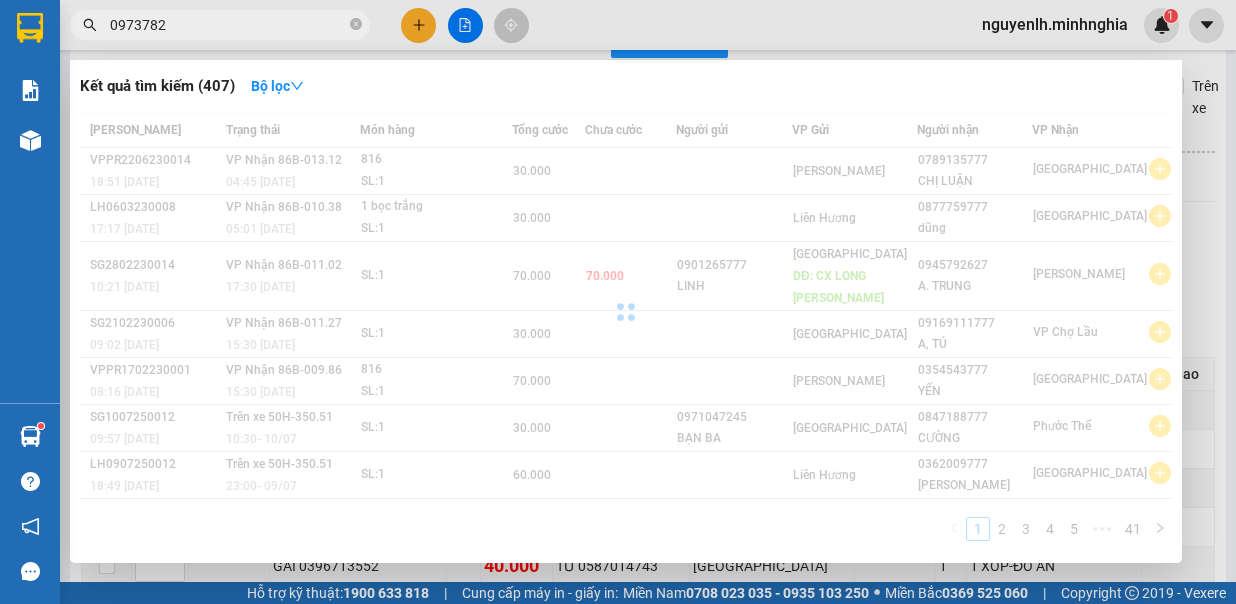 click on "0973782" at bounding box center (228, 25) 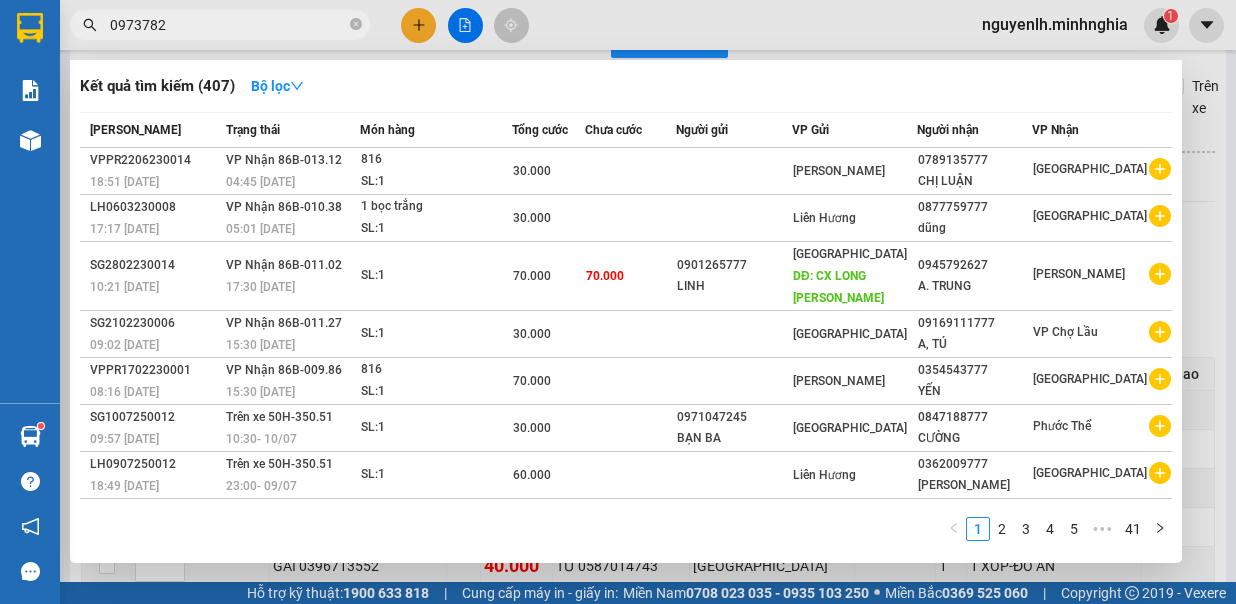 click on "0973782" at bounding box center [228, 25] 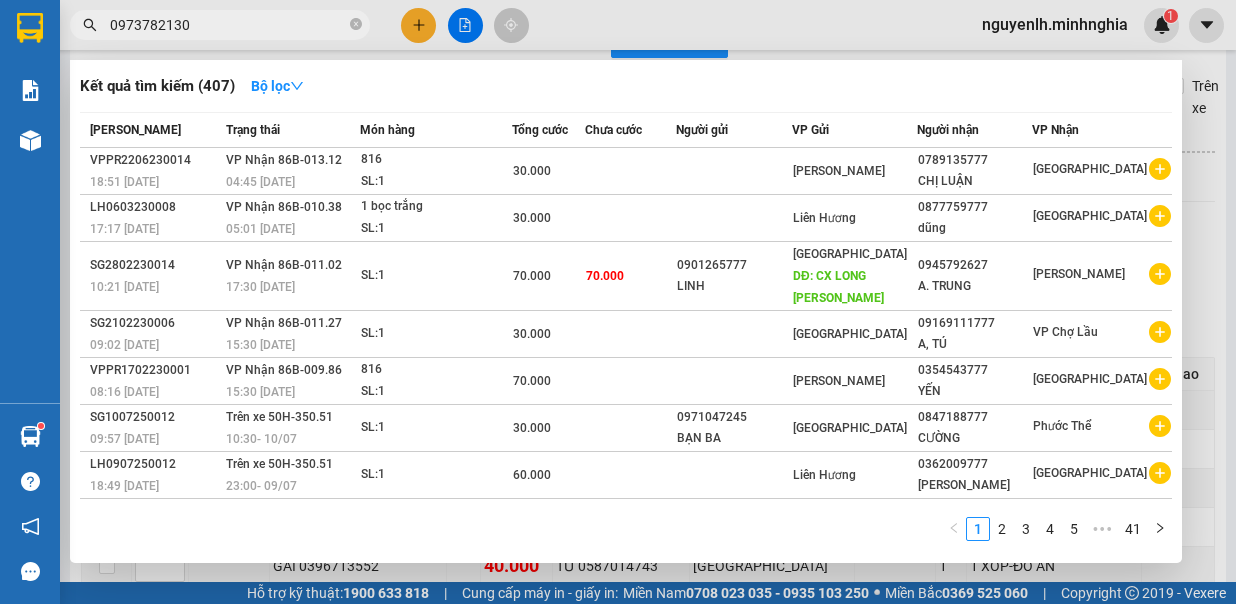 type on "0973782130" 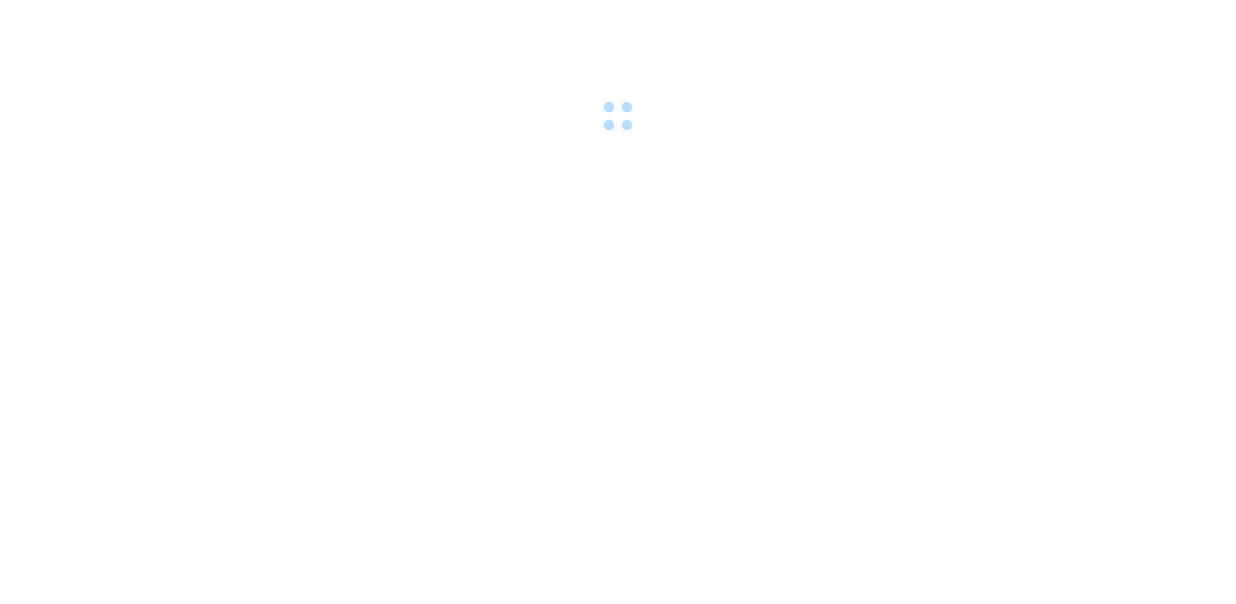 scroll, scrollTop: 0, scrollLeft: 0, axis: both 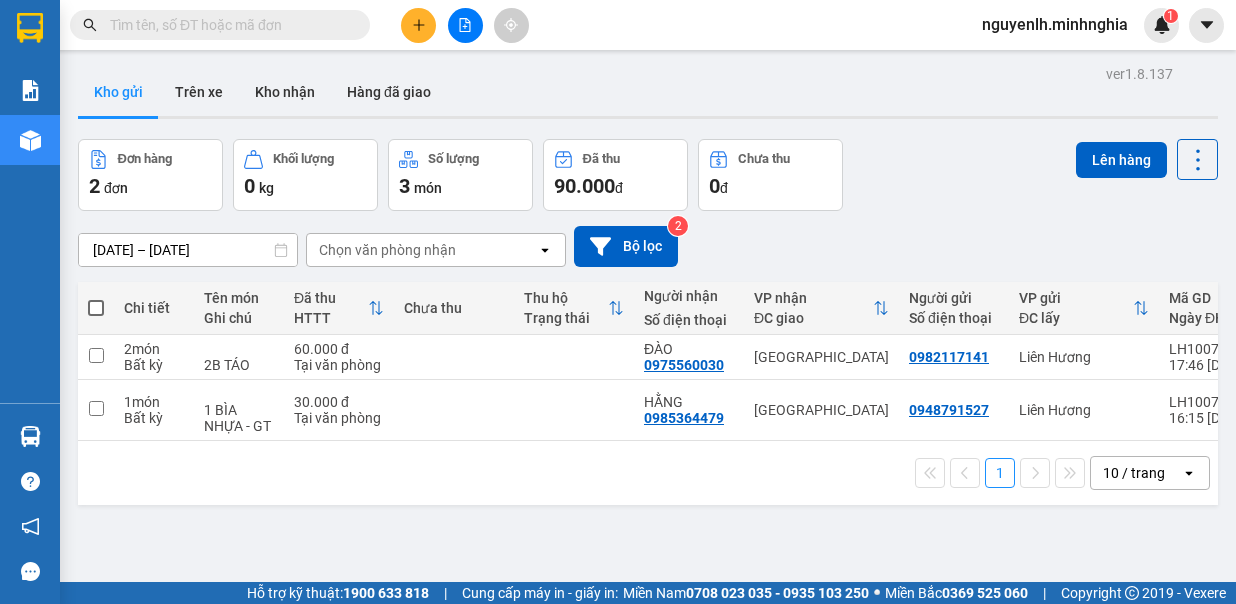 click at bounding box center (228, 25) 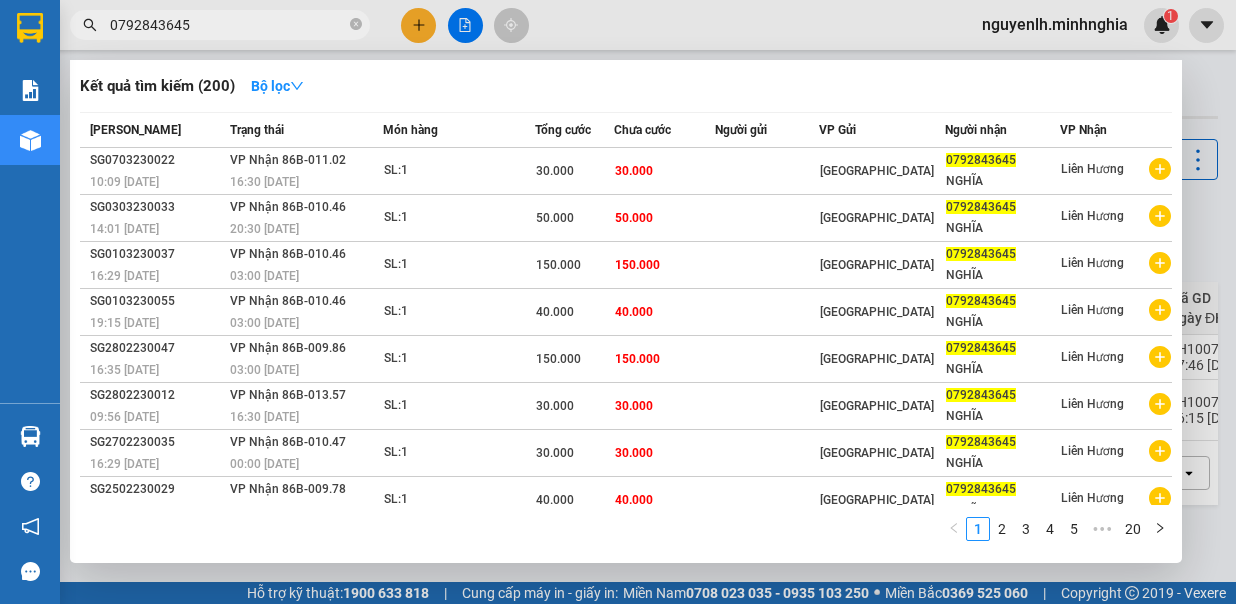 type on "0792843645" 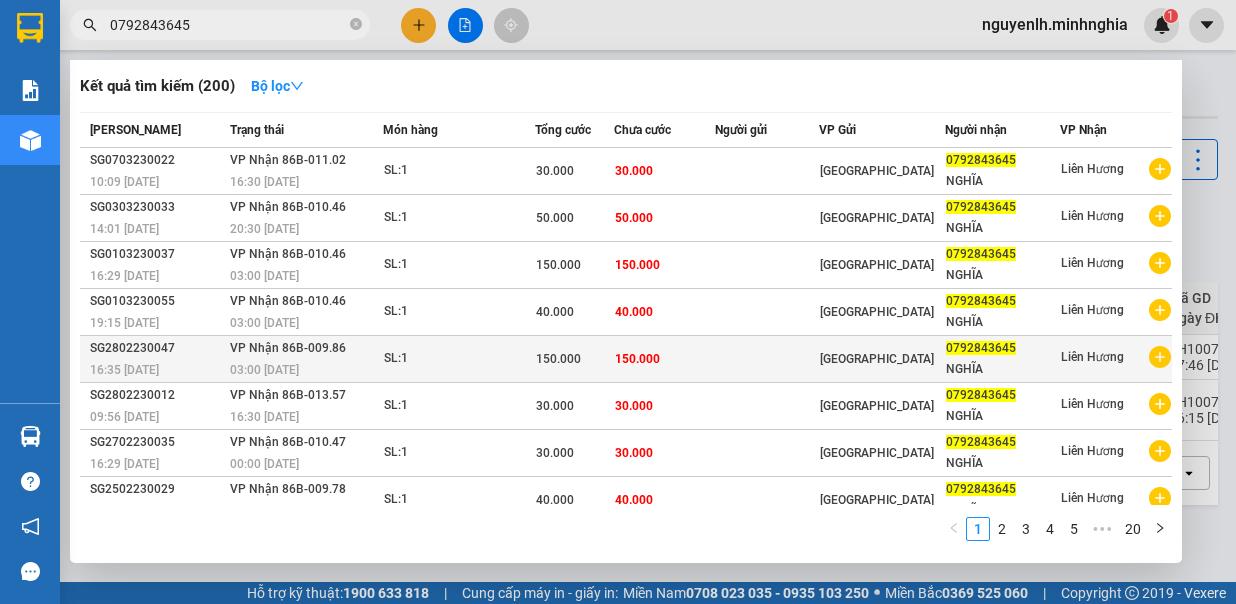 scroll, scrollTop: 99, scrollLeft: 0, axis: vertical 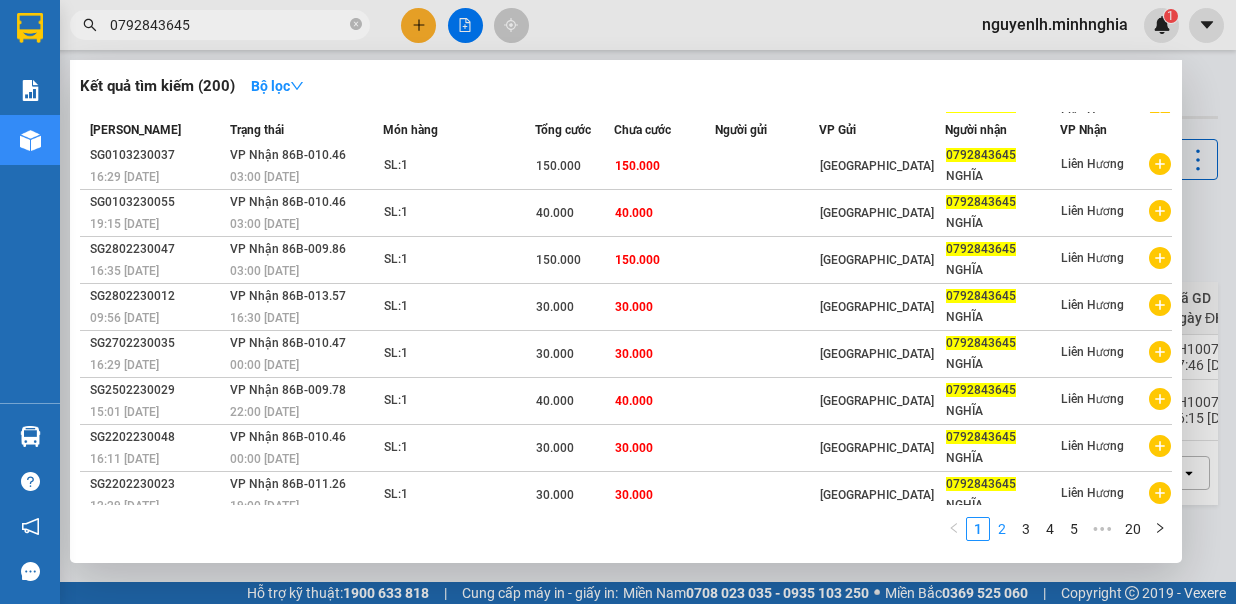 click on "2" at bounding box center [1002, 529] 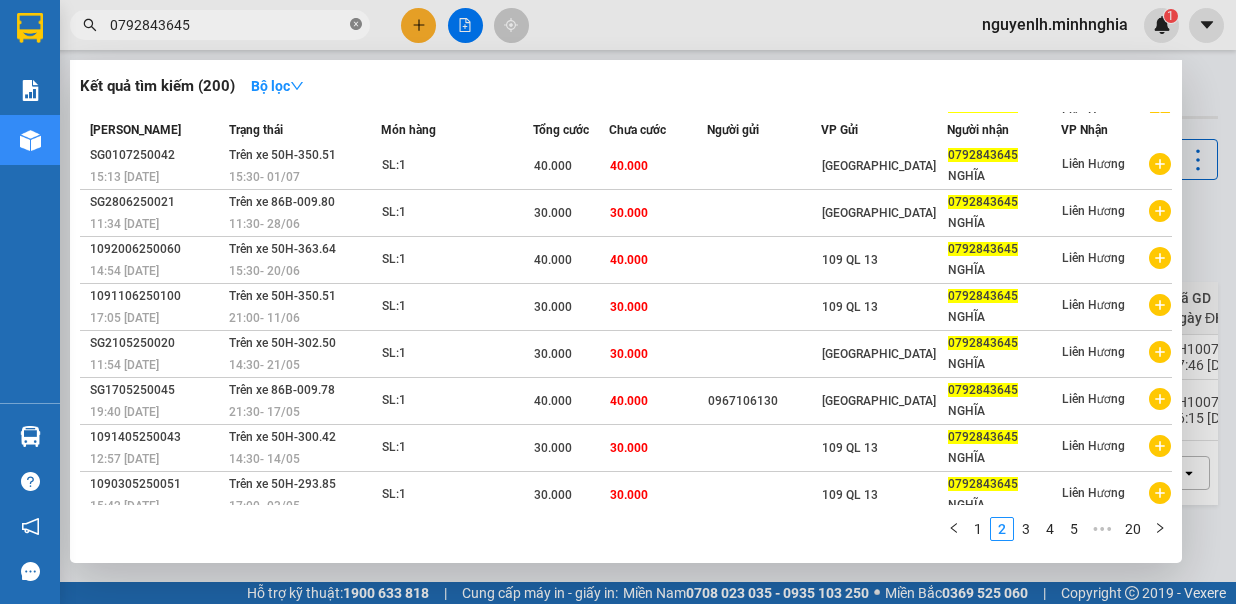 click 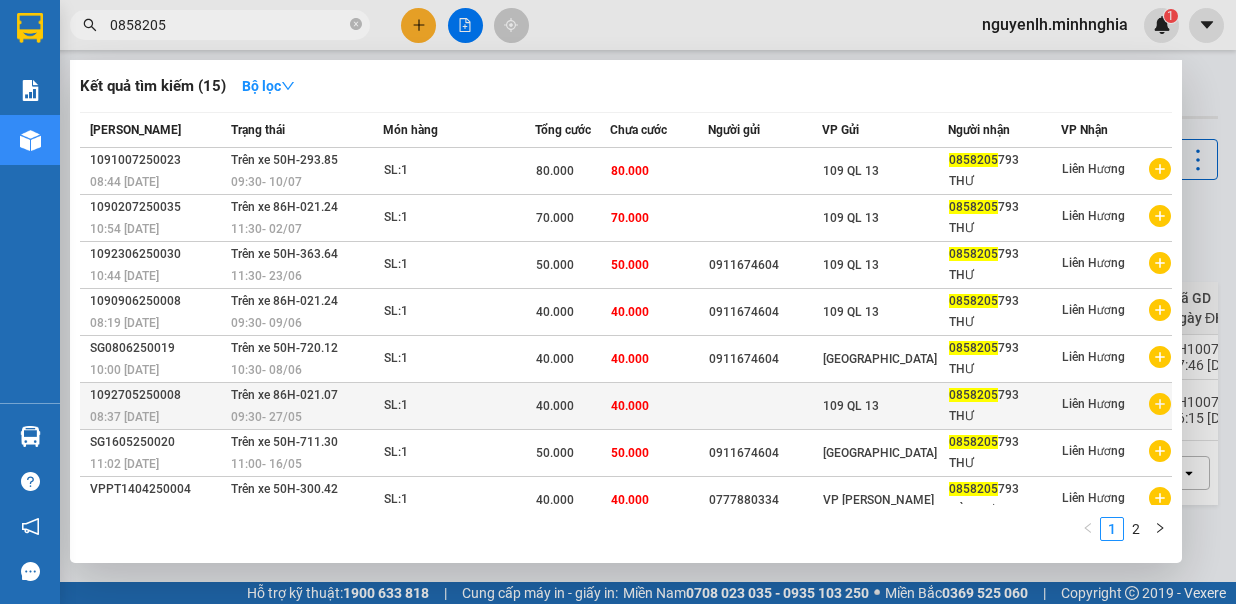 type on "0858205" 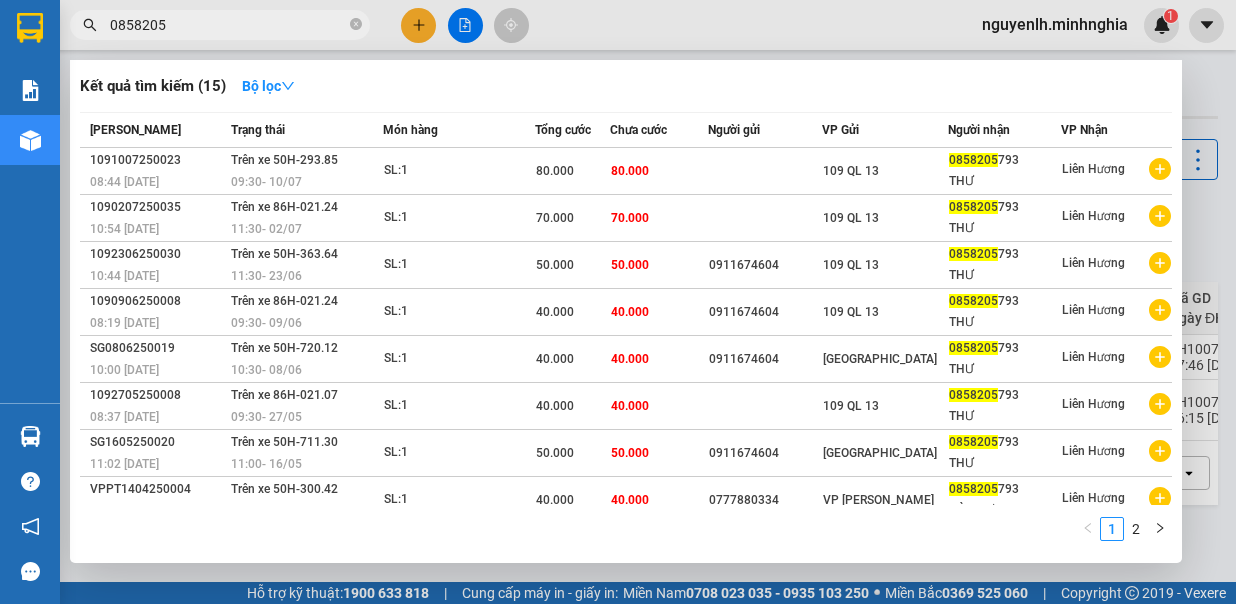 click at bounding box center [618, 302] 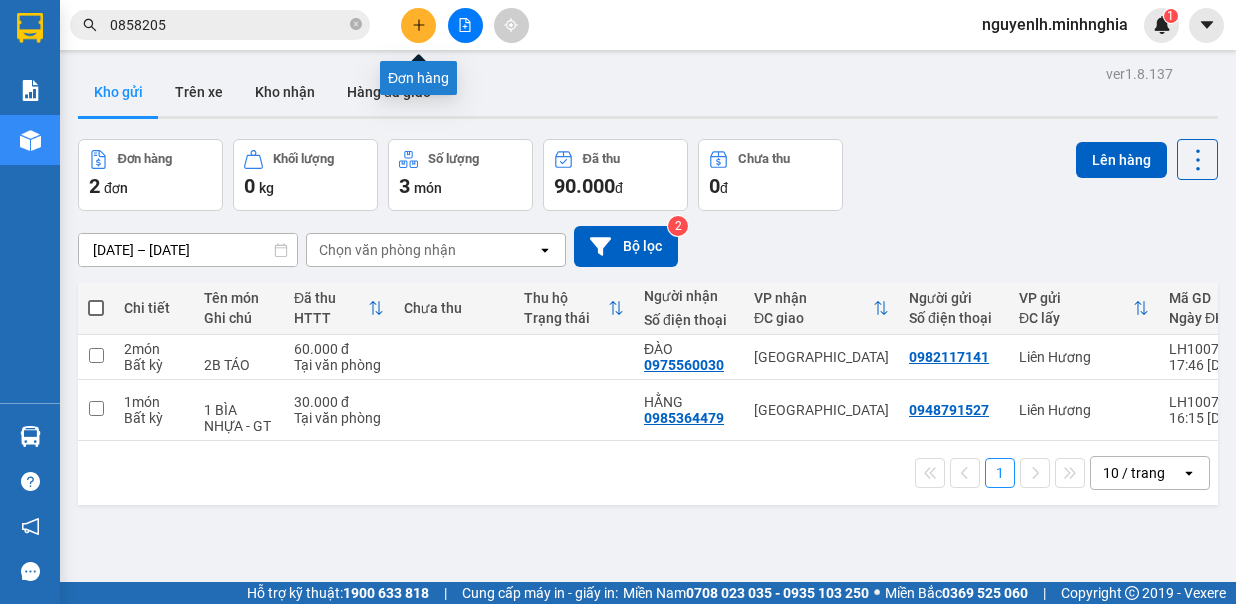 click 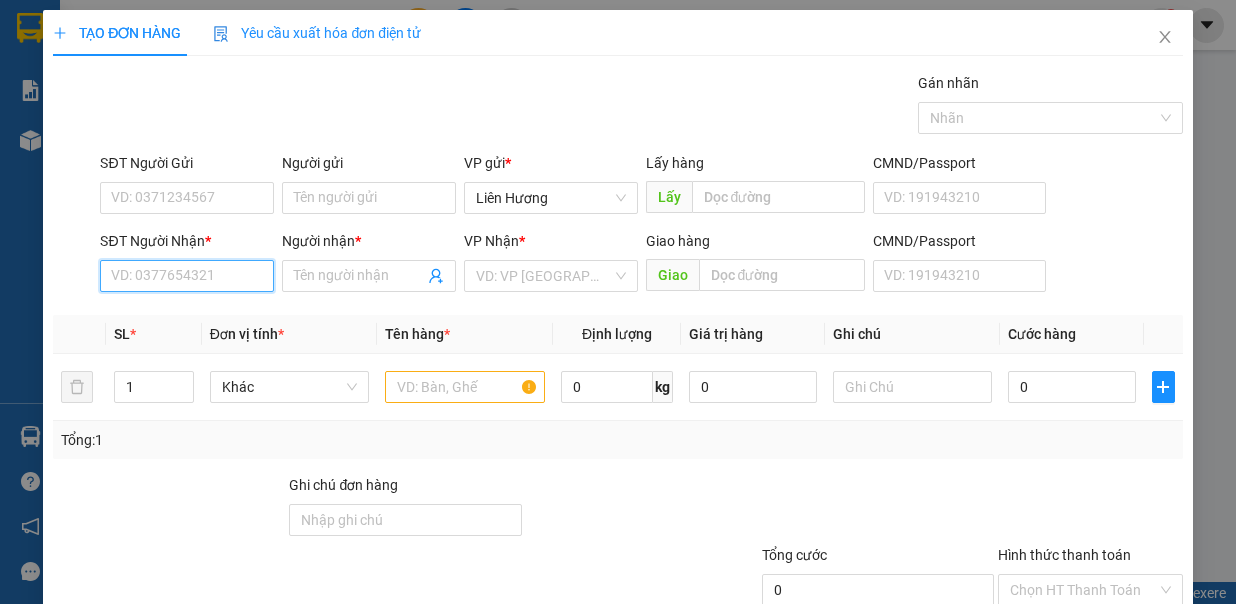 click on "SĐT Người Nhận  *" at bounding box center [187, 276] 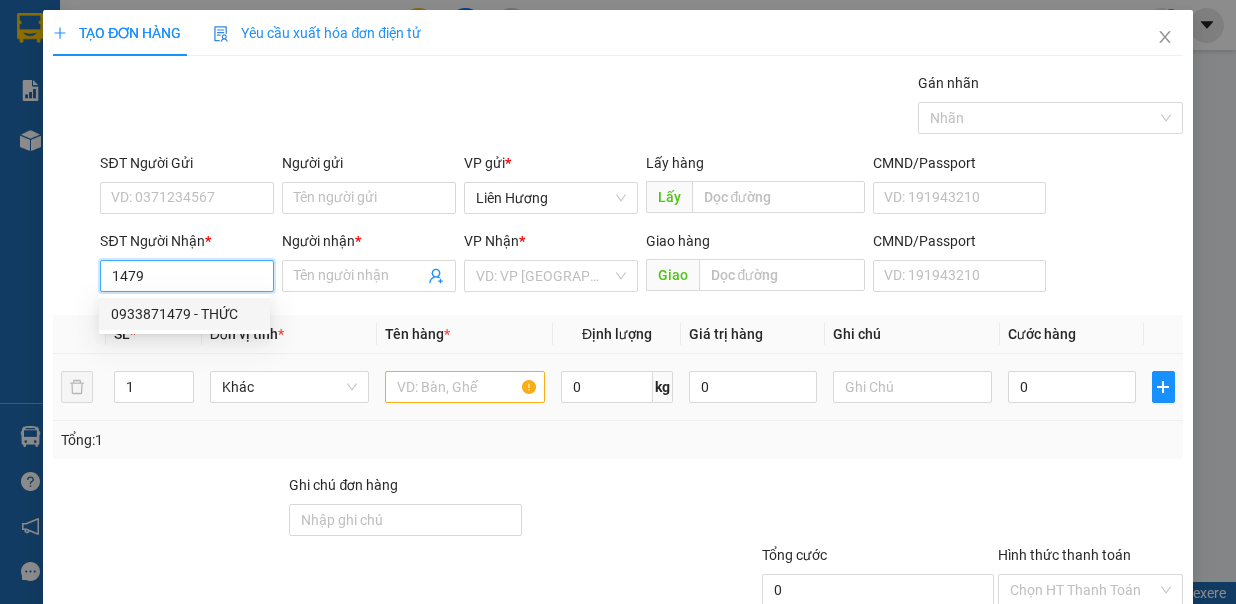 drag, startPoint x: 199, startPoint y: 310, endPoint x: 379, endPoint y: 372, distance: 190.37857 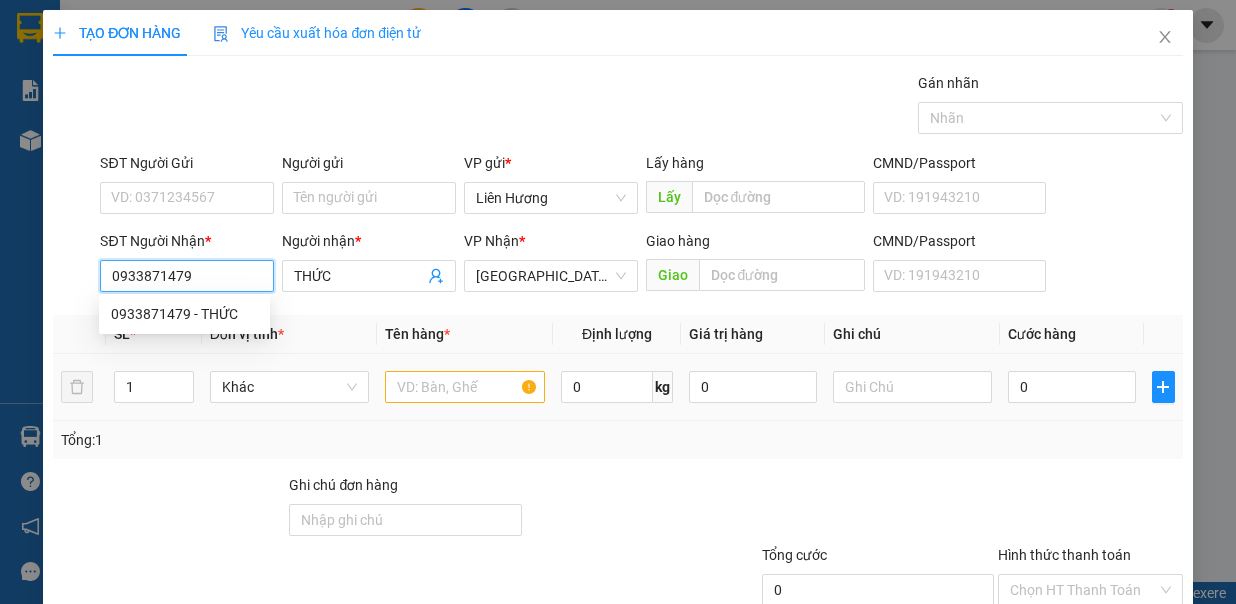 type on "0933871479" 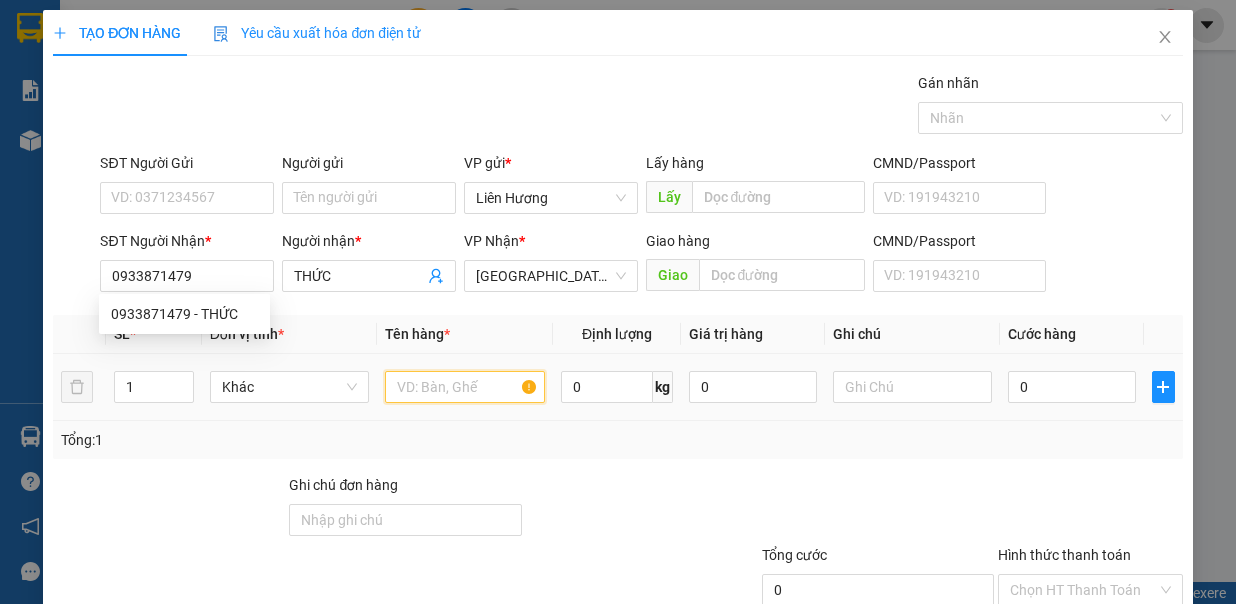 click at bounding box center (465, 387) 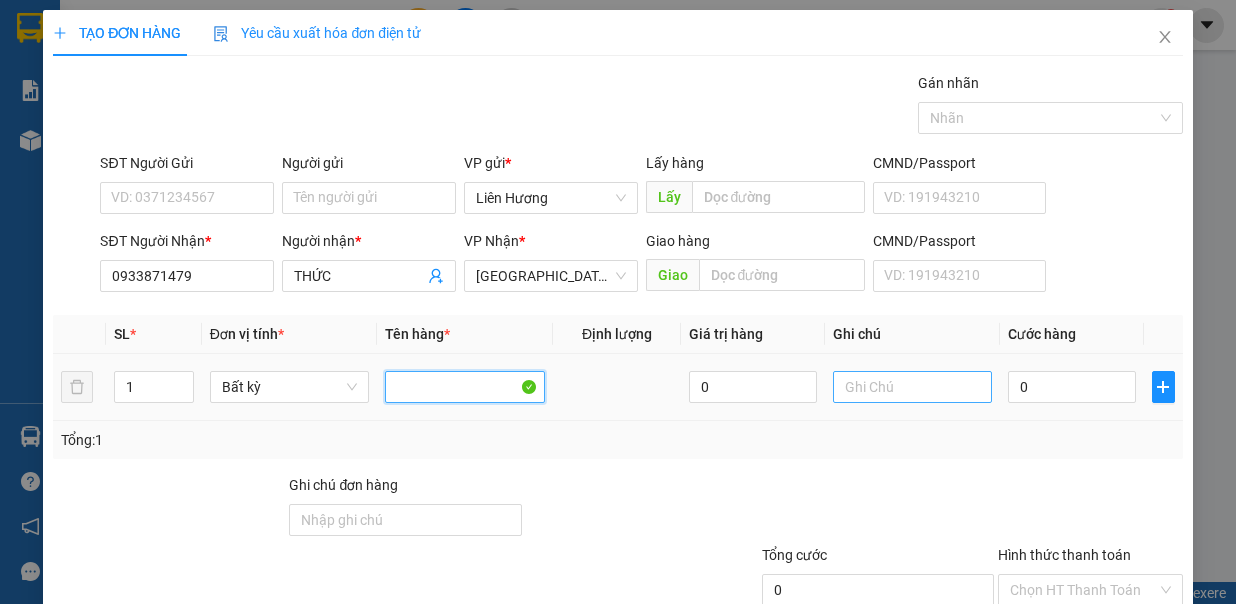 type 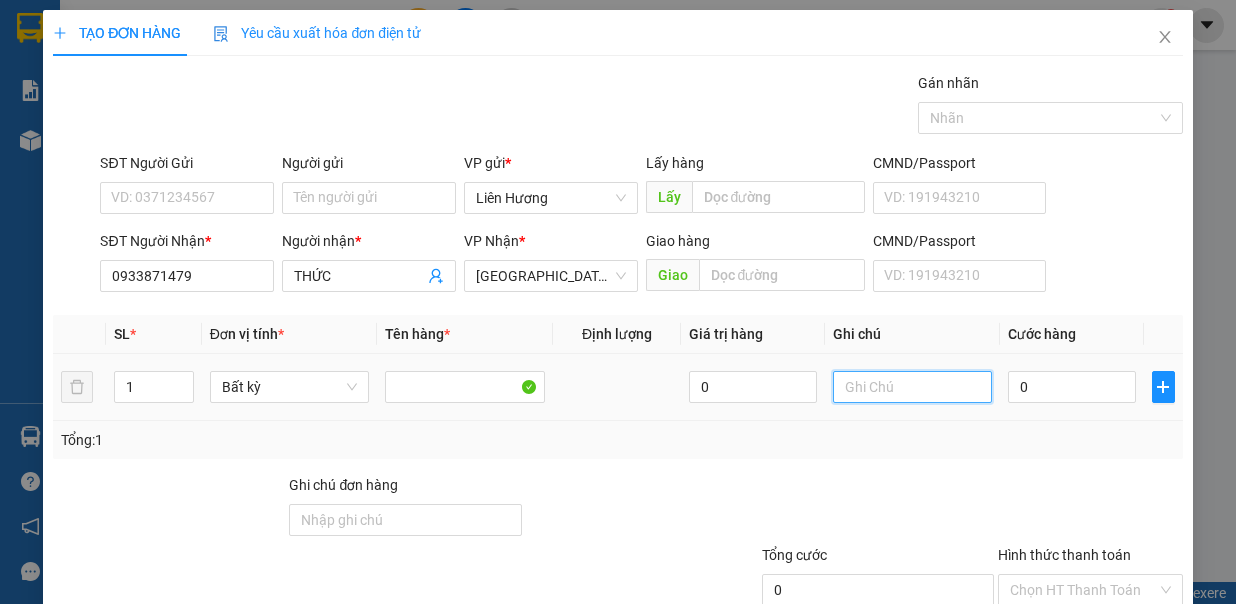click at bounding box center (913, 387) 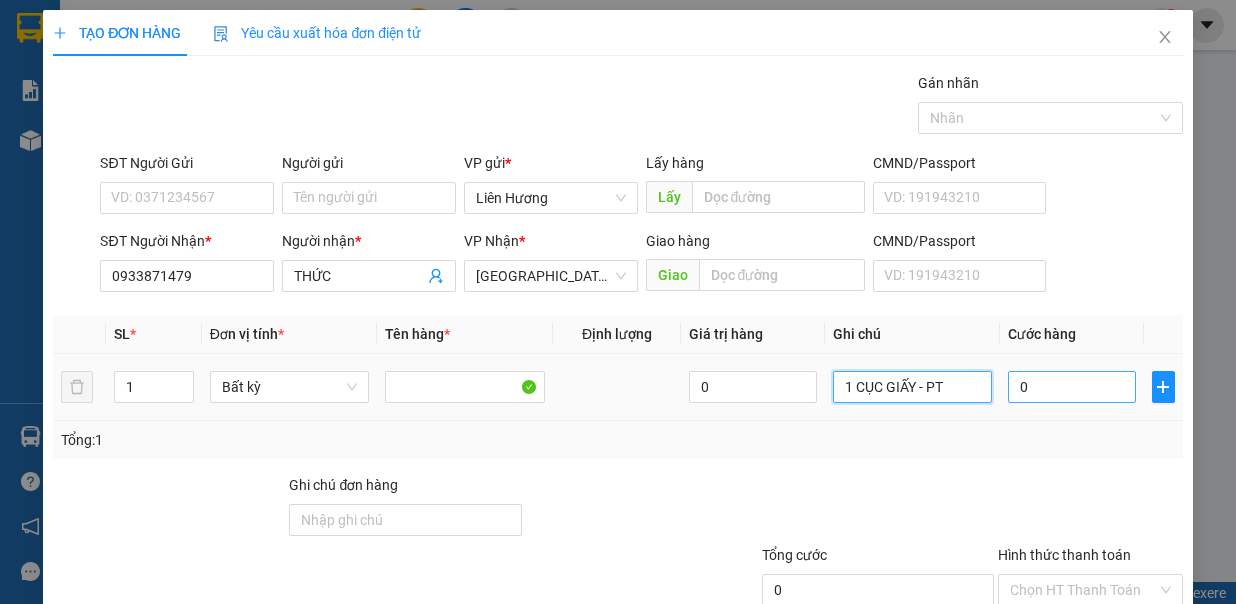 type on "1 CỤC GIẤY - PT" 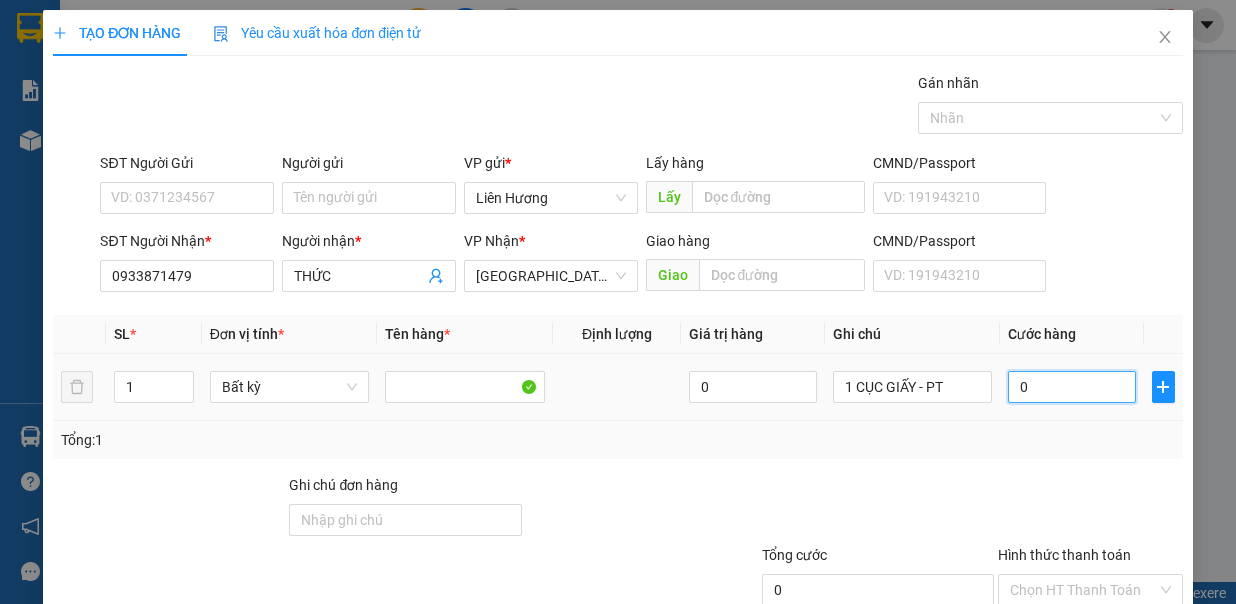 click on "0" at bounding box center [1072, 387] 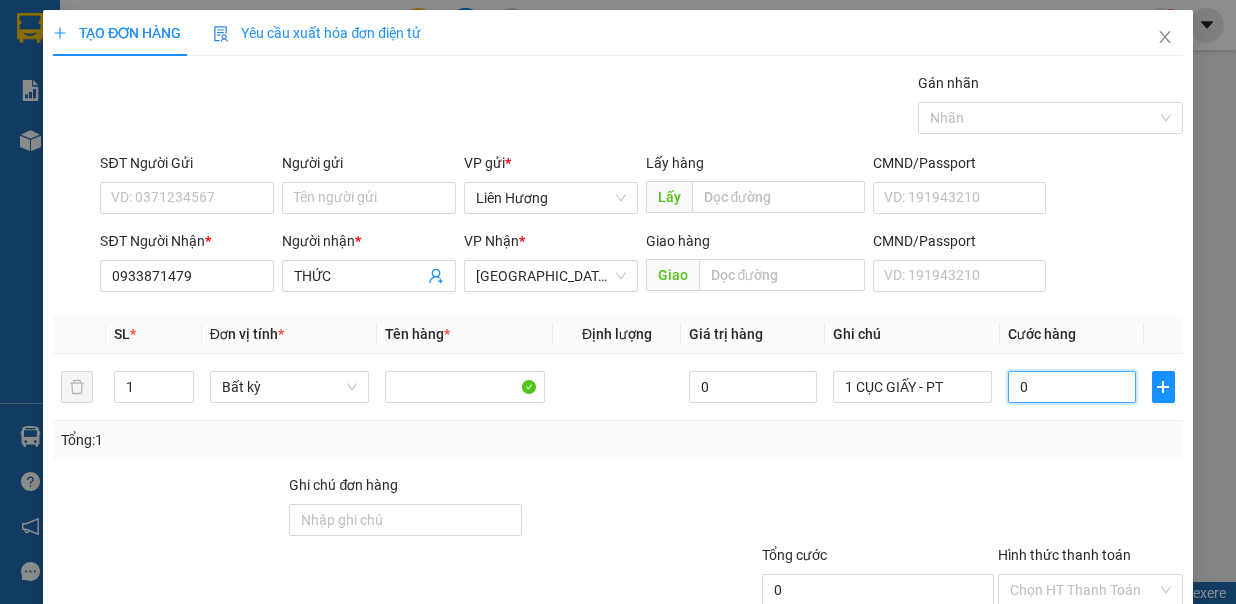 type on "3" 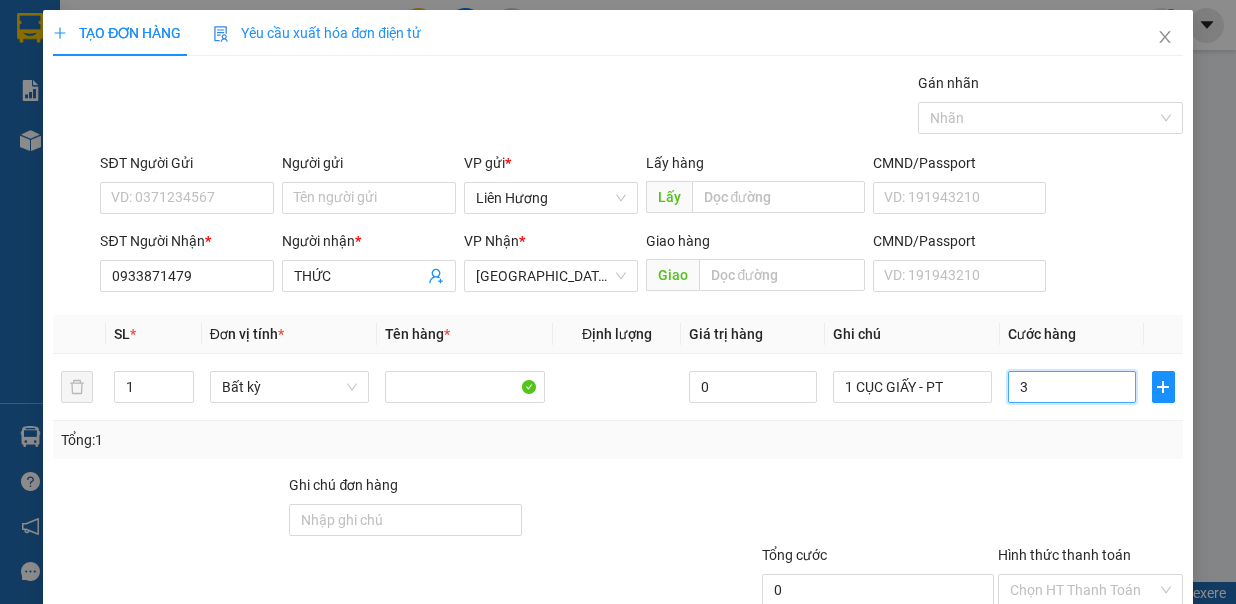 type on "3" 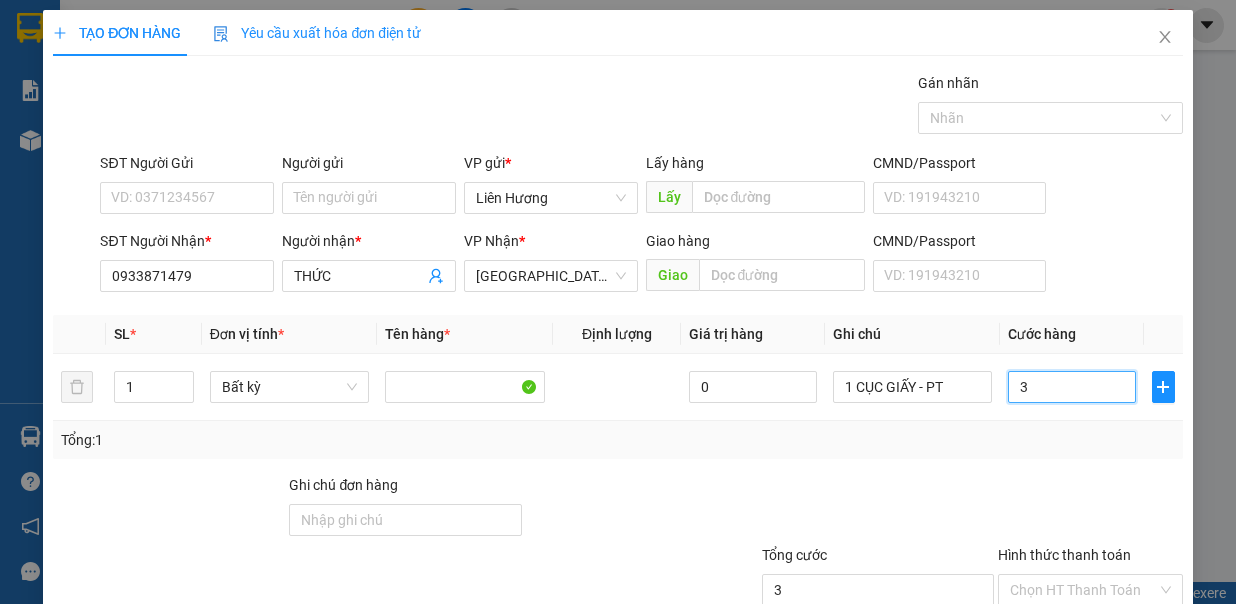 type on "30" 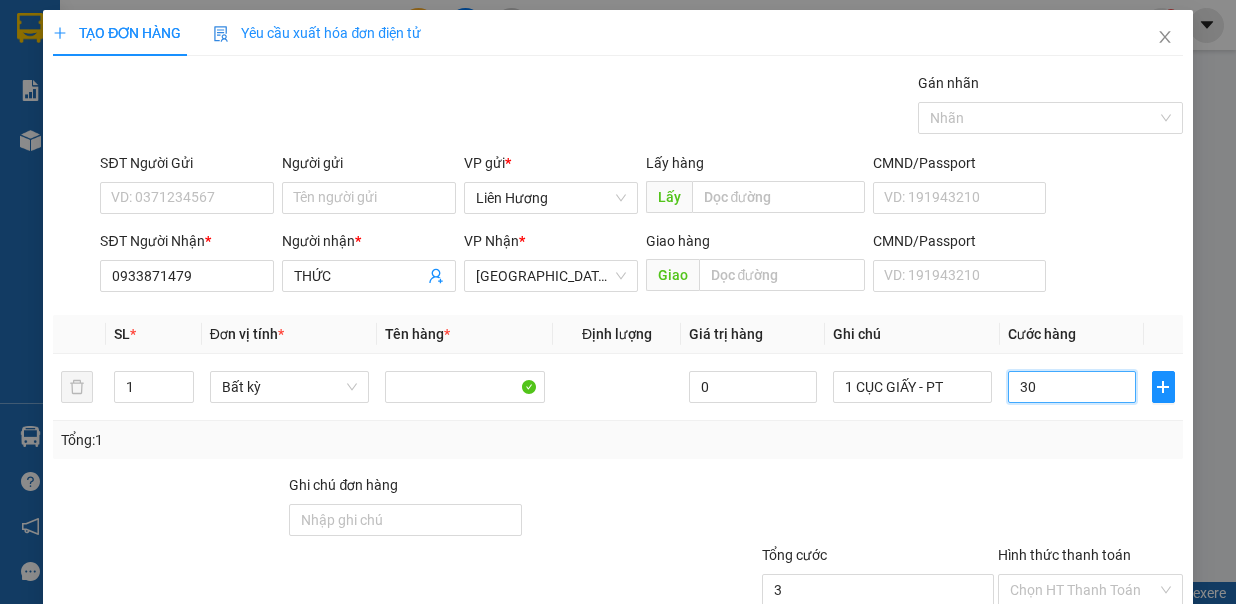 type on "30" 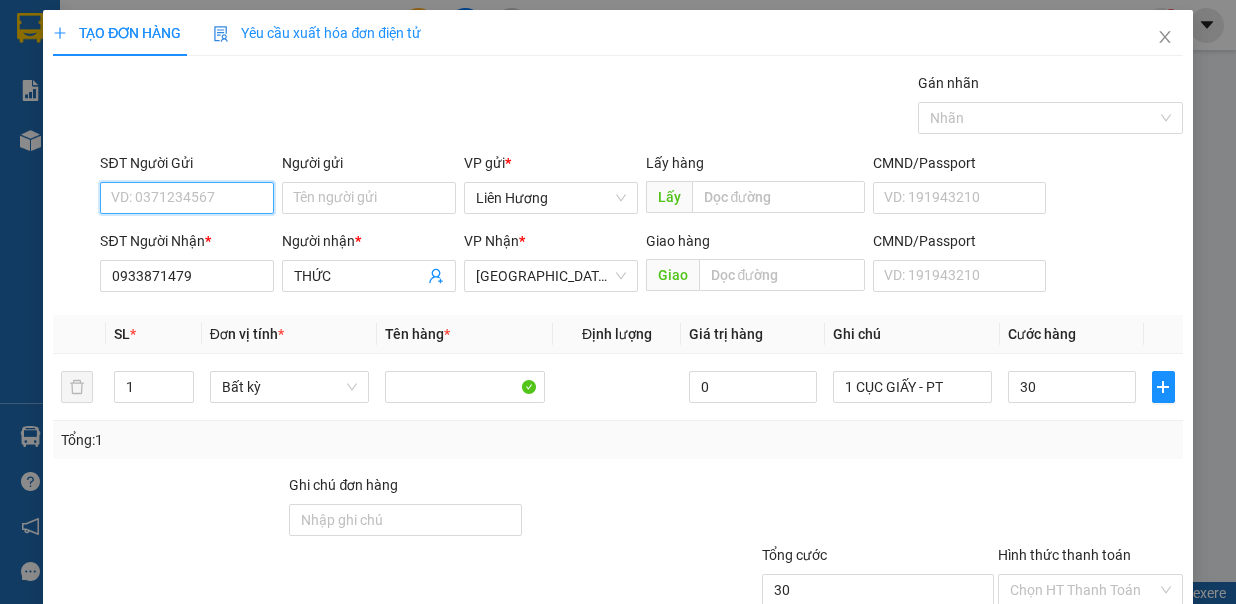 click on "SĐT Người Gửi" at bounding box center (187, 198) 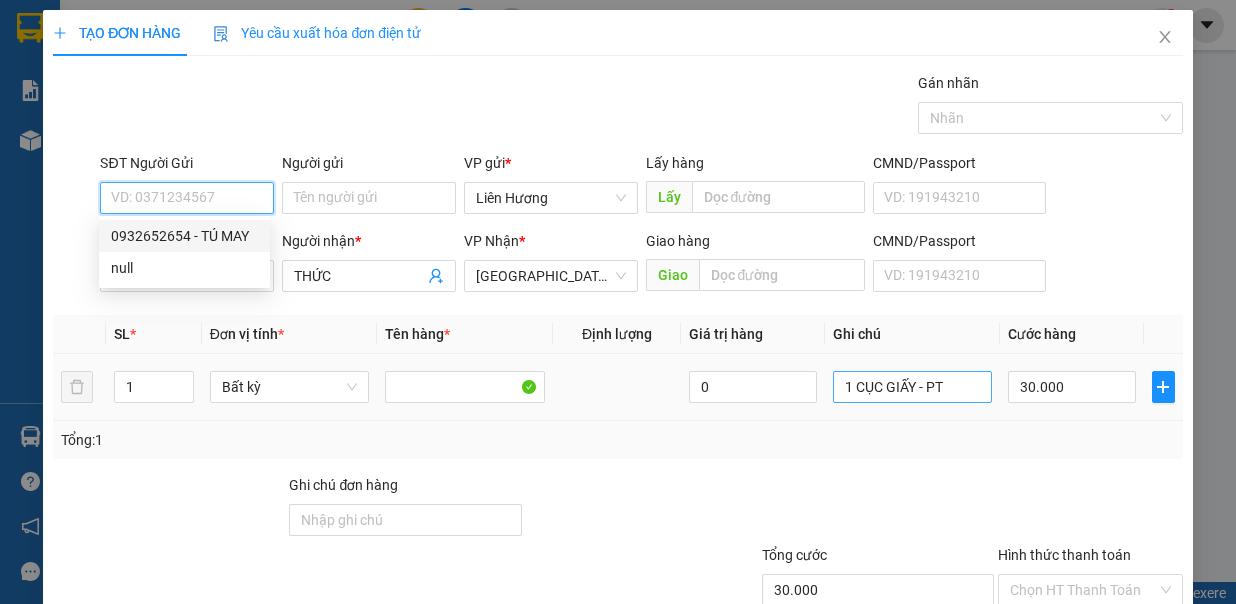 drag, startPoint x: 204, startPoint y: 235, endPoint x: 928, endPoint y: 394, distance: 741.25366 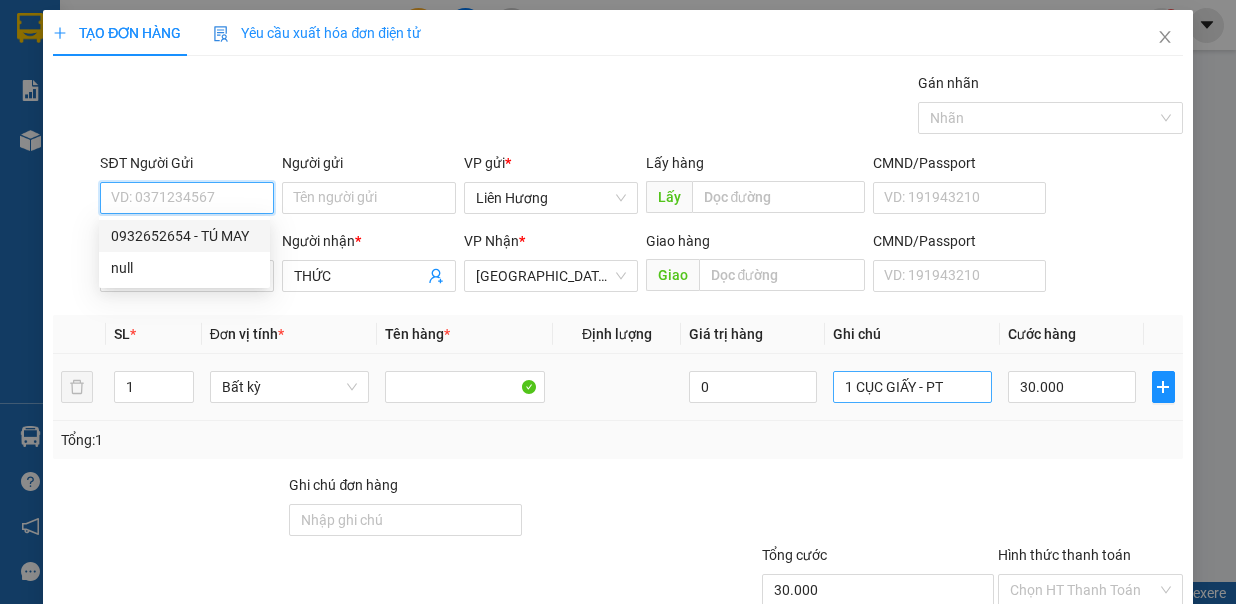 click on "0932652654 - TÚ MAY" at bounding box center (184, 236) 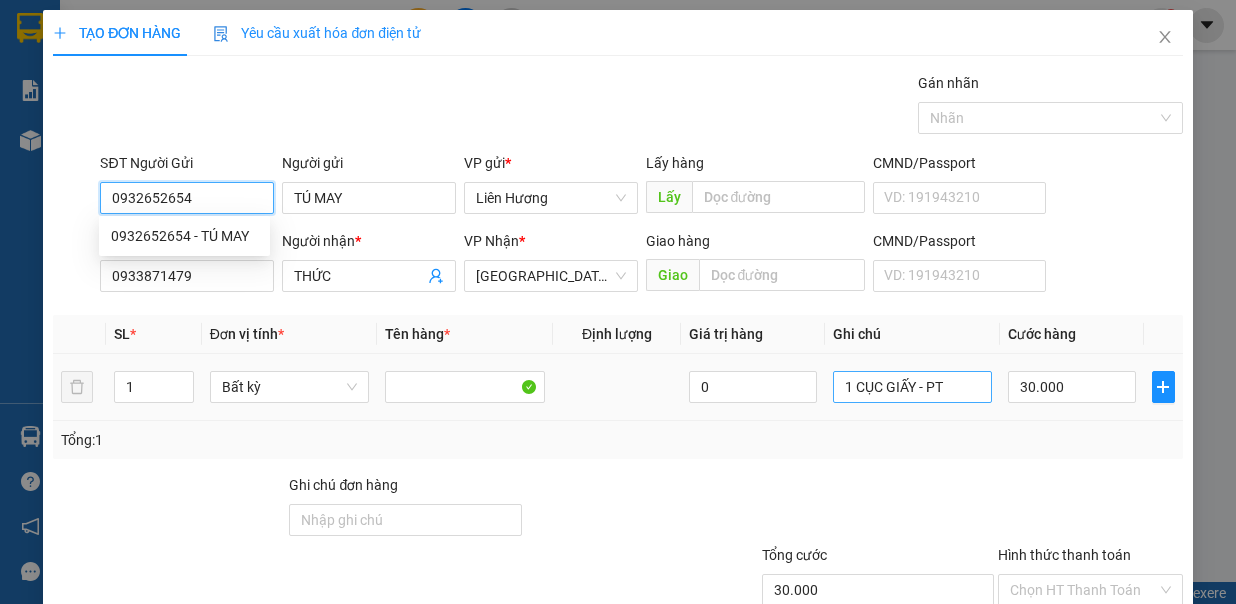 type on "0932652654" 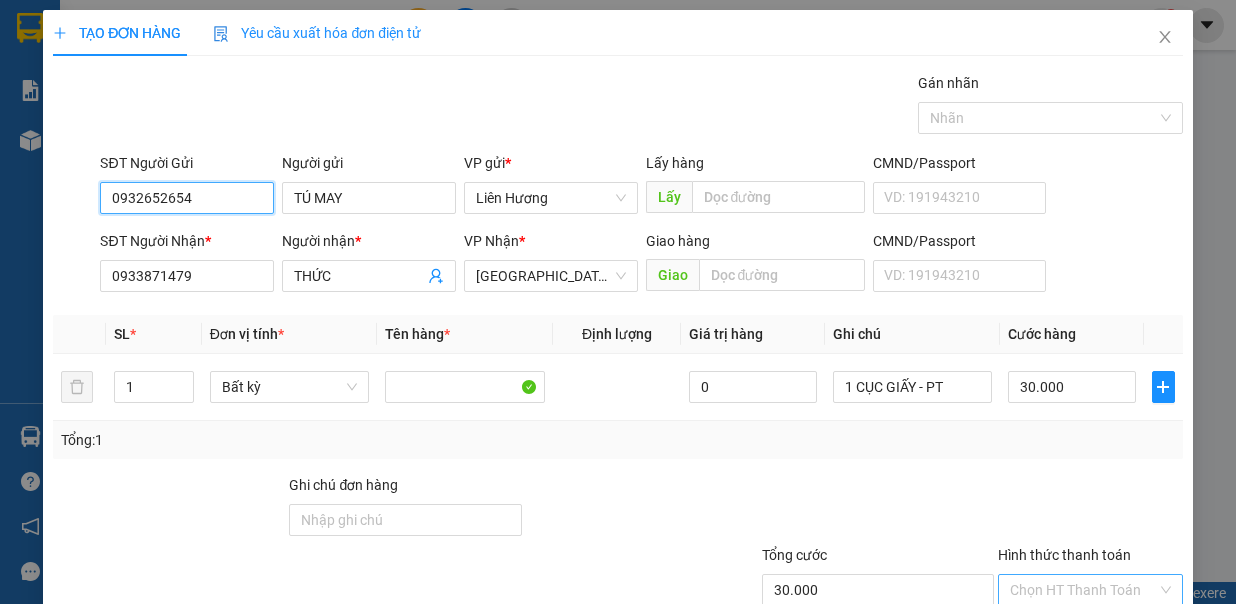 scroll, scrollTop: 133, scrollLeft: 0, axis: vertical 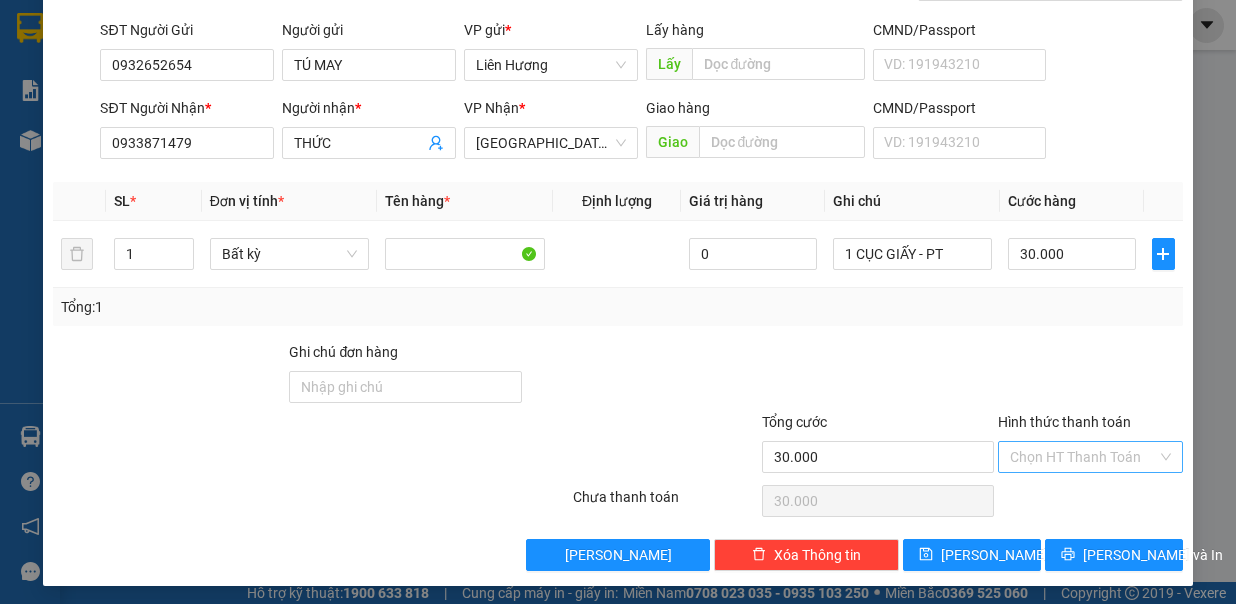 click on "Hình thức thanh toán" at bounding box center [1083, 457] 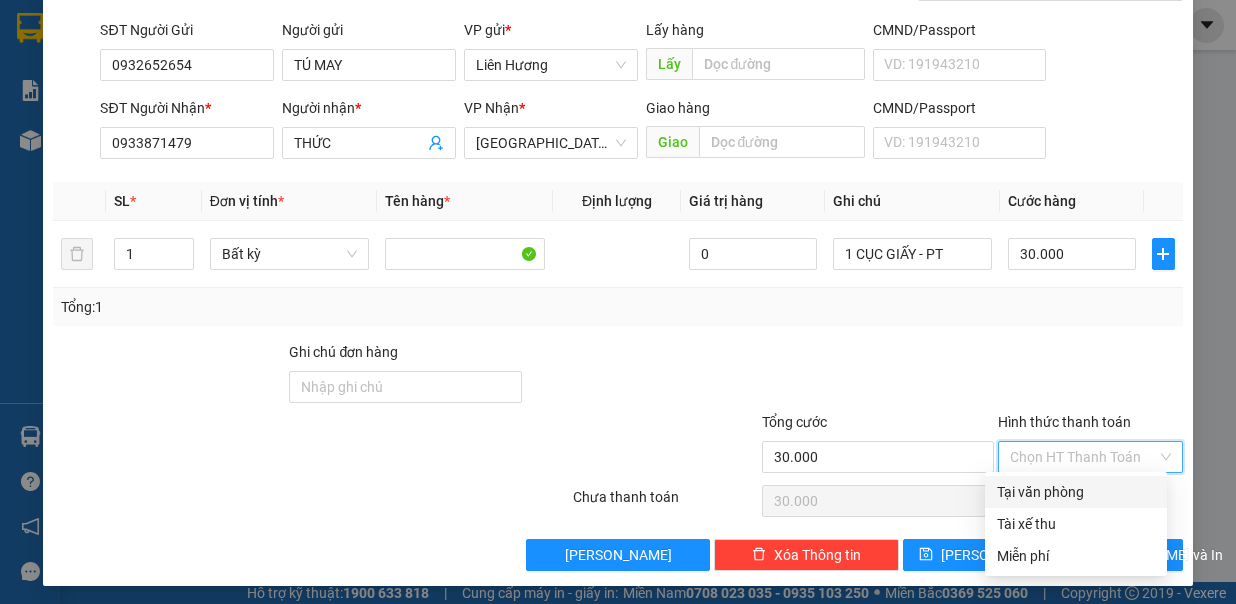 click on "Tại văn phòng" at bounding box center (1076, 492) 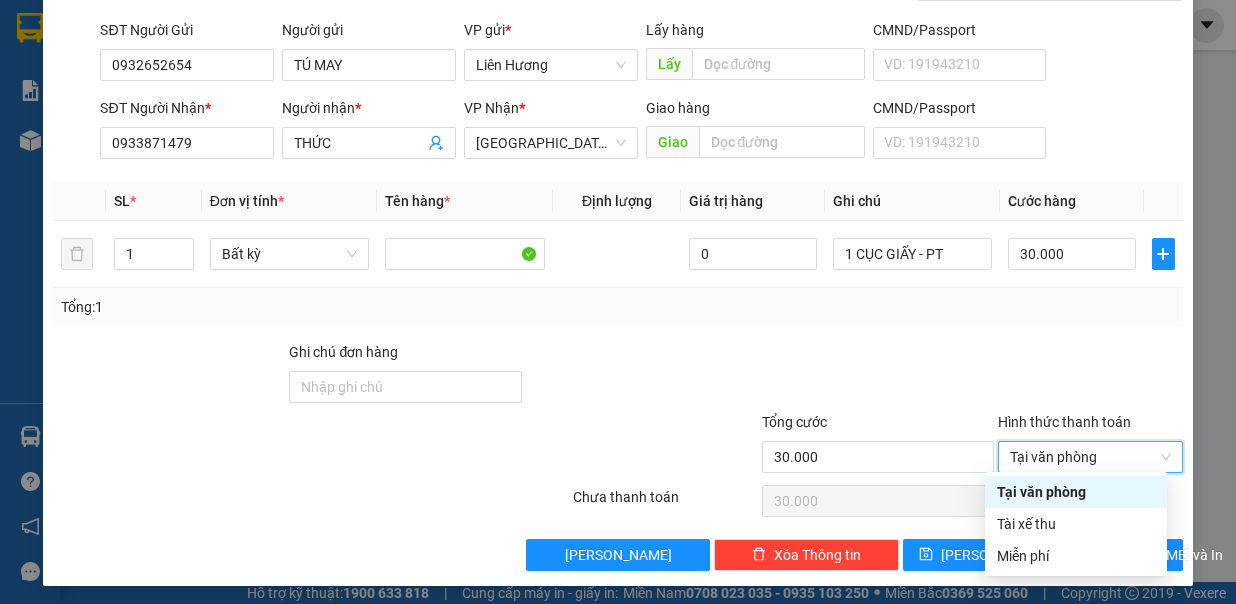 type on "0" 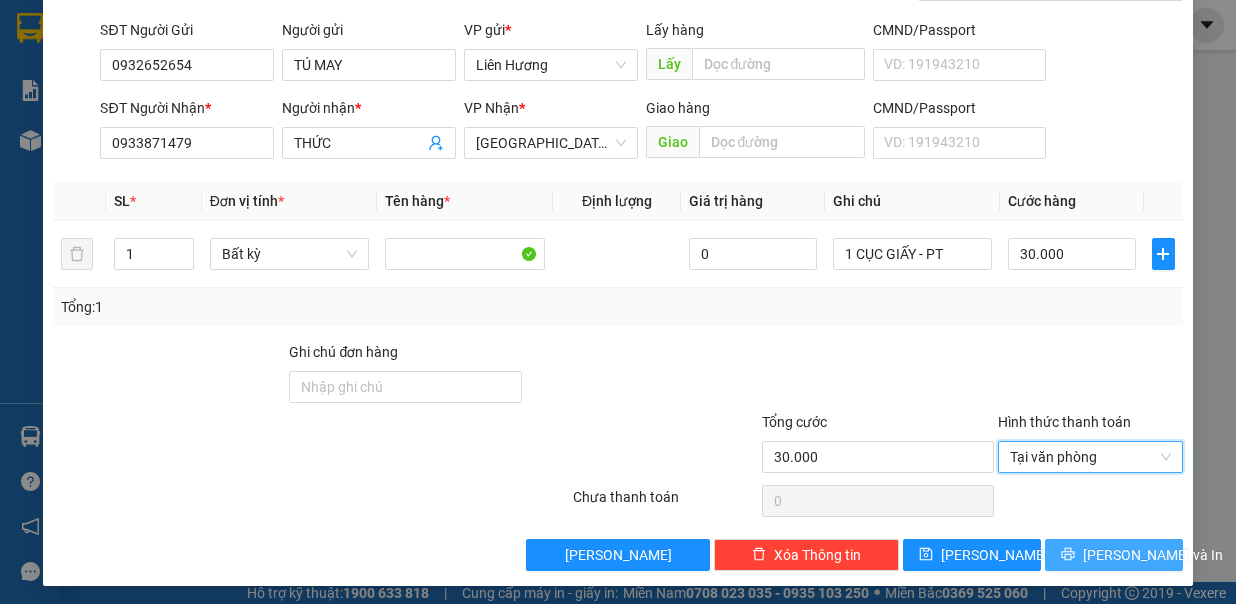 click on "[PERSON_NAME] và In" at bounding box center [1153, 555] 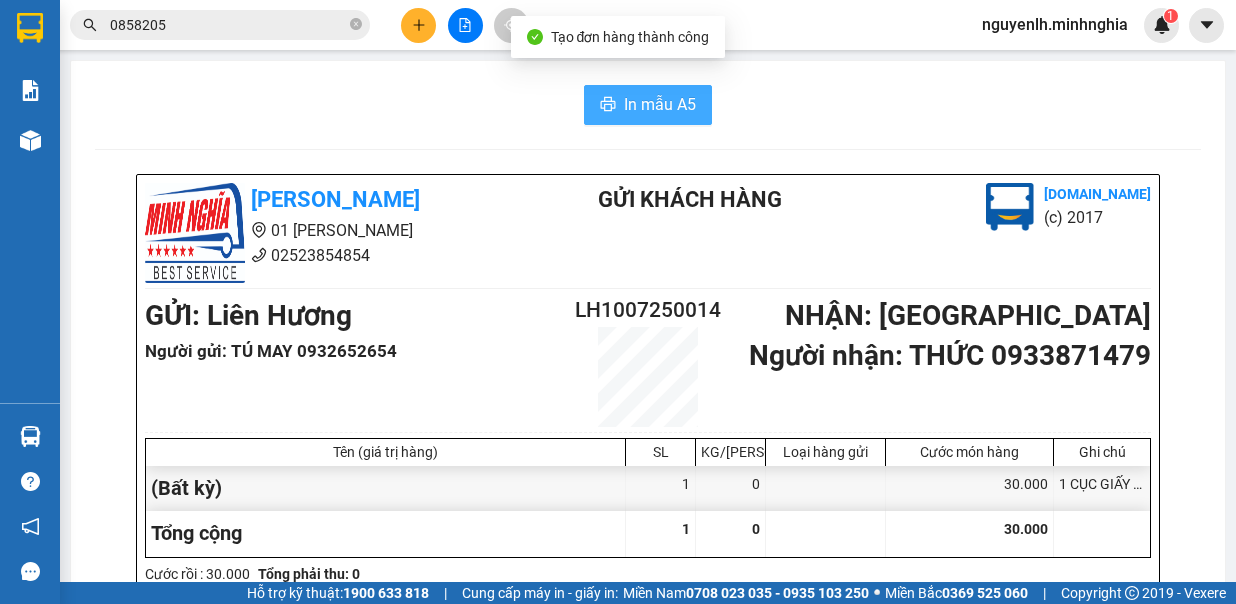 click on "In mẫu A5" at bounding box center [660, 104] 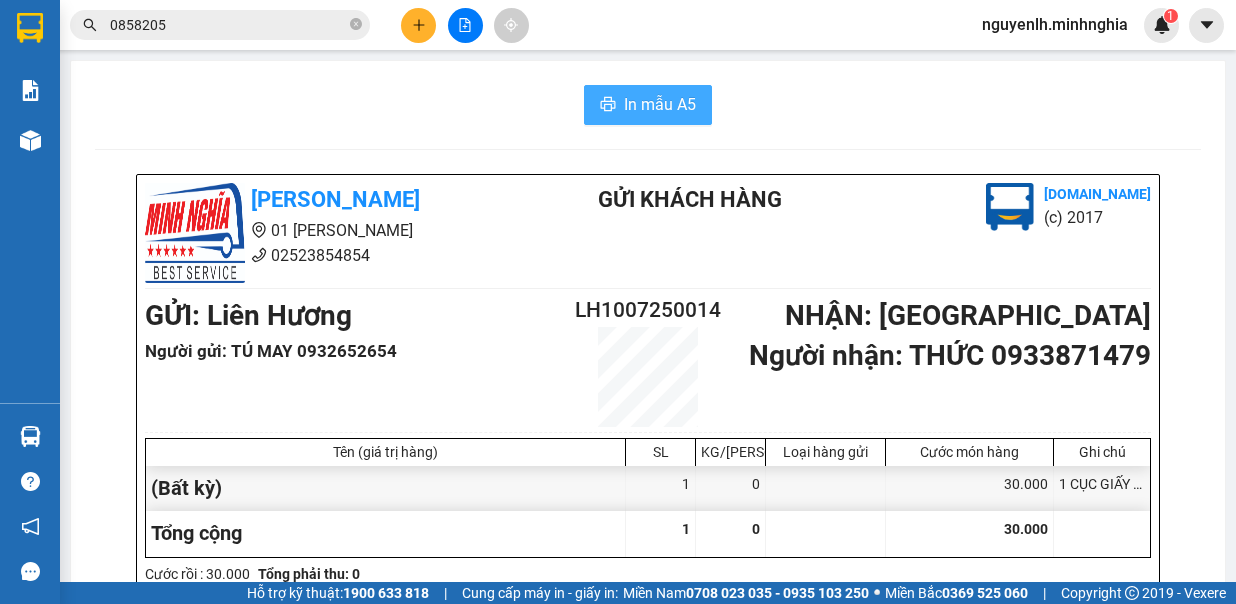 scroll, scrollTop: 0, scrollLeft: 0, axis: both 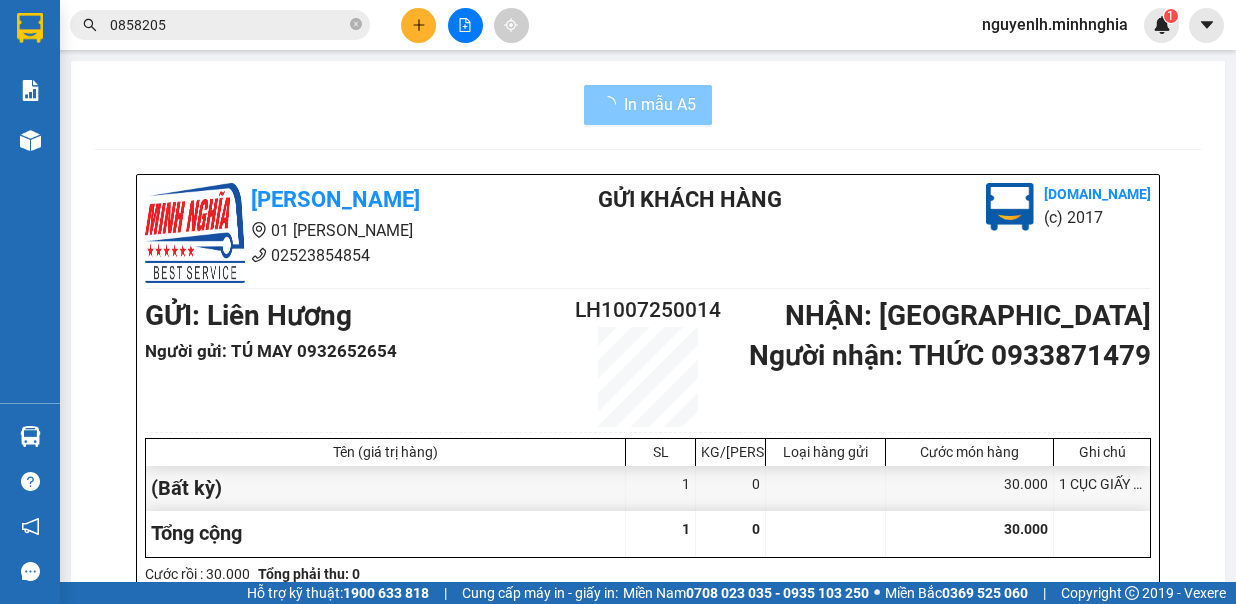 click on "In mẫu A5" at bounding box center (660, 104) 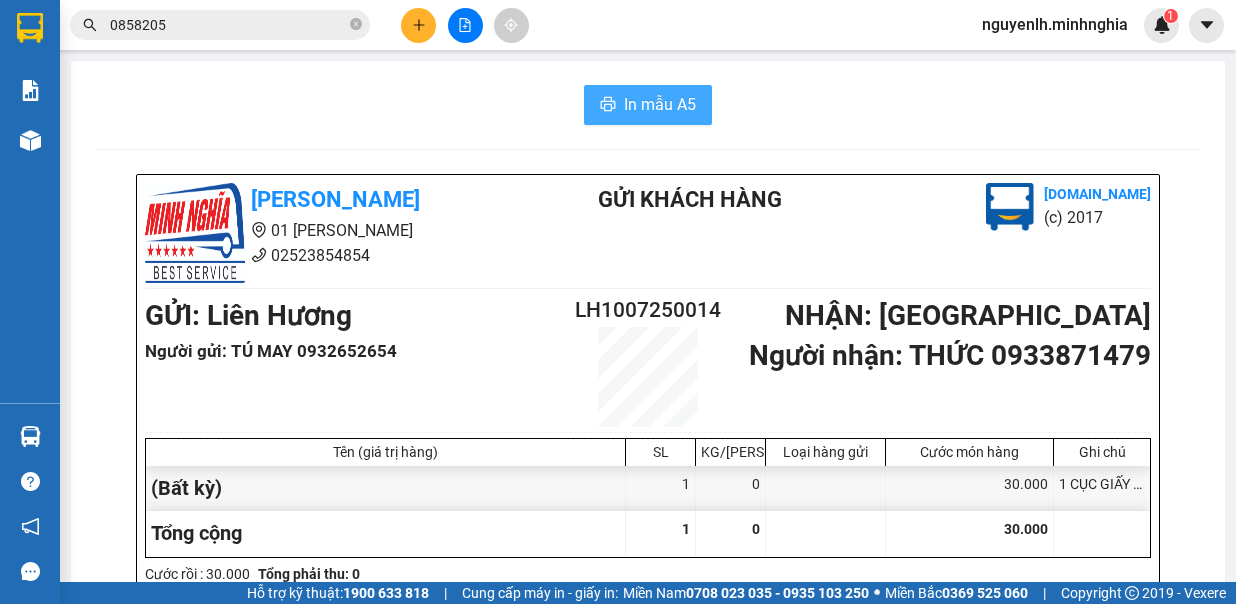 click on "In mẫu A5" at bounding box center (660, 104) 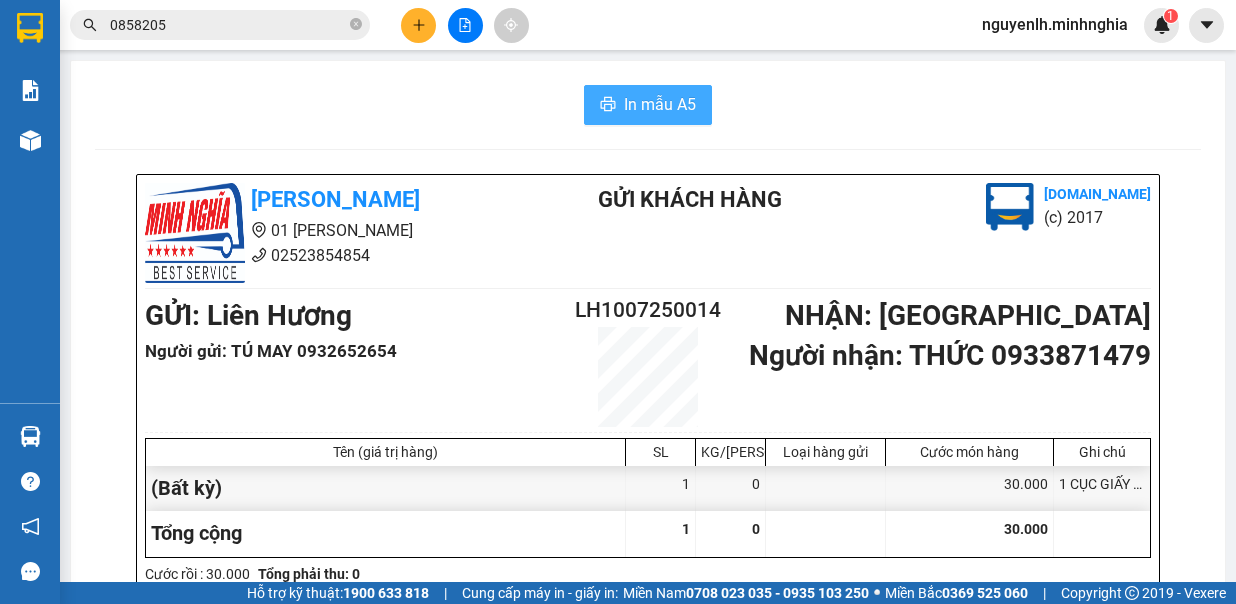 scroll, scrollTop: 0, scrollLeft: 0, axis: both 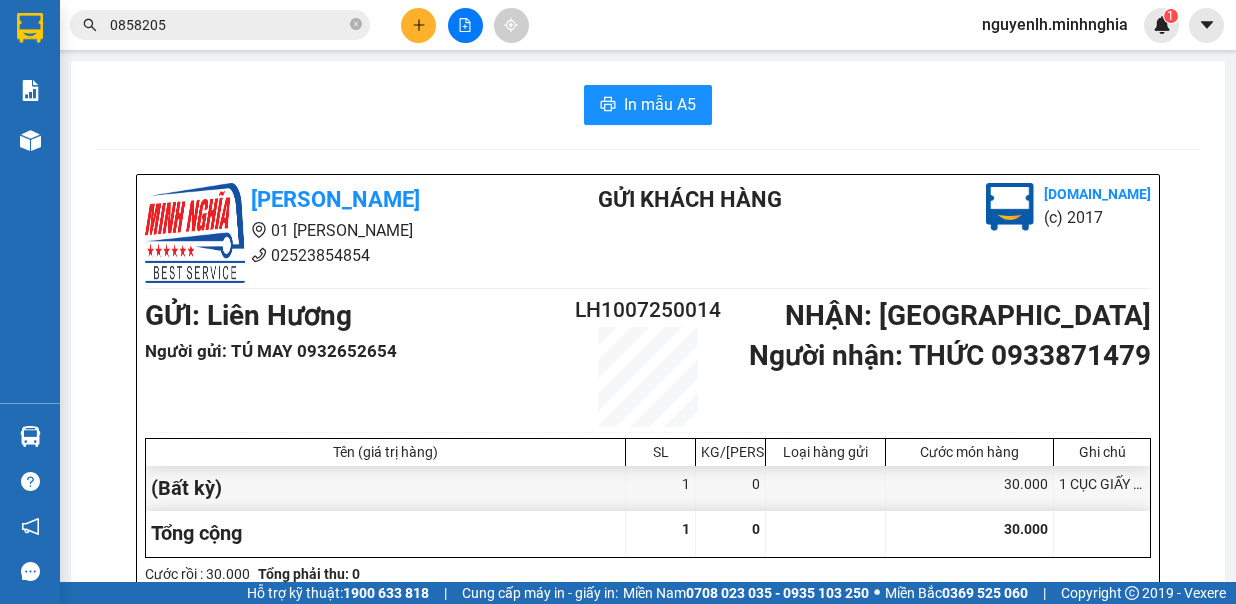 click 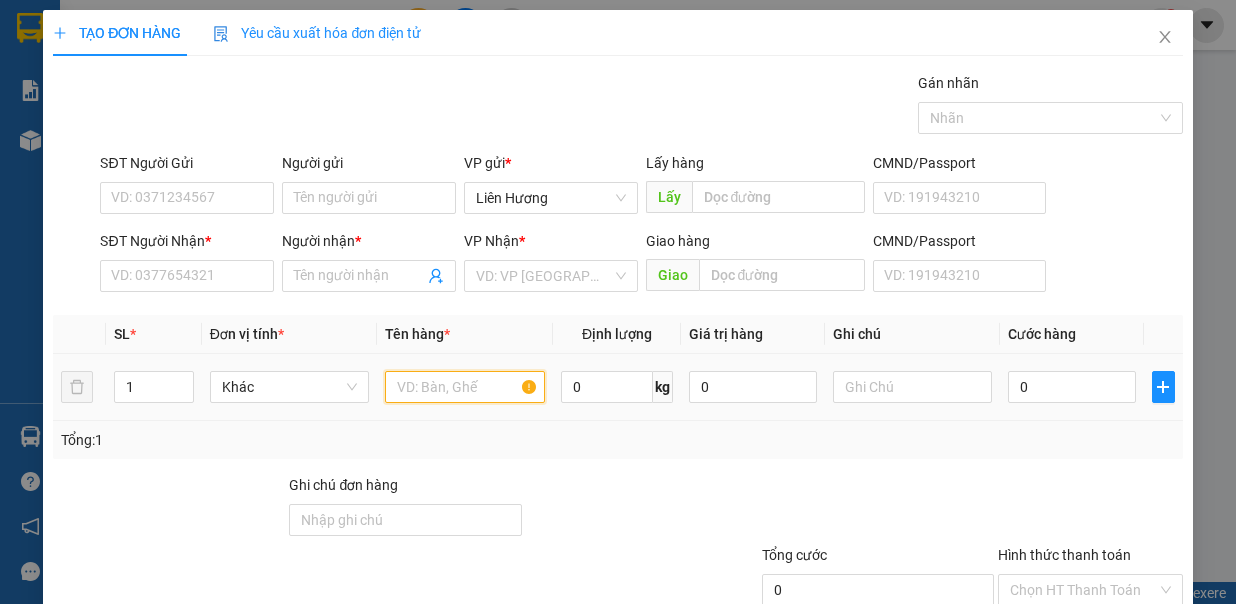 click at bounding box center [465, 387] 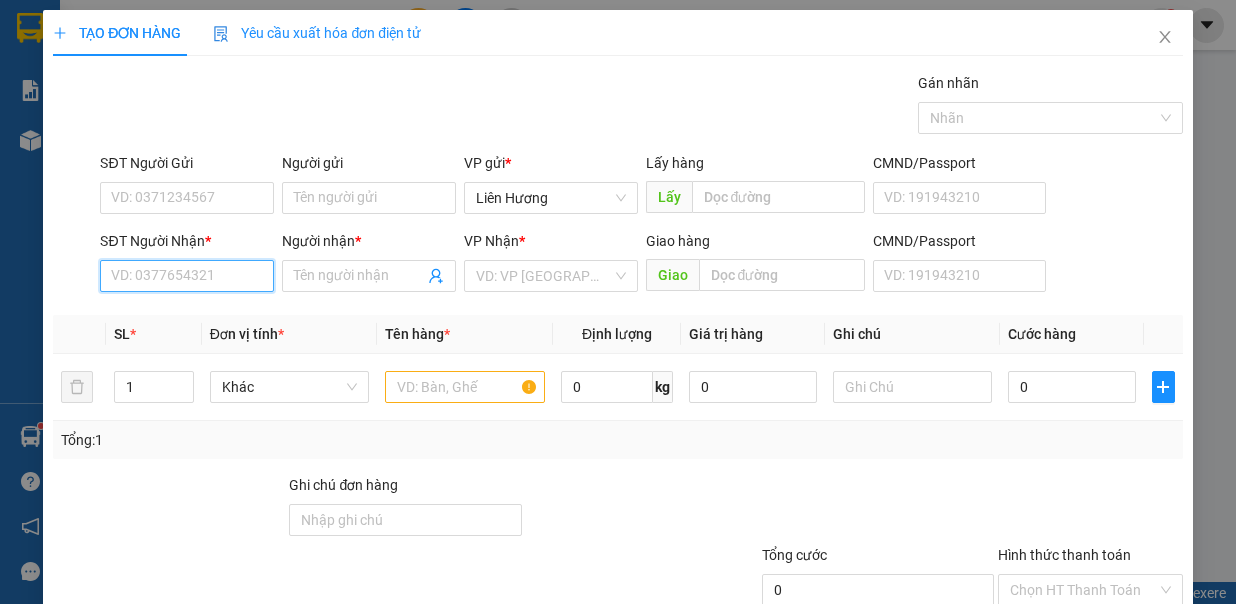 click on "SĐT Người Nhận  *" at bounding box center [187, 276] 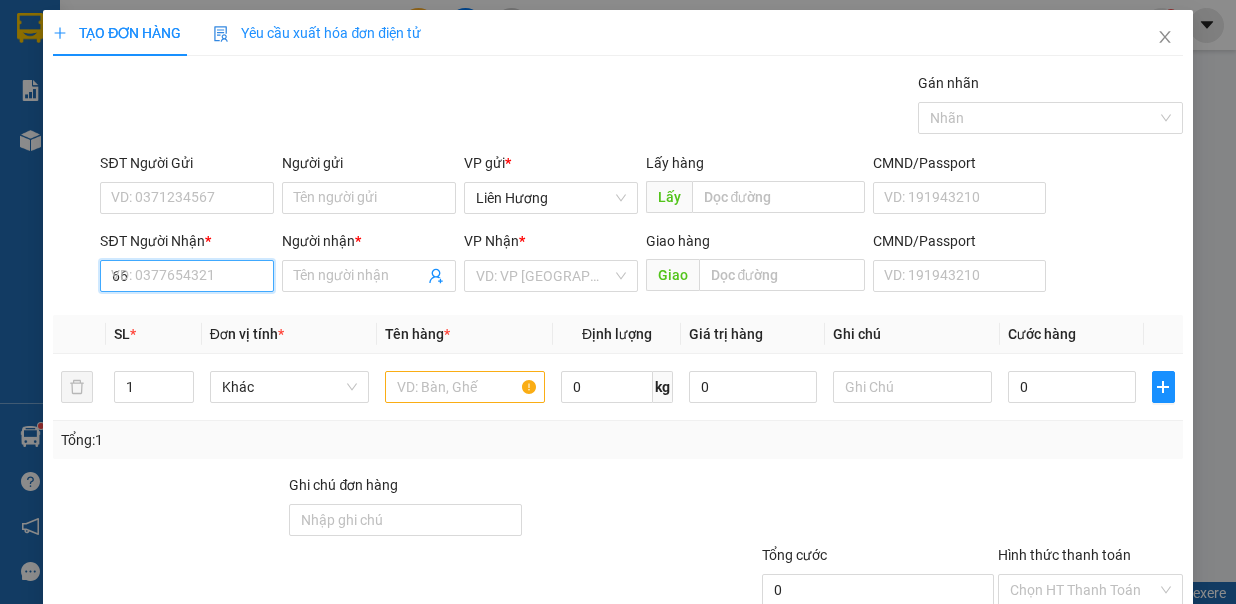 type on "666" 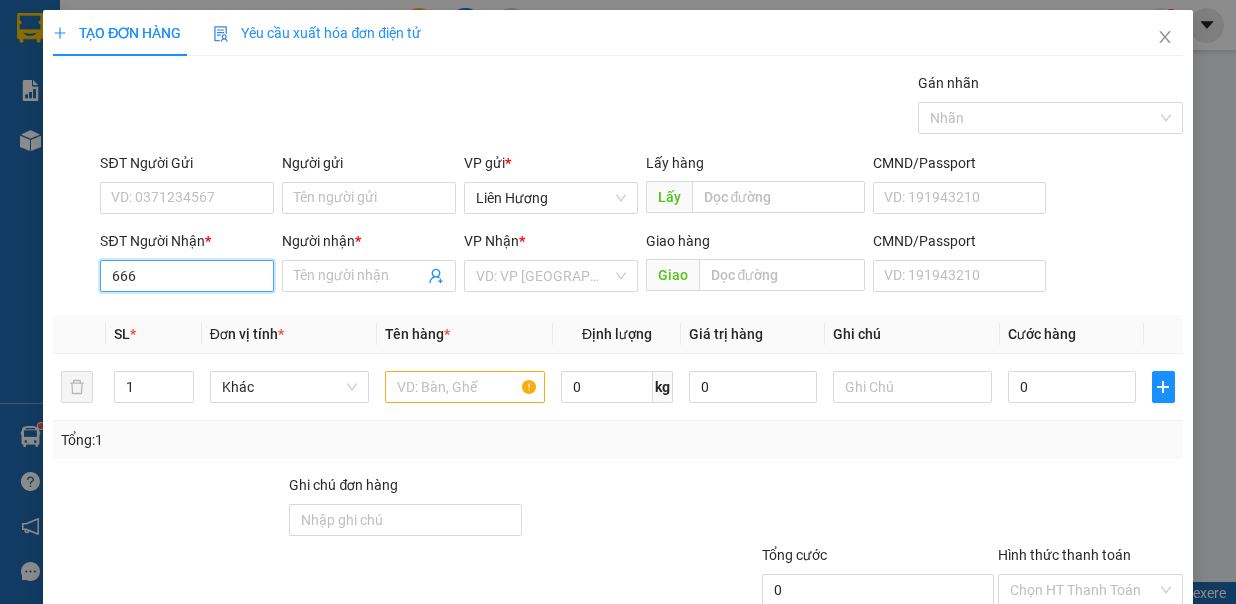 click on "666" at bounding box center (187, 276) 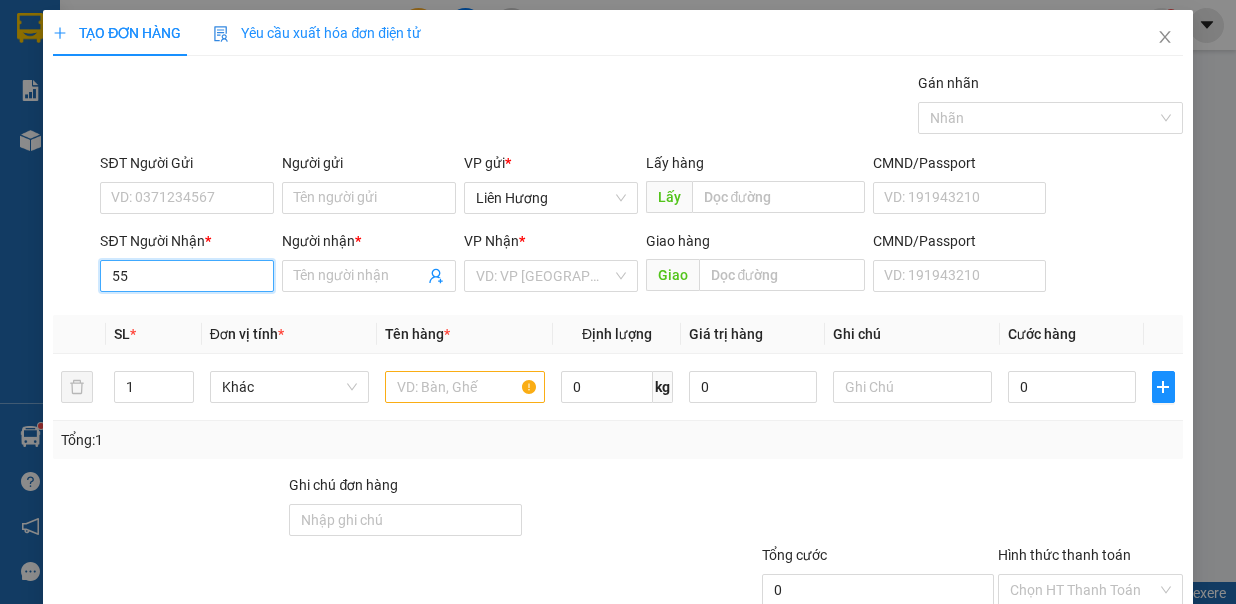 type on "5" 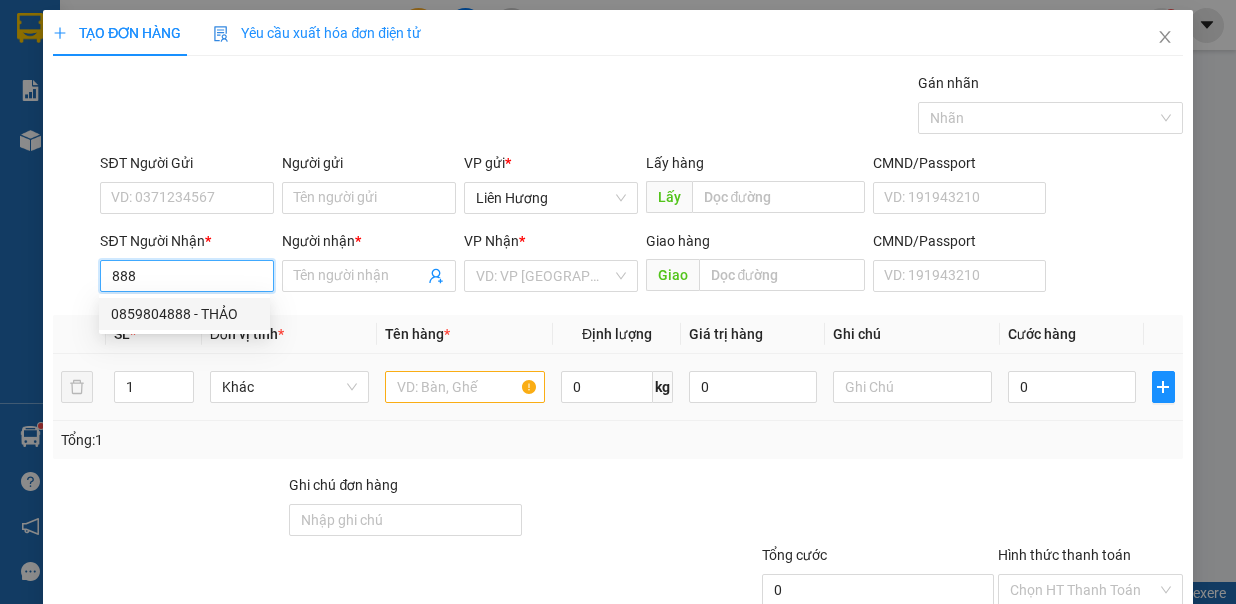 type on "888" 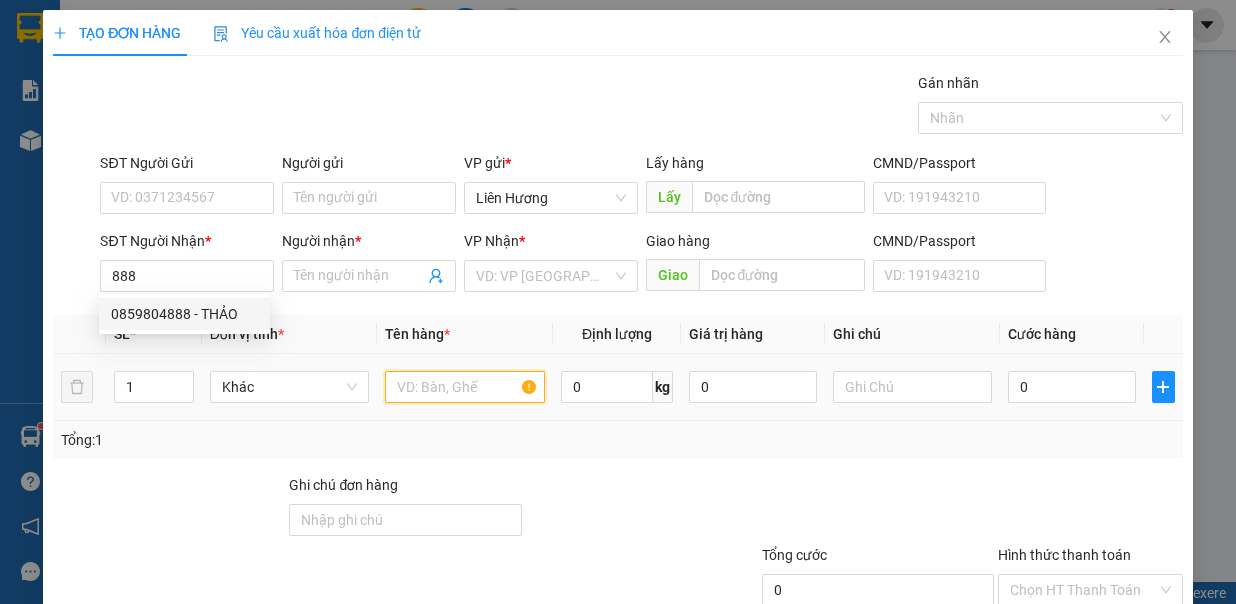 click at bounding box center (465, 387) 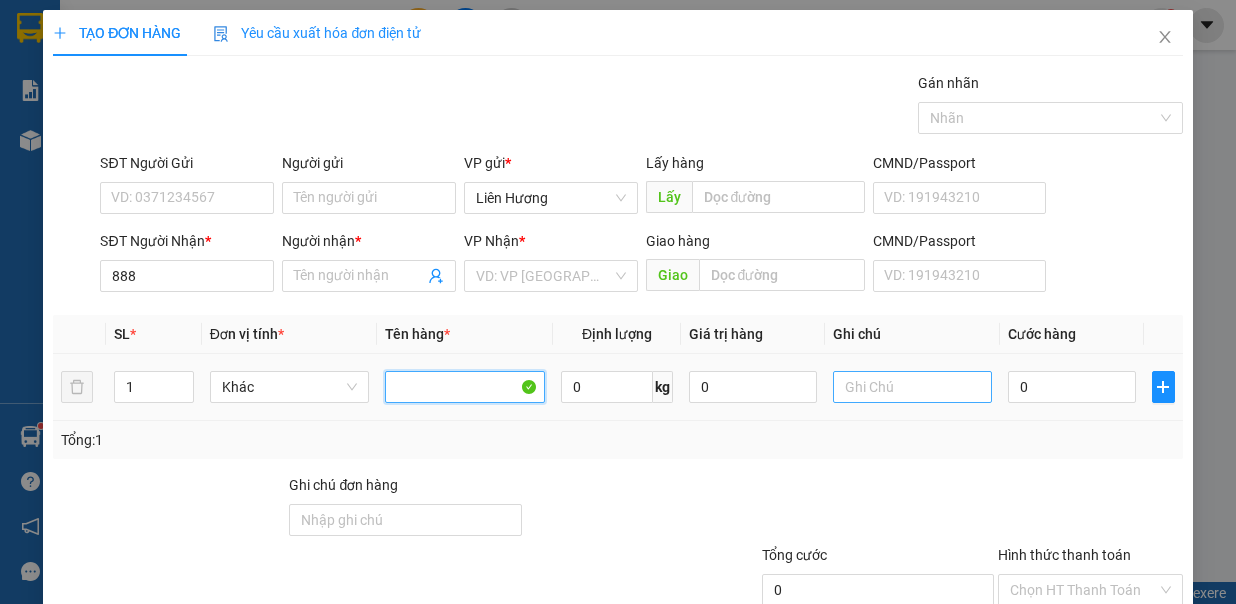 type 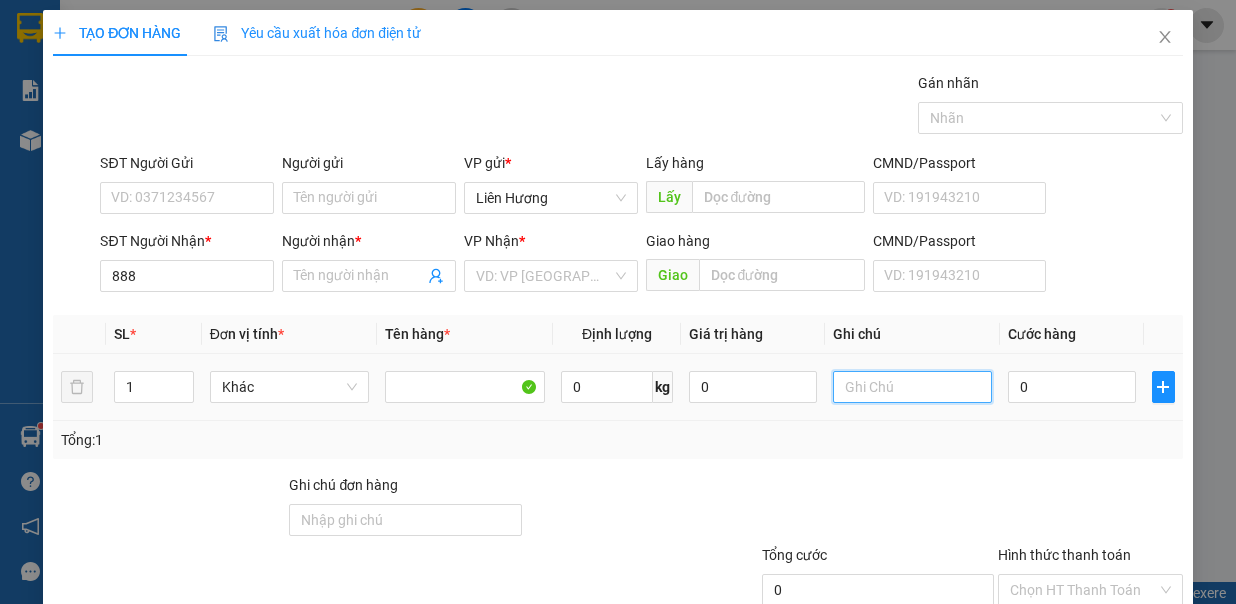 click at bounding box center [913, 387] 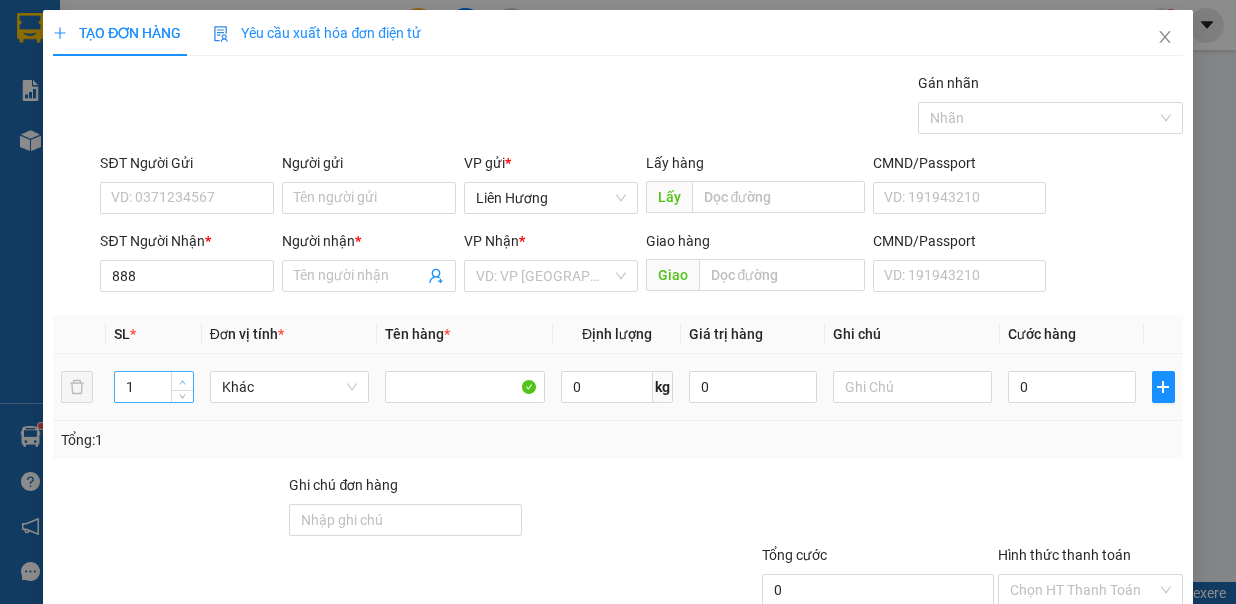 click at bounding box center [183, 382] 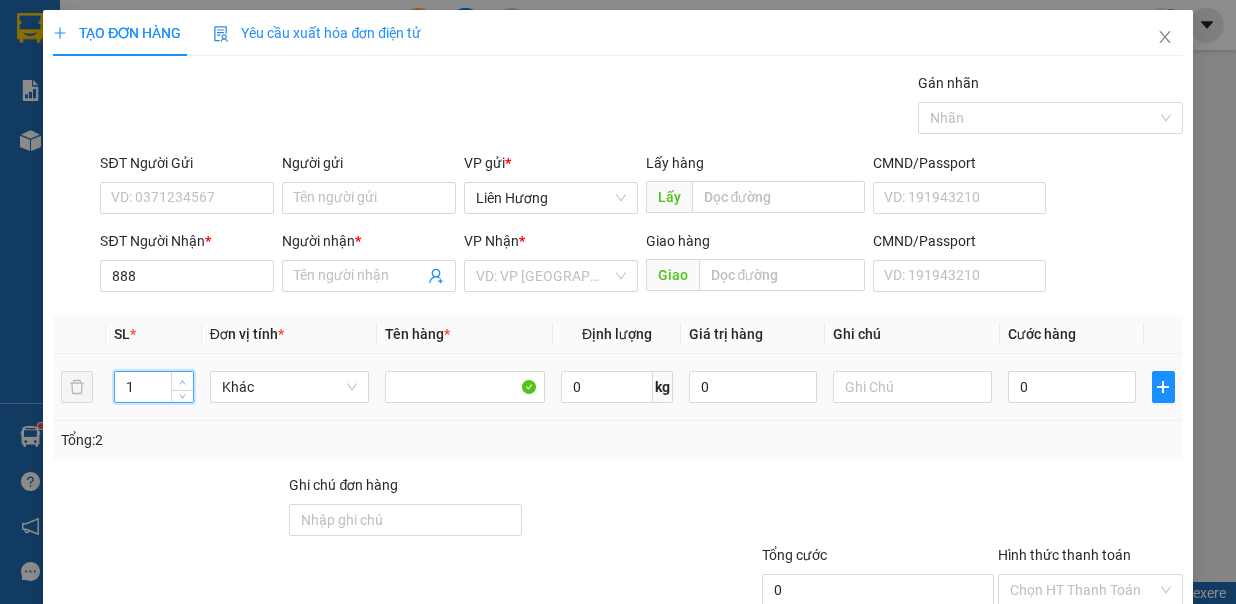 type on "2" 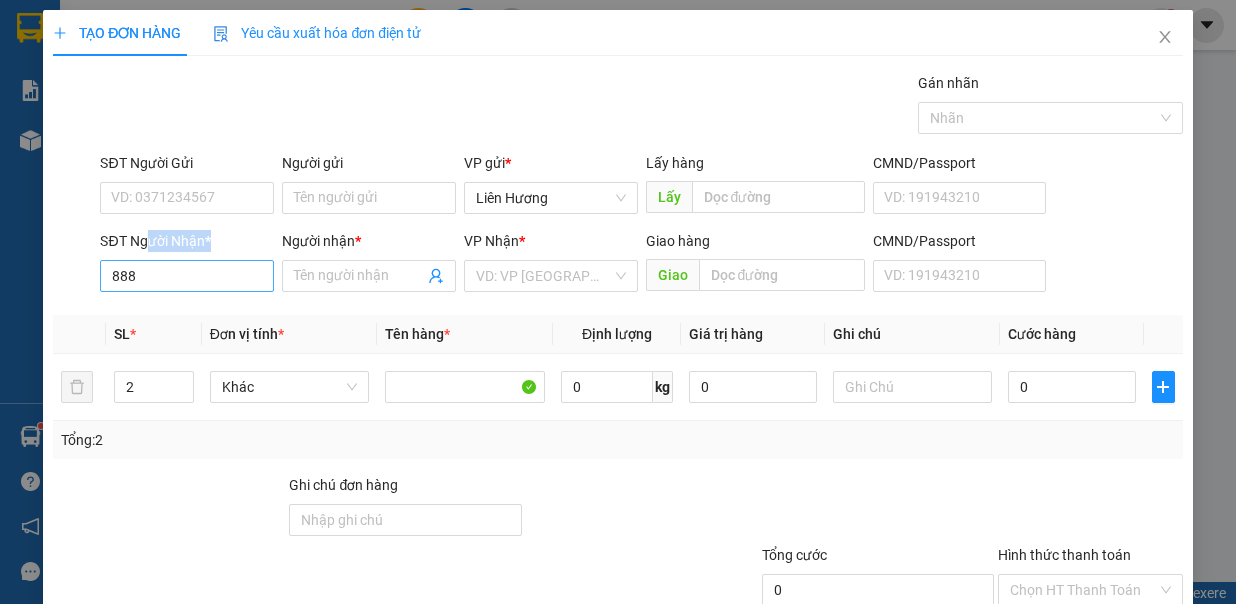 drag, startPoint x: 149, startPoint y: 256, endPoint x: 108, endPoint y: 276, distance: 45.617977 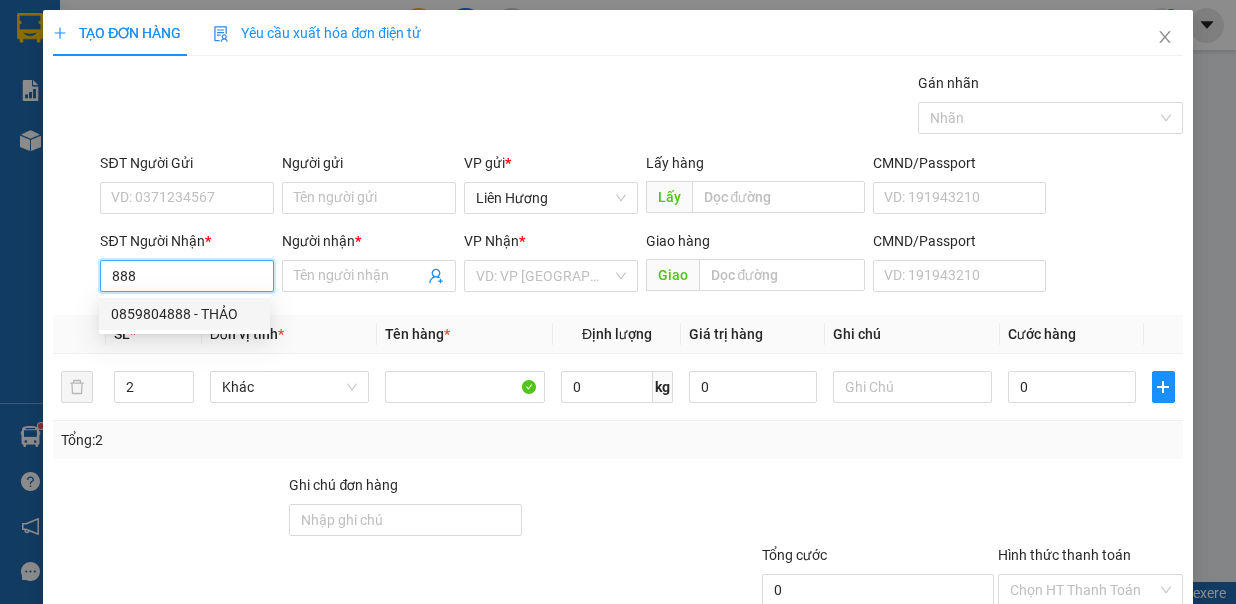 drag, startPoint x: 156, startPoint y: 284, endPoint x: 96, endPoint y: 292, distance: 60.530983 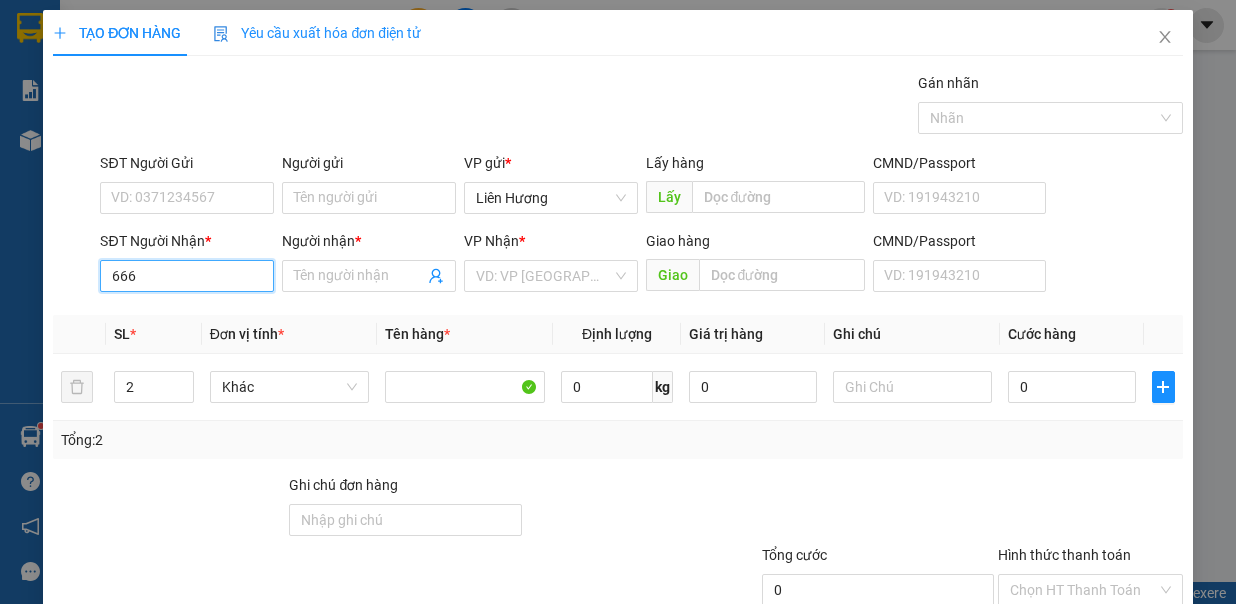 drag, startPoint x: 108, startPoint y: 273, endPoint x: 132, endPoint y: 286, distance: 27.294687 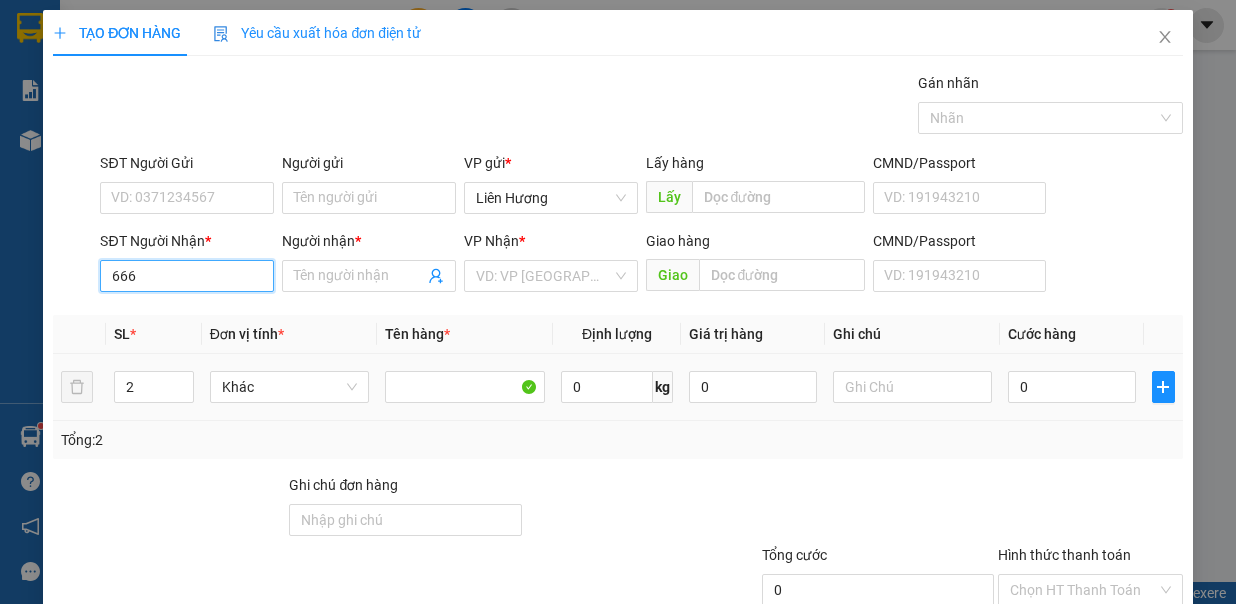 click on "666" at bounding box center (187, 276) 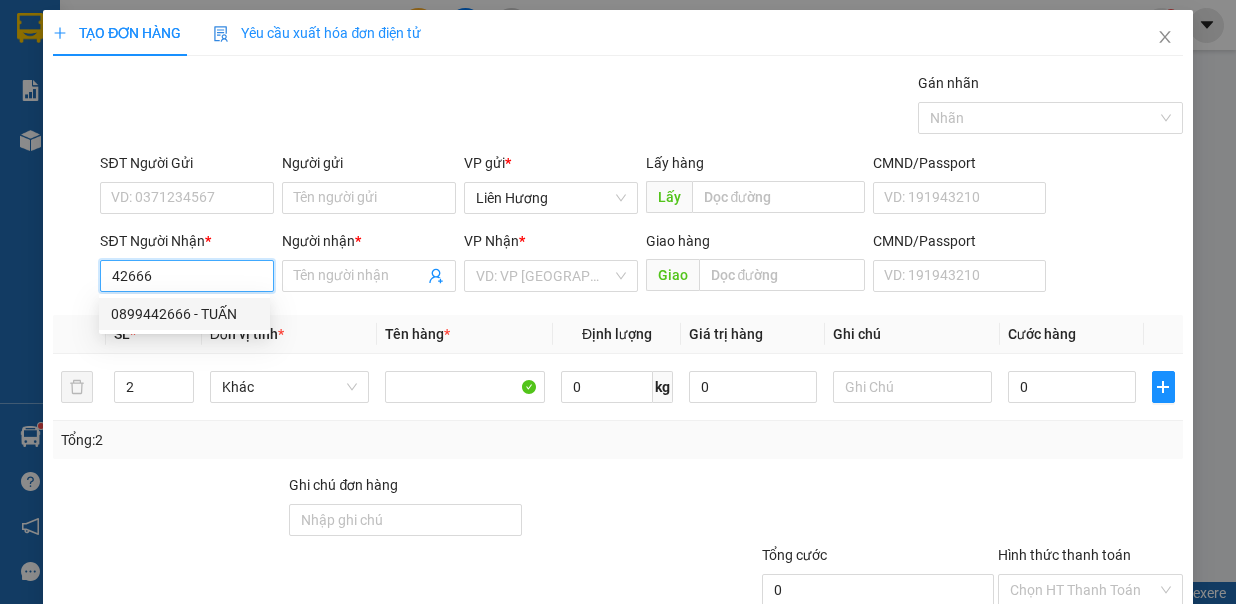 click on "0899442666 - TUẤN" at bounding box center [184, 314] 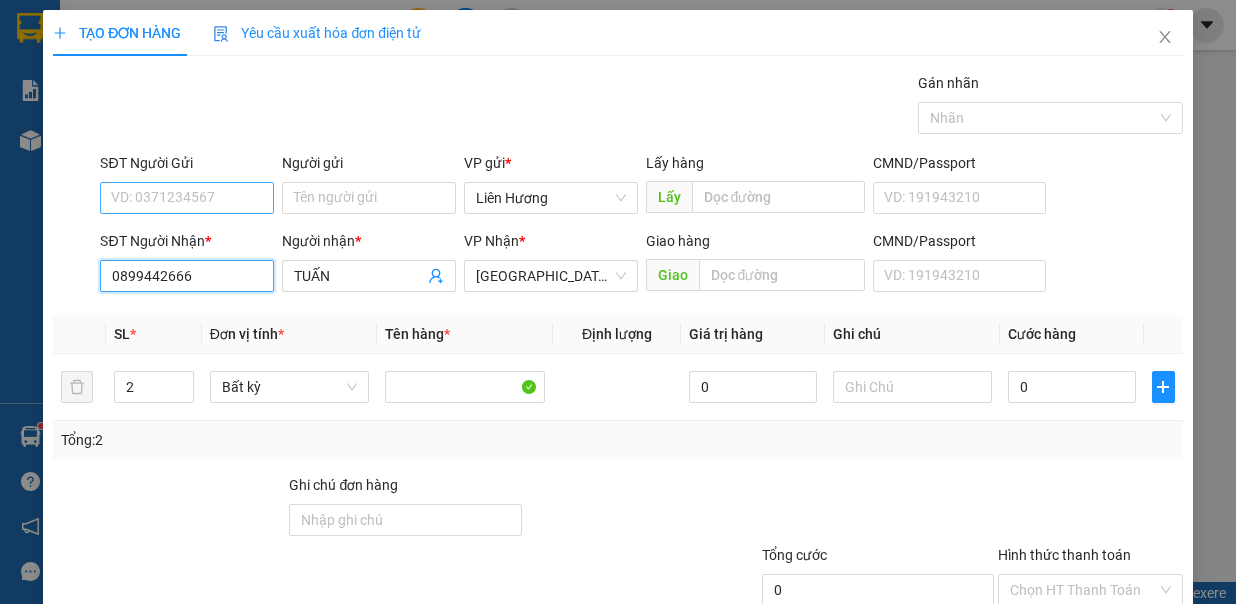 type on "0899442666" 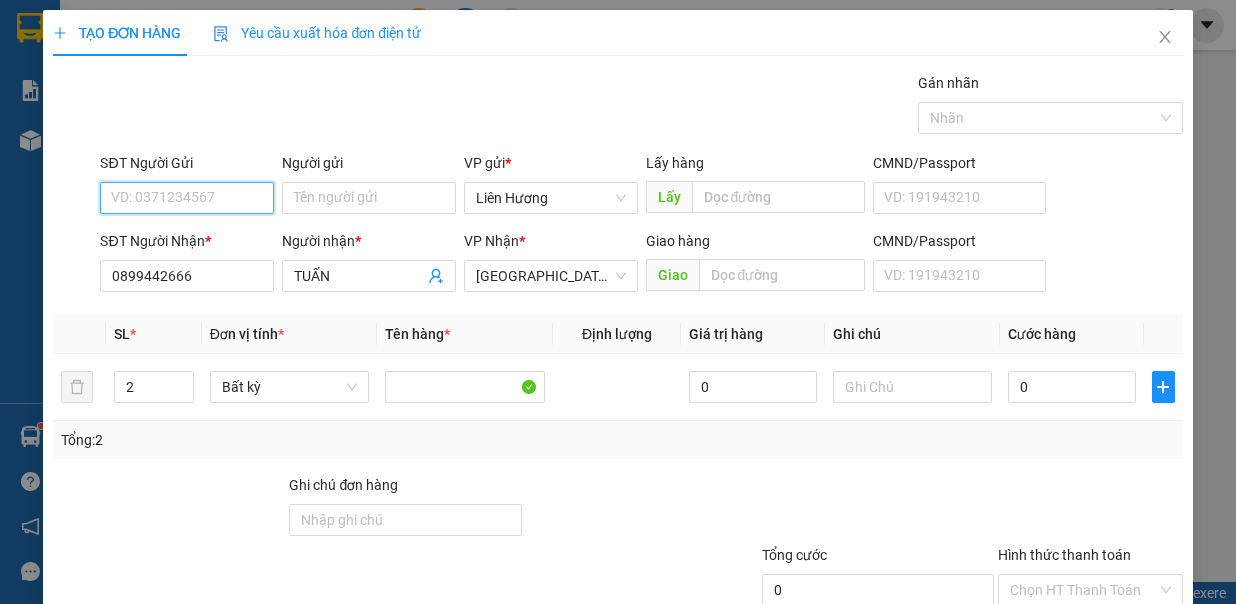 click on "SĐT Người Gửi" at bounding box center [187, 198] 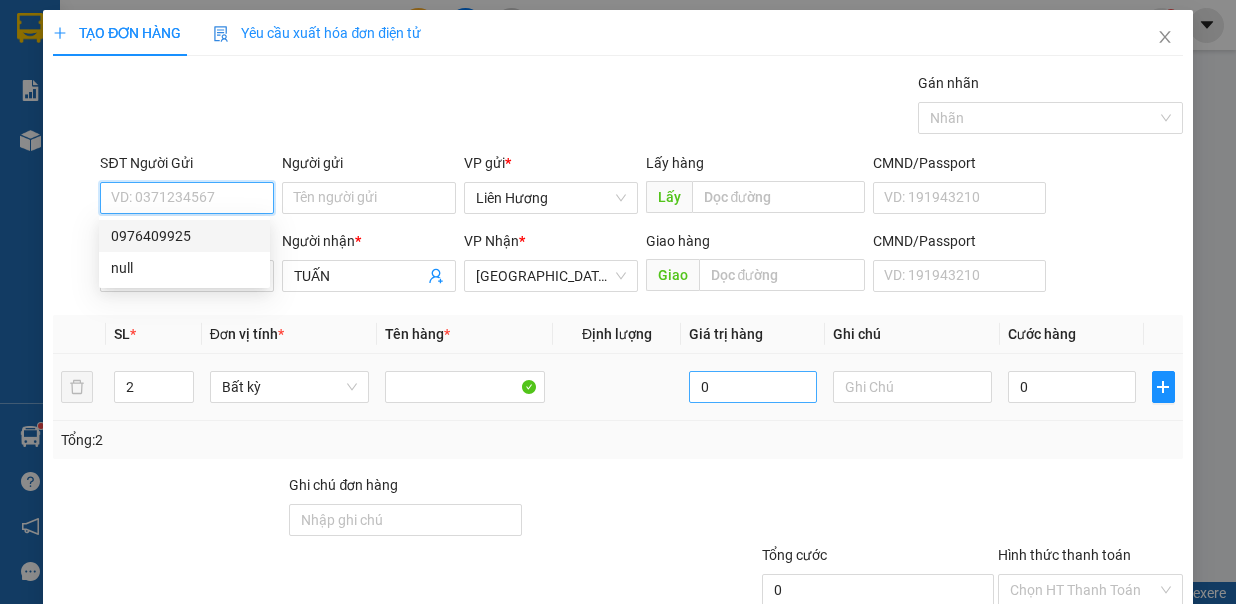 click on "0976409925" at bounding box center (184, 236) 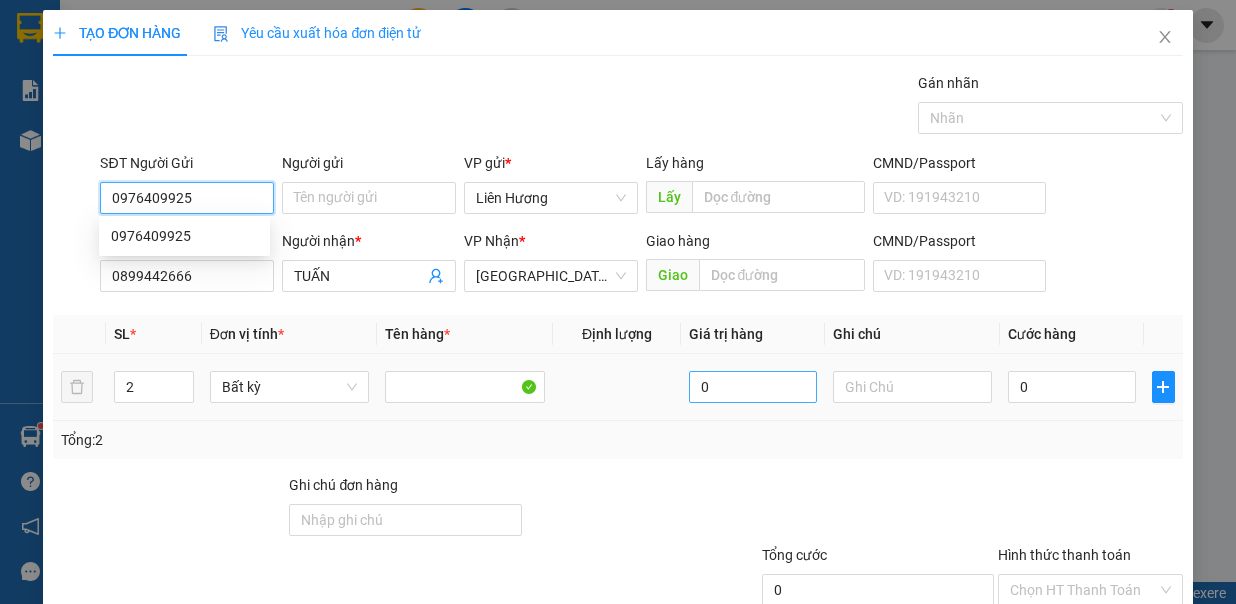 type on "0976409925" 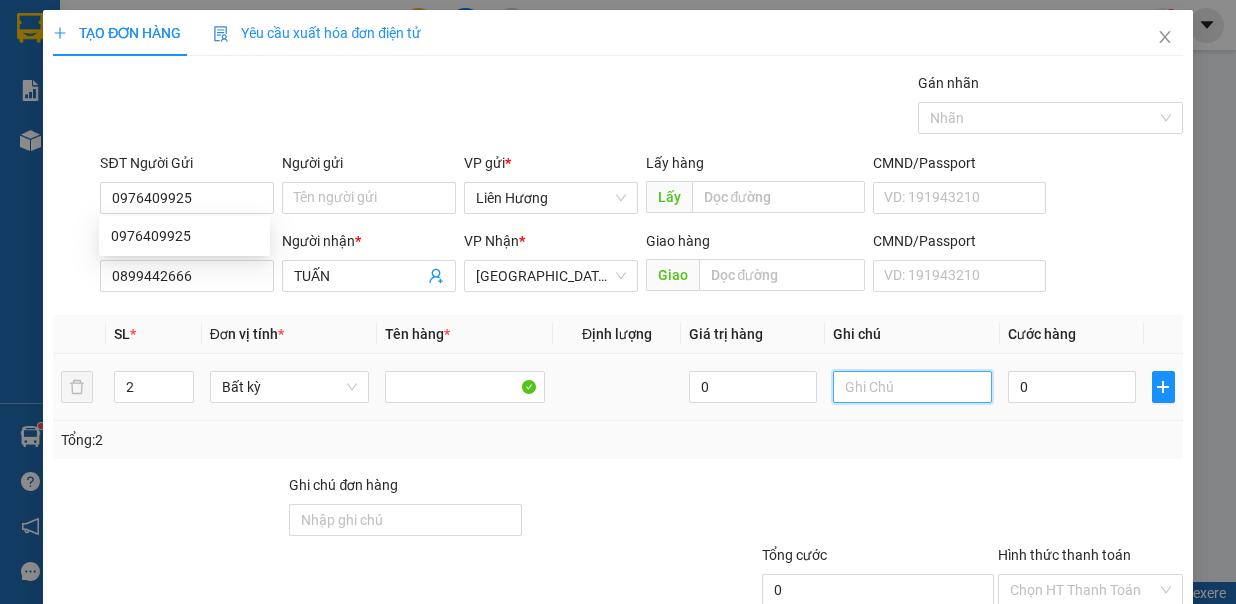 click at bounding box center (913, 387) 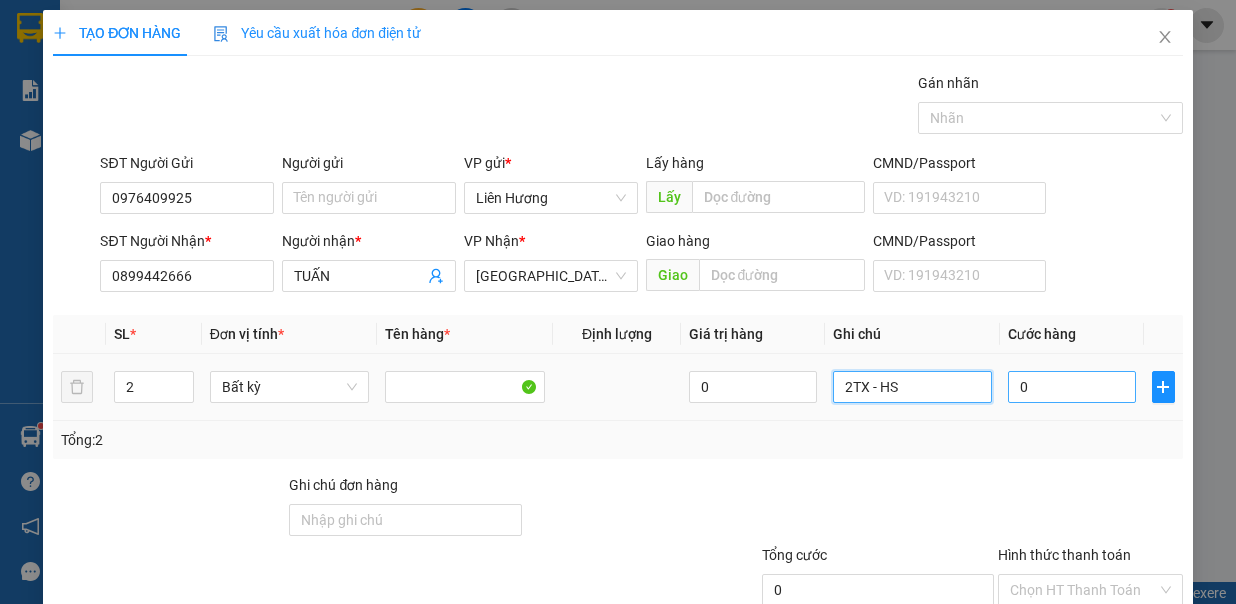 type on "2TX - HS" 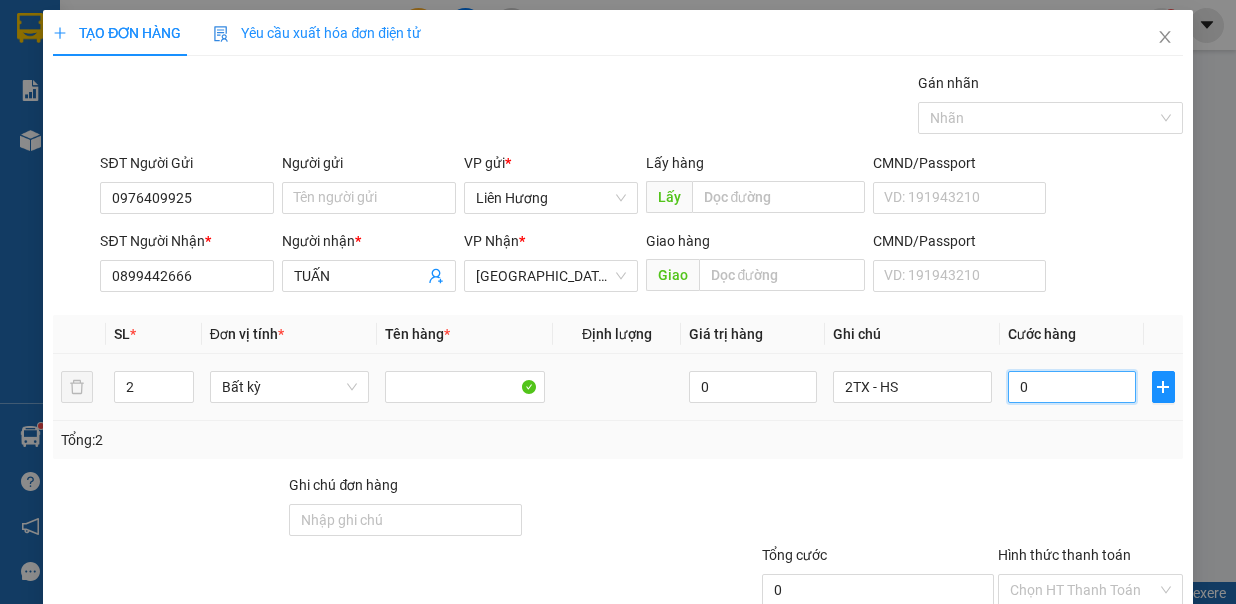 click on "0" at bounding box center (1072, 387) 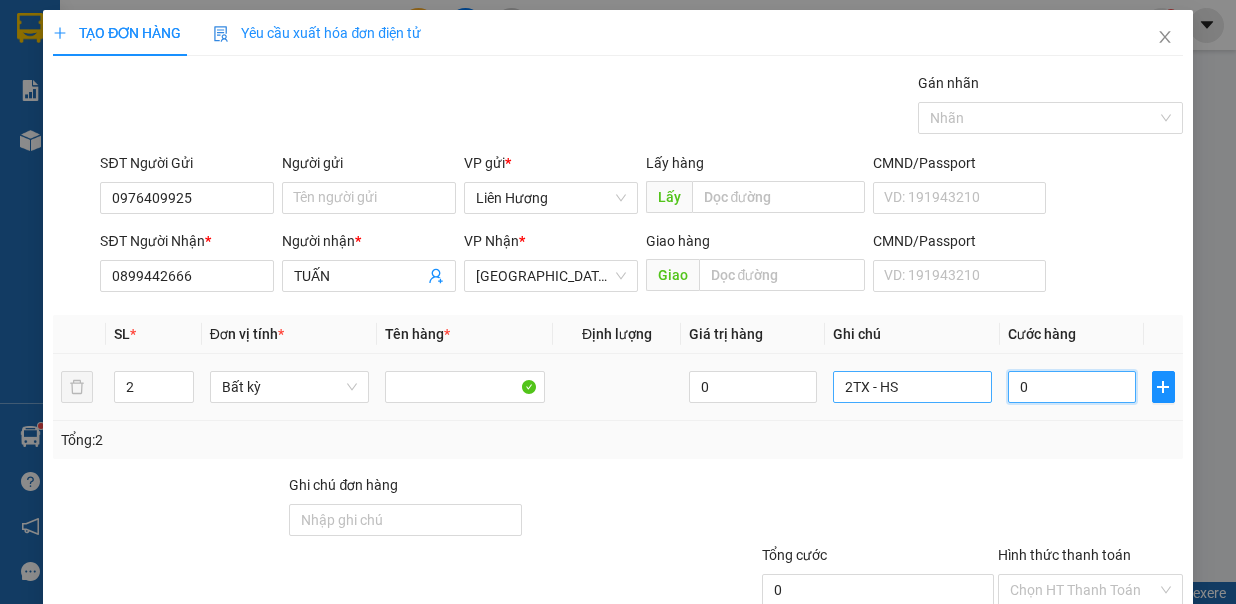 type on "2" 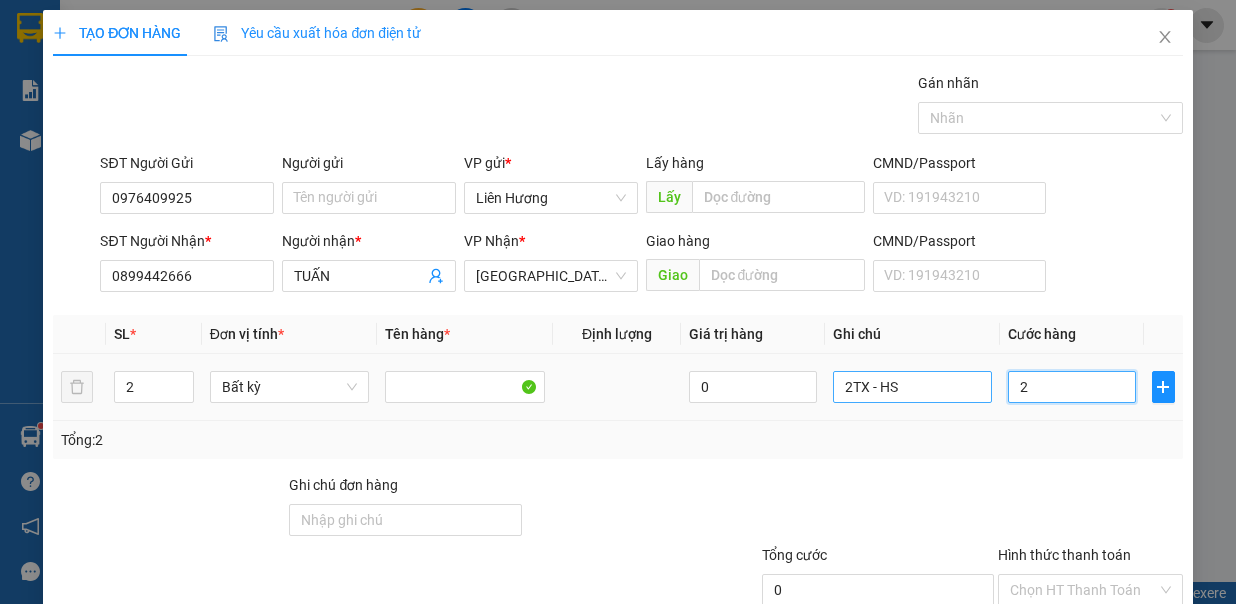 type on "2" 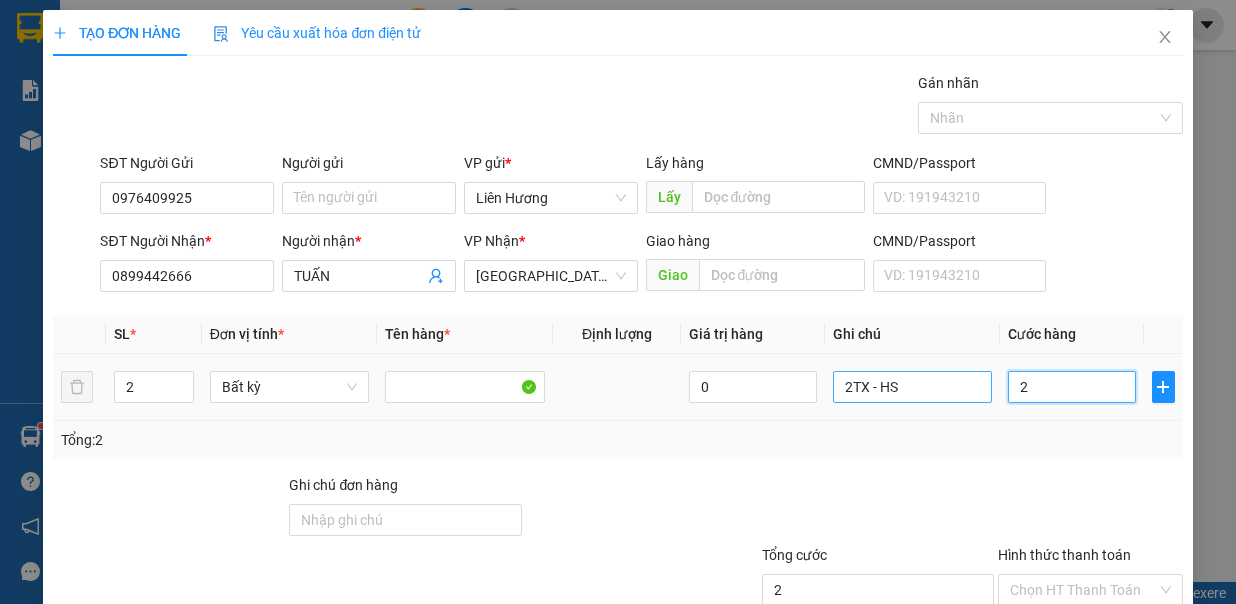 type on "25" 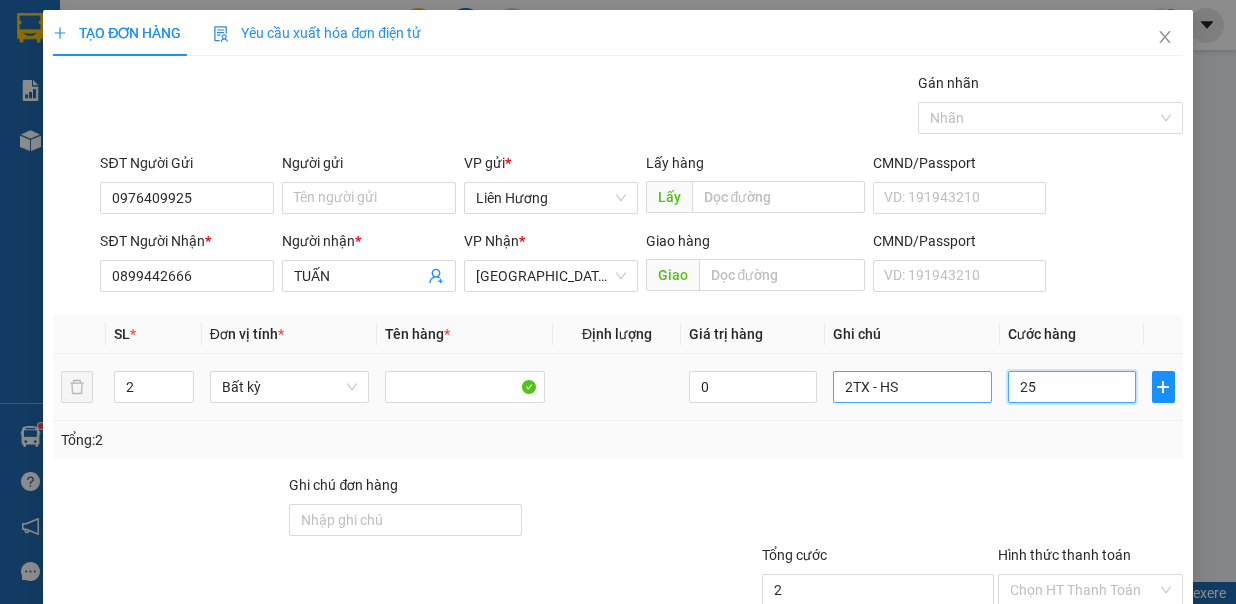 type on "25" 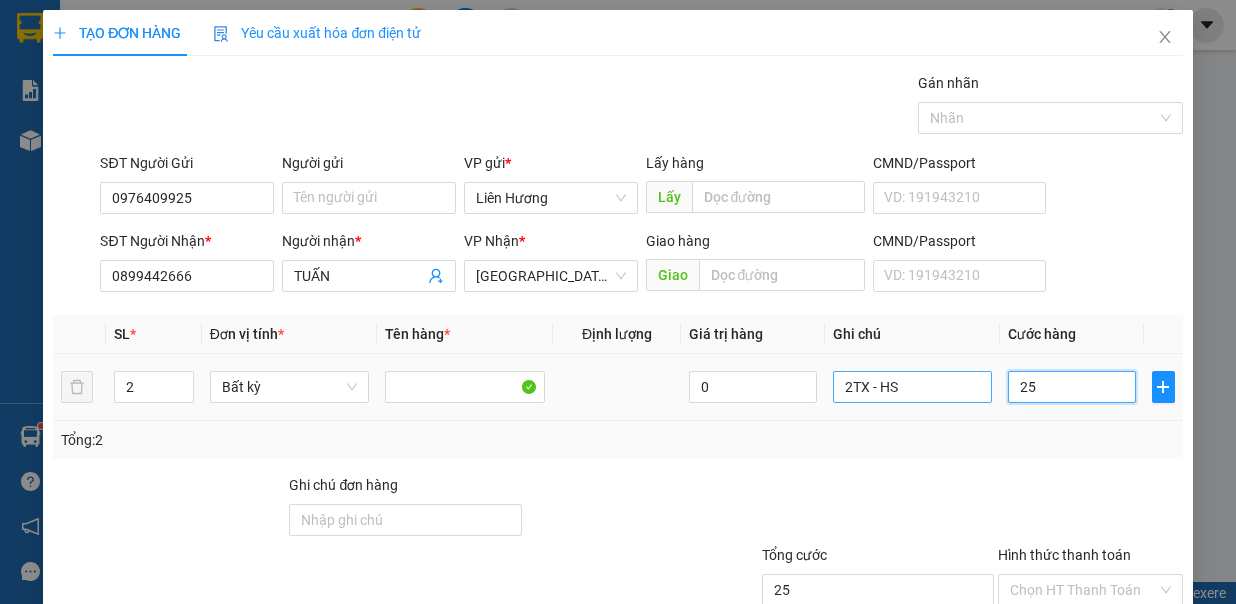 type on "250" 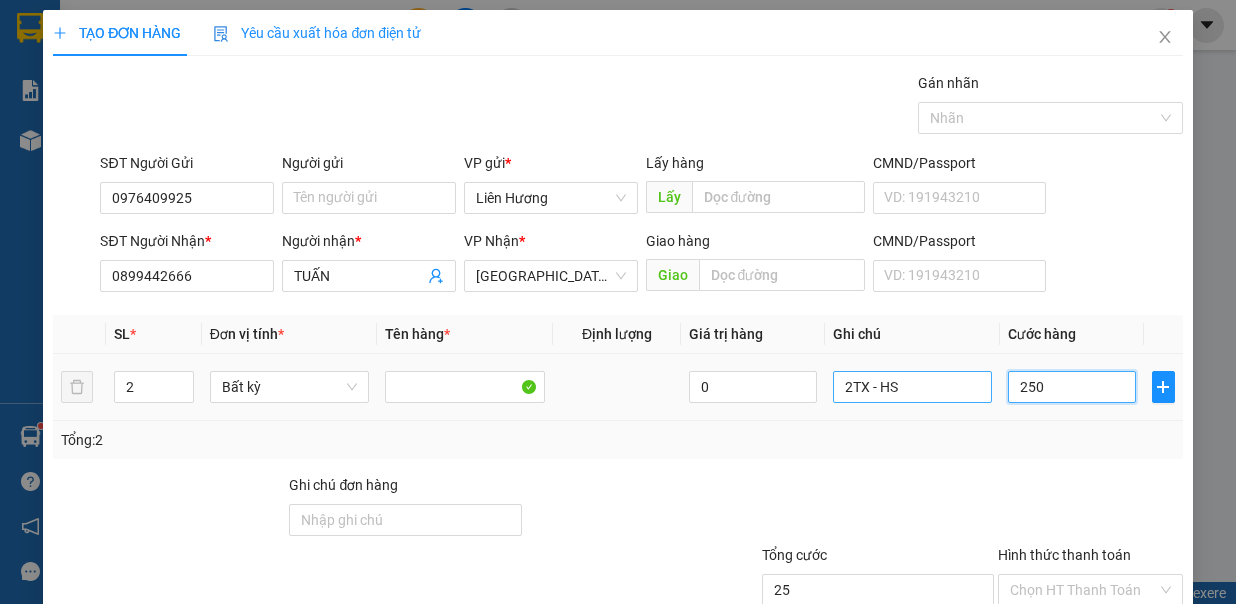 type on "250" 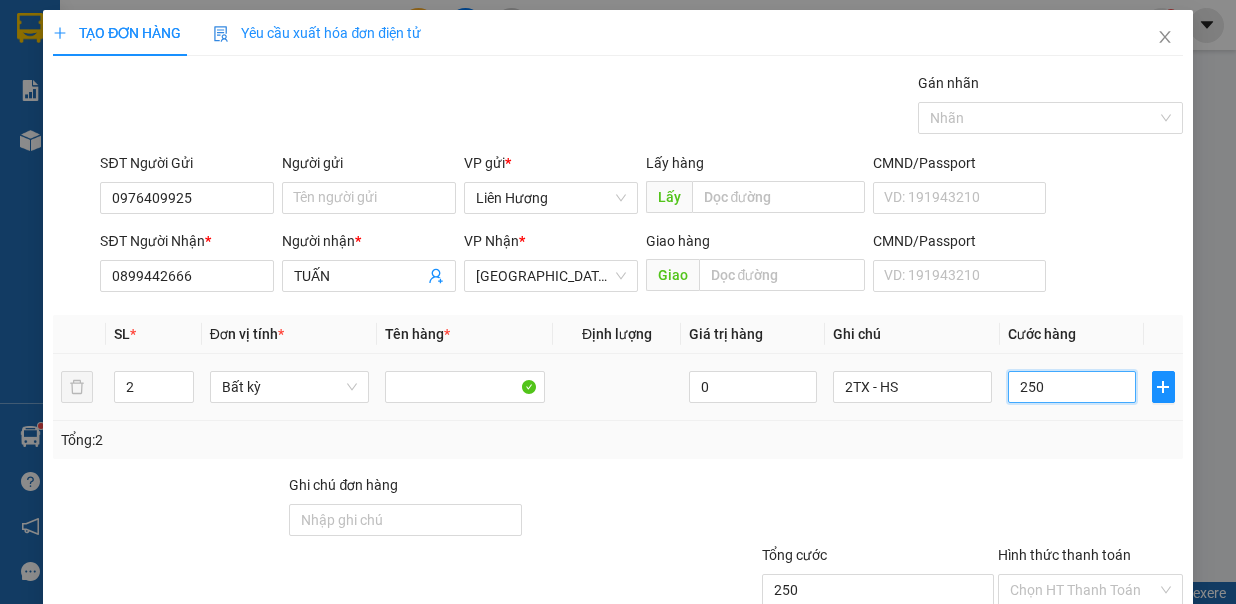 type on "250.000" 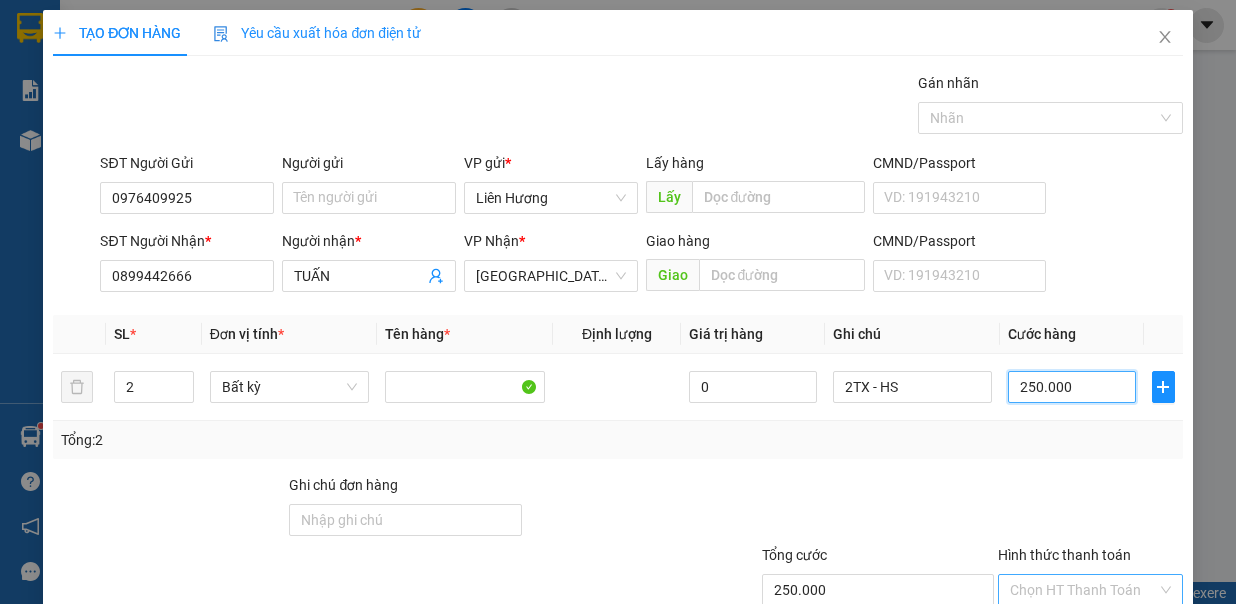 scroll, scrollTop: 133, scrollLeft: 0, axis: vertical 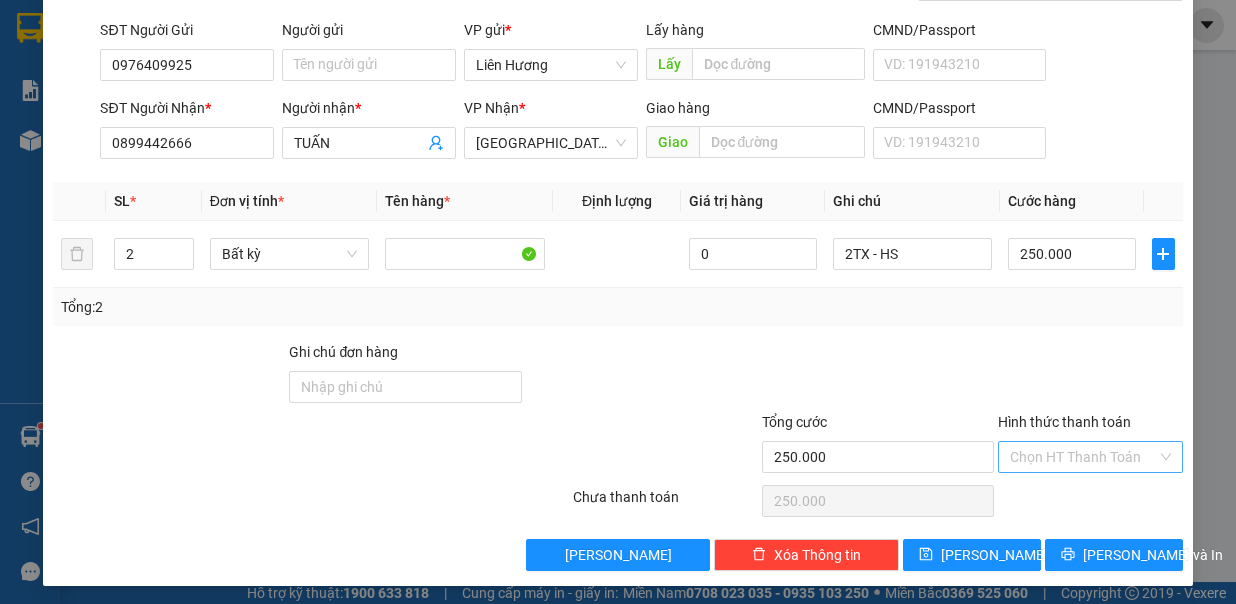 click on "Hình thức thanh toán" at bounding box center (1083, 457) 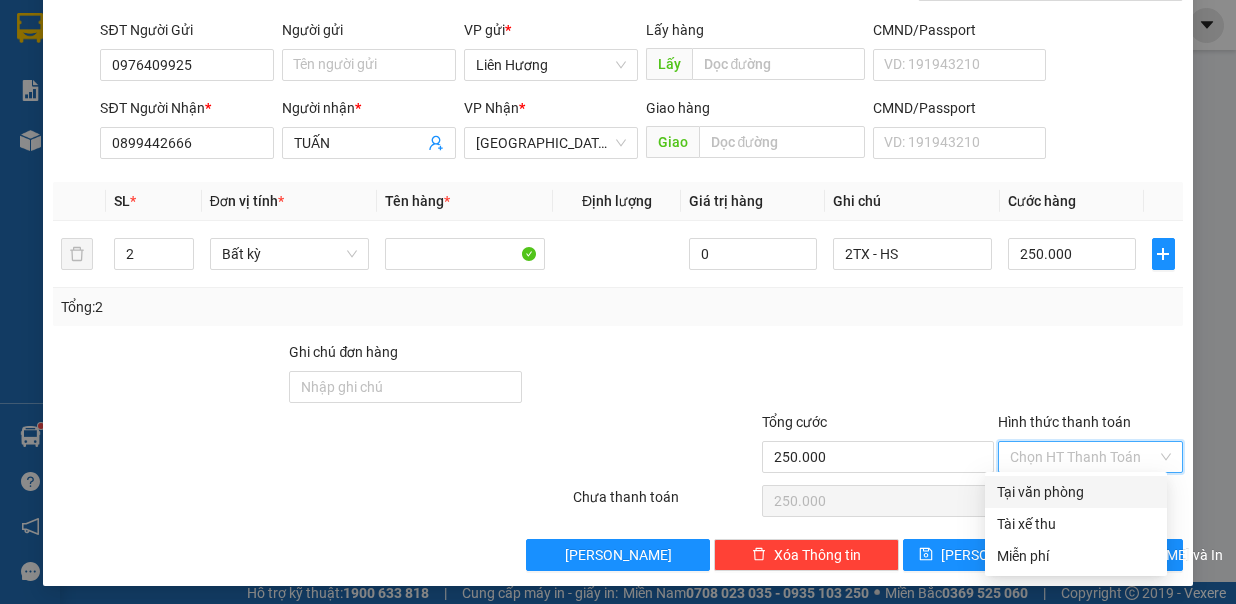 drag, startPoint x: 1100, startPoint y: 491, endPoint x: 1093, endPoint y: 517, distance: 26.925823 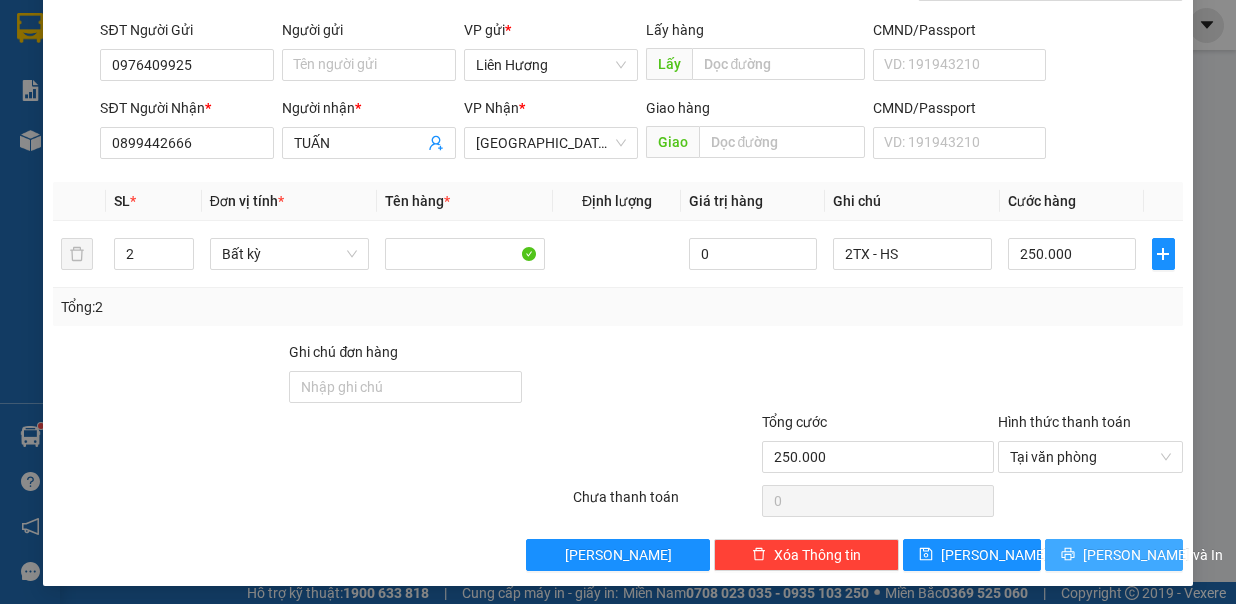 click on "[PERSON_NAME] và In" at bounding box center (1153, 555) 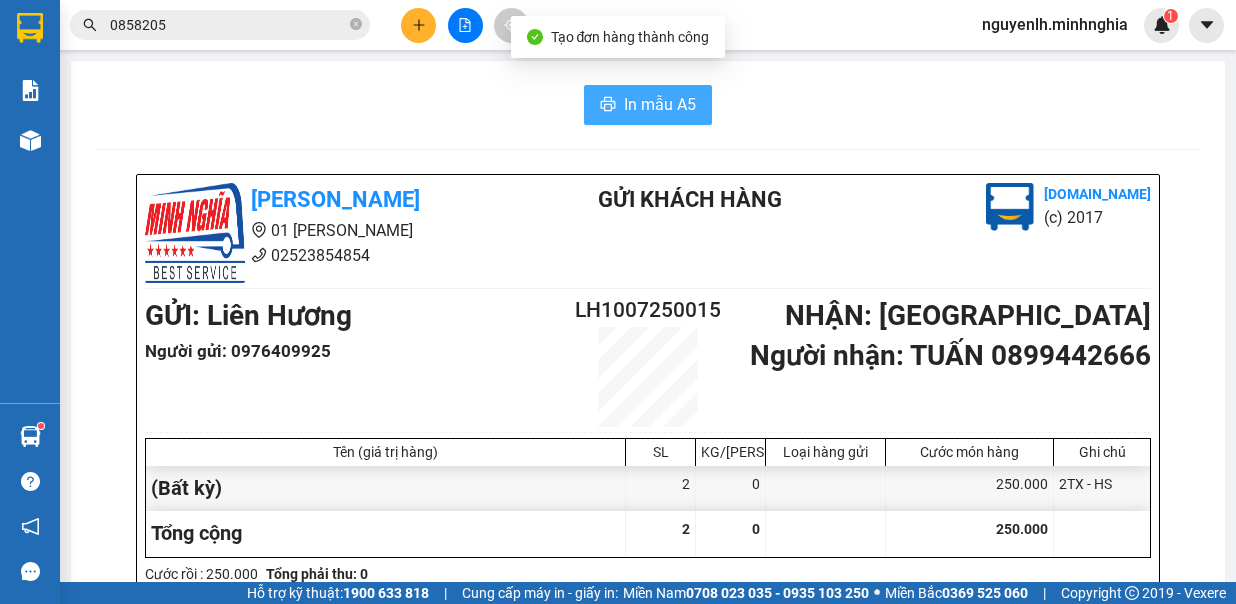 click on "In mẫu A5" at bounding box center (648, 105) 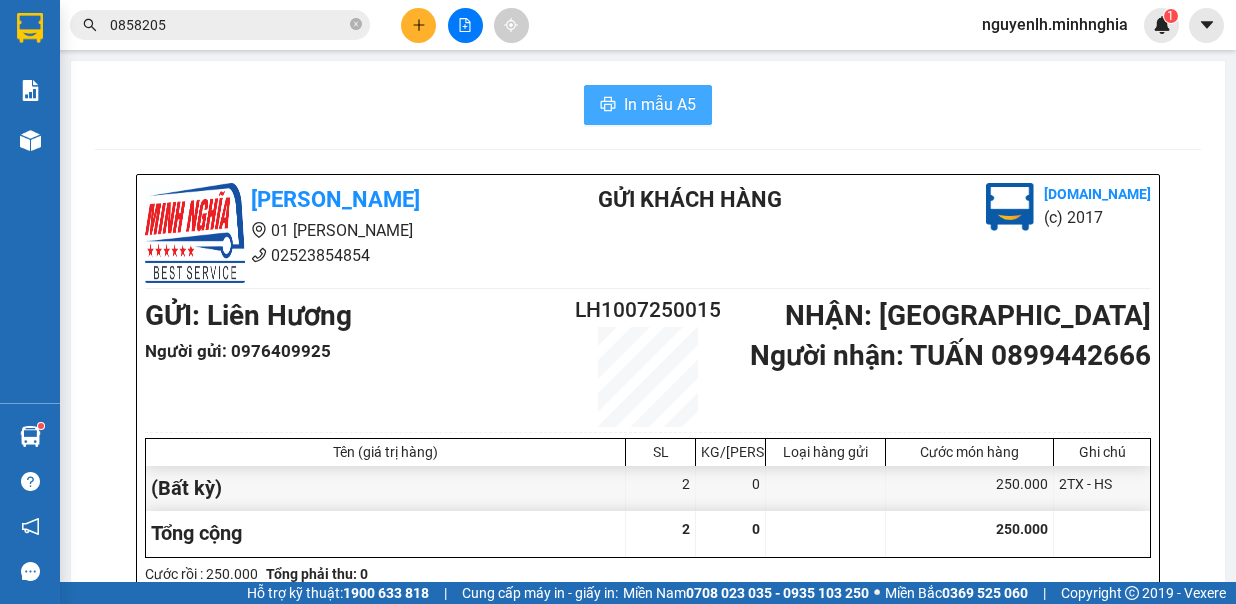 scroll, scrollTop: 0, scrollLeft: 0, axis: both 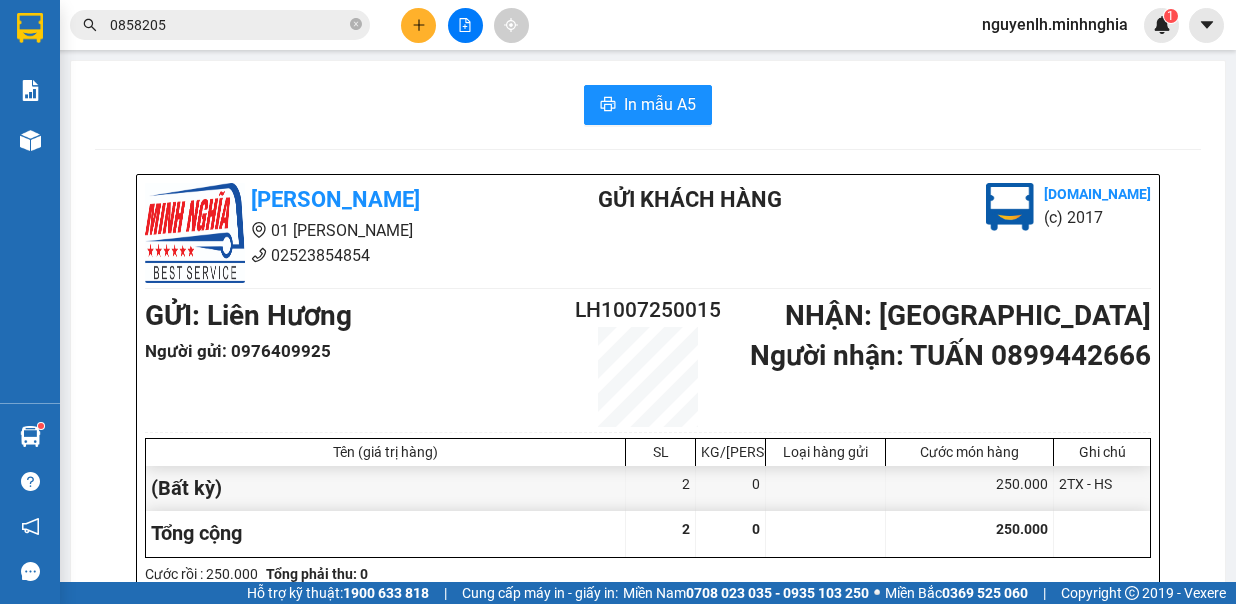 click at bounding box center (418, 25) 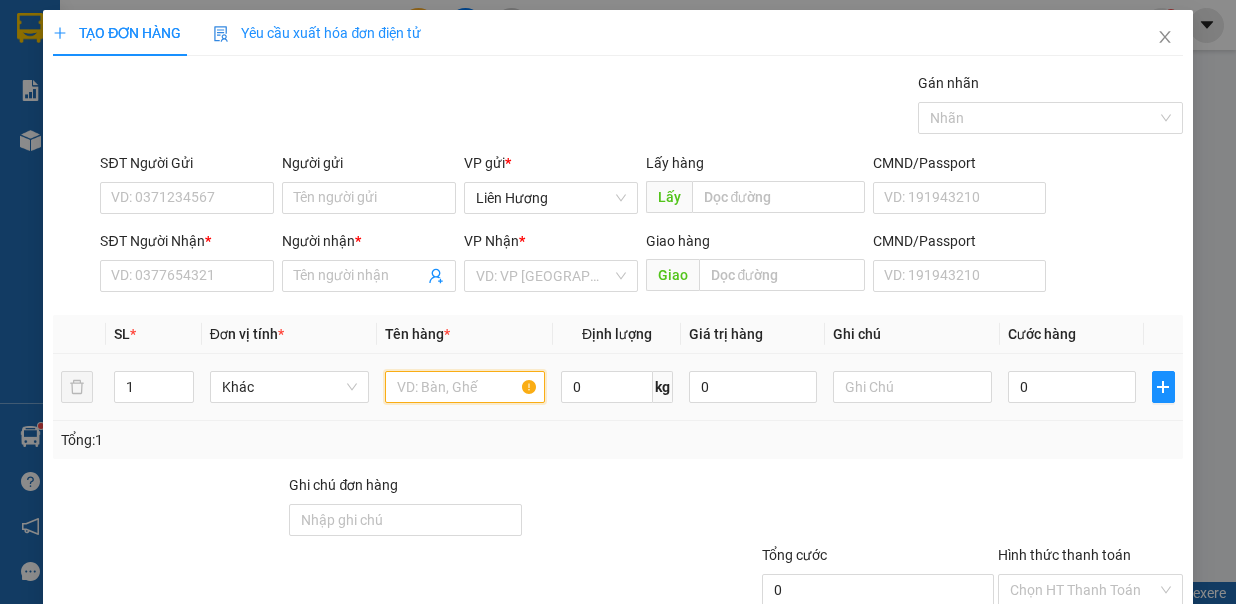 click at bounding box center (465, 387) 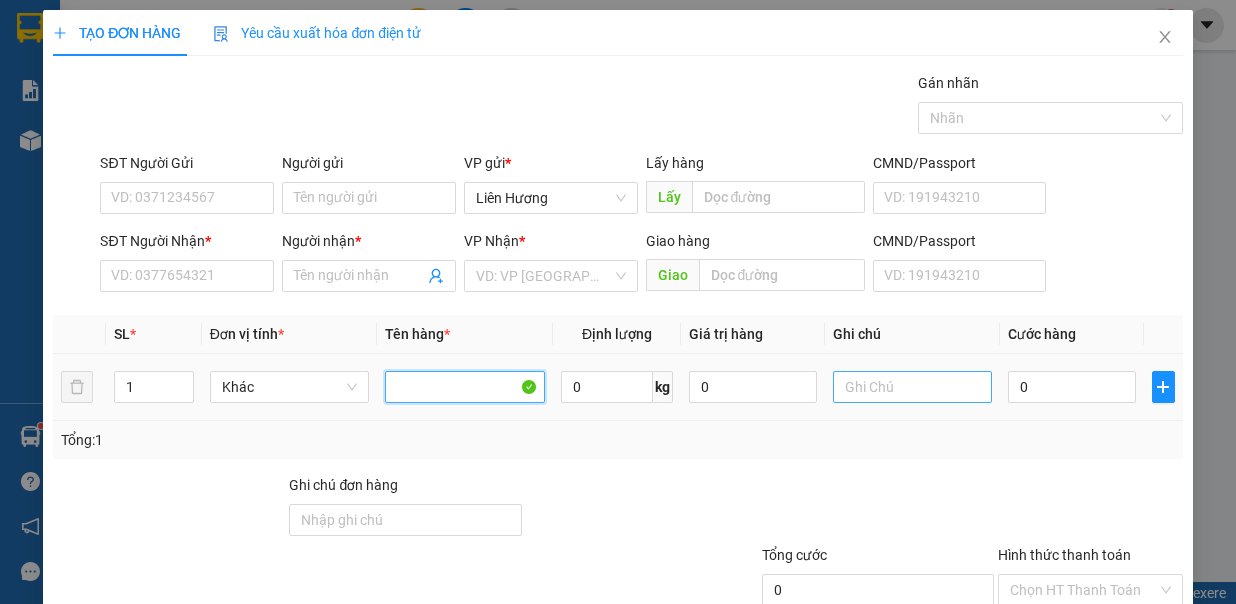 type 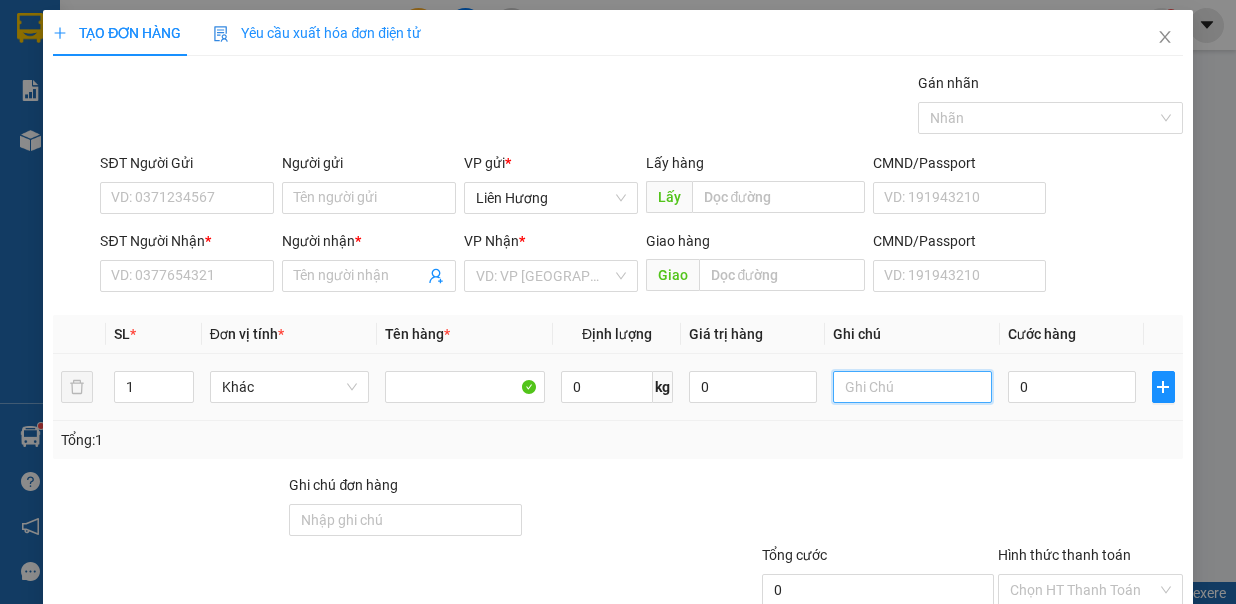 click at bounding box center (913, 387) 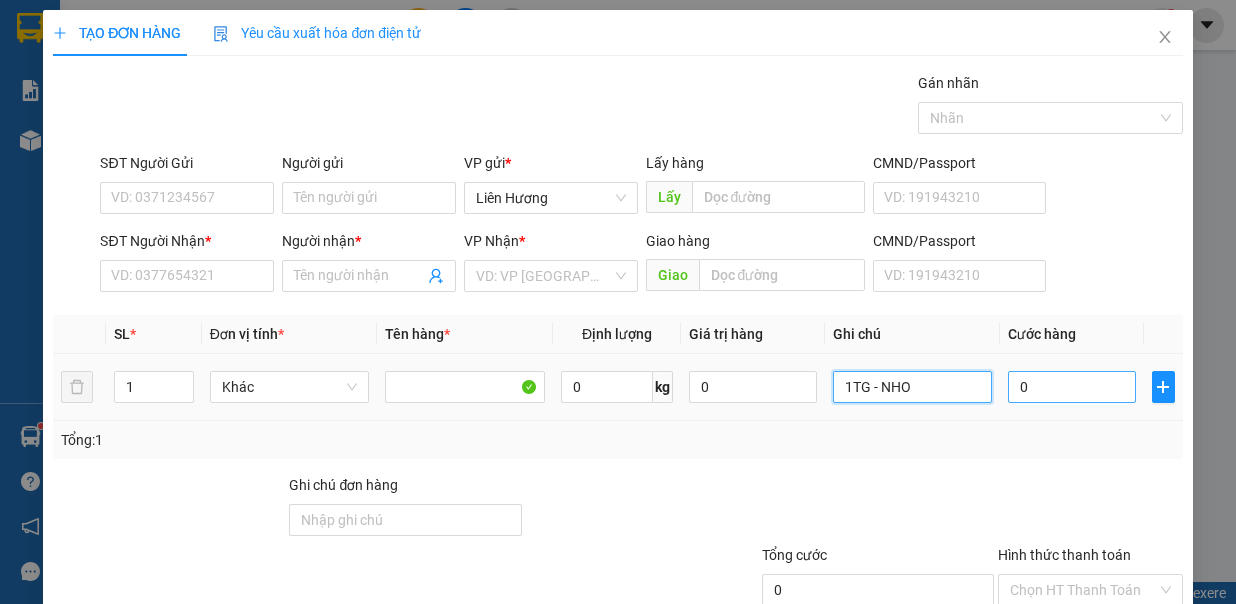 type on "1TG - NHO" 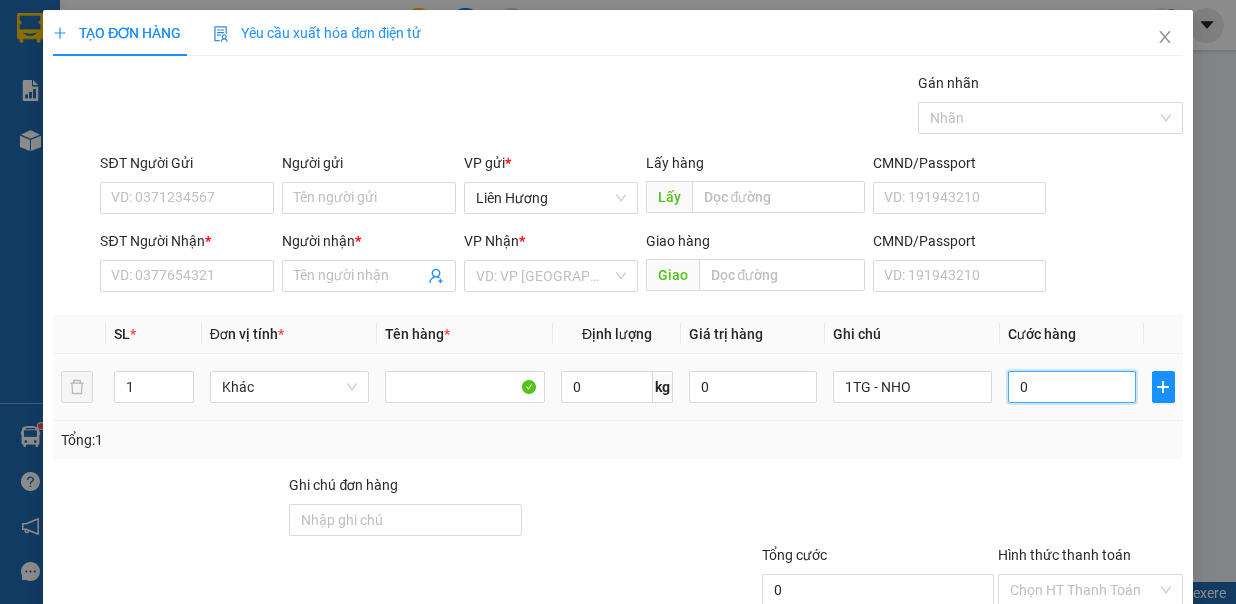 click on "0" at bounding box center [1072, 387] 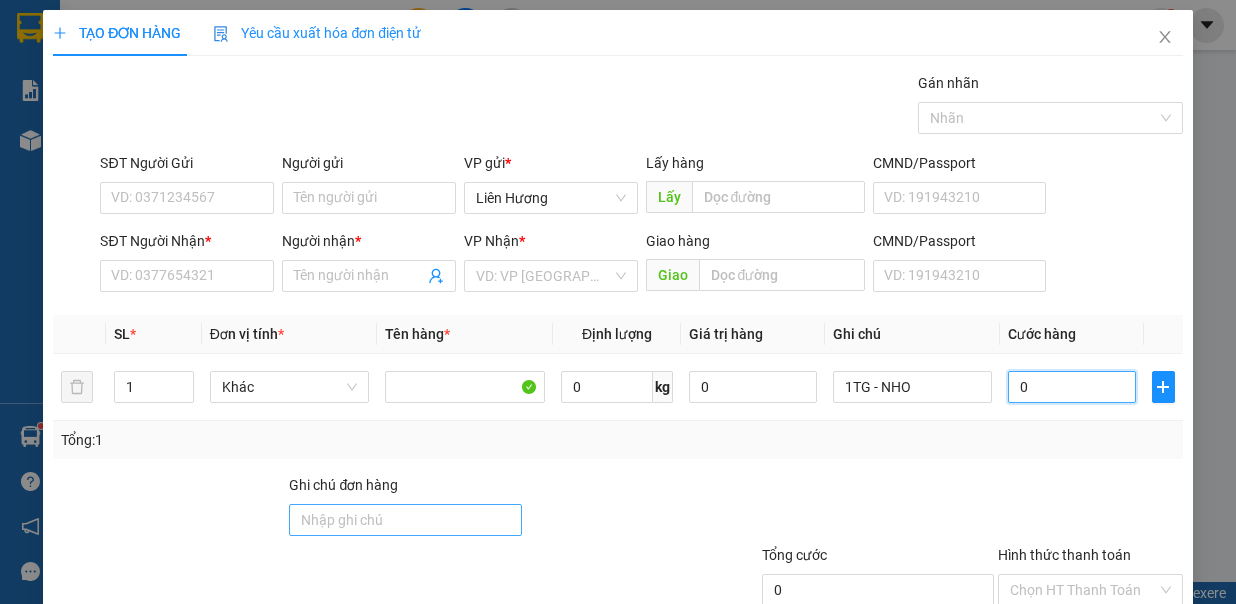 type on "3" 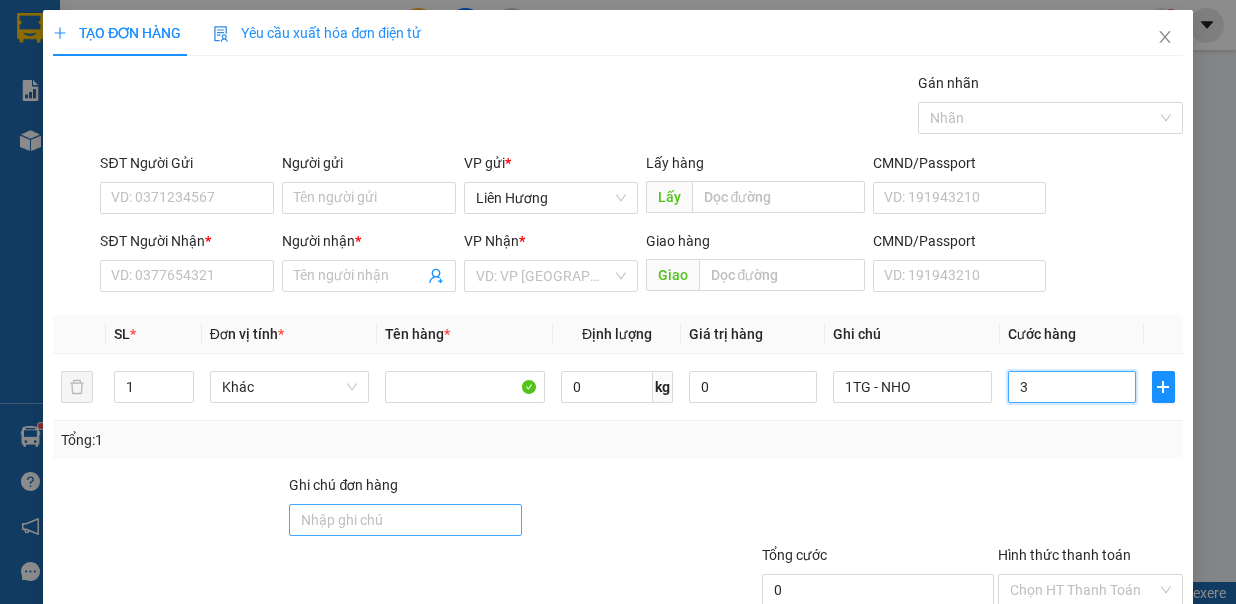 type on "3" 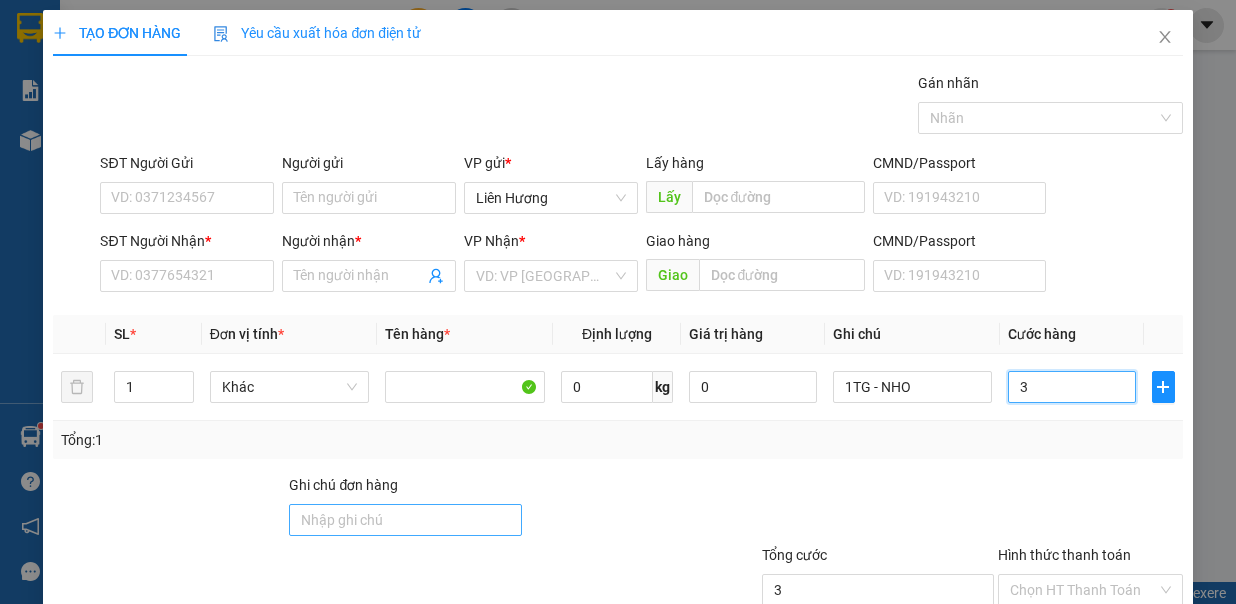 type on "30" 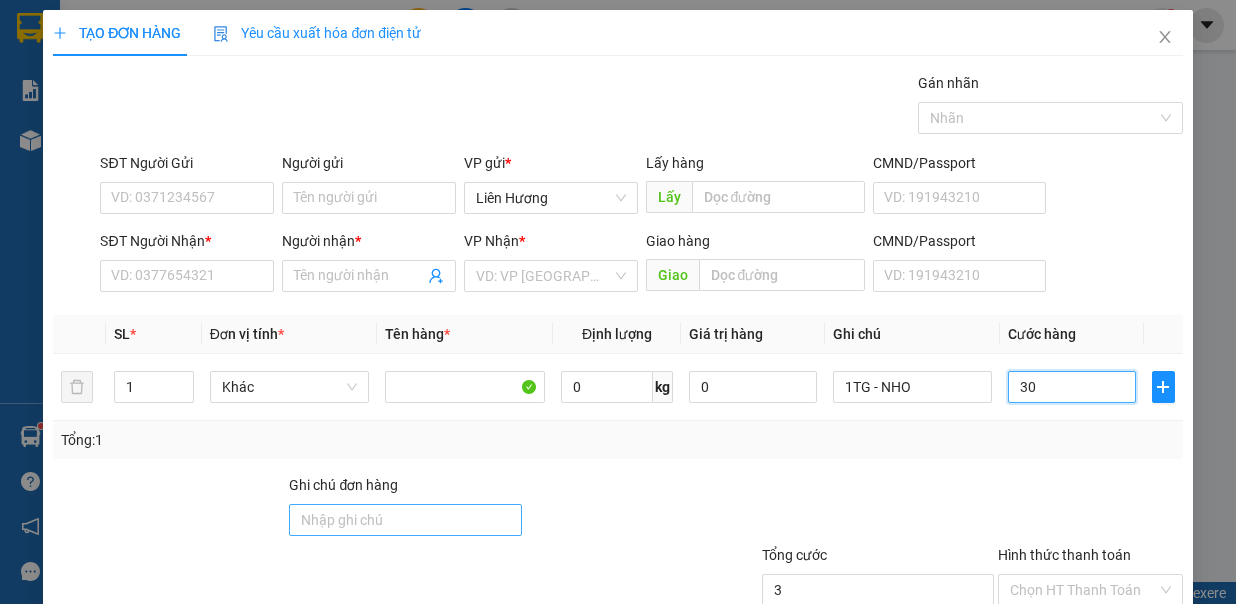 type on "30" 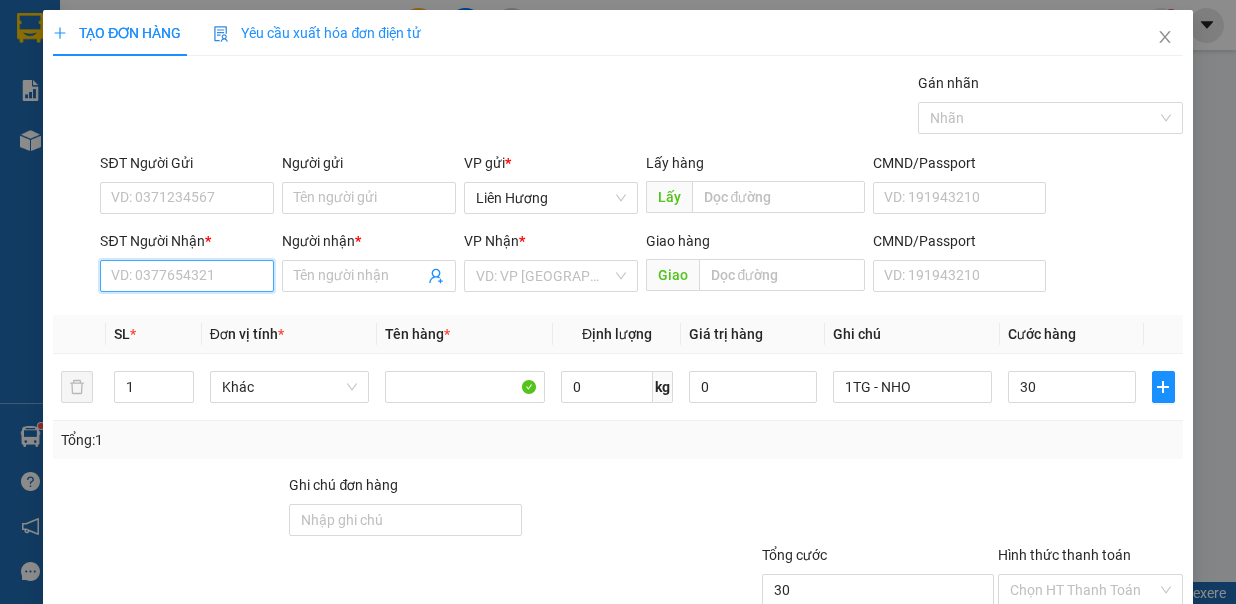 drag, startPoint x: 248, startPoint y: 272, endPoint x: 615, endPoint y: 324, distance: 370.66562 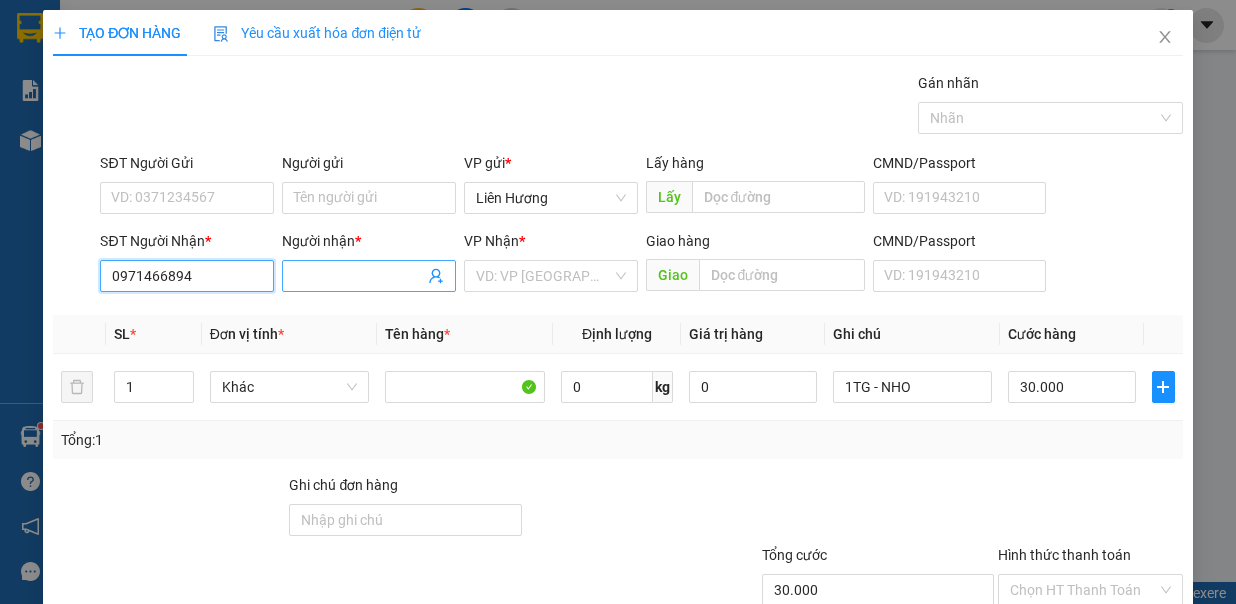 type on "0971466894" 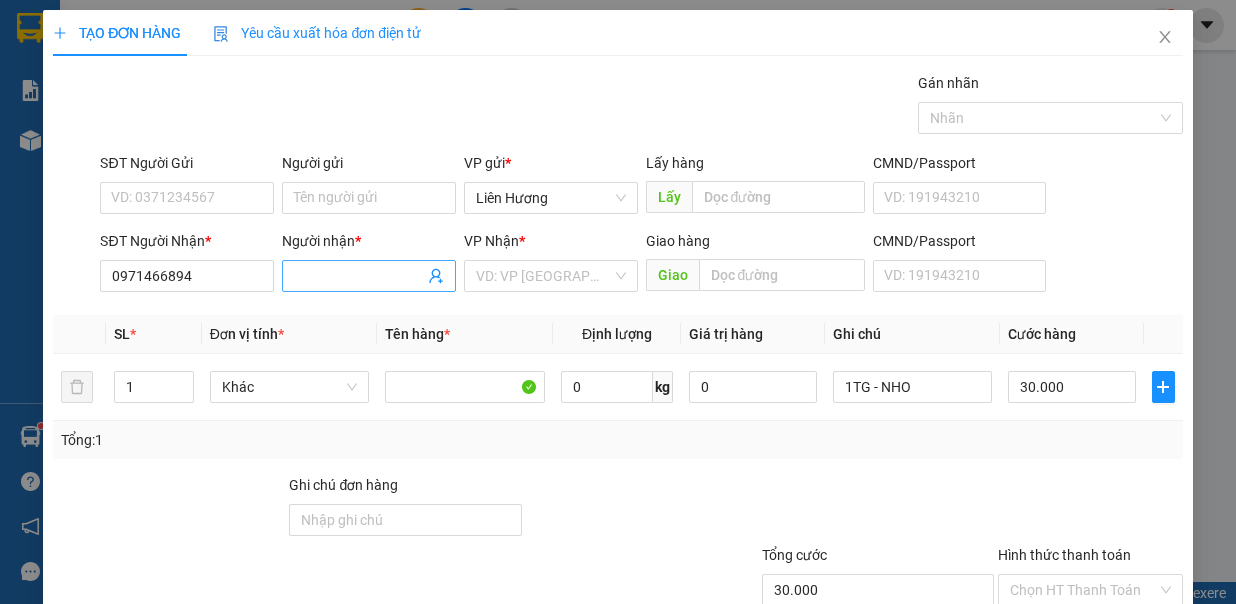 click on "Người nhận  *" at bounding box center [359, 276] 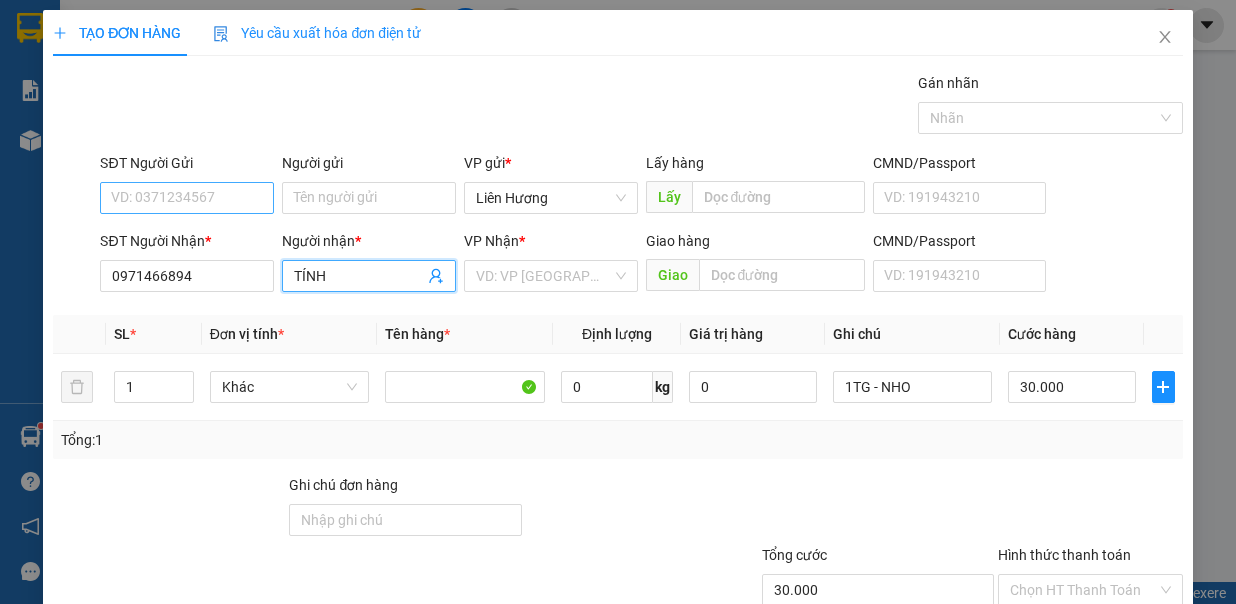 type on "TÍNH" 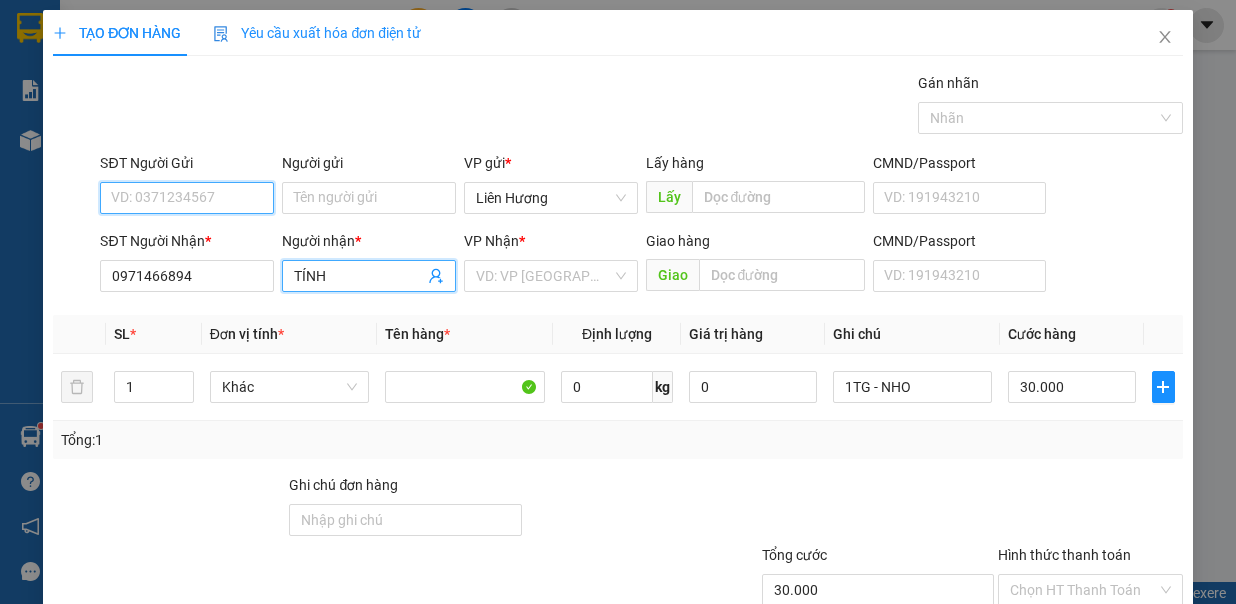 click on "SĐT Người Gửi" at bounding box center (187, 198) 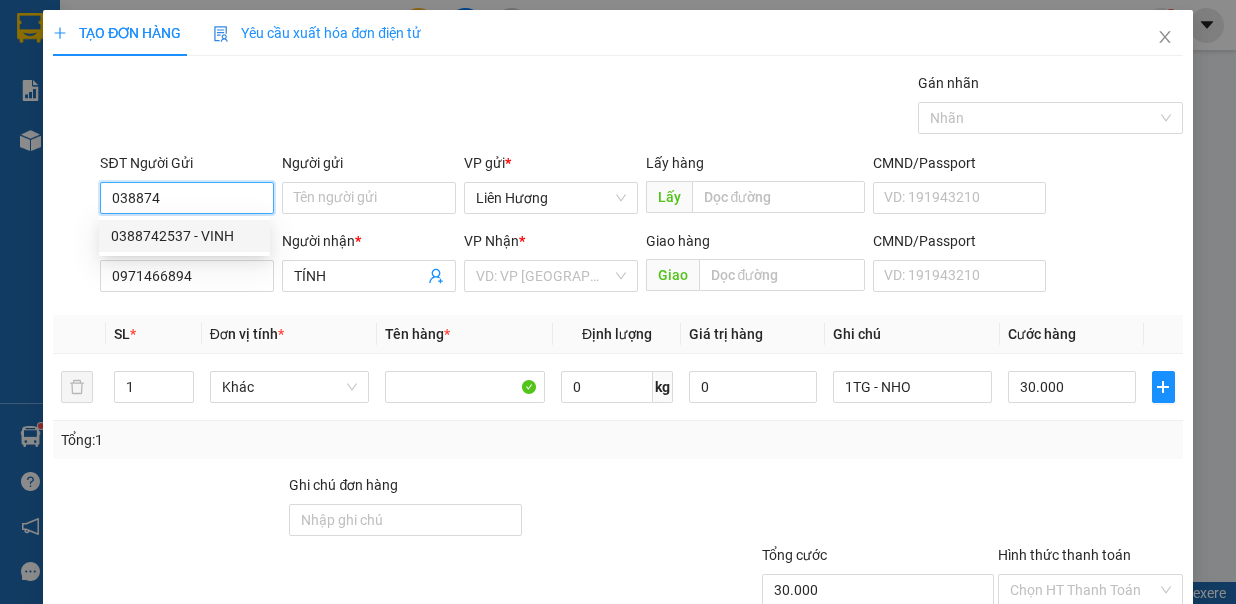 drag, startPoint x: 222, startPoint y: 233, endPoint x: 679, endPoint y: 295, distance: 461.18652 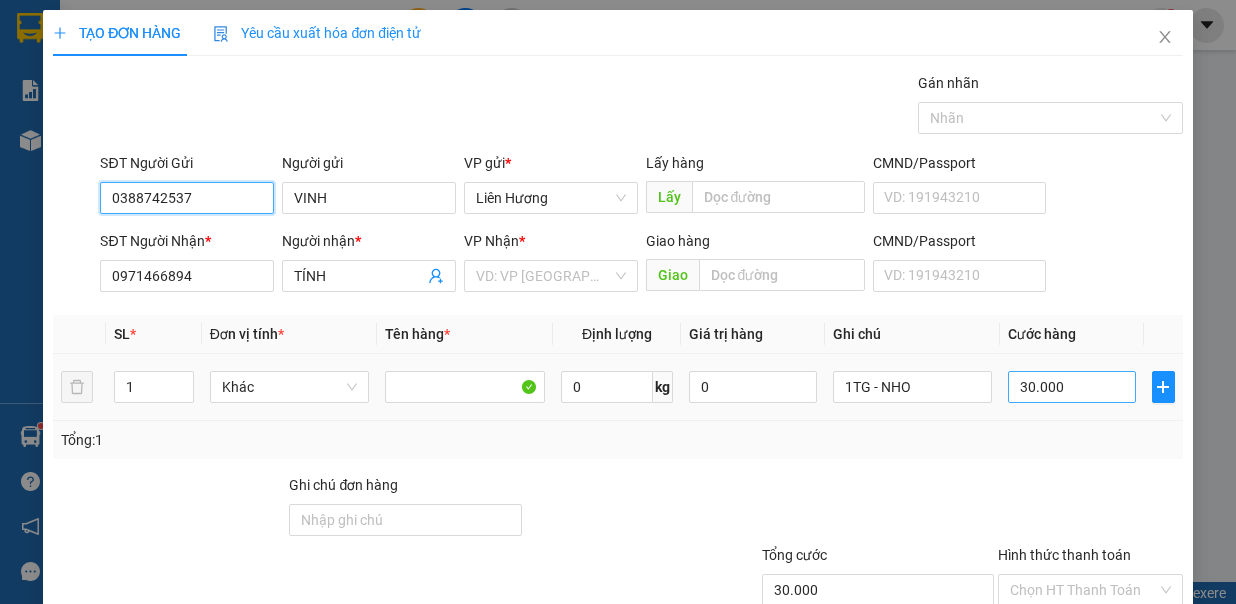 type on "0388742537" 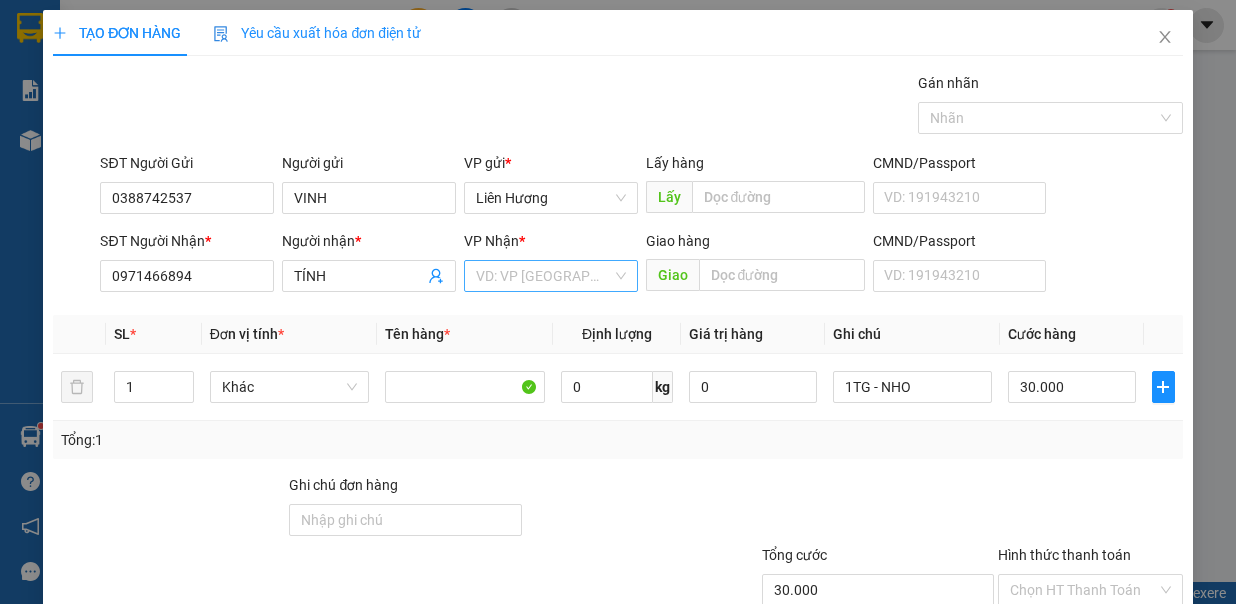 click at bounding box center (544, 276) 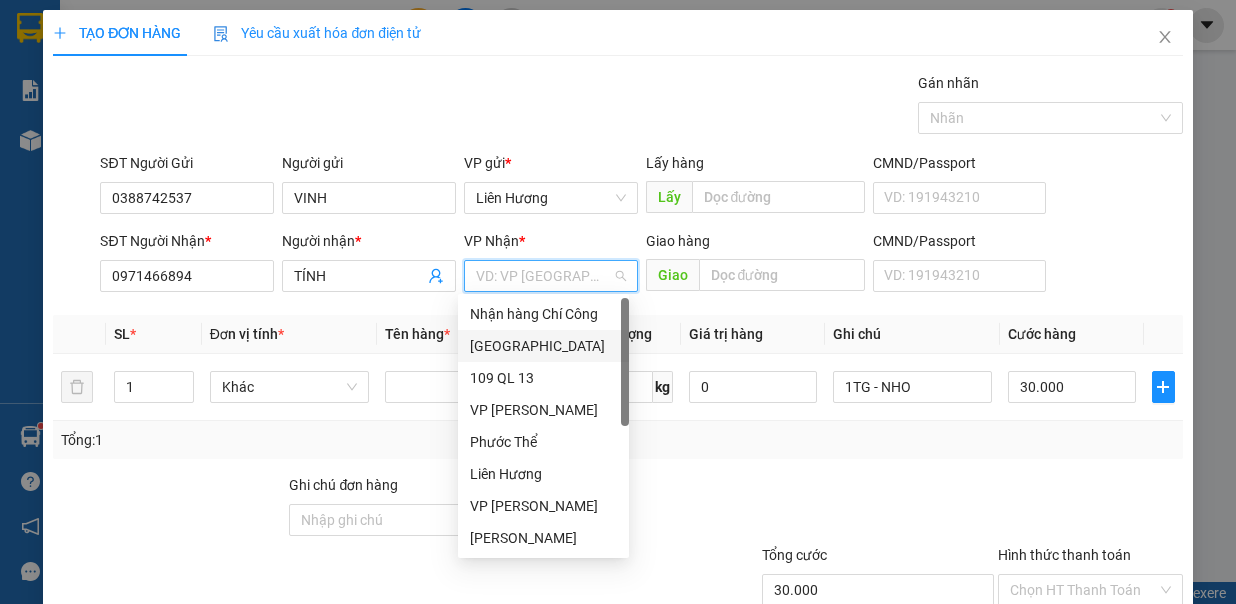 click on "[GEOGRAPHIC_DATA]" at bounding box center (543, 346) 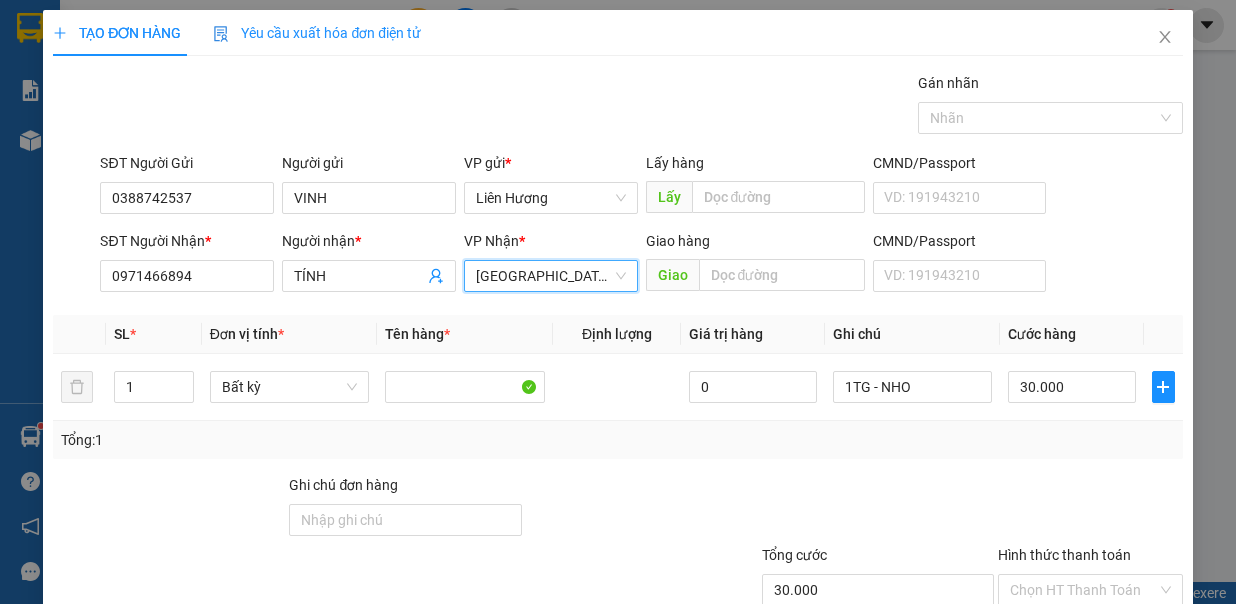 scroll, scrollTop: 133, scrollLeft: 0, axis: vertical 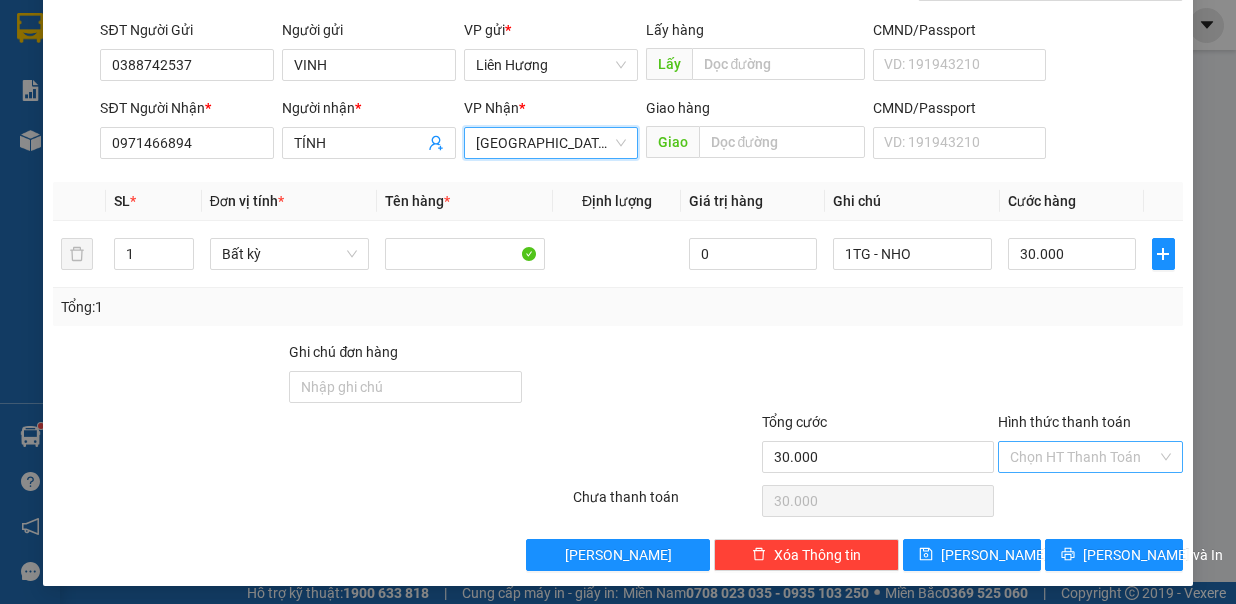 click on "Hình thức thanh toán" at bounding box center [1083, 457] 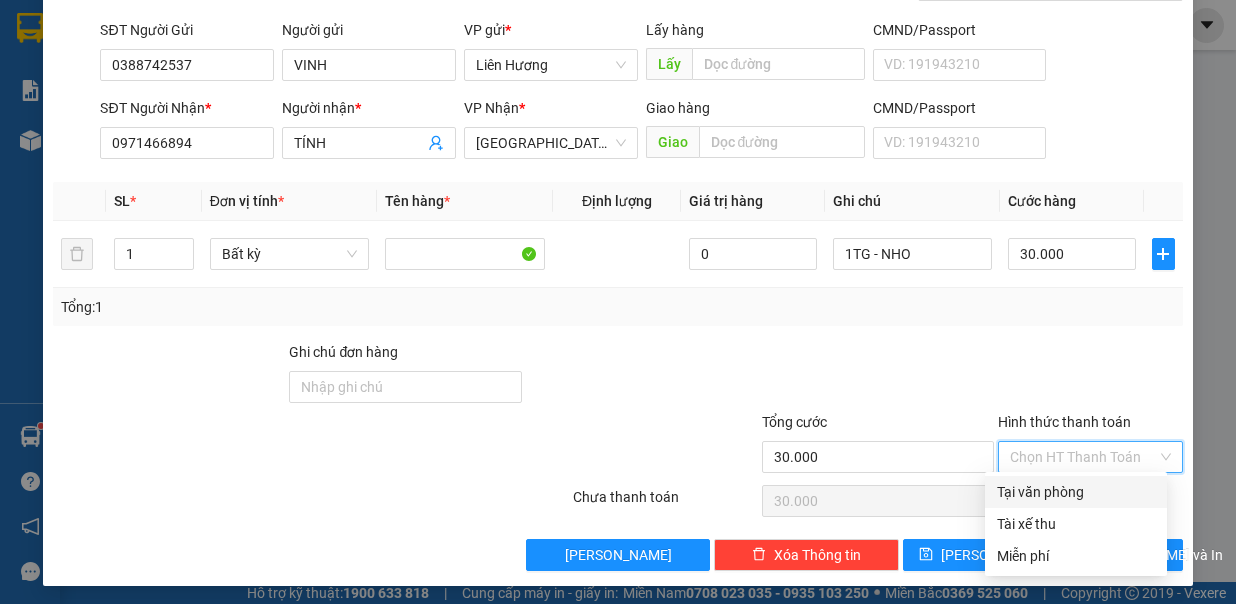 click on "Tại văn phòng" at bounding box center [1076, 492] 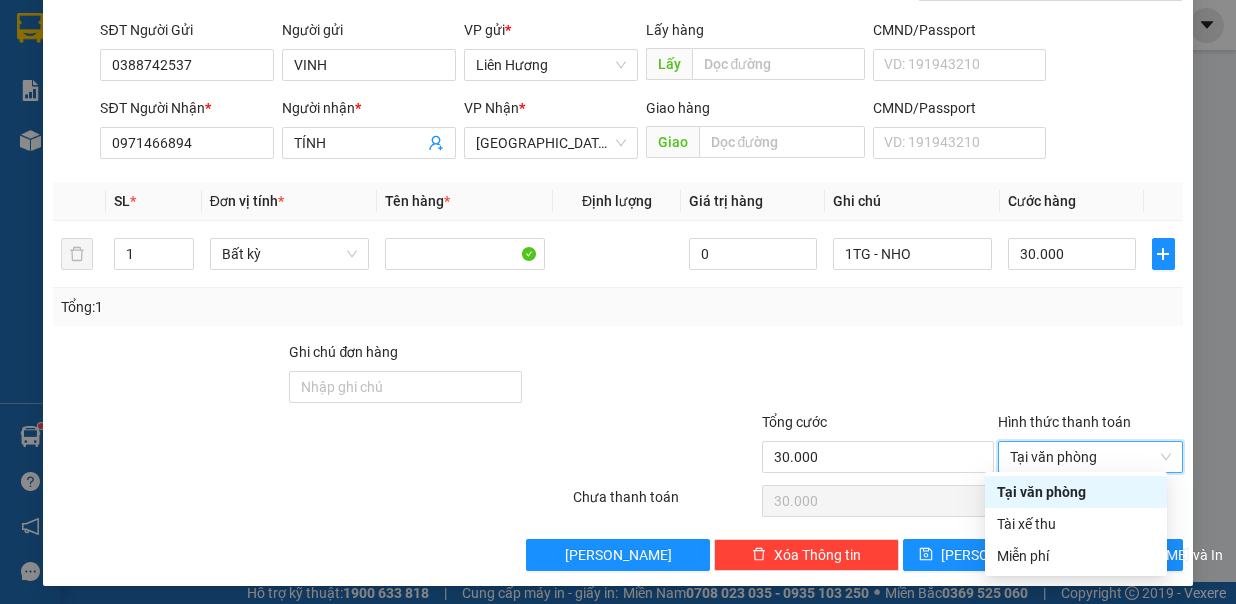 type on "0" 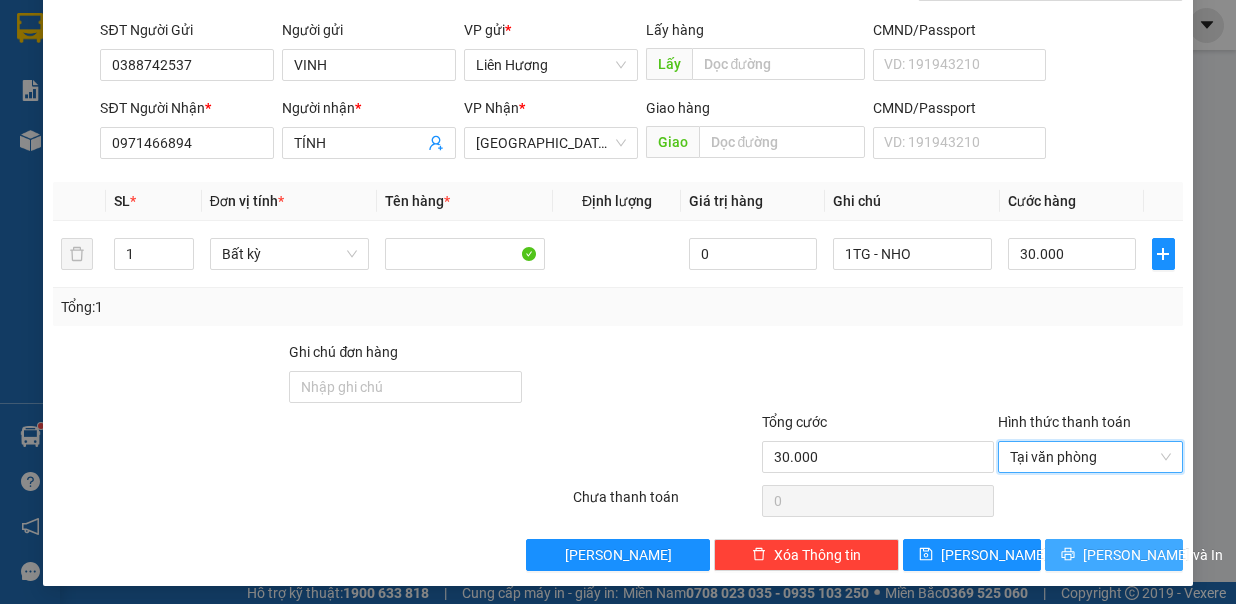drag, startPoint x: 1098, startPoint y: 545, endPoint x: 1108, endPoint y: 541, distance: 10.770329 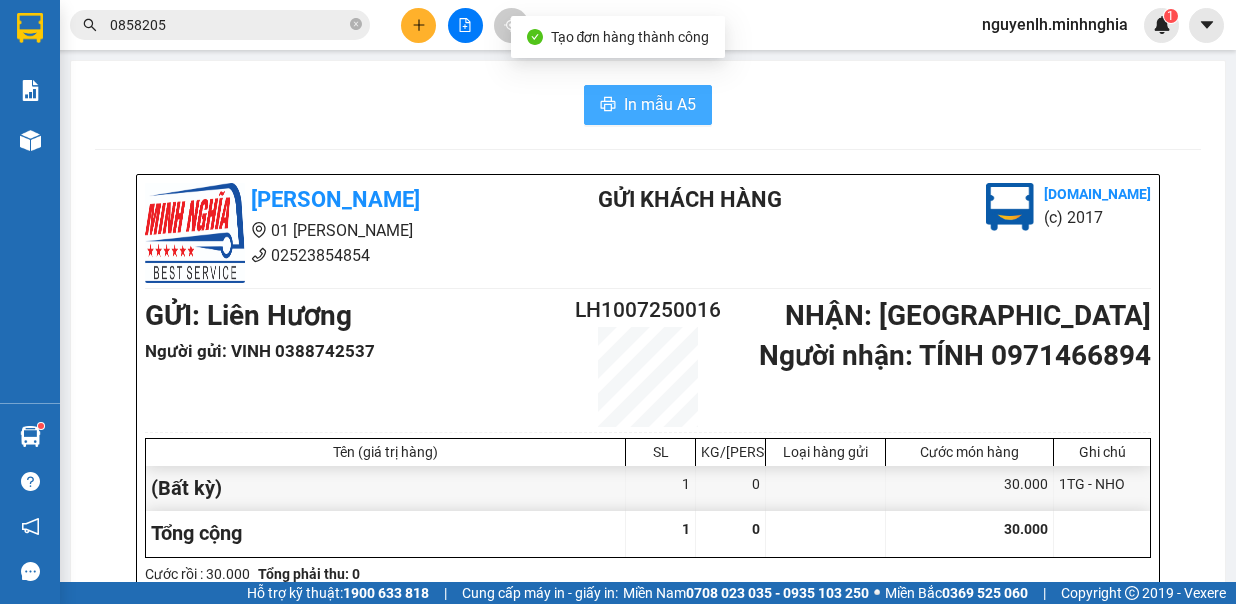 drag, startPoint x: 670, startPoint y: 108, endPoint x: 677, endPoint y: 98, distance: 12.206555 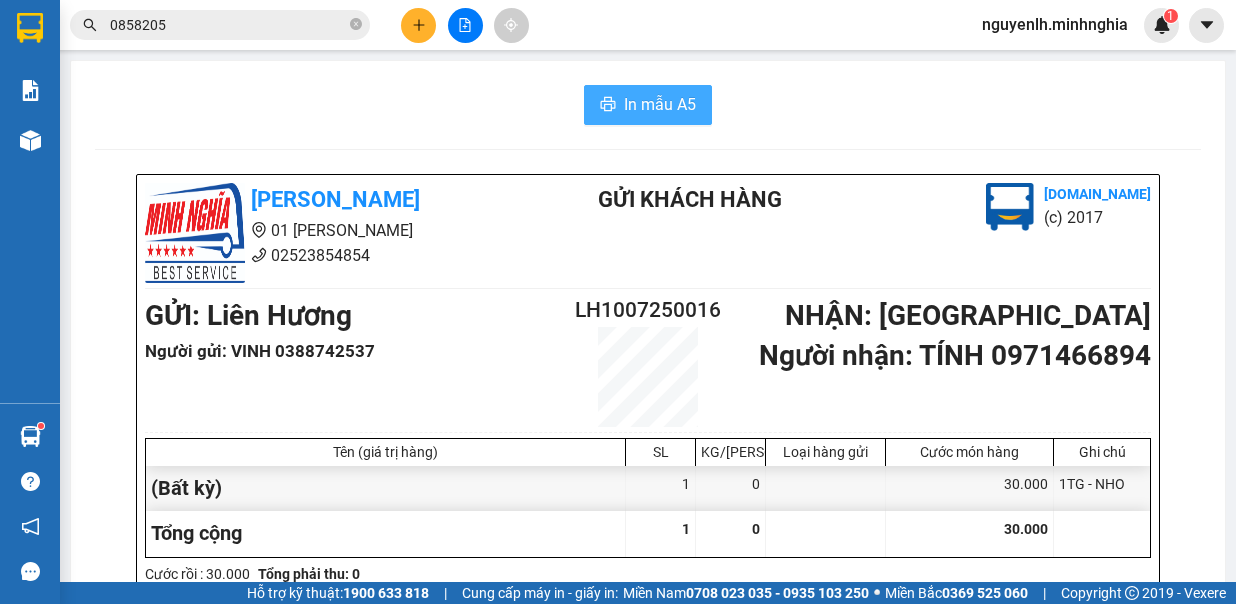 scroll, scrollTop: 0, scrollLeft: 0, axis: both 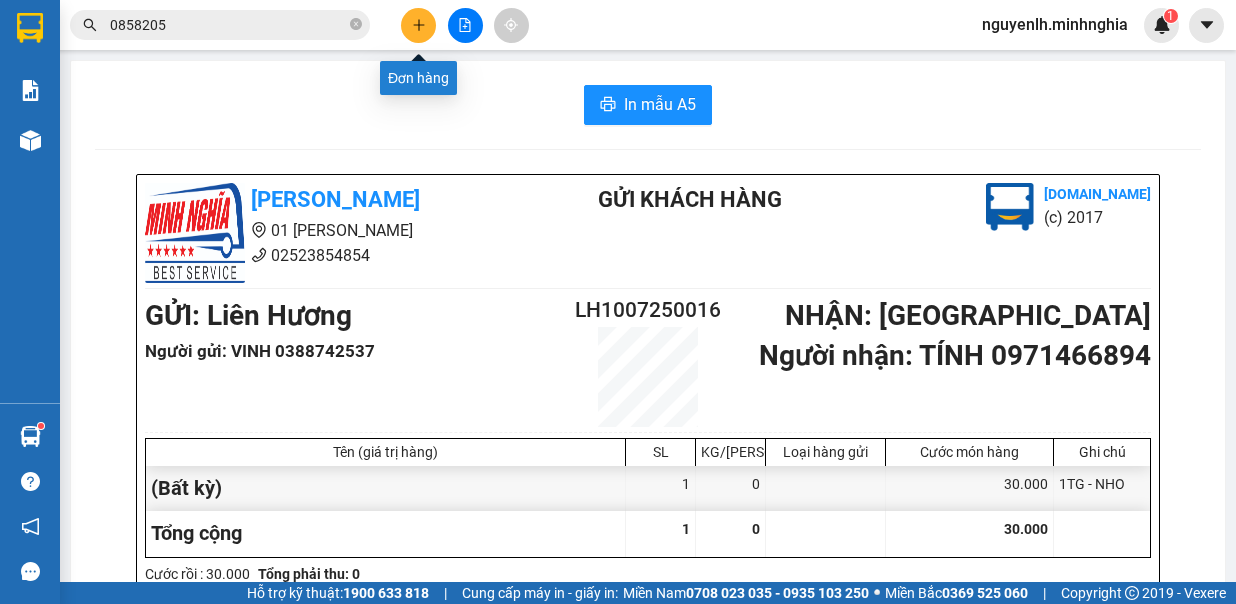 click 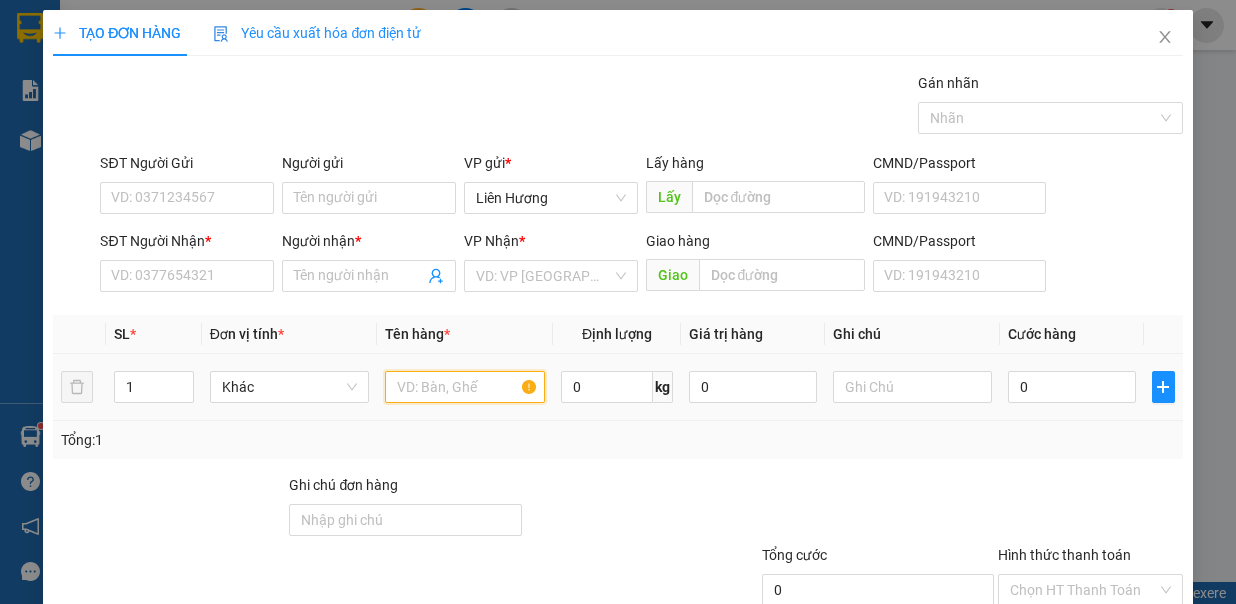 click at bounding box center [465, 387] 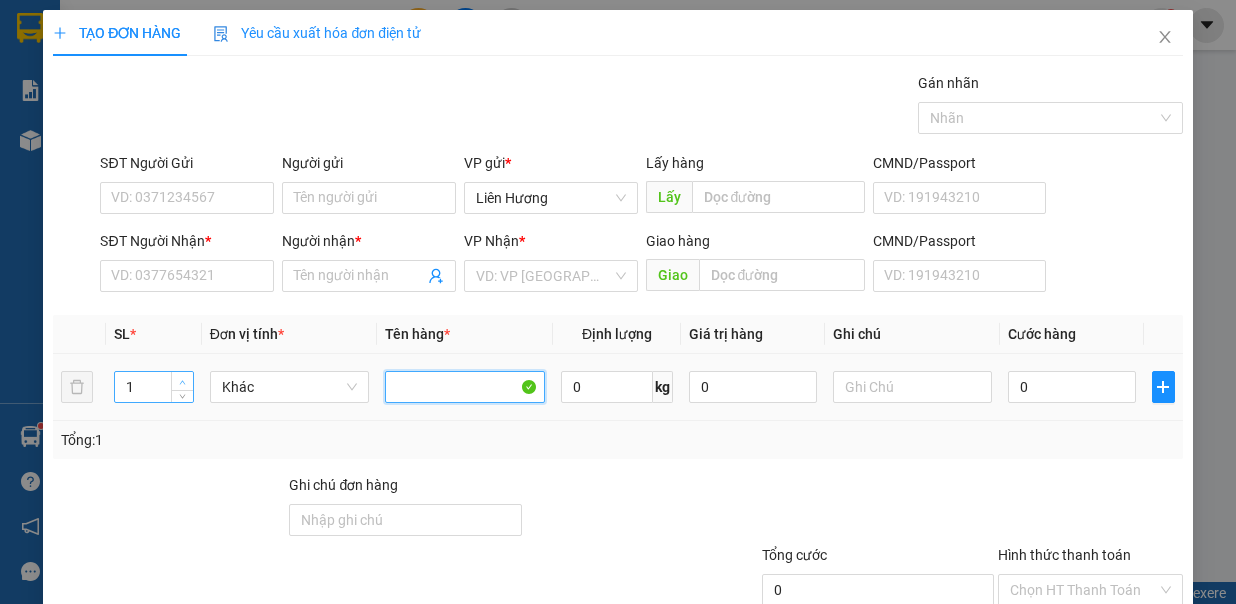 type 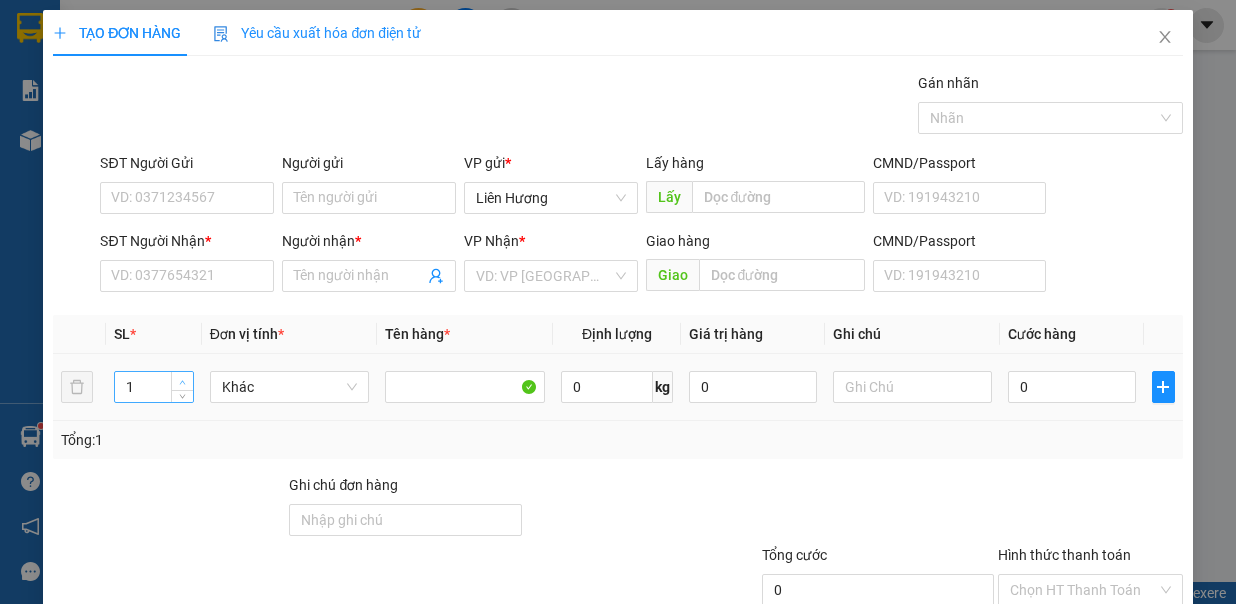 click 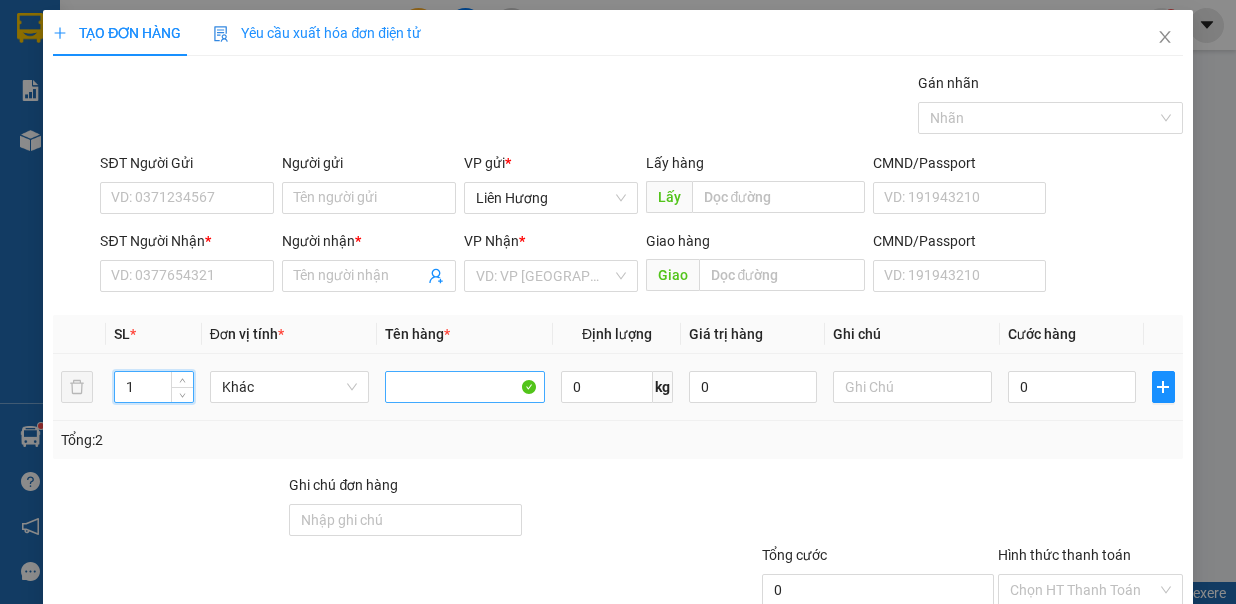 type on "2" 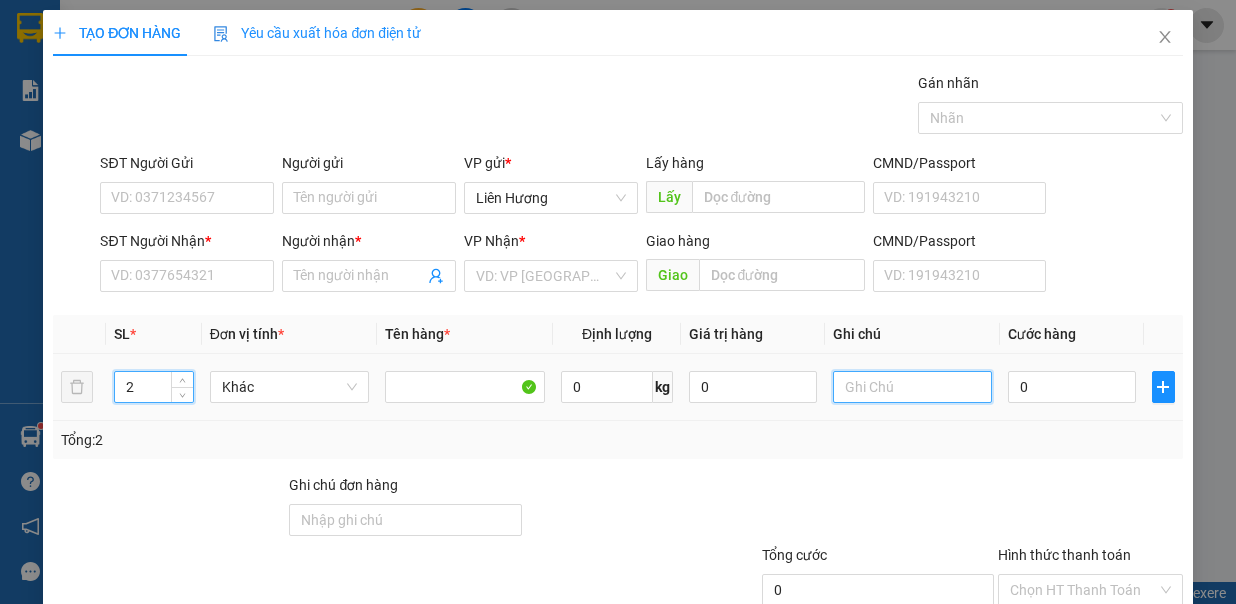 click at bounding box center [913, 387] 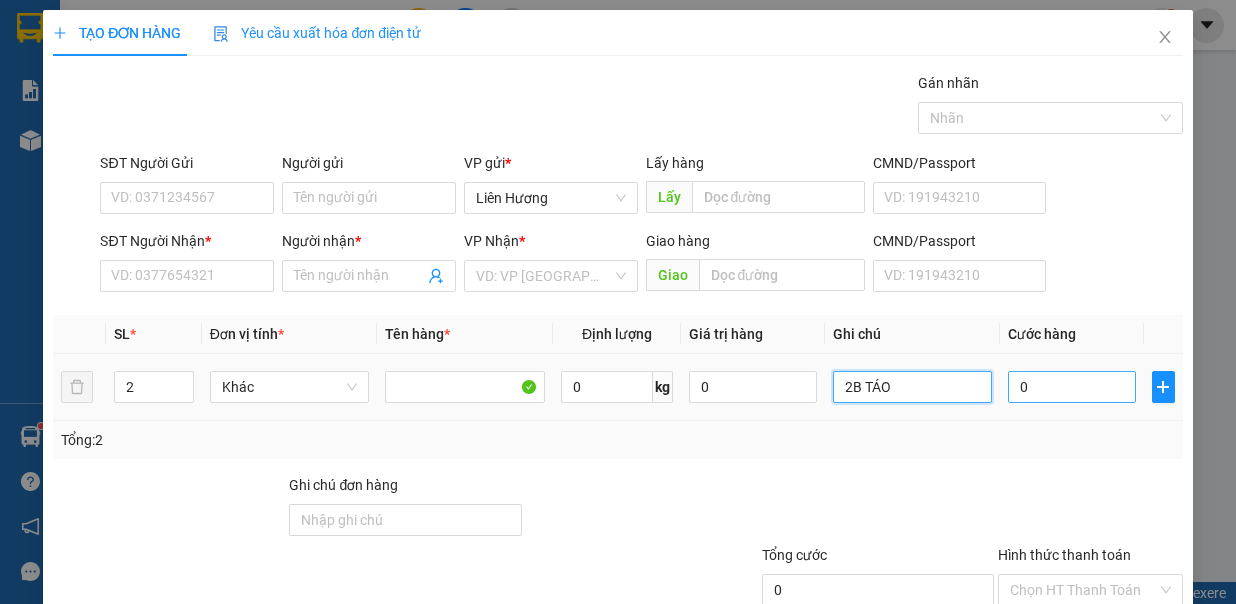 type on "2B TÁO" 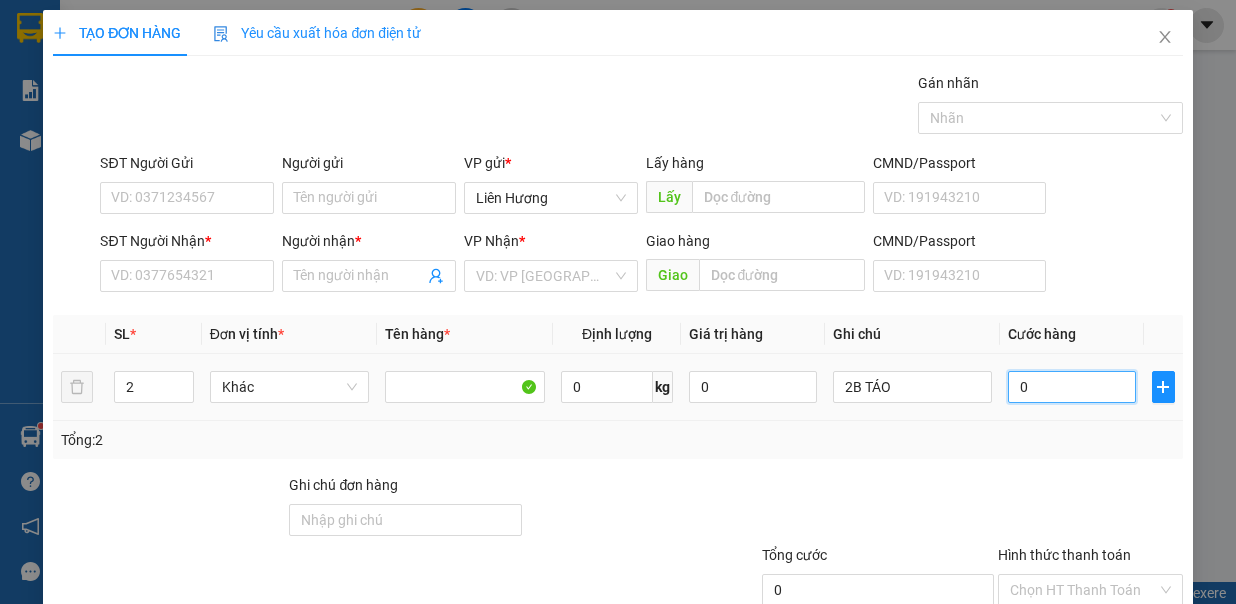 click on "0" at bounding box center (1072, 387) 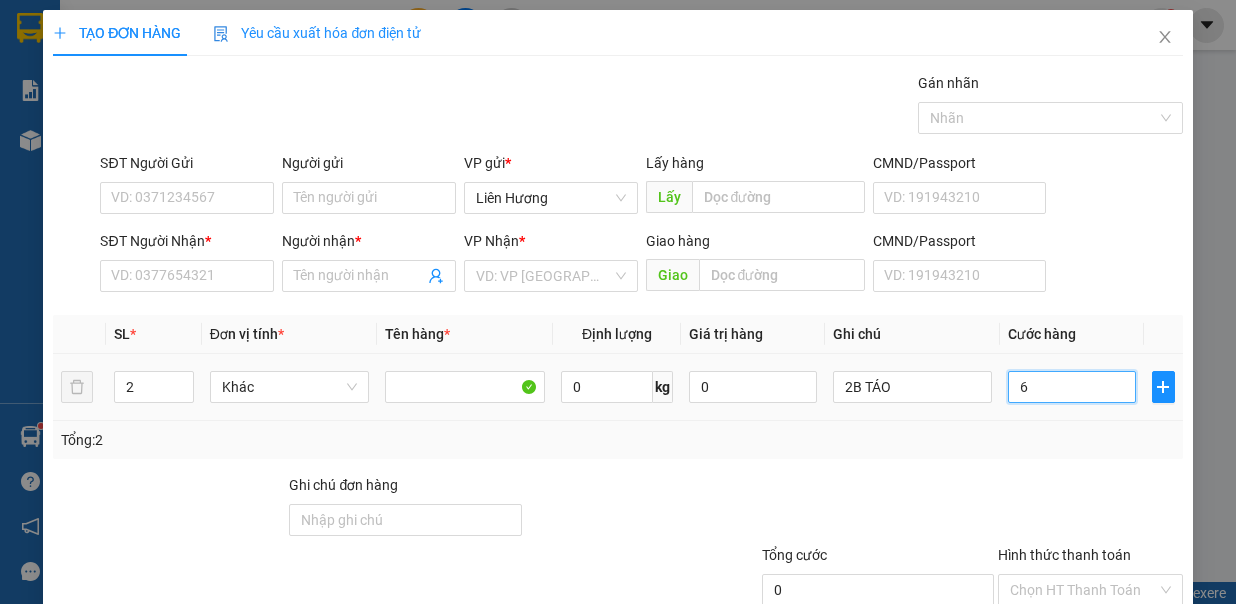 type on "6" 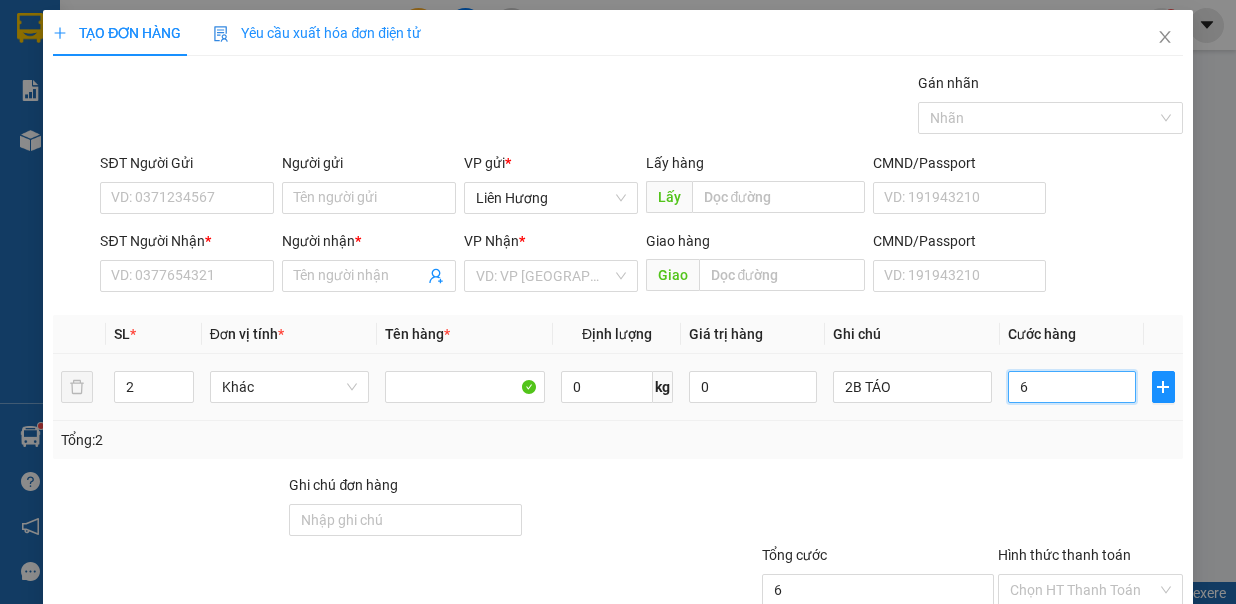 type on "60" 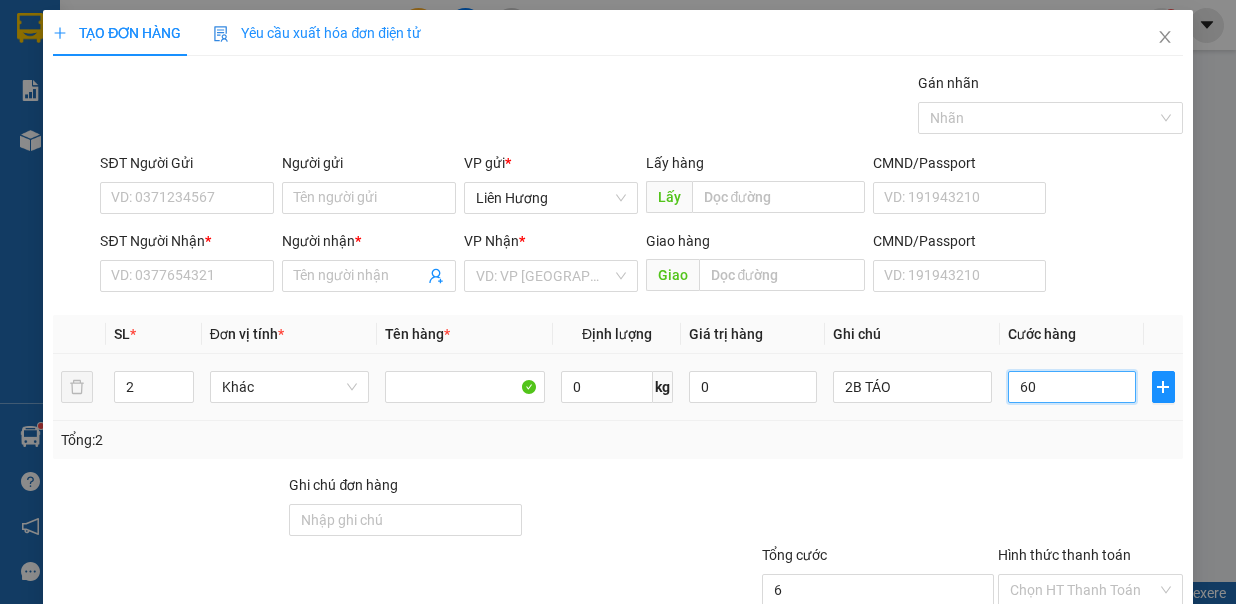 type on "60" 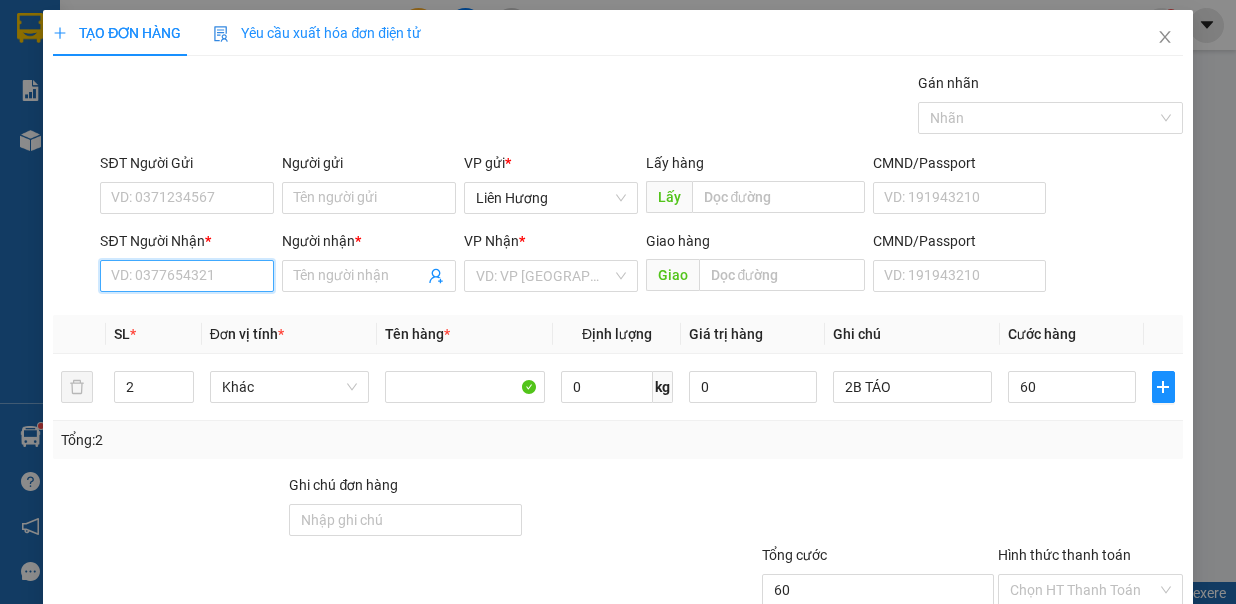 click on "SĐT Người Nhận  *" at bounding box center (187, 276) 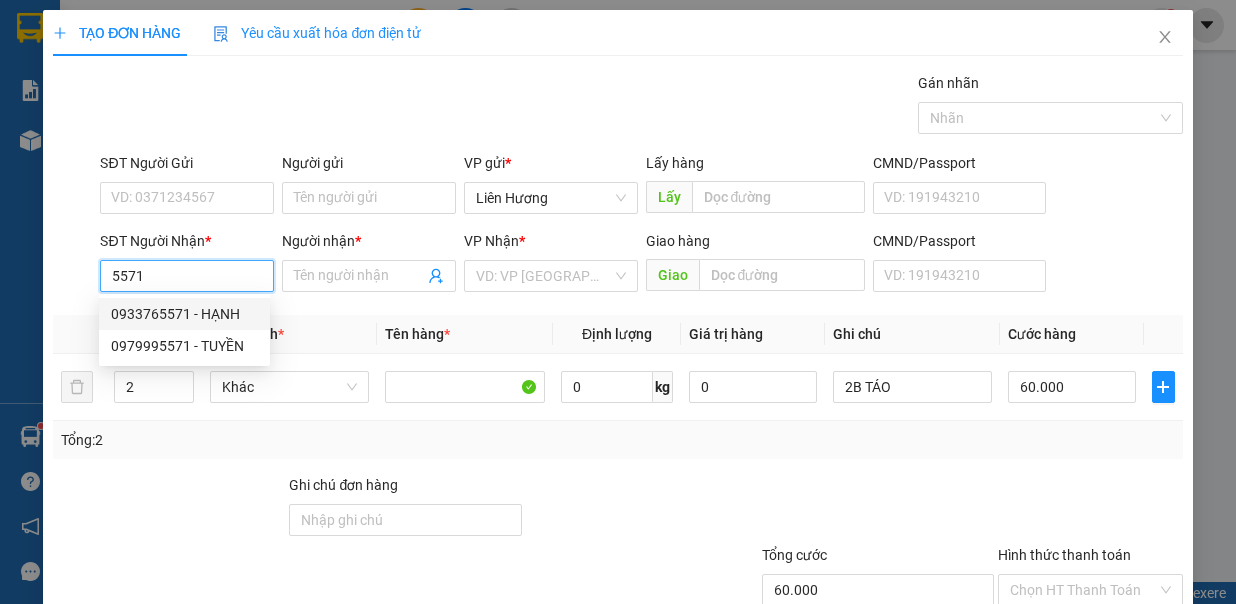 click on "0933765571 - HẠNH" at bounding box center (184, 314) 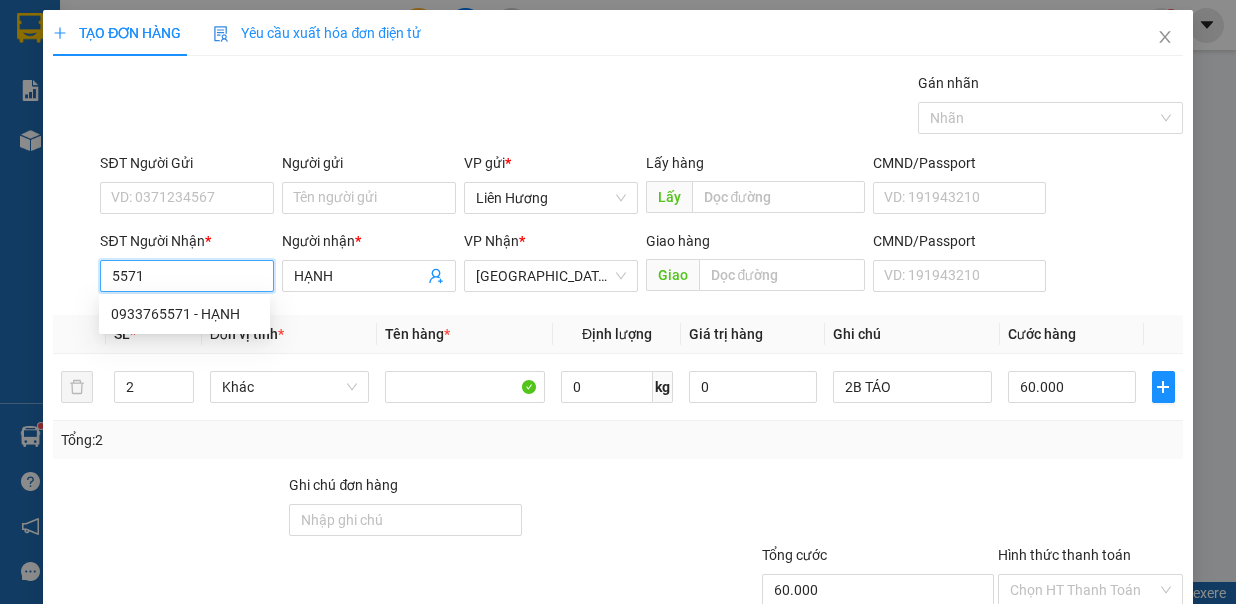 type on "0933765571" 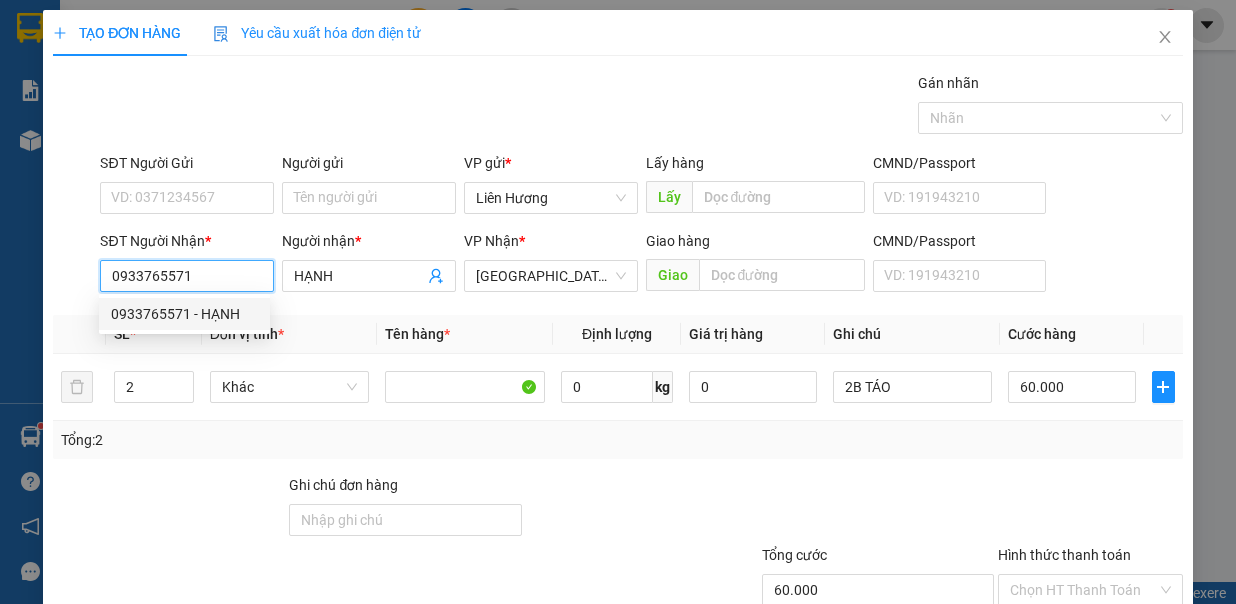 type on "0933765571" 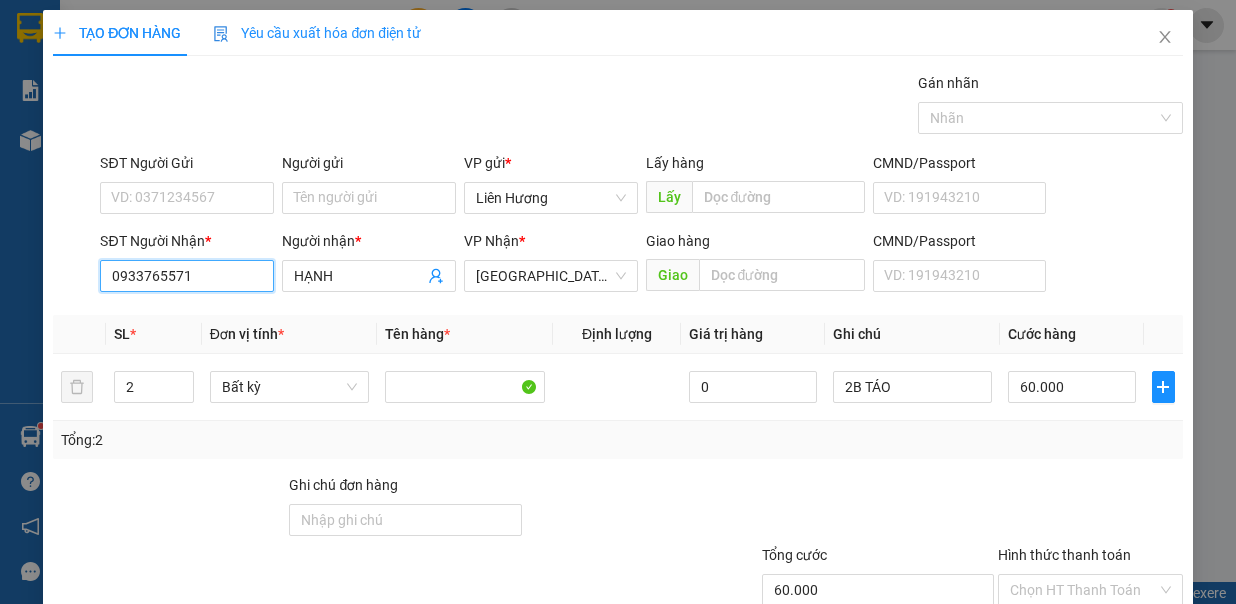 scroll, scrollTop: 133, scrollLeft: 0, axis: vertical 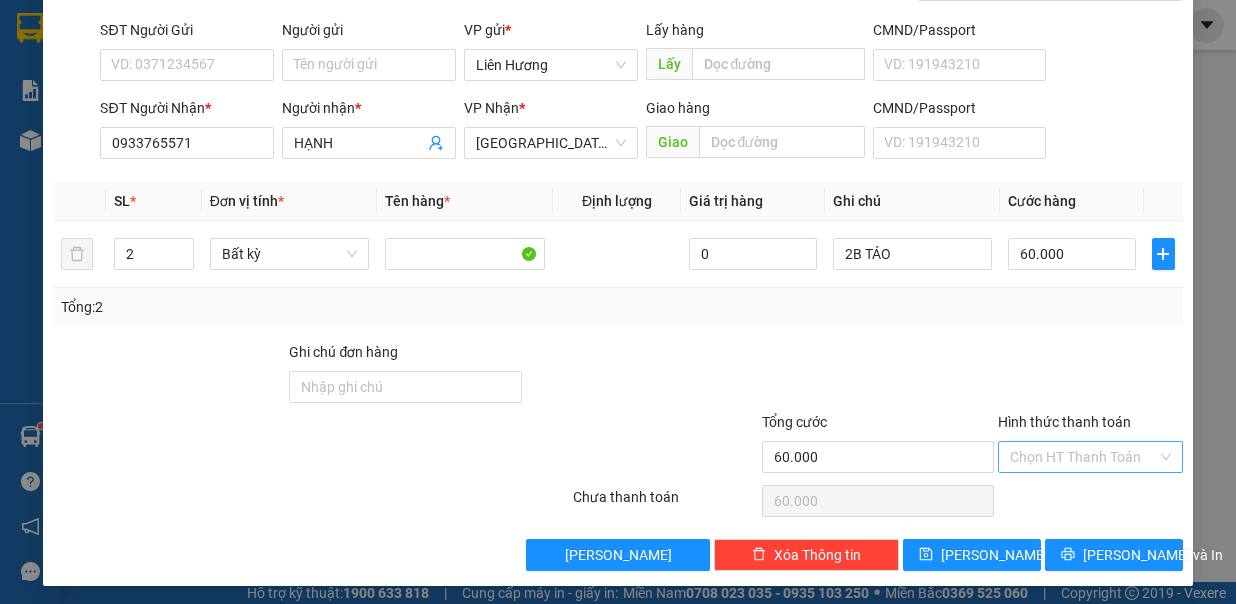 click on "Hình thức thanh toán" at bounding box center [1083, 457] 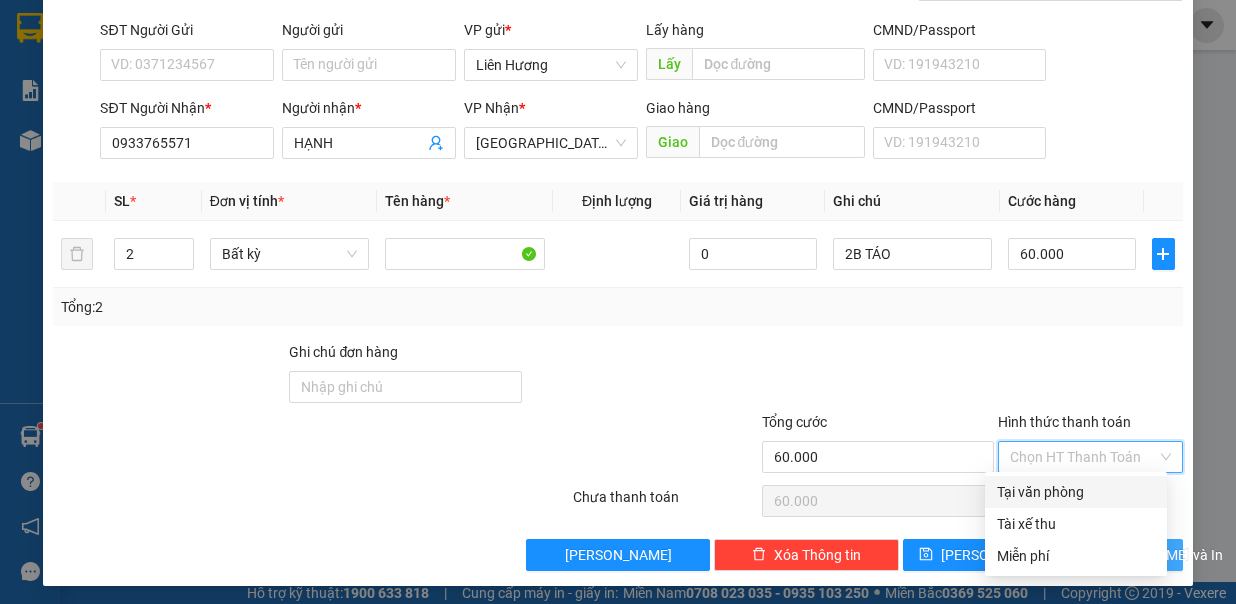 drag, startPoint x: 1090, startPoint y: 494, endPoint x: 1104, endPoint y: 550, distance: 57.72348 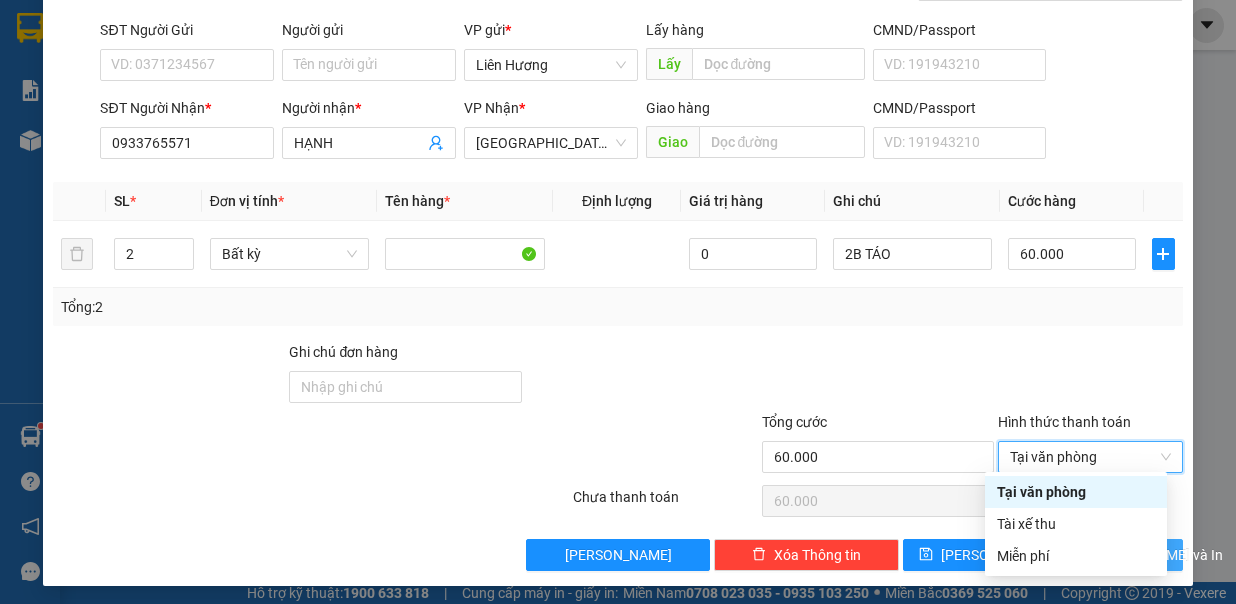 type on "0" 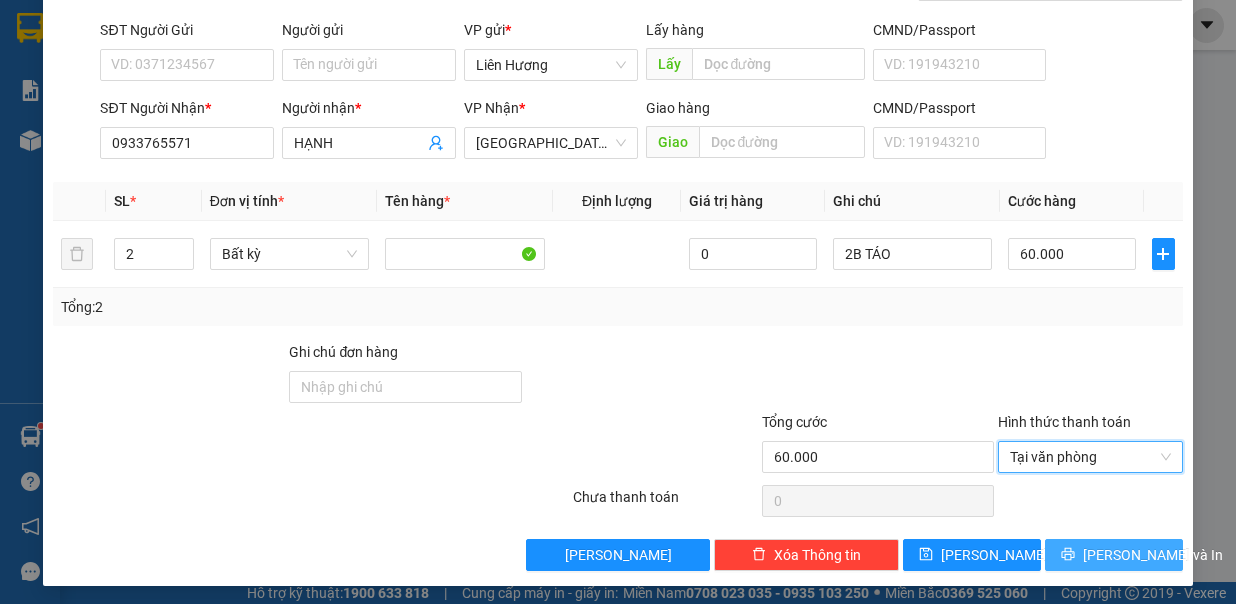 drag, startPoint x: 1100, startPoint y: 561, endPoint x: 1116, endPoint y: 549, distance: 20 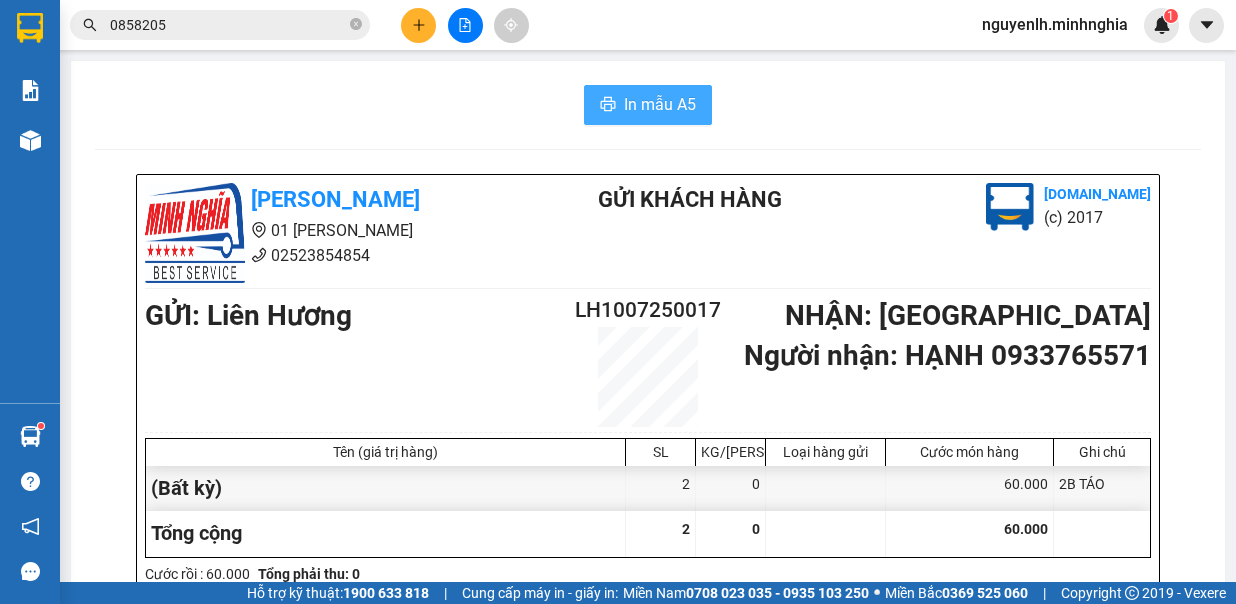 click on "In mẫu A5" at bounding box center (660, 104) 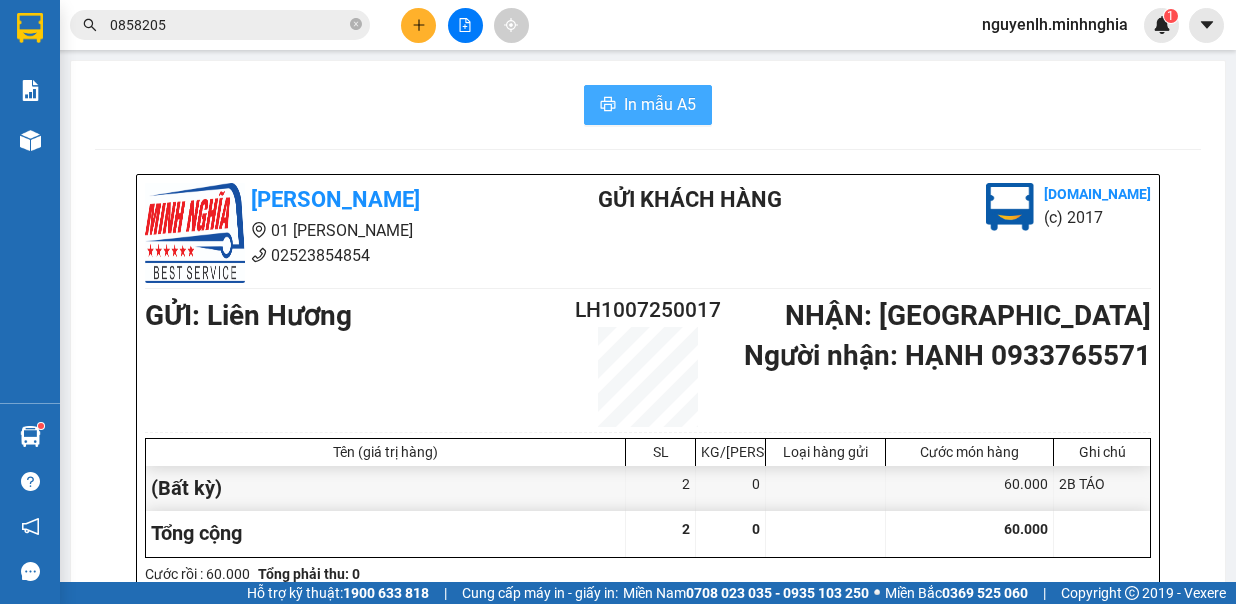 scroll, scrollTop: 0, scrollLeft: 0, axis: both 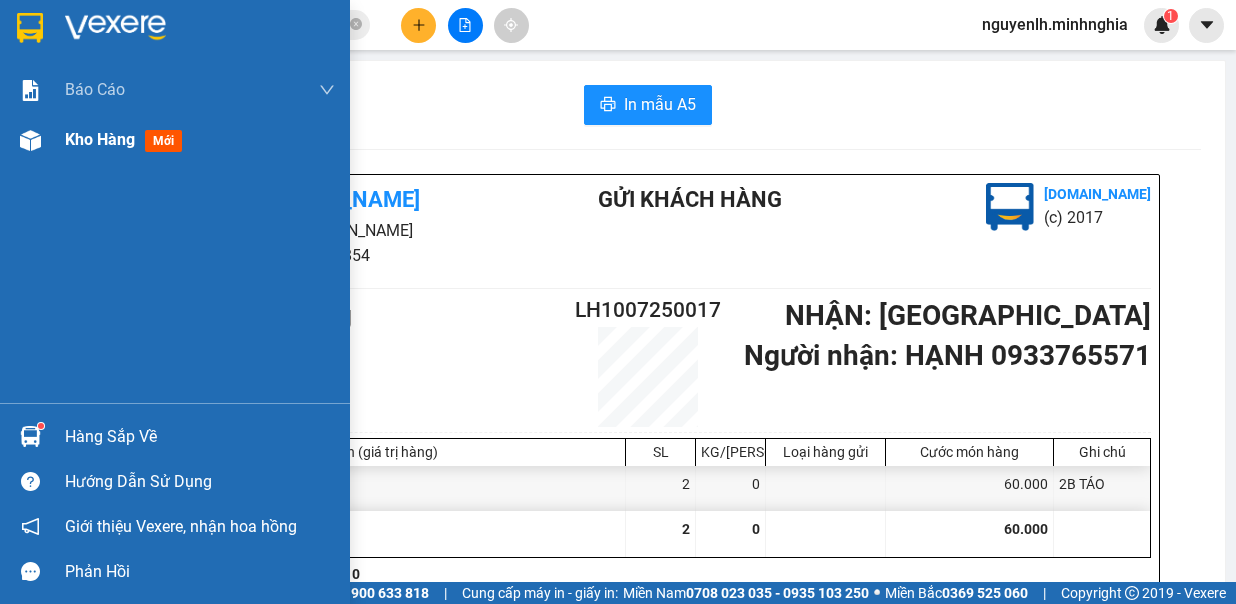click at bounding box center (30, 140) 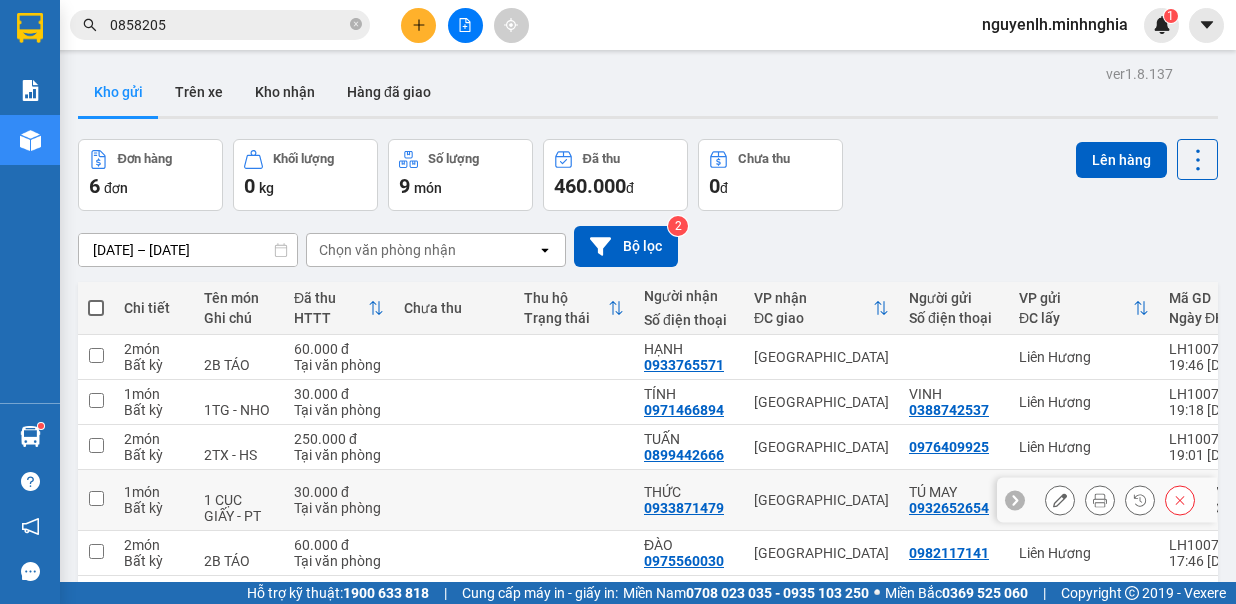scroll, scrollTop: 144, scrollLeft: 0, axis: vertical 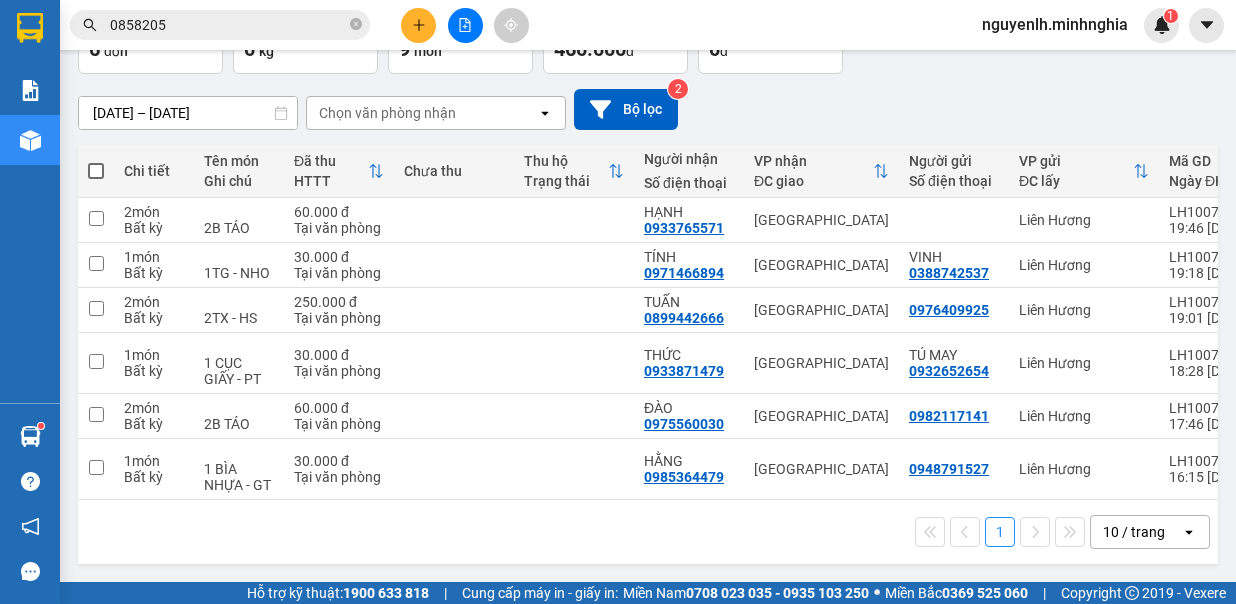 click at bounding box center [418, 25] 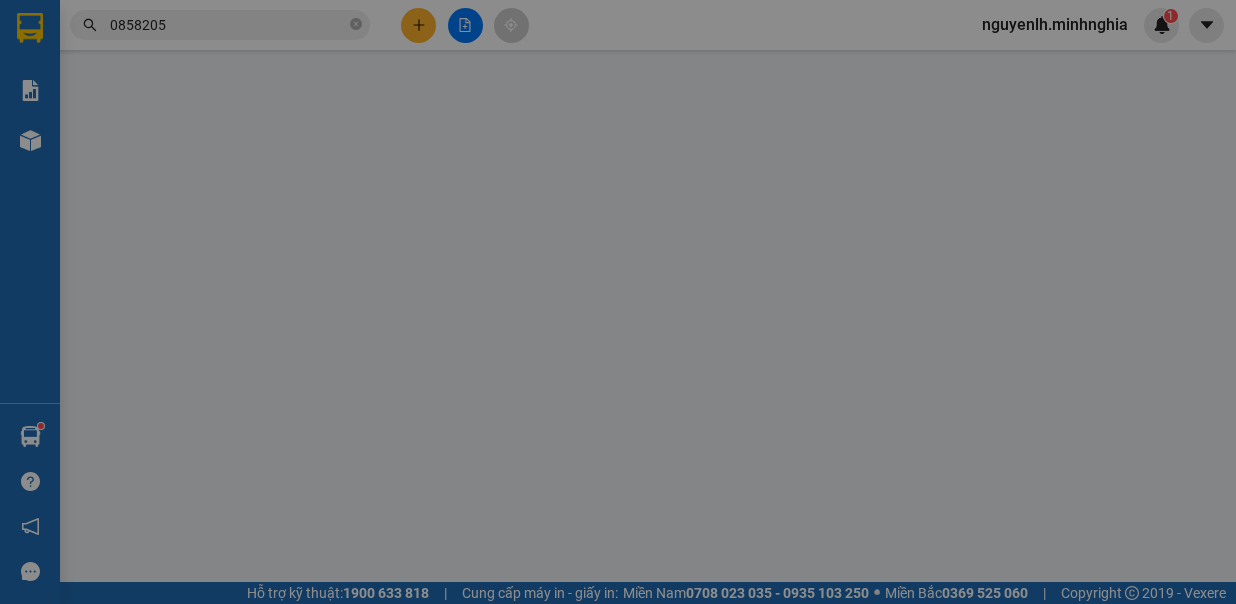 scroll, scrollTop: 0, scrollLeft: 0, axis: both 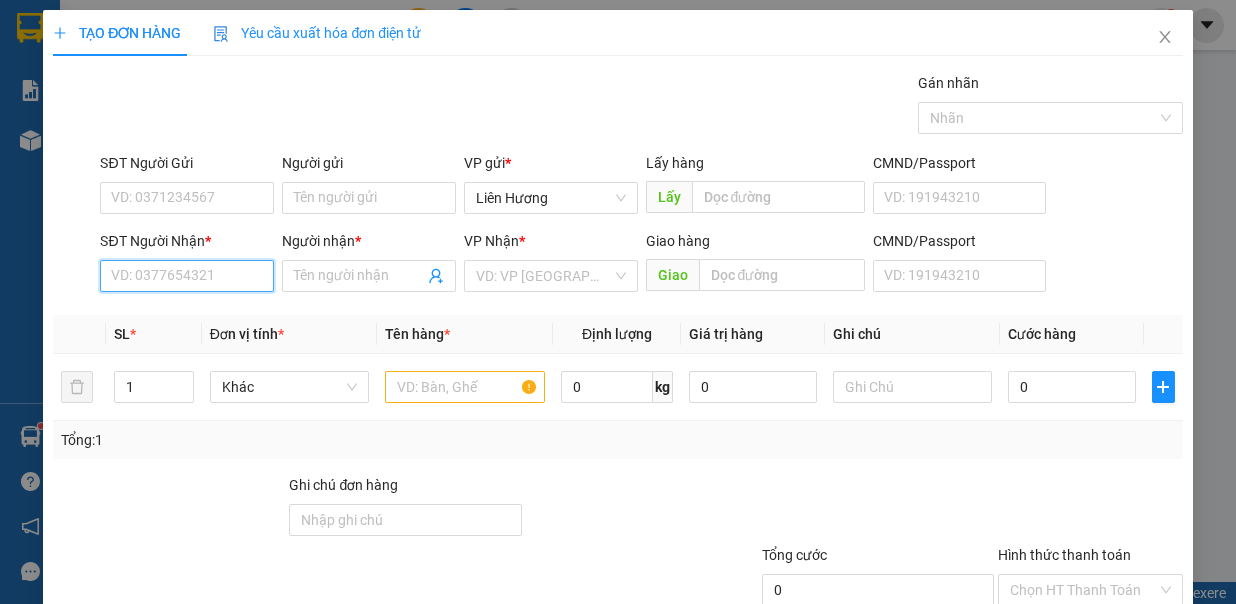 click on "SĐT Người Nhận  *" at bounding box center (187, 276) 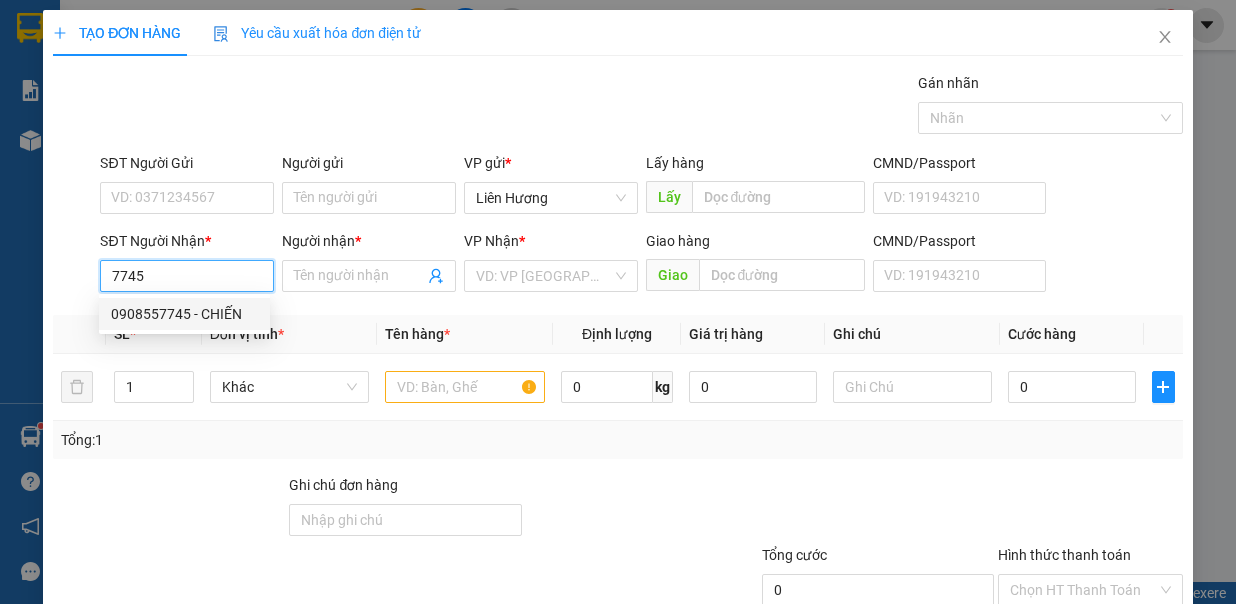 click on "0908557745 - CHIẾN" at bounding box center [184, 314] 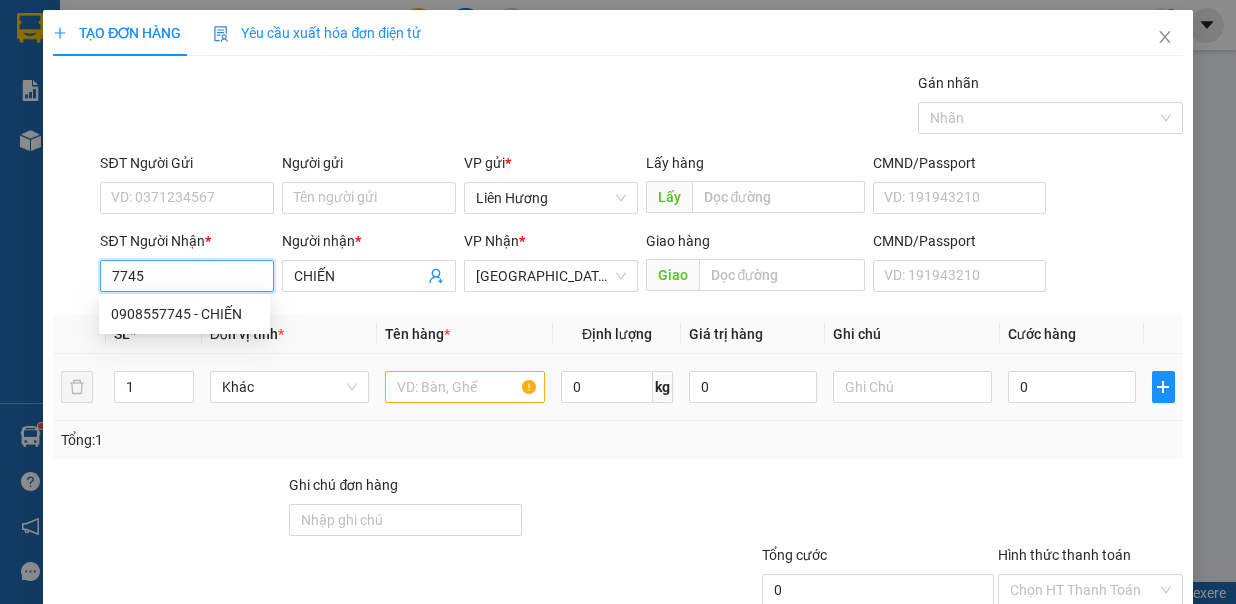 type on "0908557745" 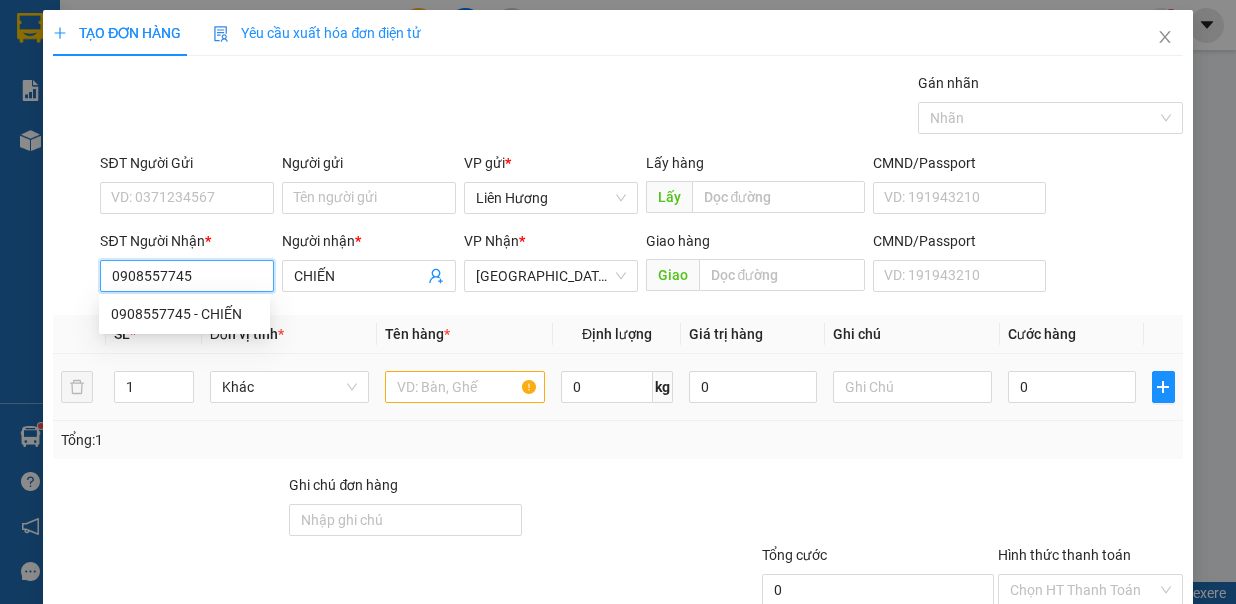 type on "0908557745" 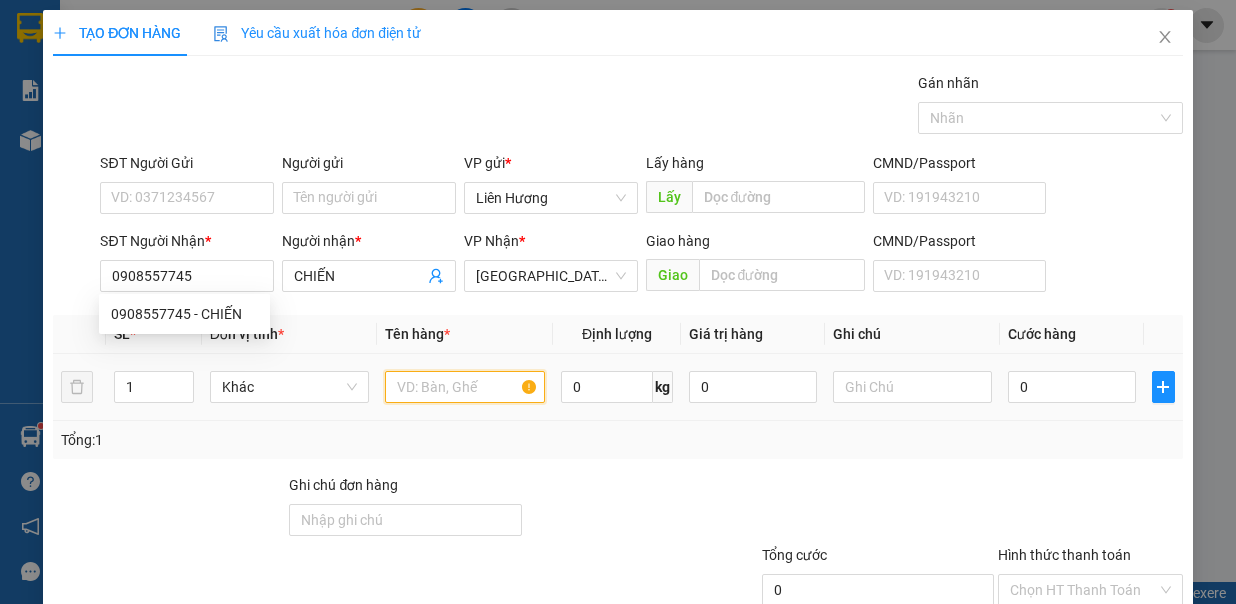 click at bounding box center [465, 387] 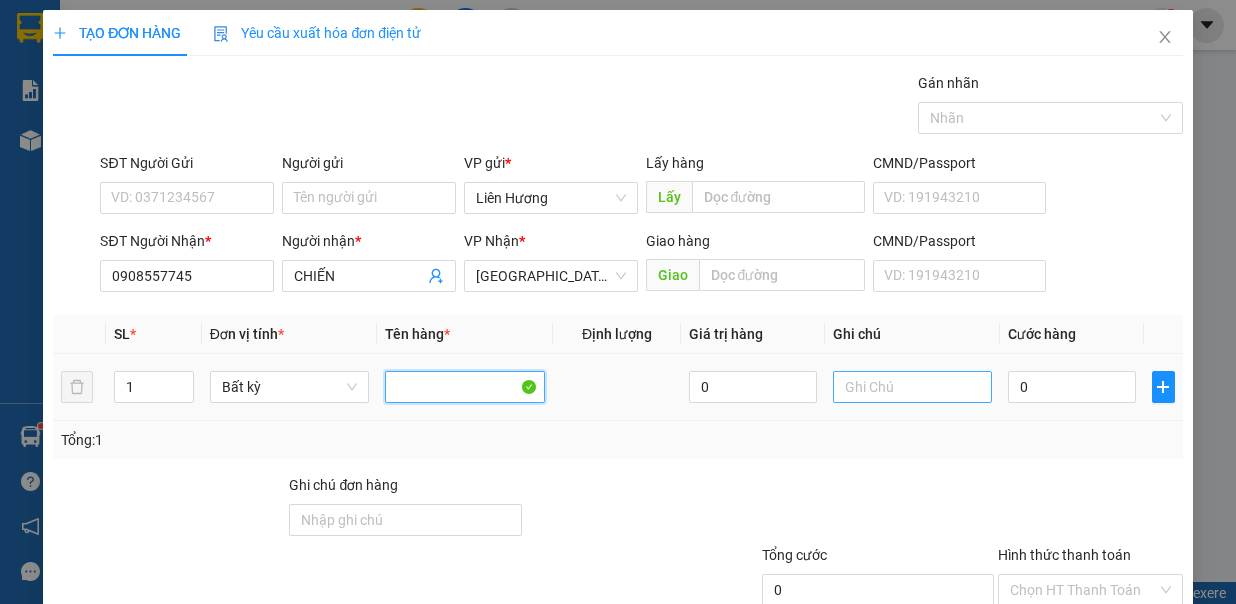 type 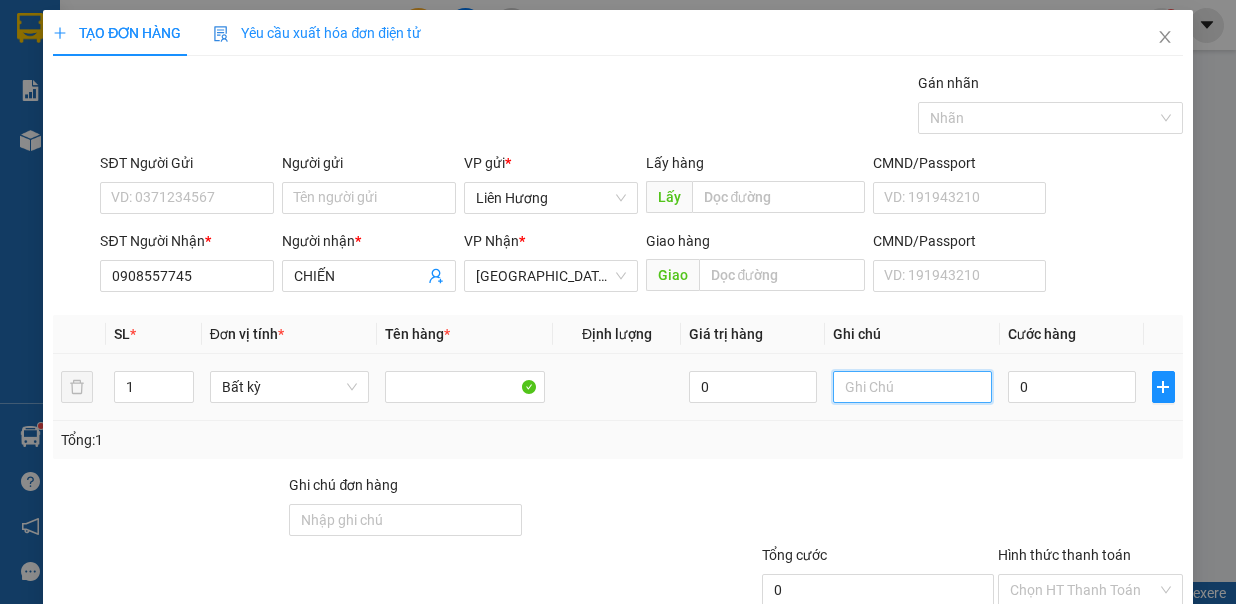 click at bounding box center [913, 387] 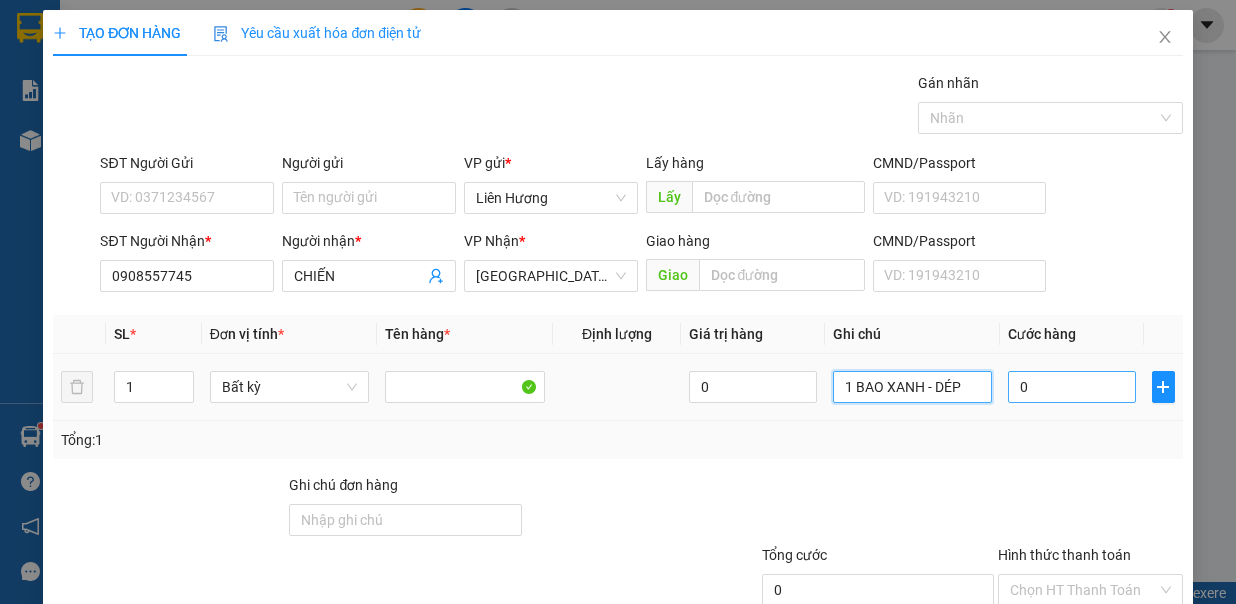 type on "1 BAO XANH - DÉP" 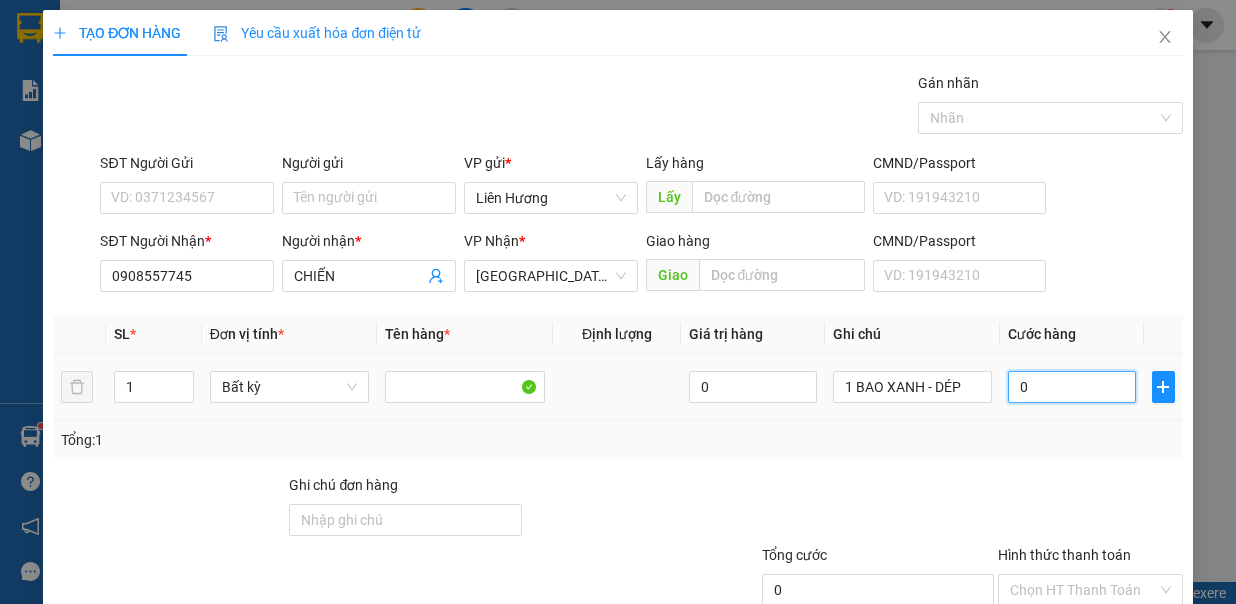 click on "0" at bounding box center (1072, 387) 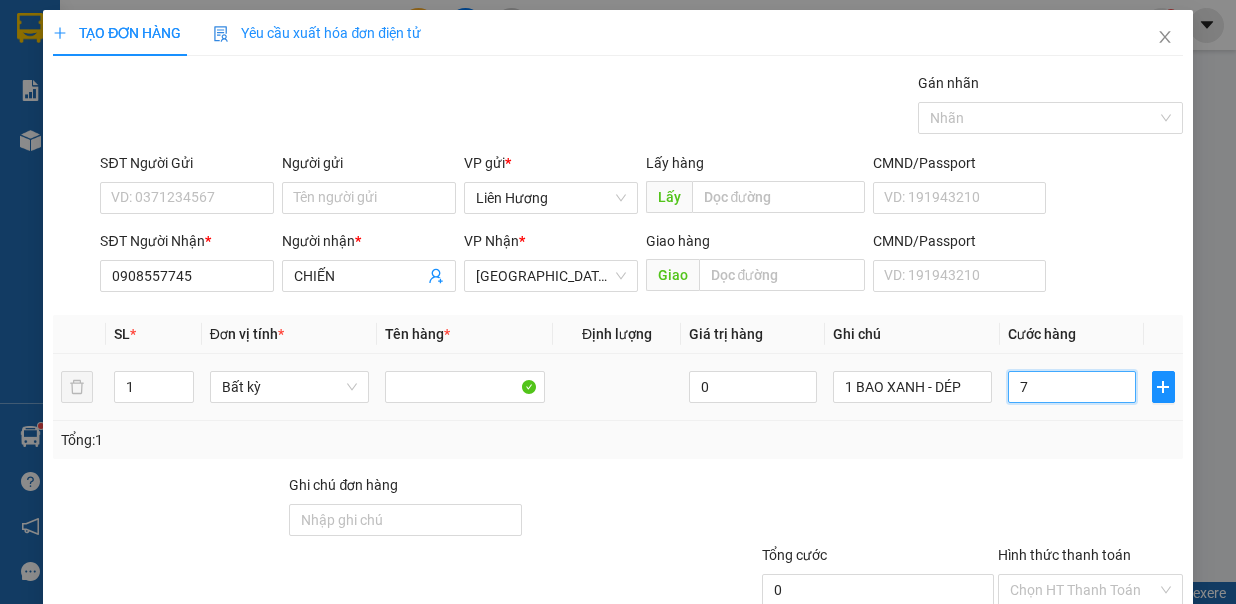 type on "7" 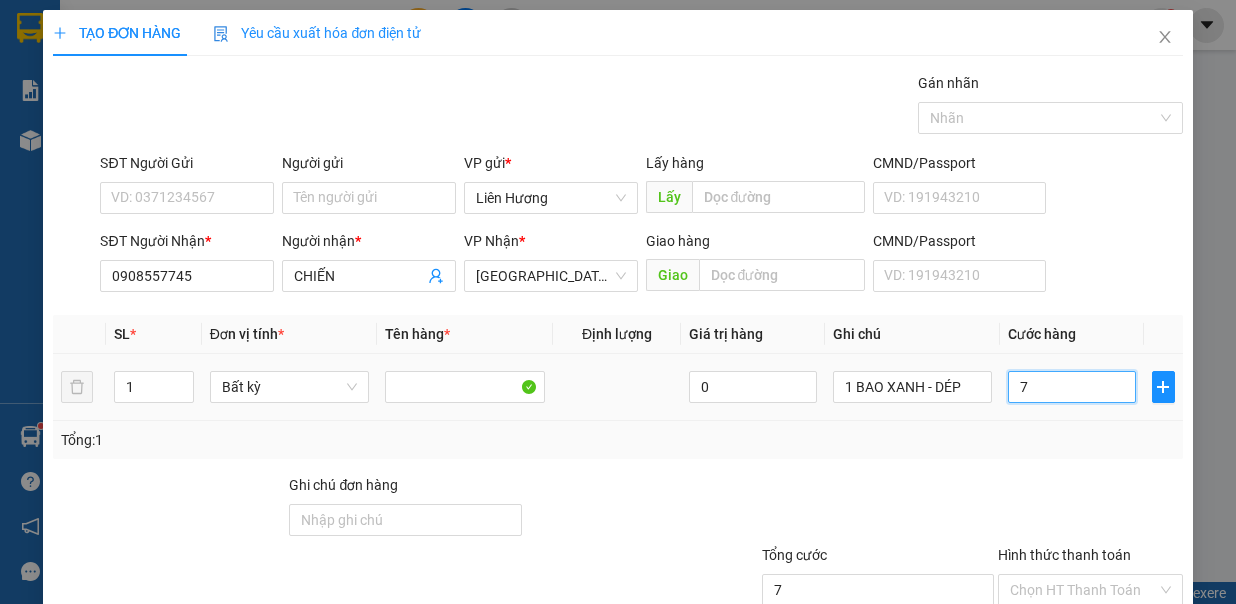 type on "70" 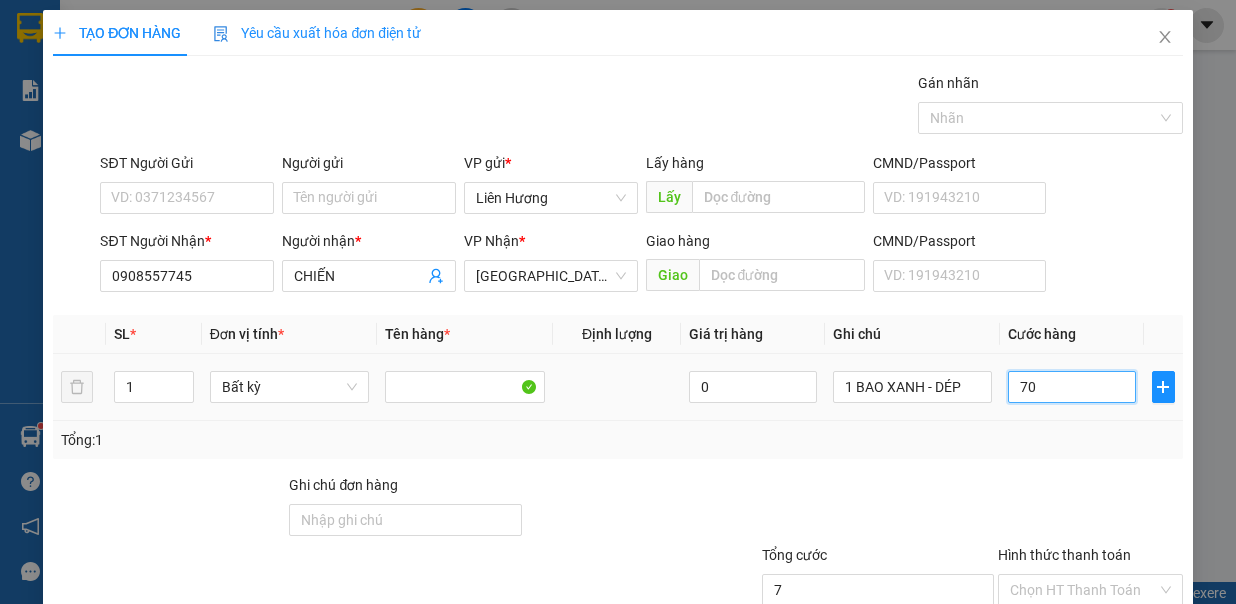 type on "70" 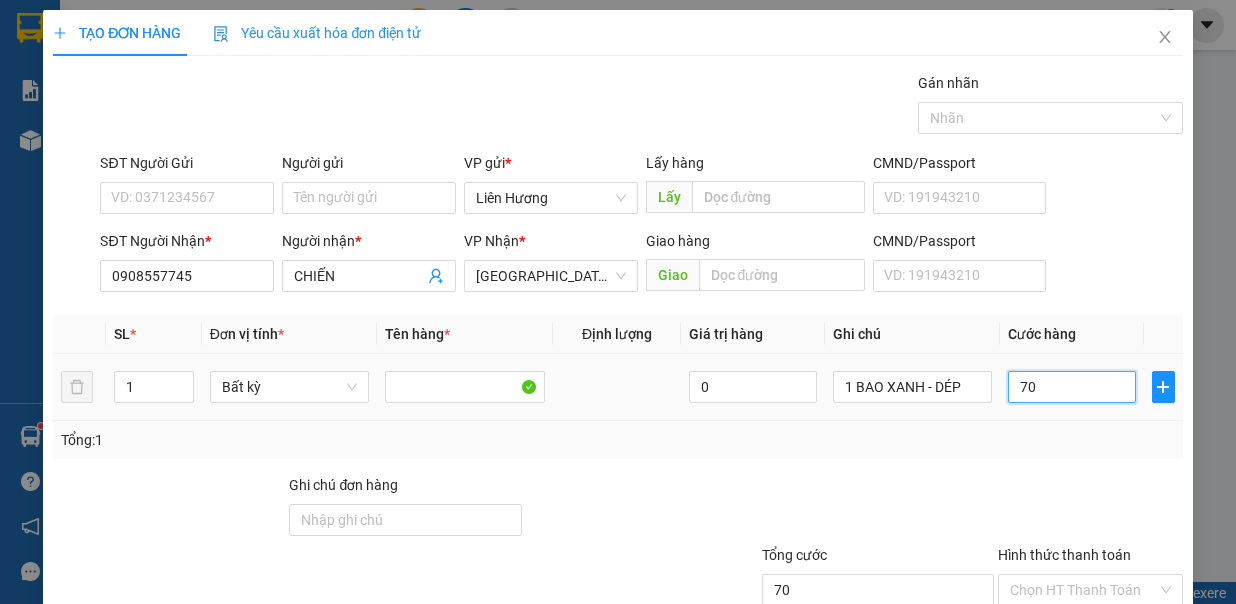 scroll, scrollTop: 133, scrollLeft: 0, axis: vertical 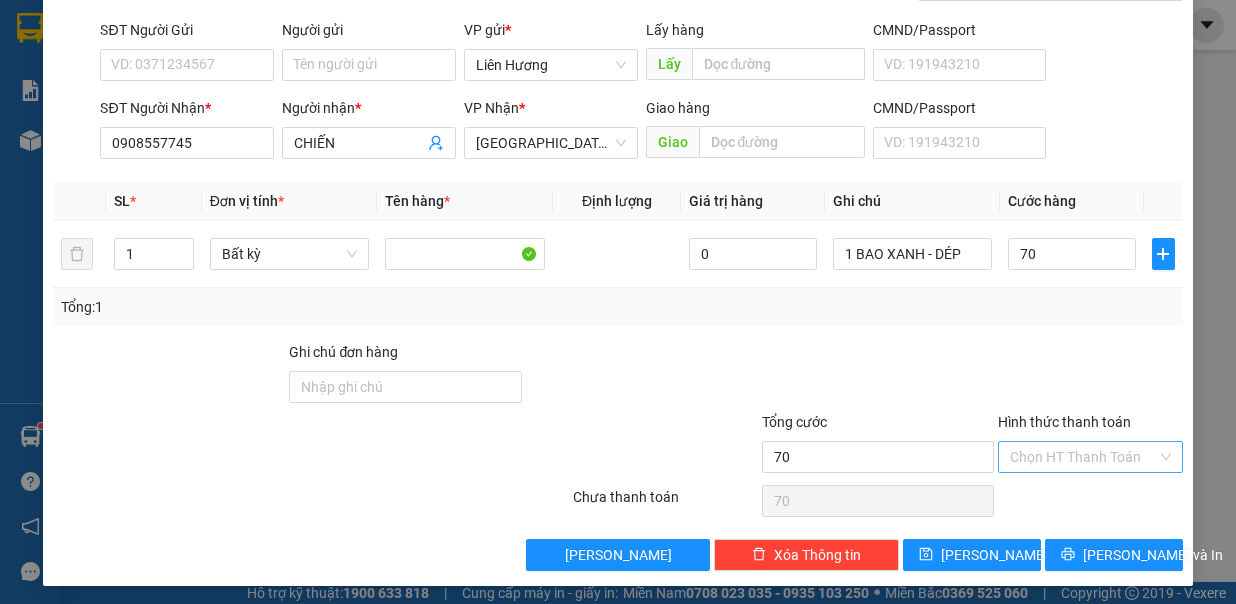 click on "Hình thức thanh toán" at bounding box center (1083, 457) 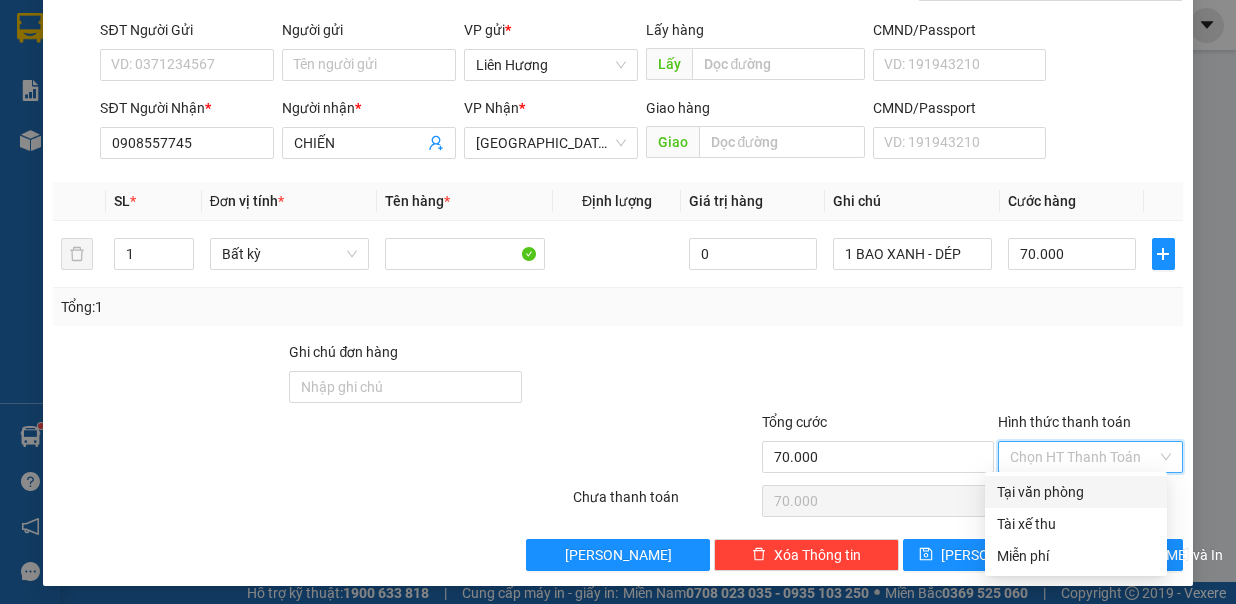 click on "Tại văn phòng" at bounding box center [1076, 492] 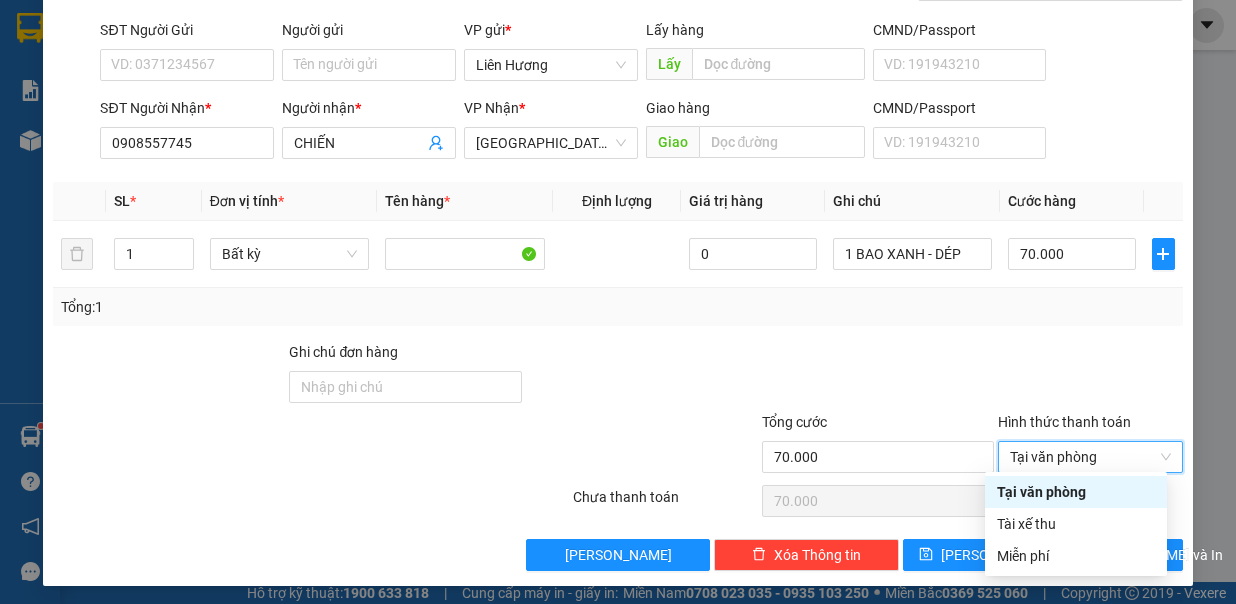 type on "0" 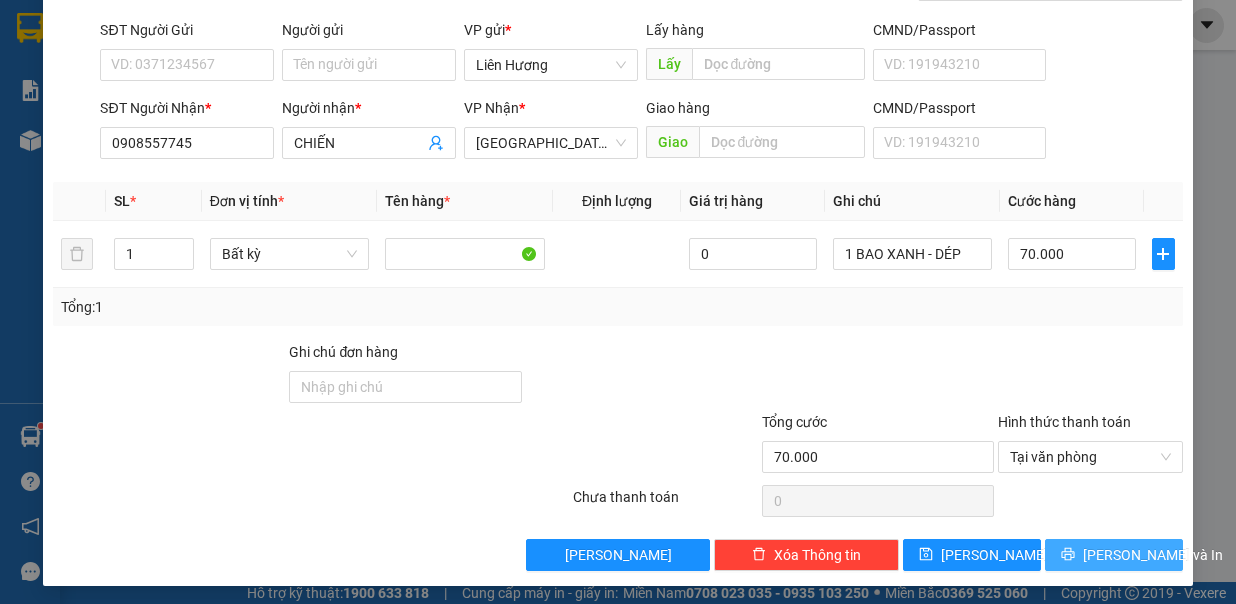 click on "[PERSON_NAME] và In" at bounding box center [1153, 555] 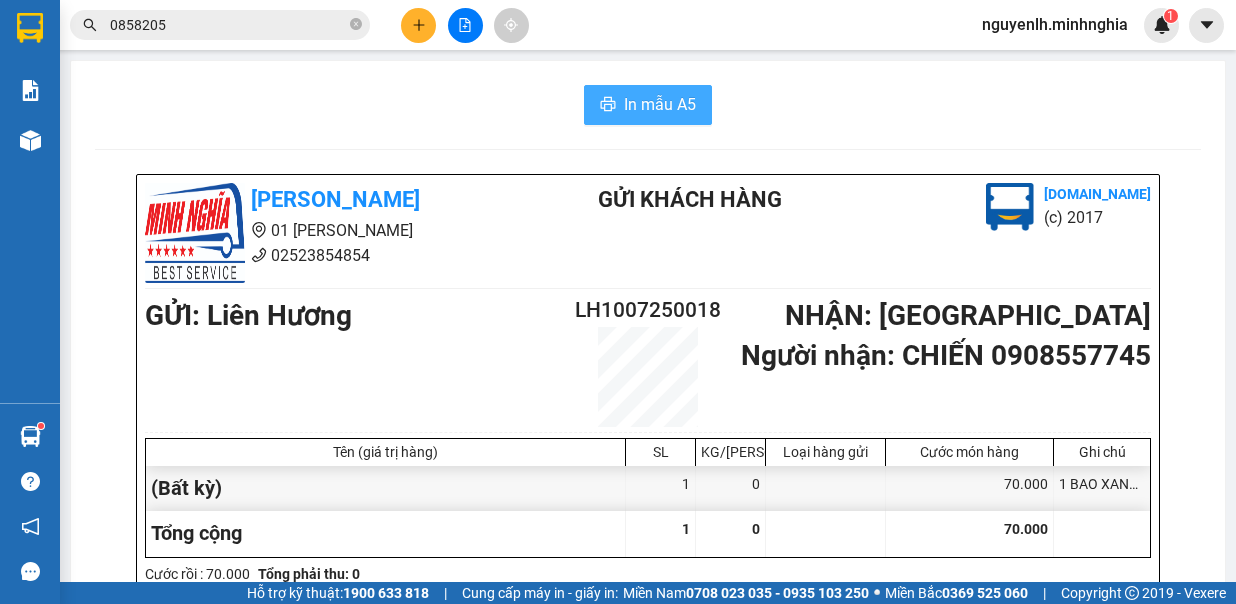 click on "In mẫu A5" at bounding box center (660, 104) 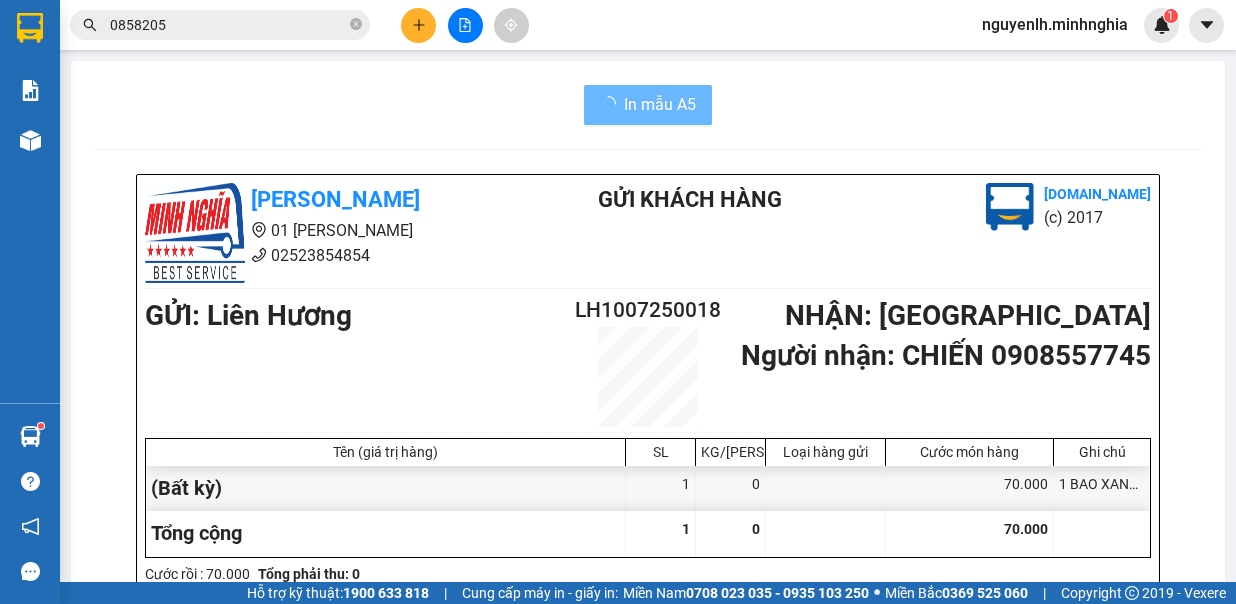 scroll, scrollTop: 0, scrollLeft: 0, axis: both 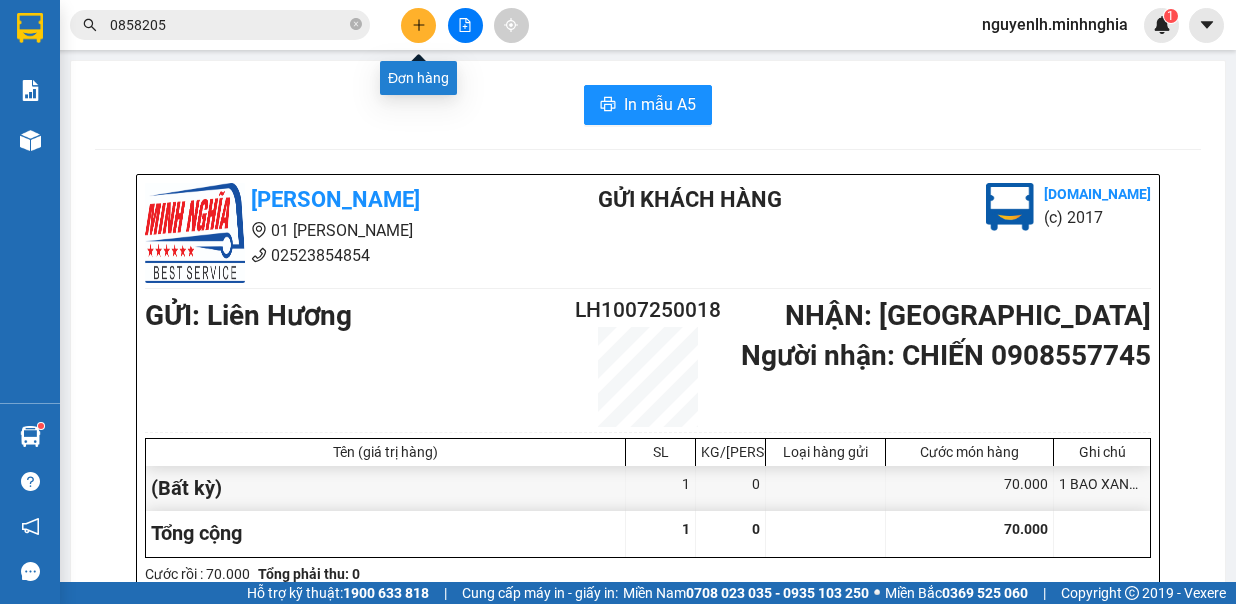 click at bounding box center (418, 25) 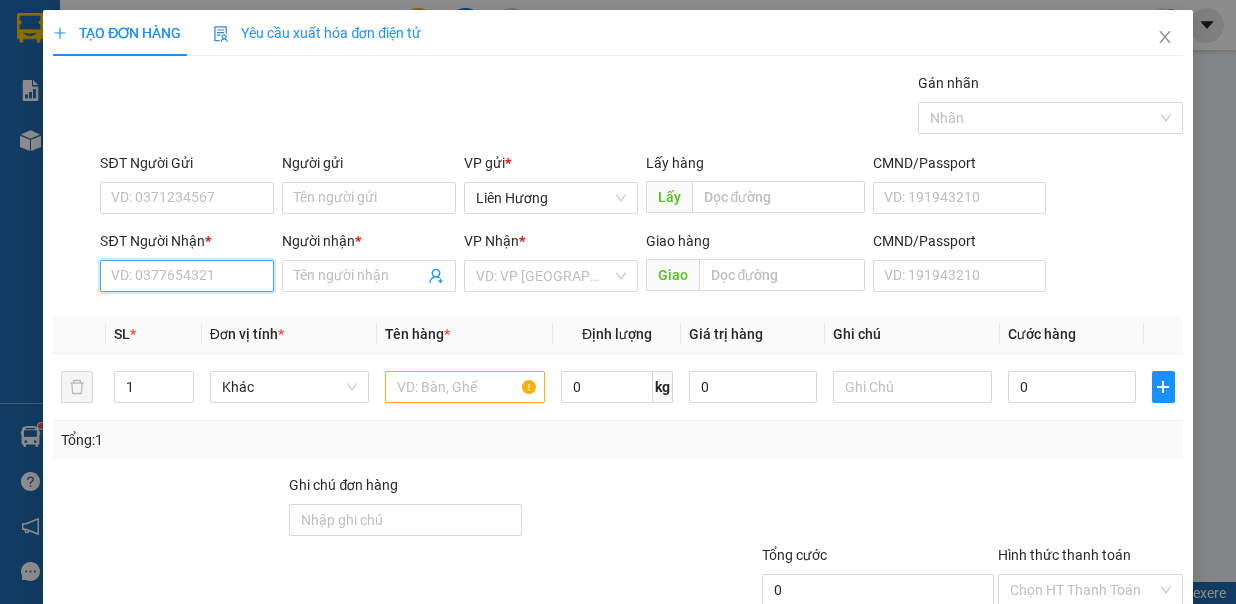 click on "SĐT Người Nhận  *" at bounding box center [187, 276] 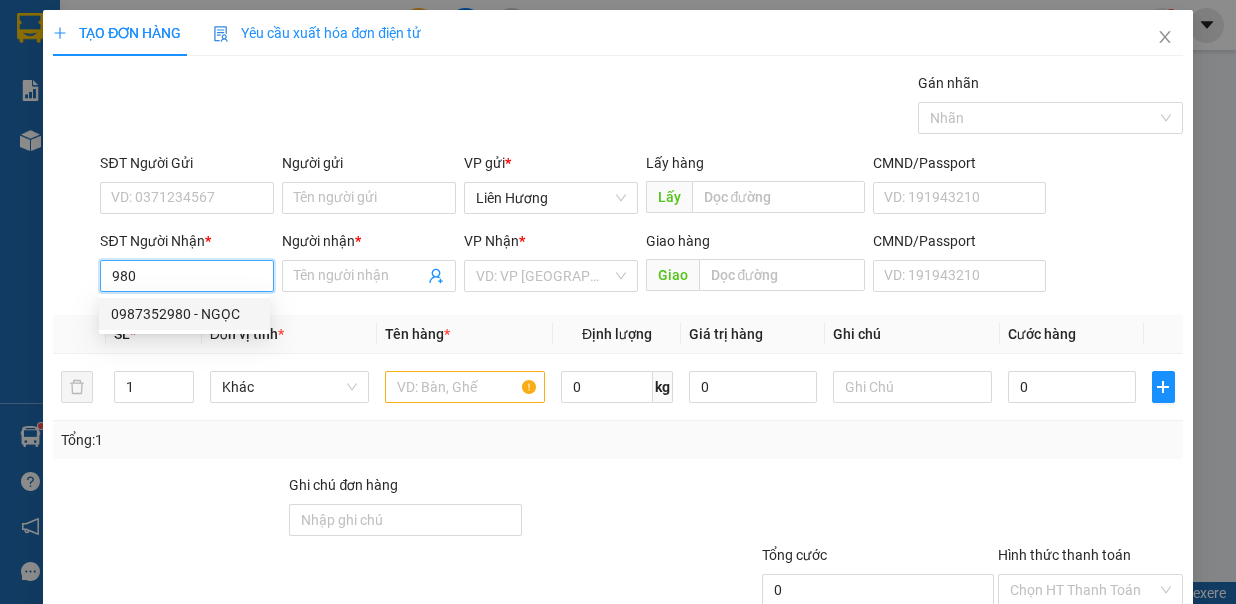 click on "0987352980 - NGỌC" at bounding box center [184, 314] 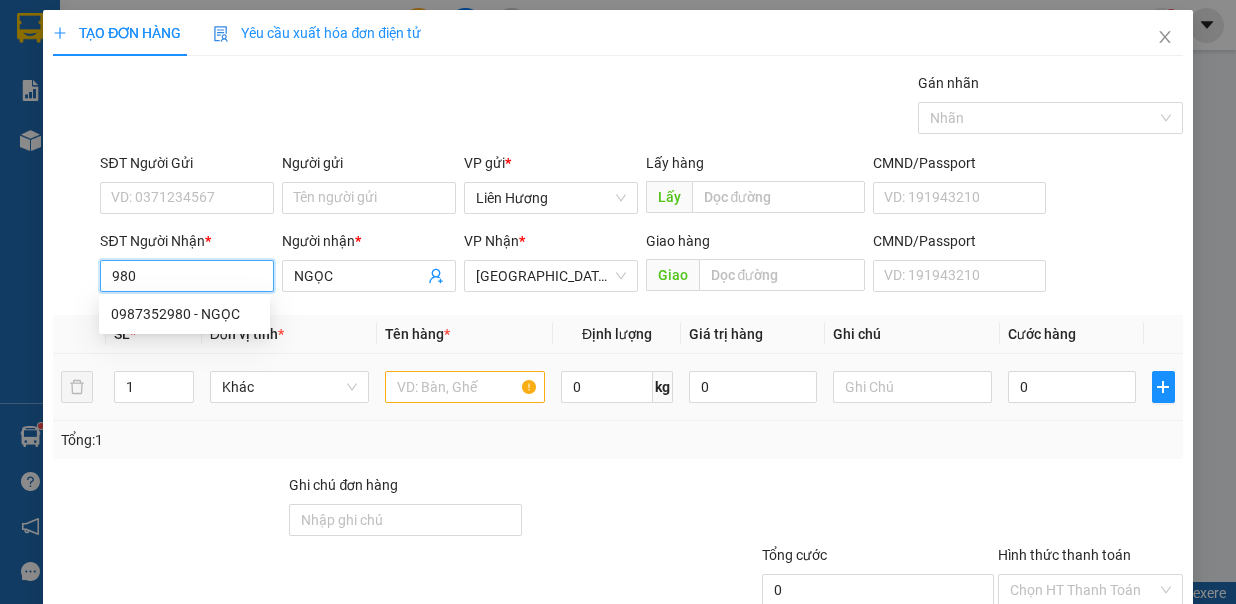 type on "0987352980" 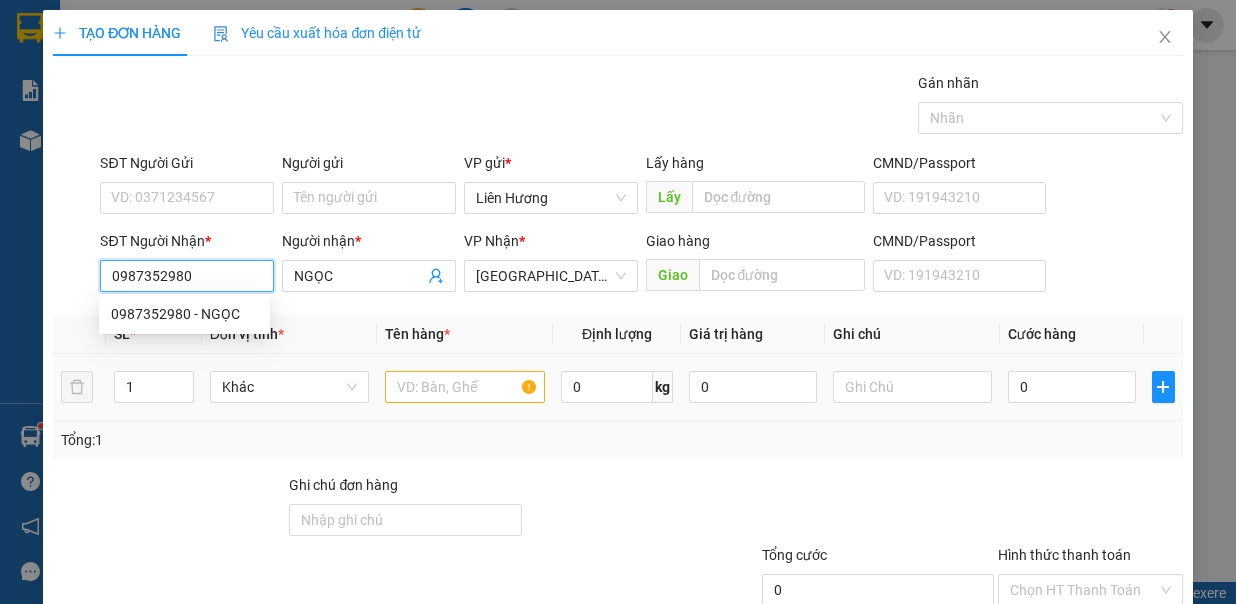 type on "NGỌC" 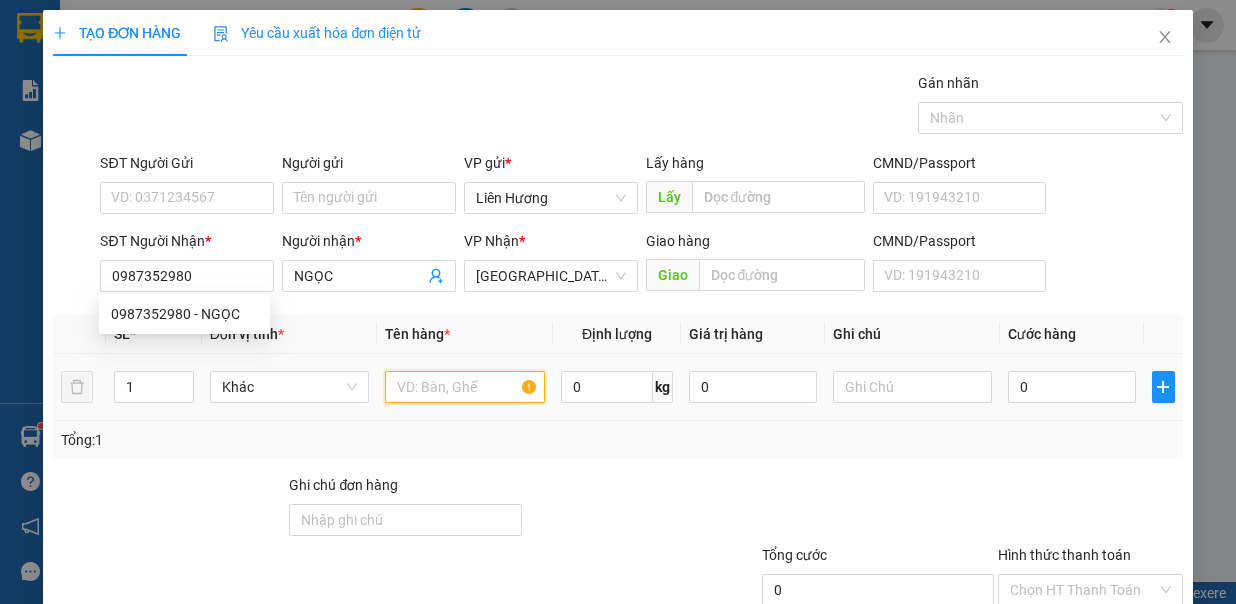 click at bounding box center (465, 387) 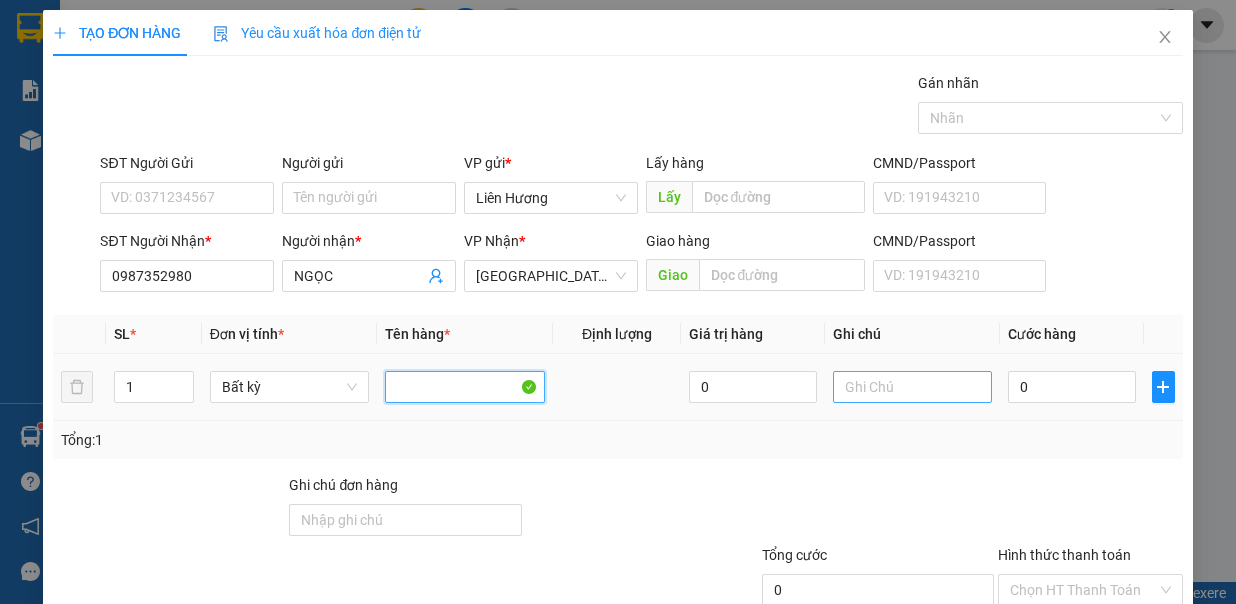 type 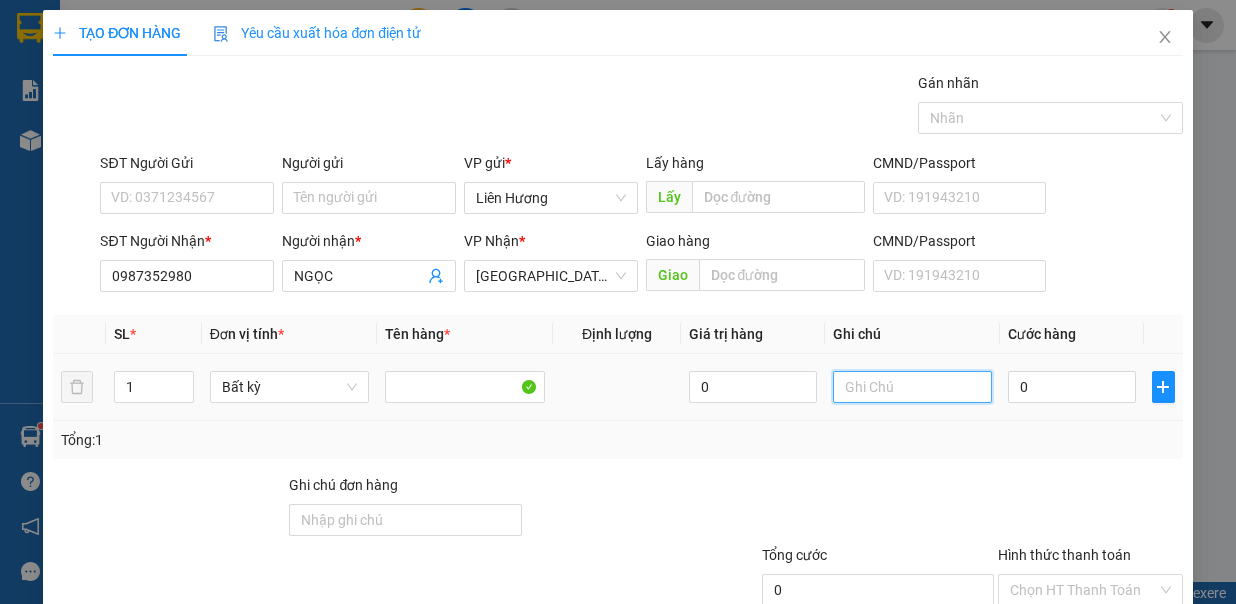 click at bounding box center [913, 387] 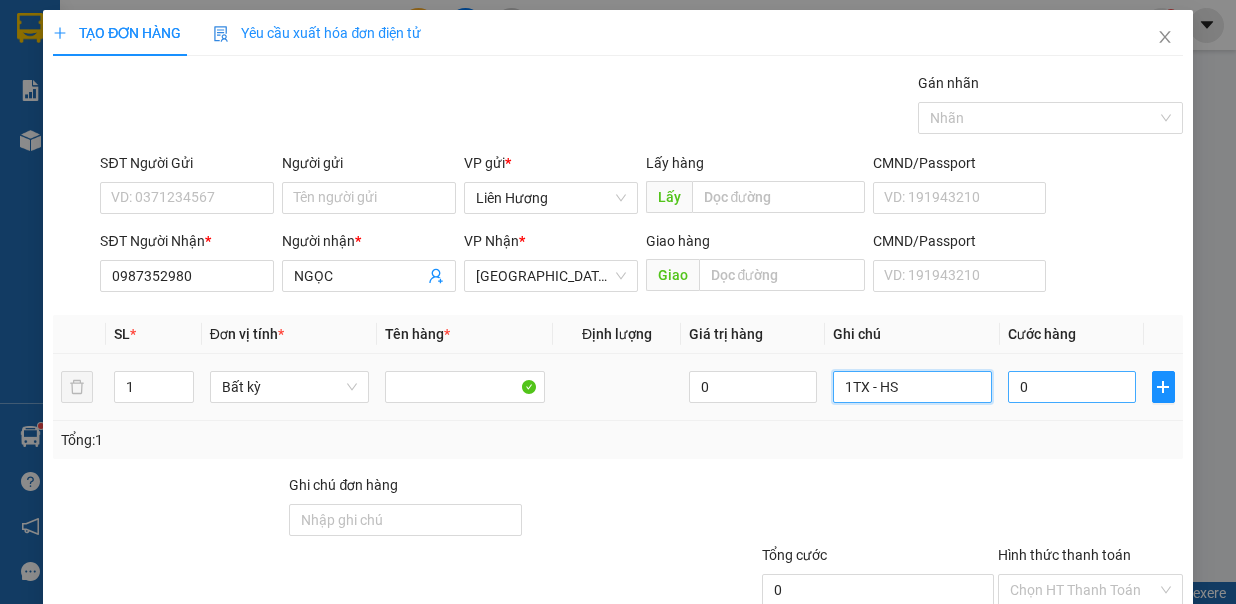 type on "1TX - HS" 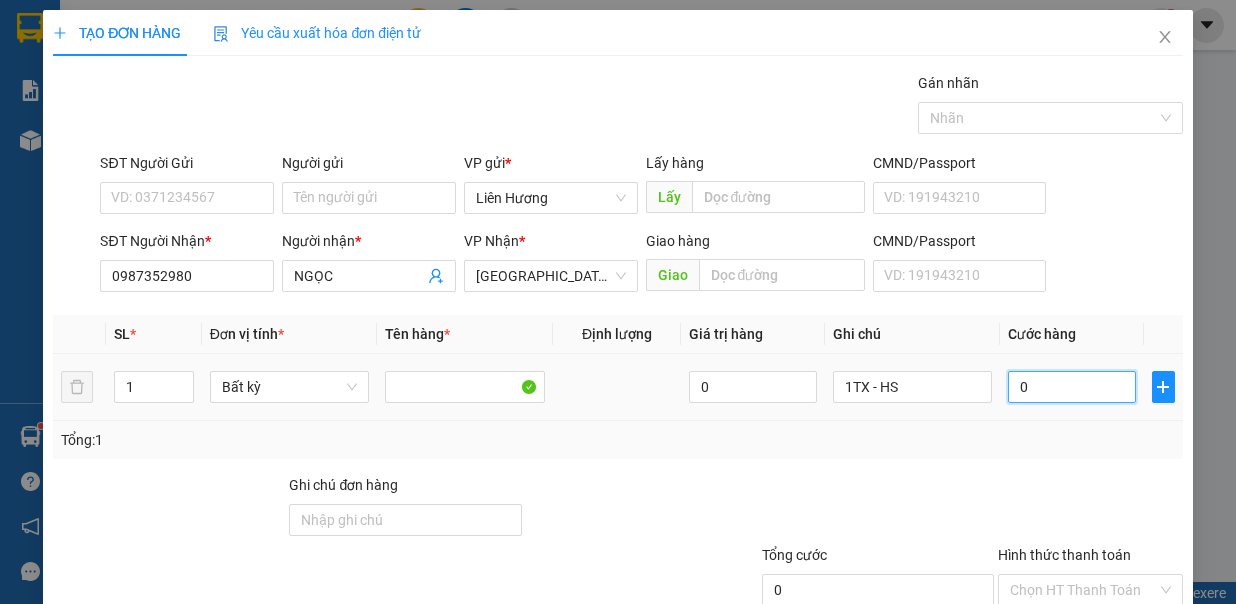click on "0" at bounding box center [1072, 387] 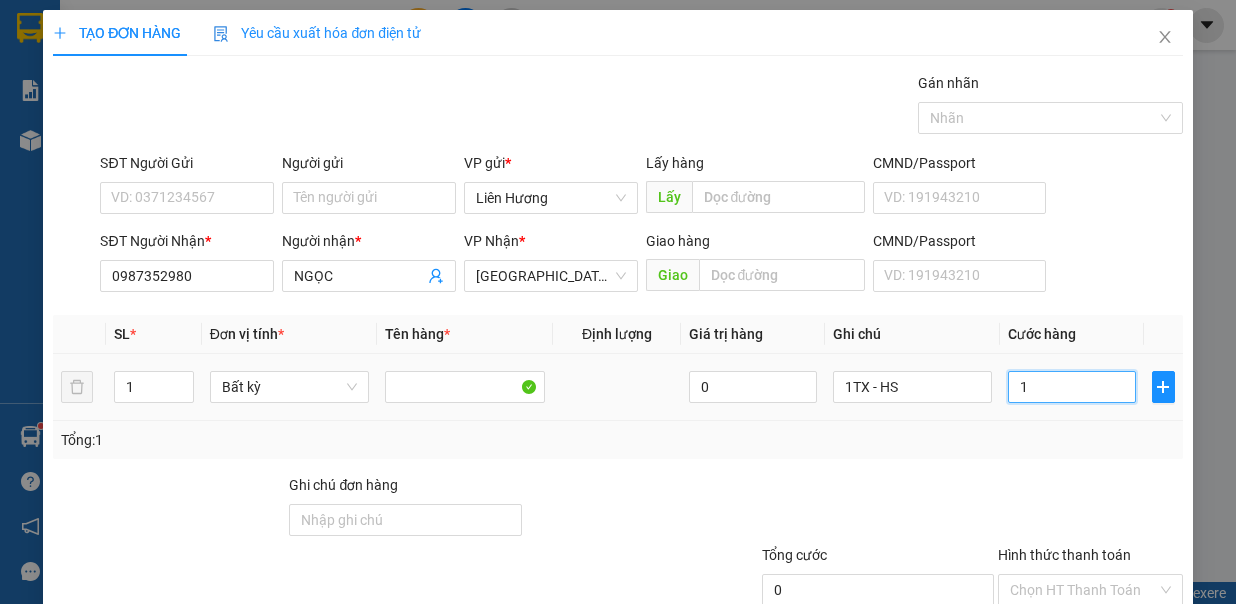 type on "1" 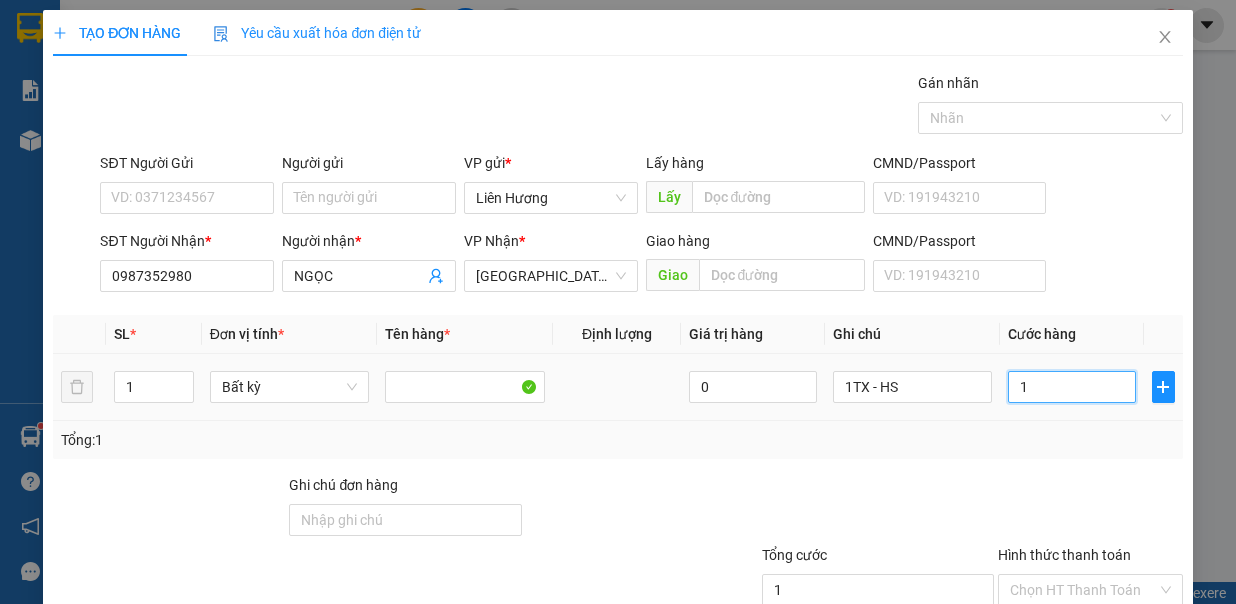 type on "10" 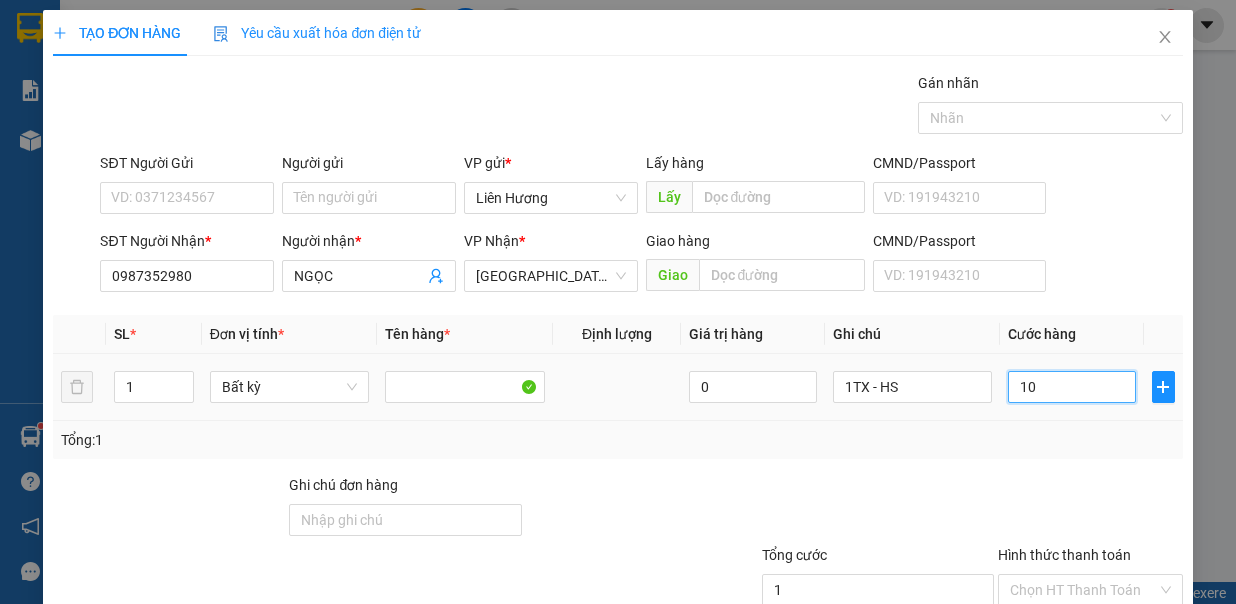 type on "10" 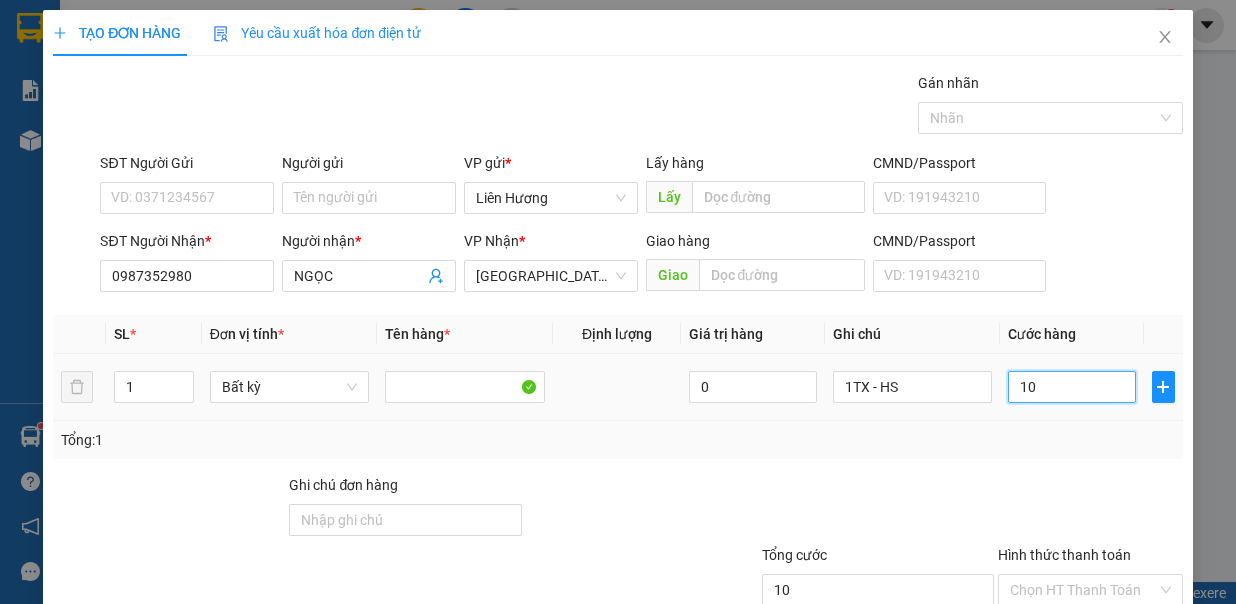 type on "100" 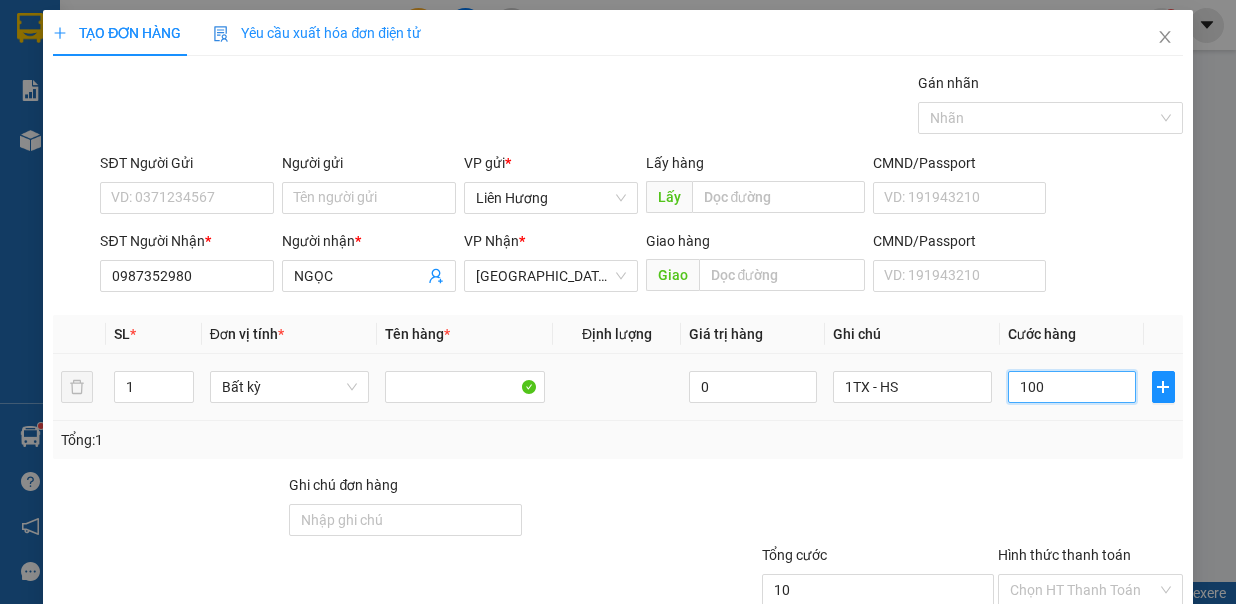 type on "100" 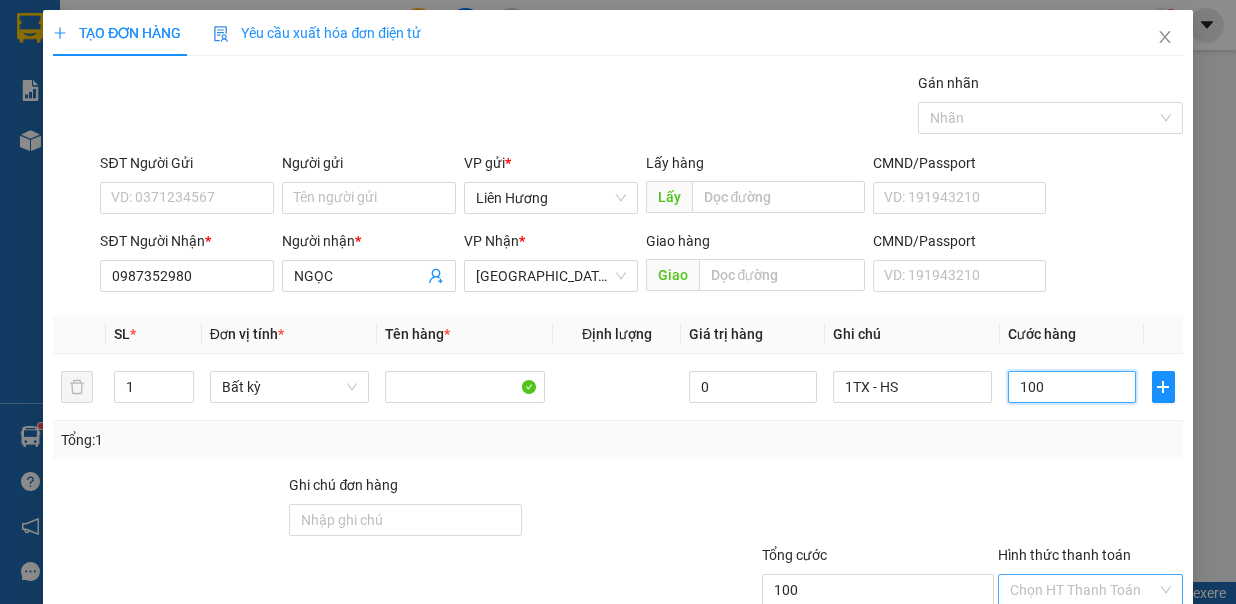 scroll, scrollTop: 133, scrollLeft: 0, axis: vertical 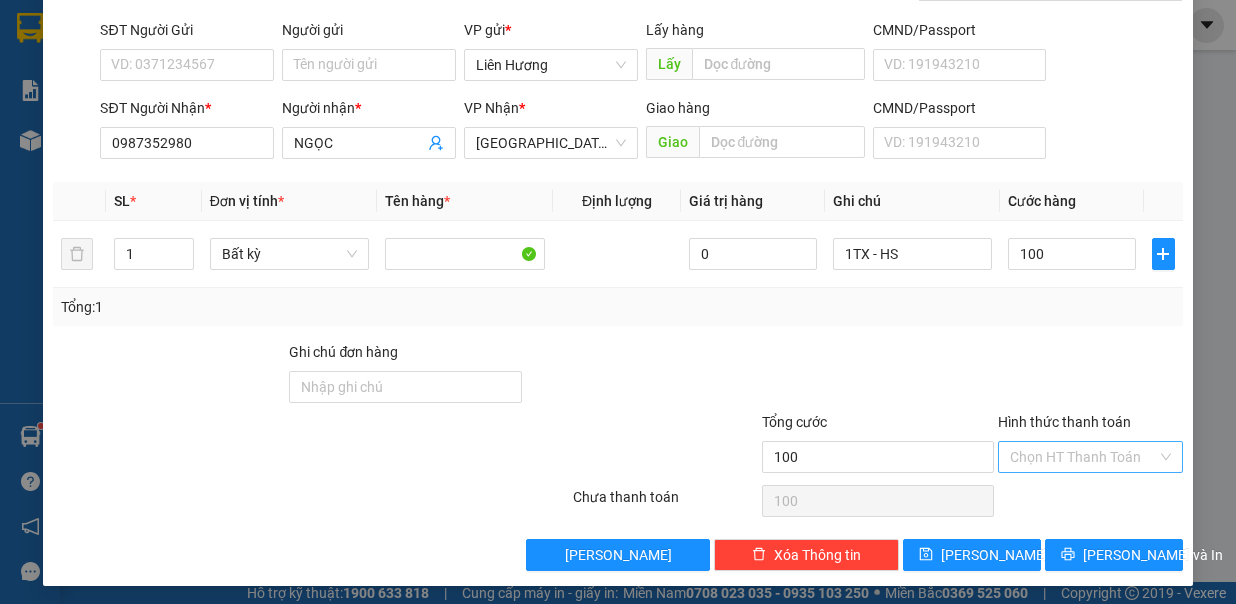 click on "Hình thức thanh toán" at bounding box center (1083, 457) 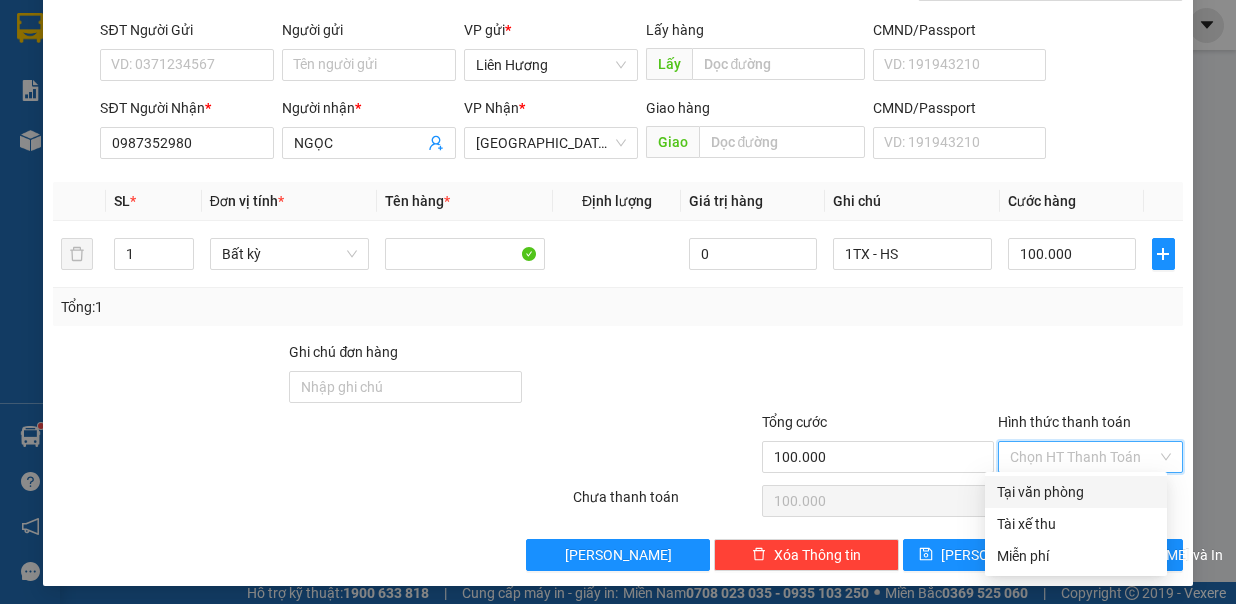 click on "Tại văn phòng" at bounding box center [1076, 492] 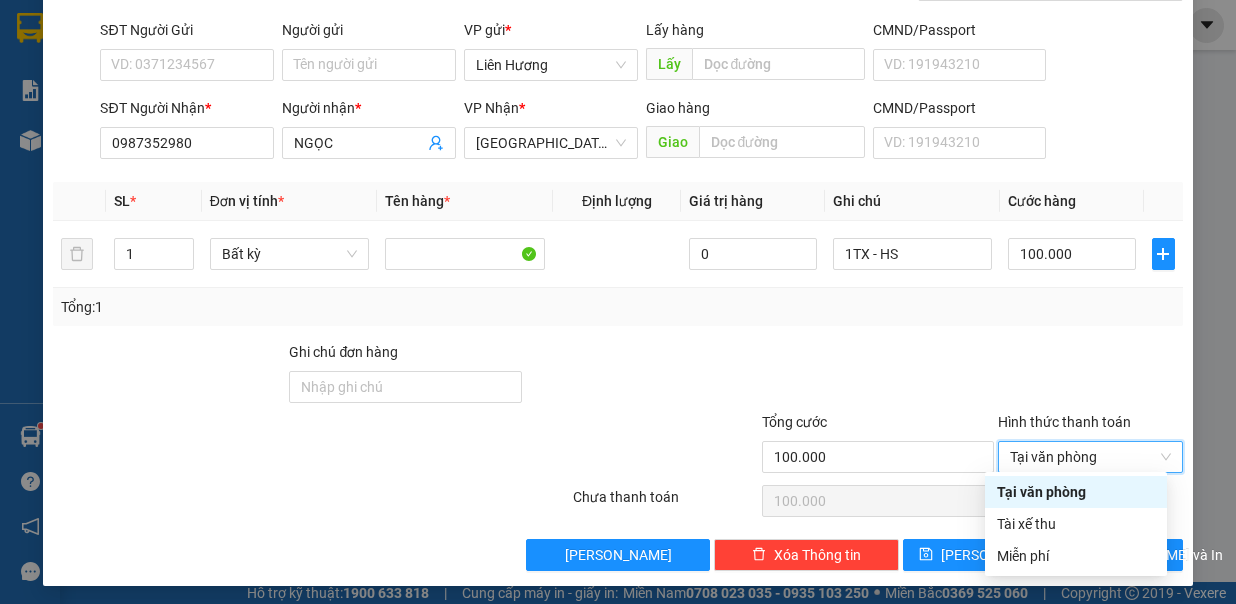 type on "0" 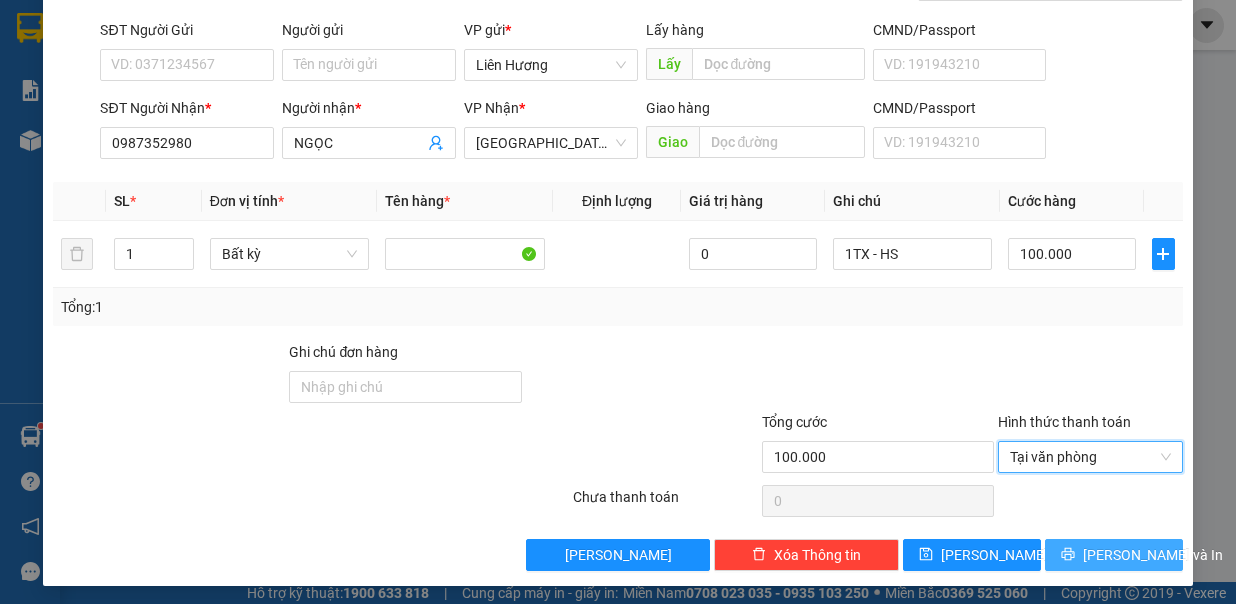 click on "[PERSON_NAME] và In" at bounding box center (1114, 555) 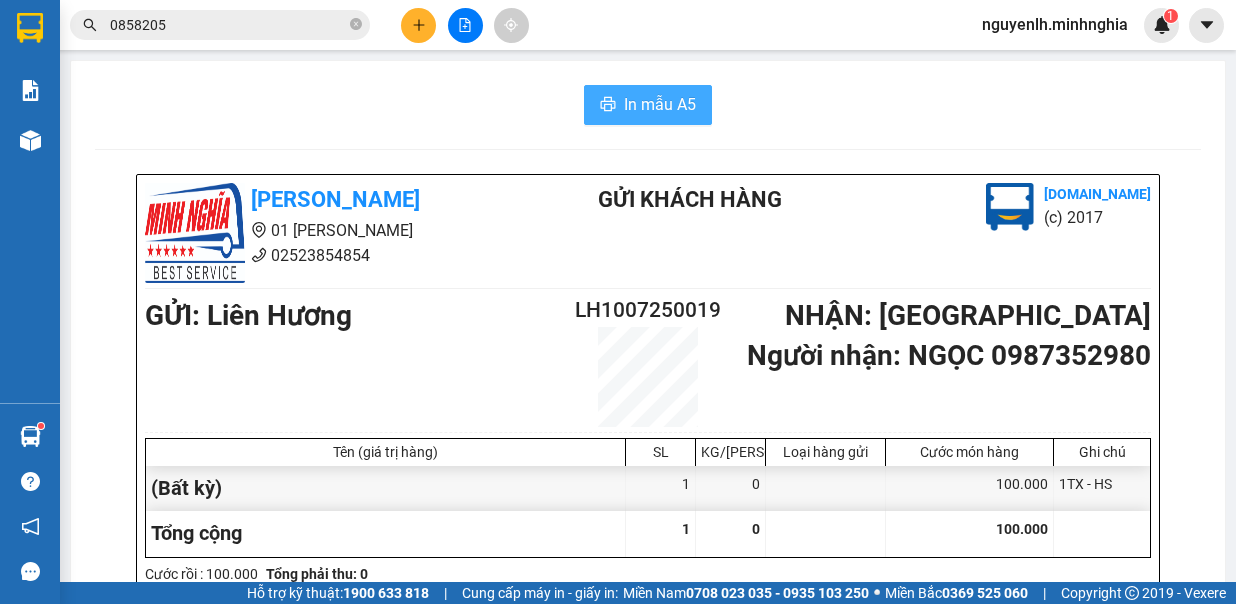 click on "In mẫu A5" at bounding box center [660, 104] 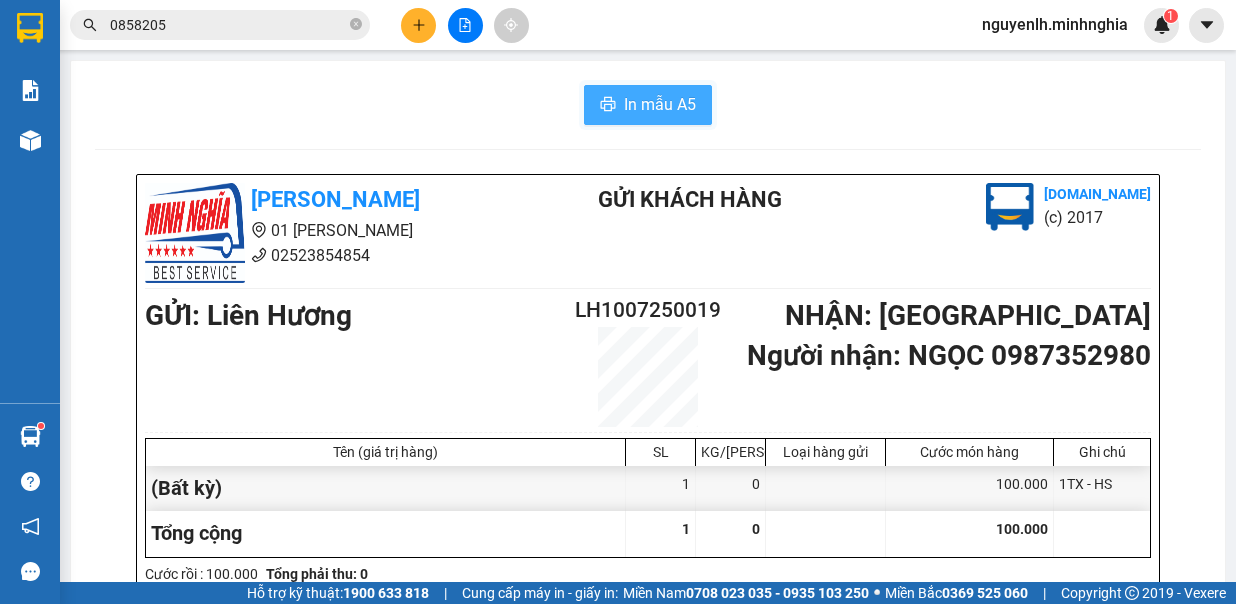scroll, scrollTop: 0, scrollLeft: 0, axis: both 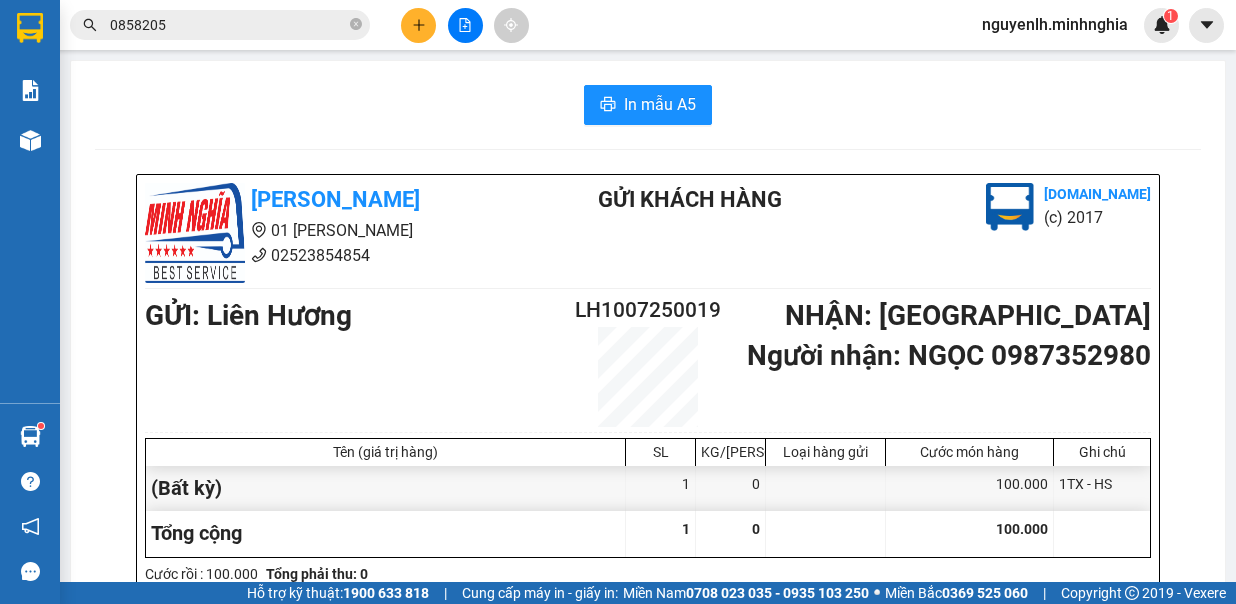 click 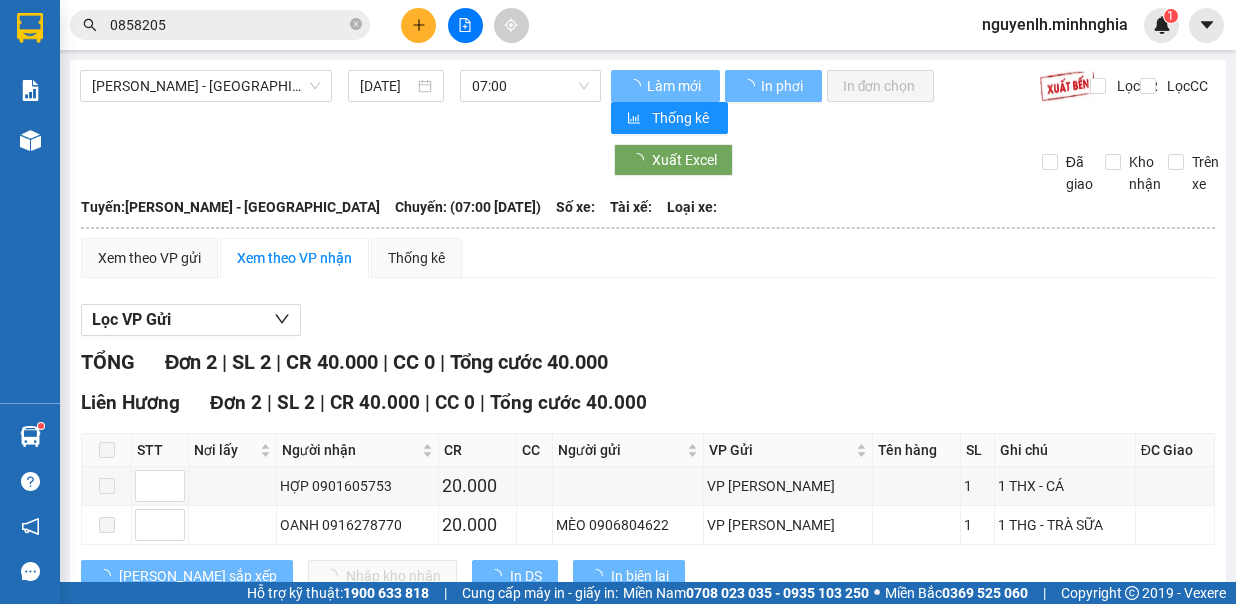click on "07:00" at bounding box center (530, 86) 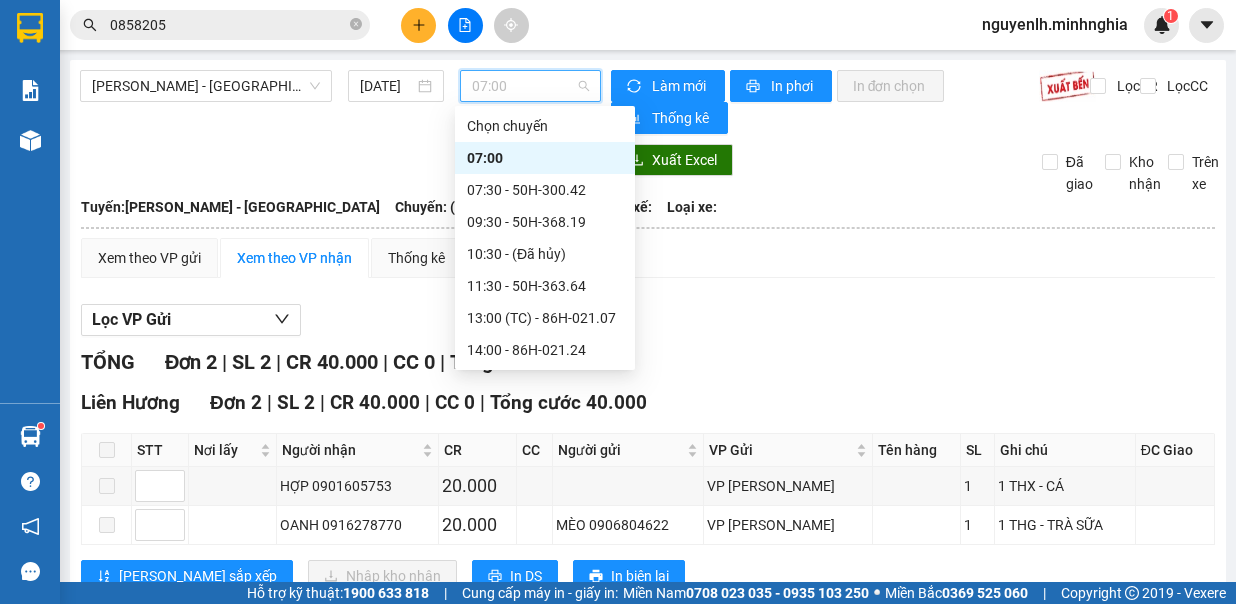 click on "07:00" at bounding box center (530, 86) 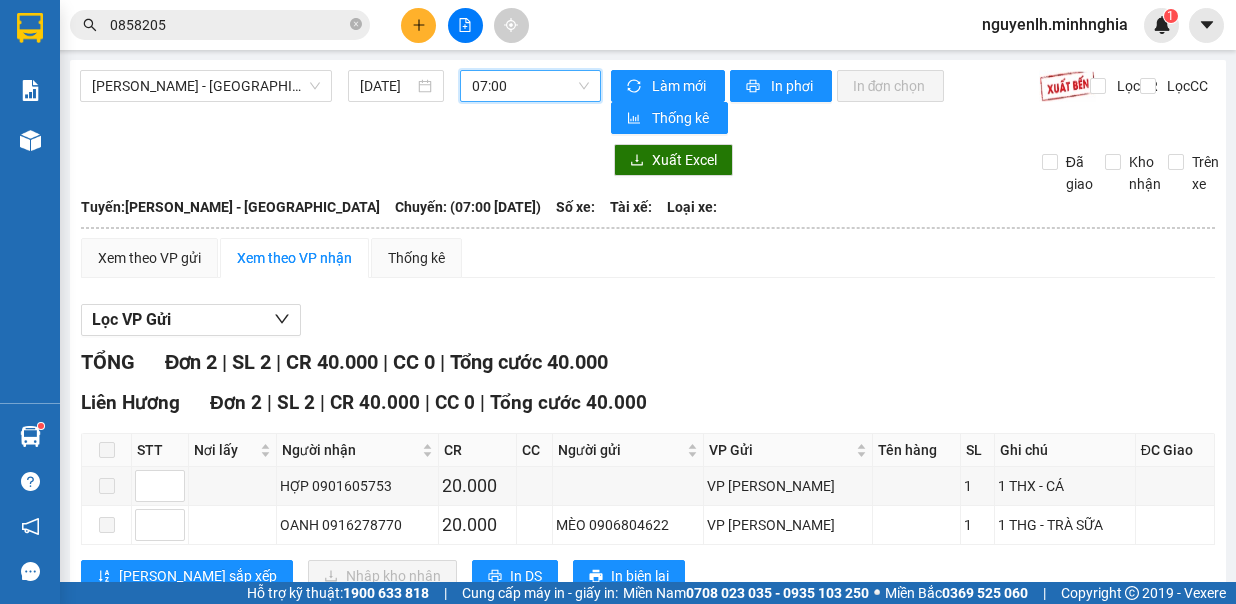 click on "07:00" at bounding box center [530, 86] 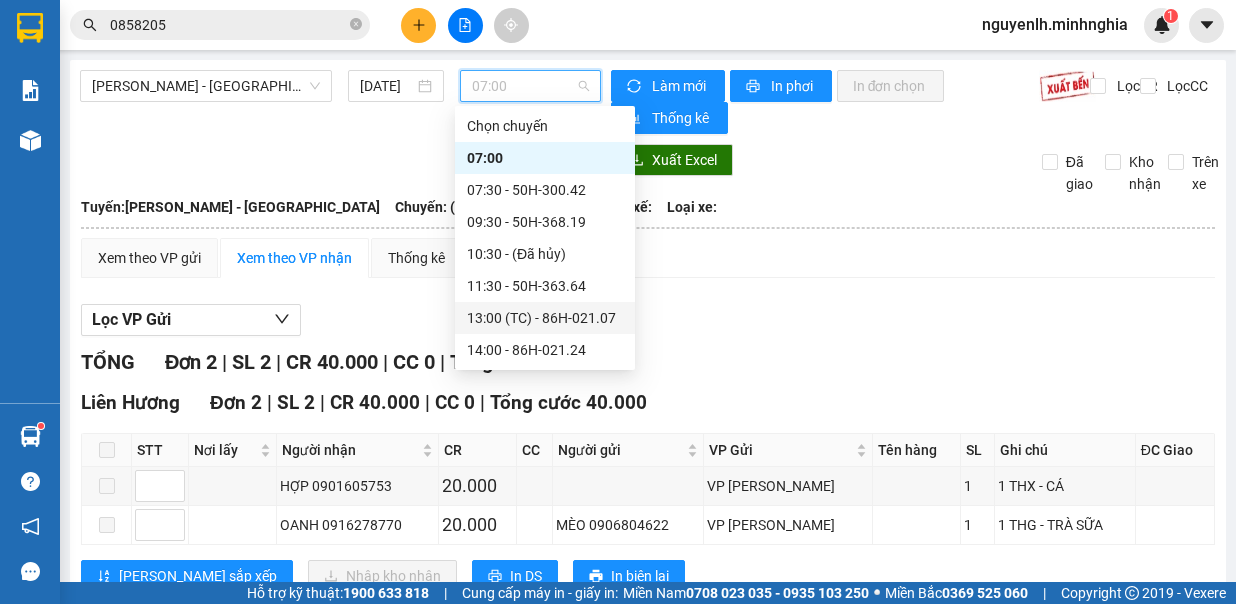 click on "13:00   (TC)   - 86H-021.07" at bounding box center [545, 318] 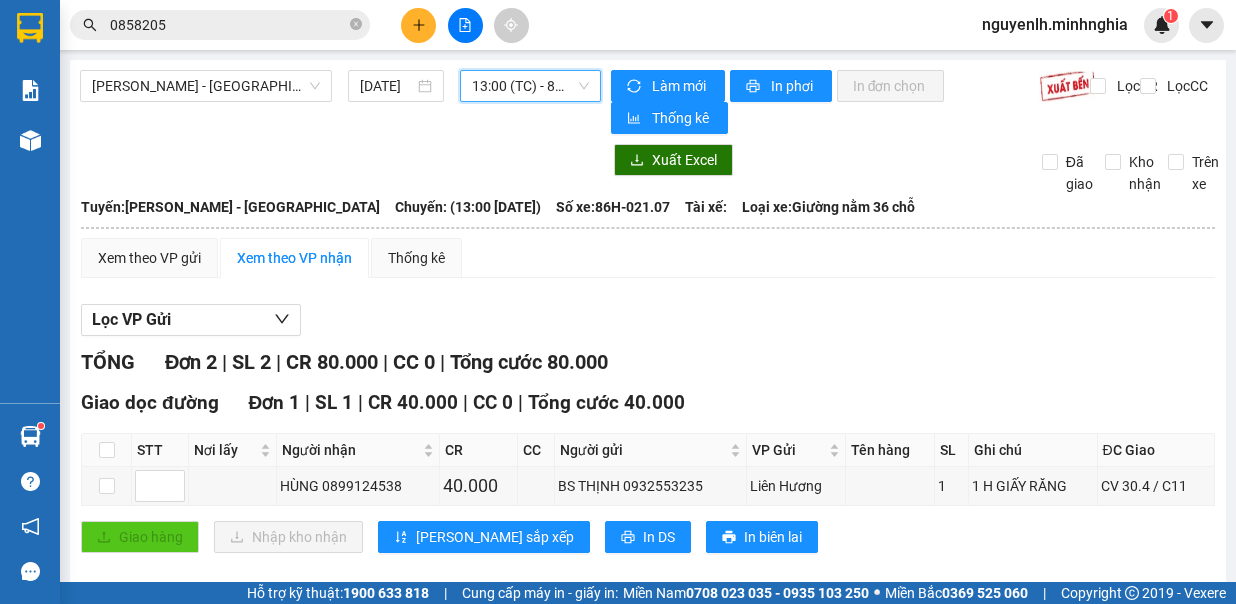 click on "13:00   (TC)   - 86H-021.07" at bounding box center (530, 86) 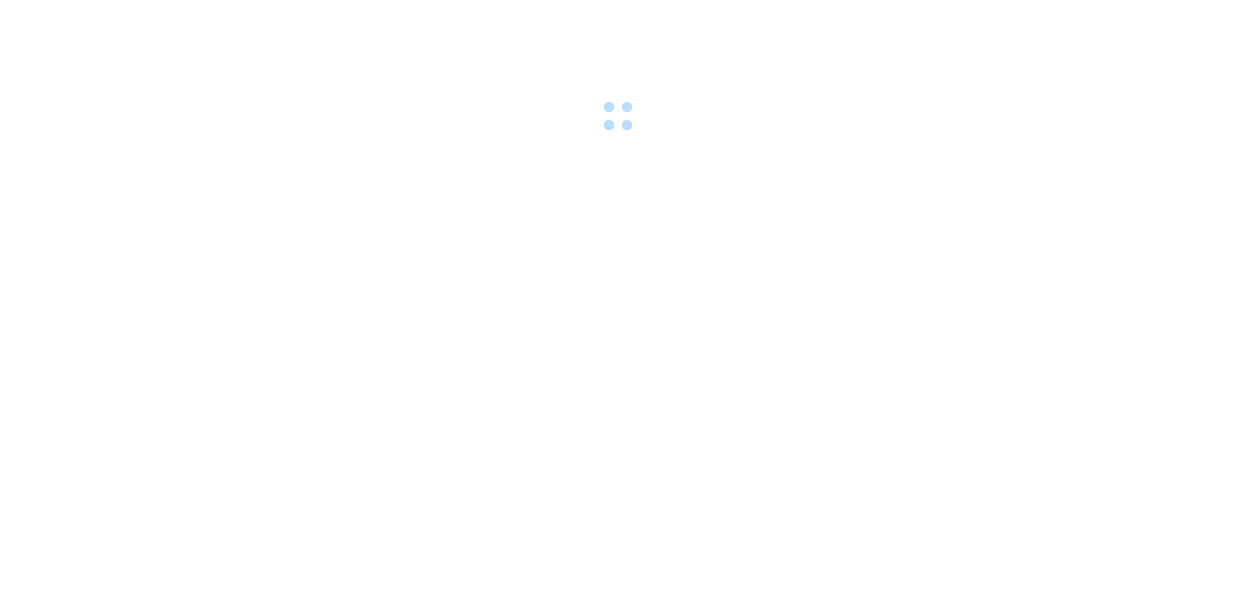 scroll, scrollTop: 0, scrollLeft: 0, axis: both 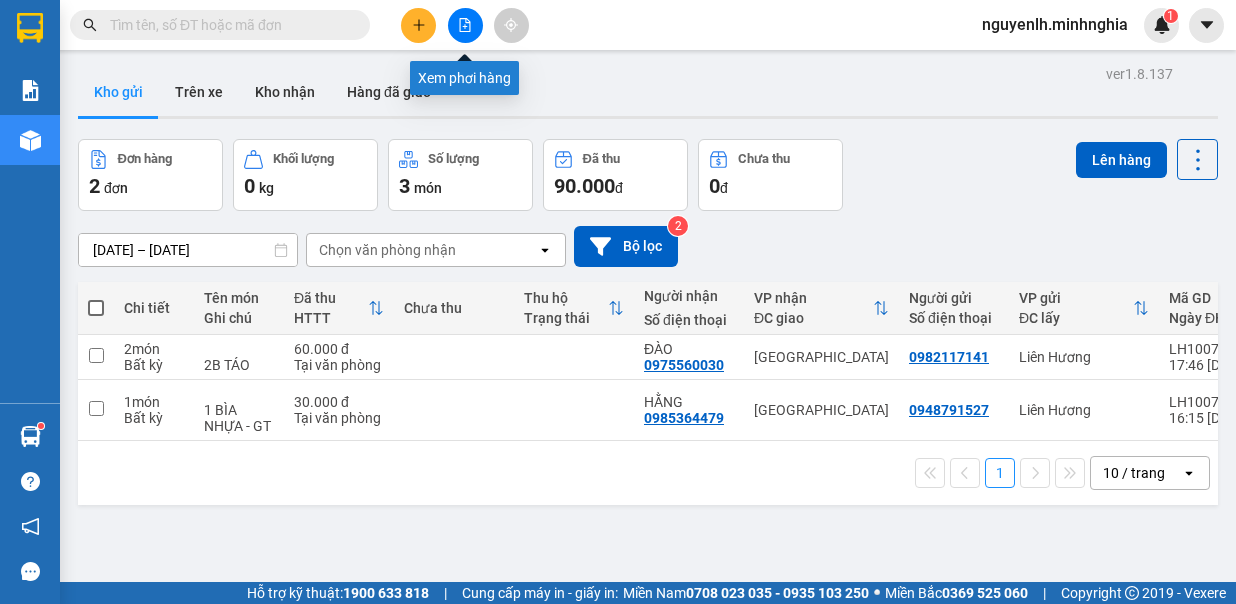 click 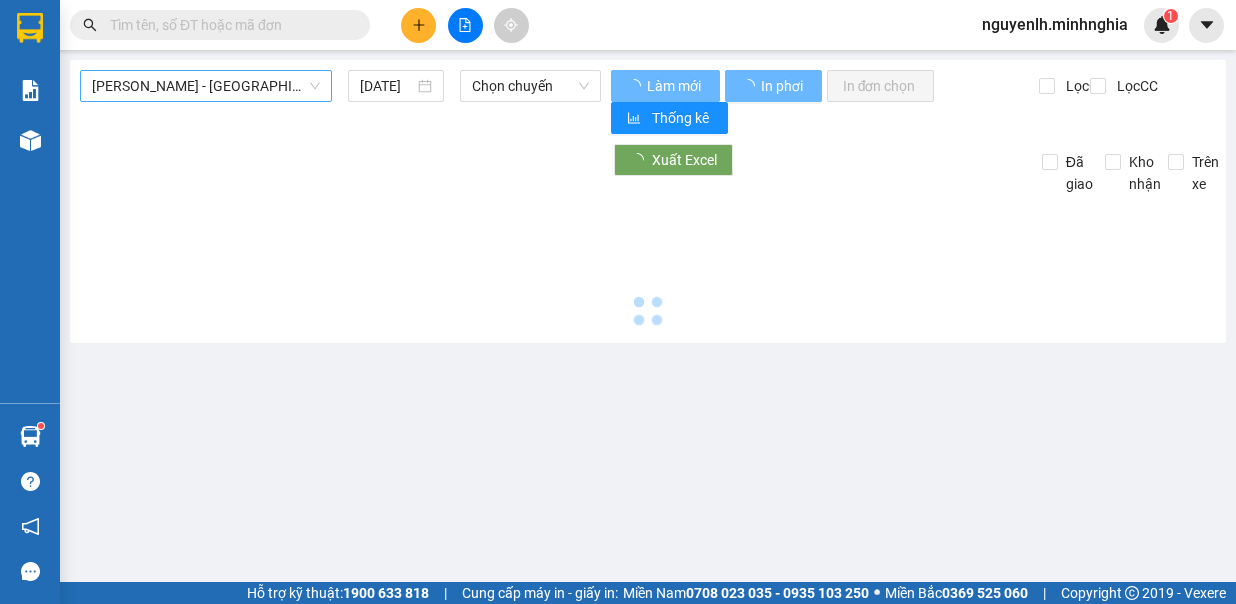 click on "[PERSON_NAME] - [GEOGRAPHIC_DATA]" at bounding box center [206, 86] 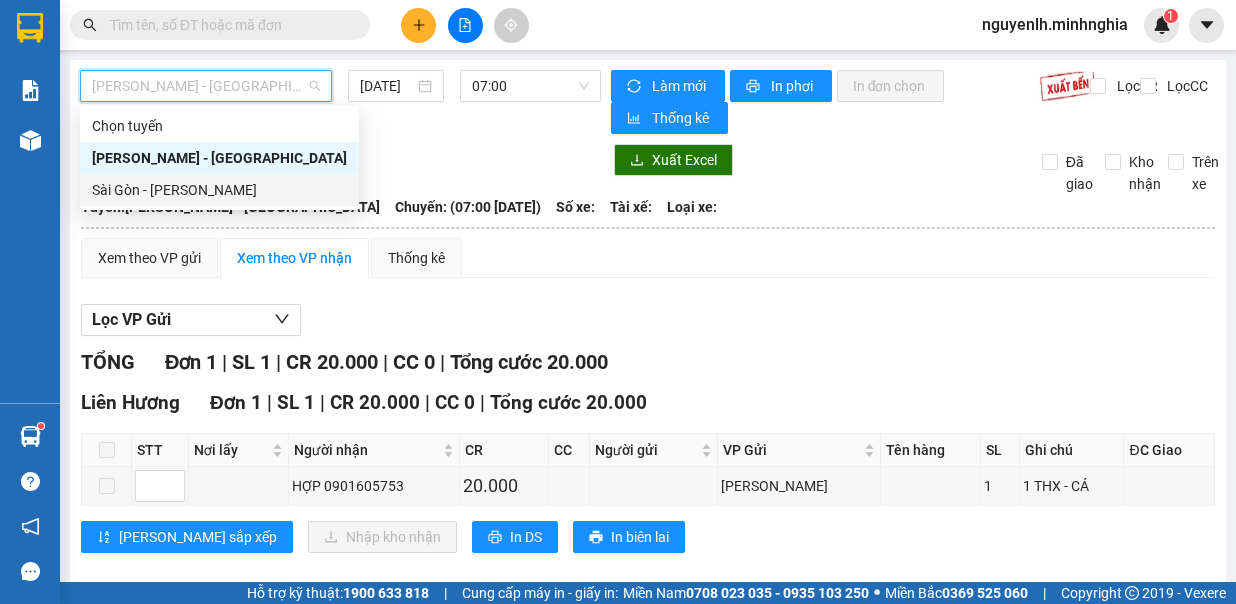 click on "Sài Gòn - Phan Rí" at bounding box center [219, 190] 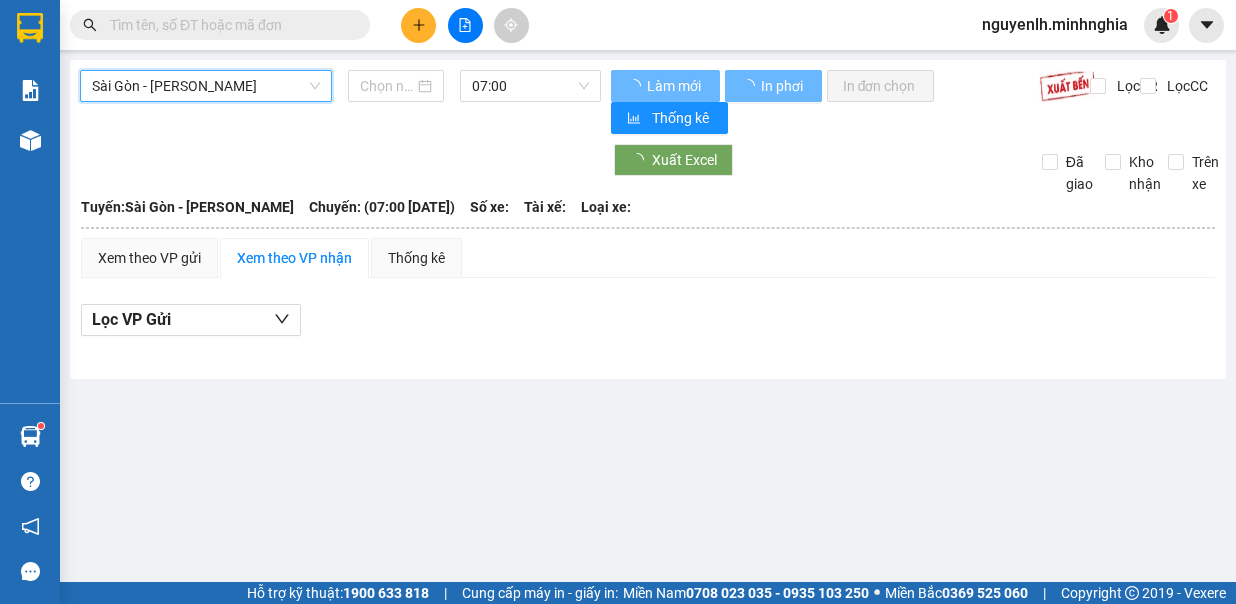 type on "[DATE]" 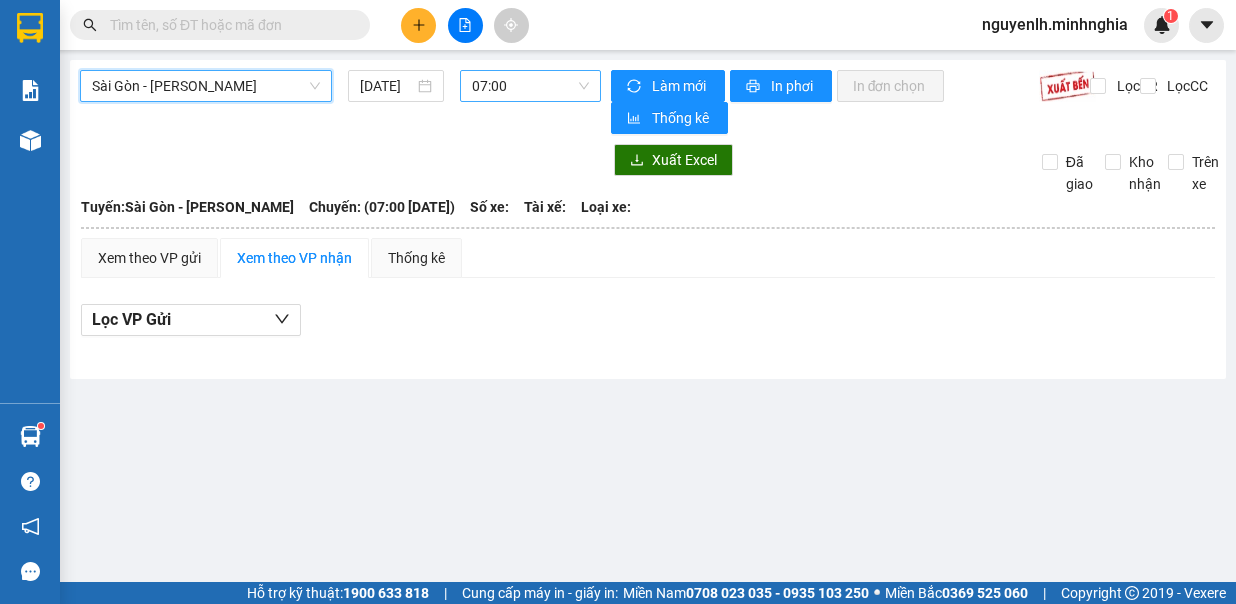 click on "07:00" at bounding box center (530, 86) 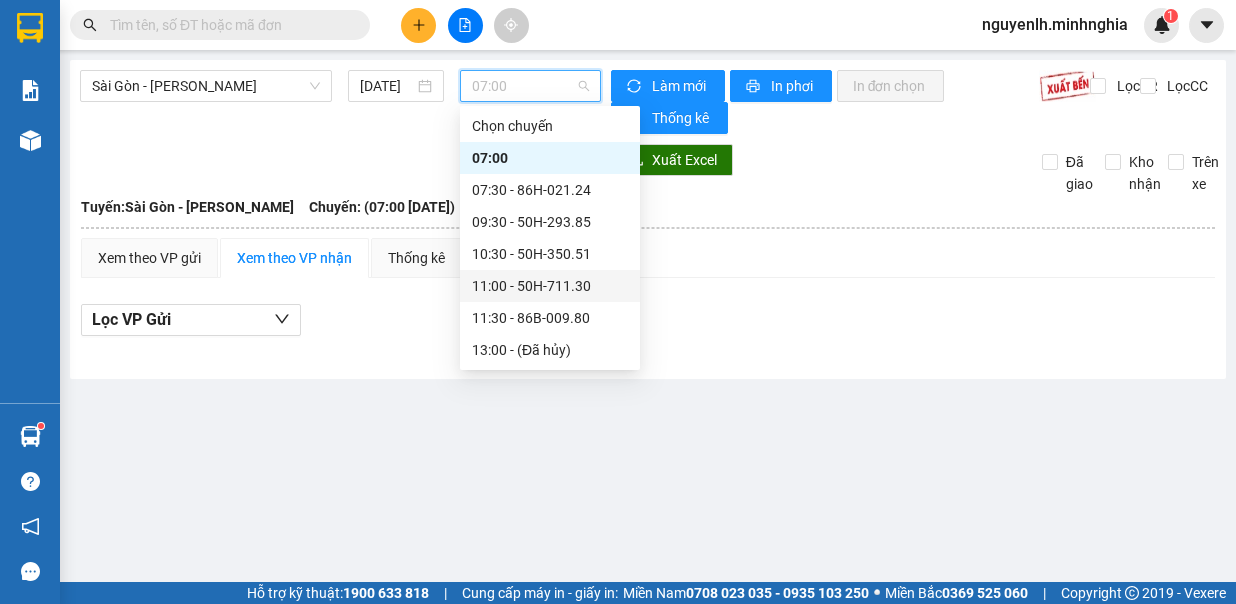 scroll, scrollTop: 100, scrollLeft: 0, axis: vertical 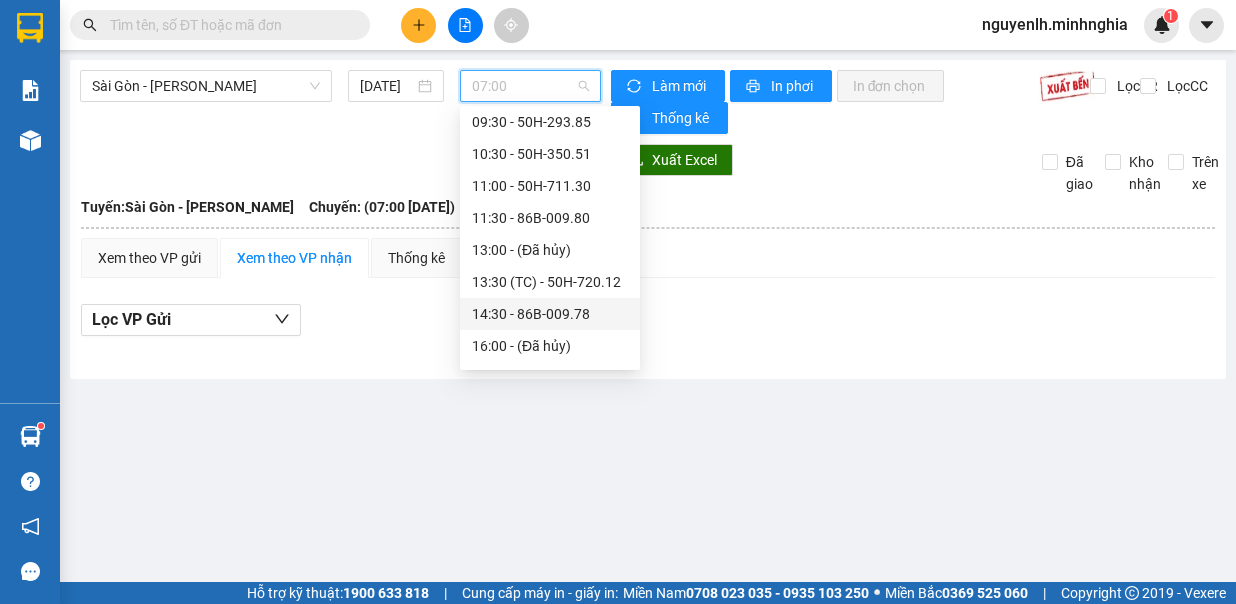 click on "14:30     - 86B-009.78" at bounding box center [550, 314] 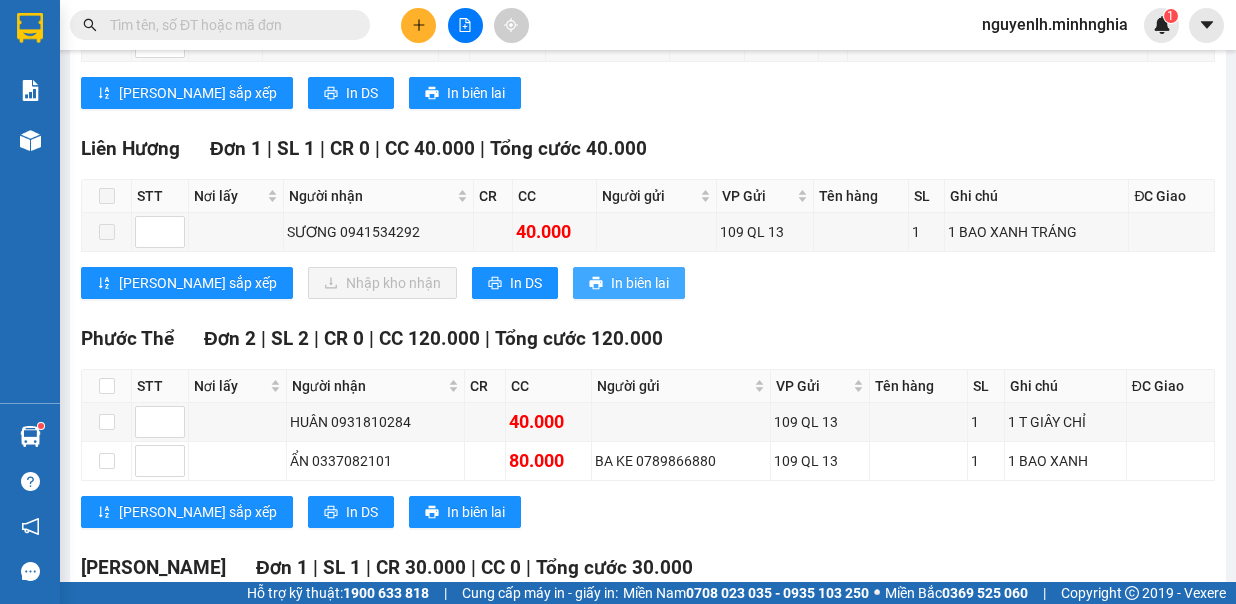 scroll, scrollTop: 0, scrollLeft: 0, axis: both 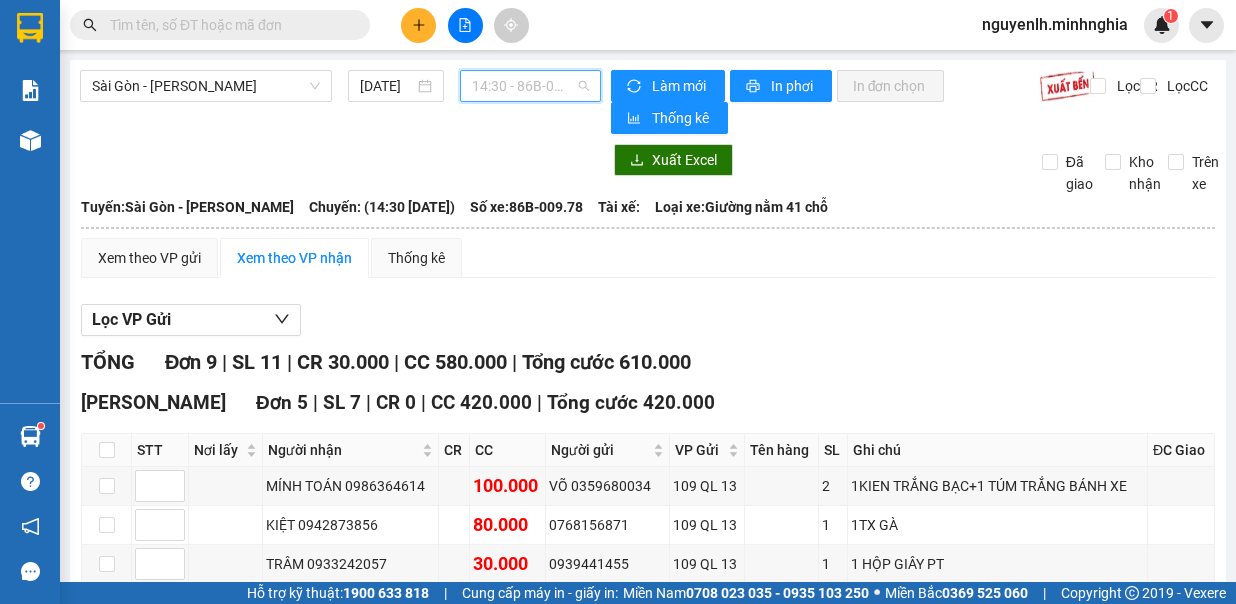 click on "14:30     - 86B-009.78" at bounding box center (530, 86) 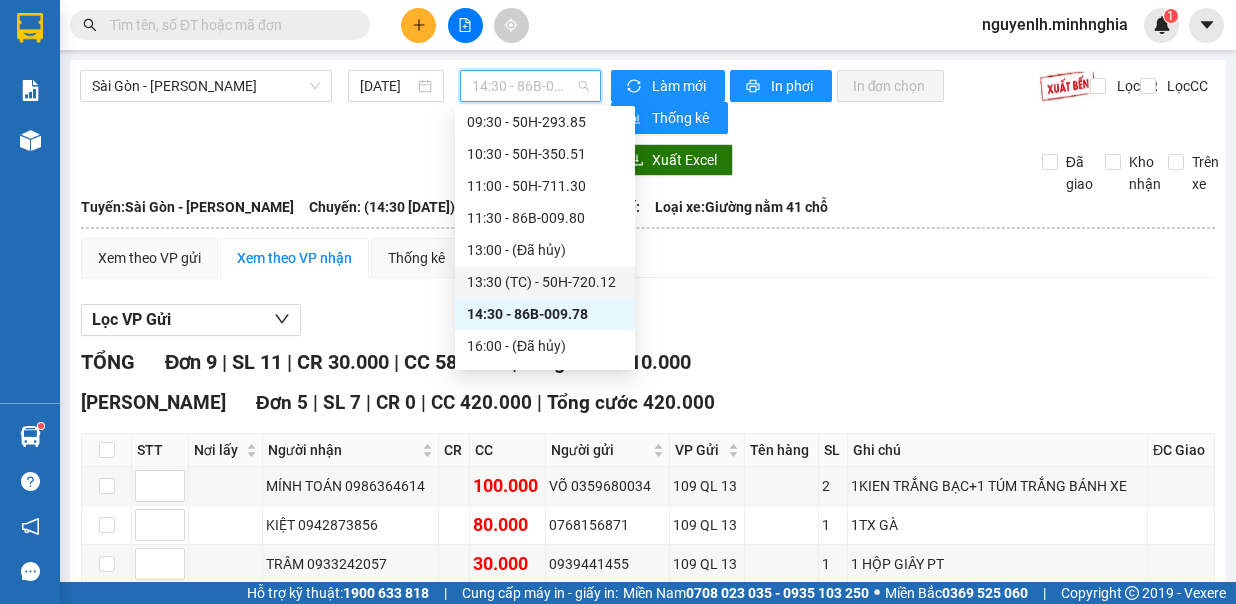 click on "13:30   (TC)   - 50H-720.12" at bounding box center [545, 282] 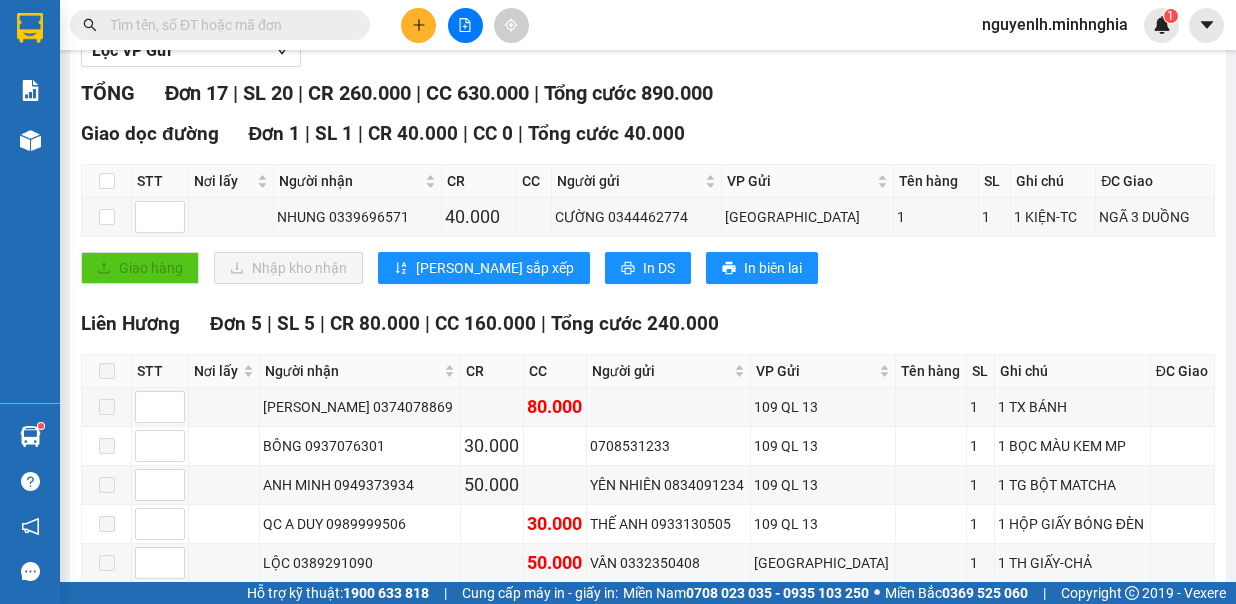 scroll, scrollTop: 369, scrollLeft: 0, axis: vertical 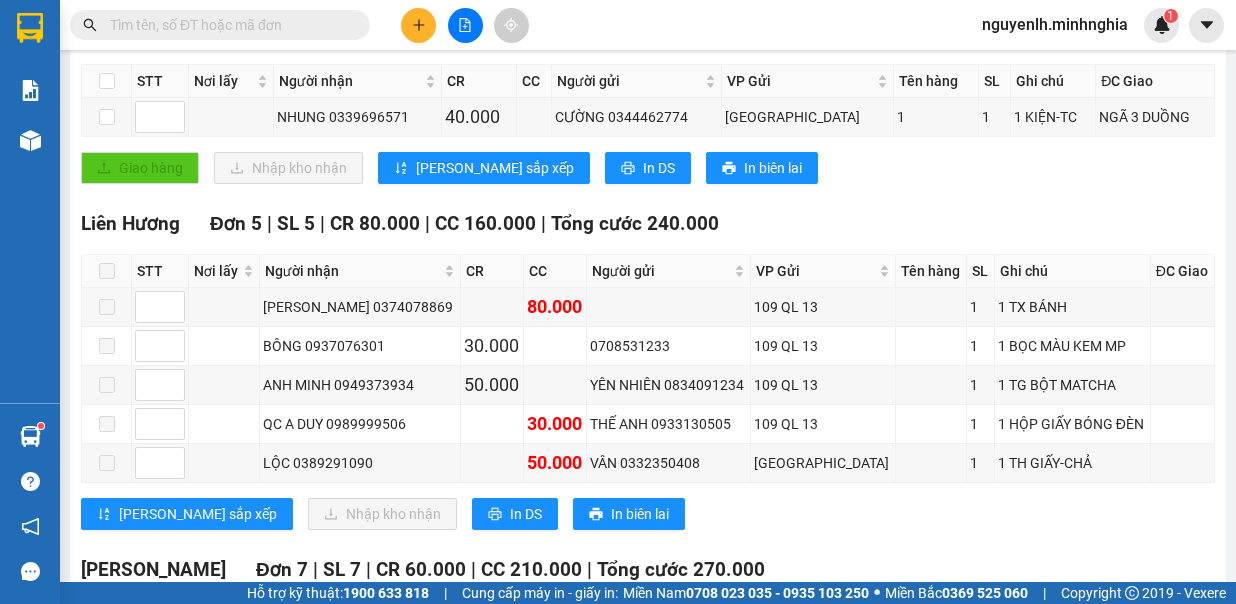 click at bounding box center [228, 25] 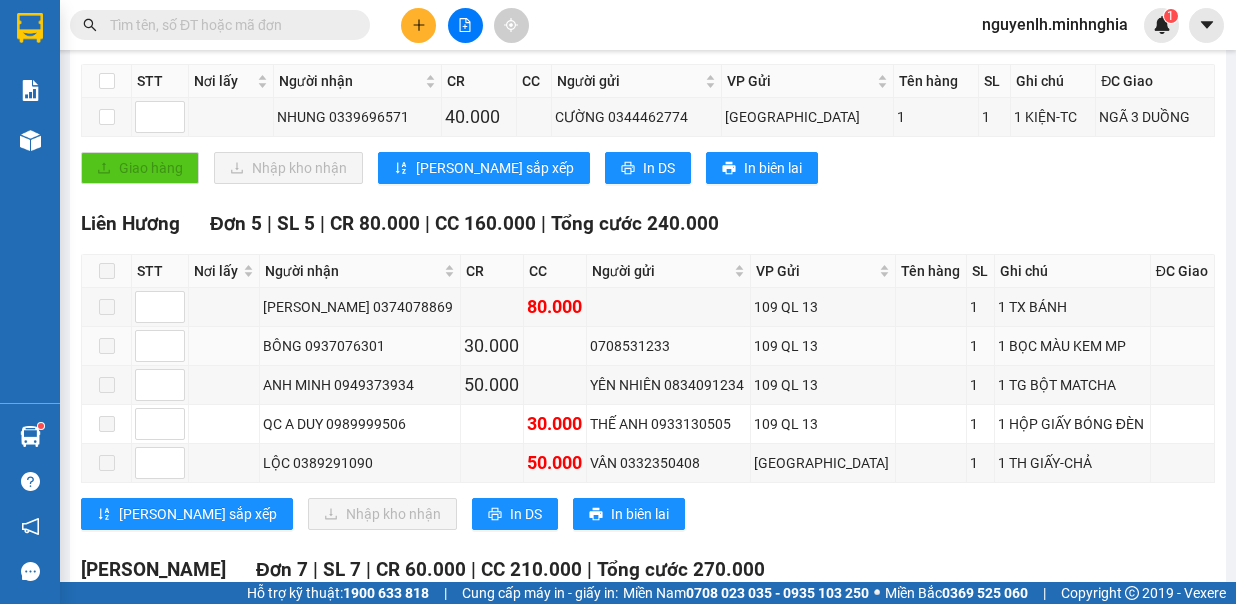 scroll, scrollTop: 0, scrollLeft: 0, axis: both 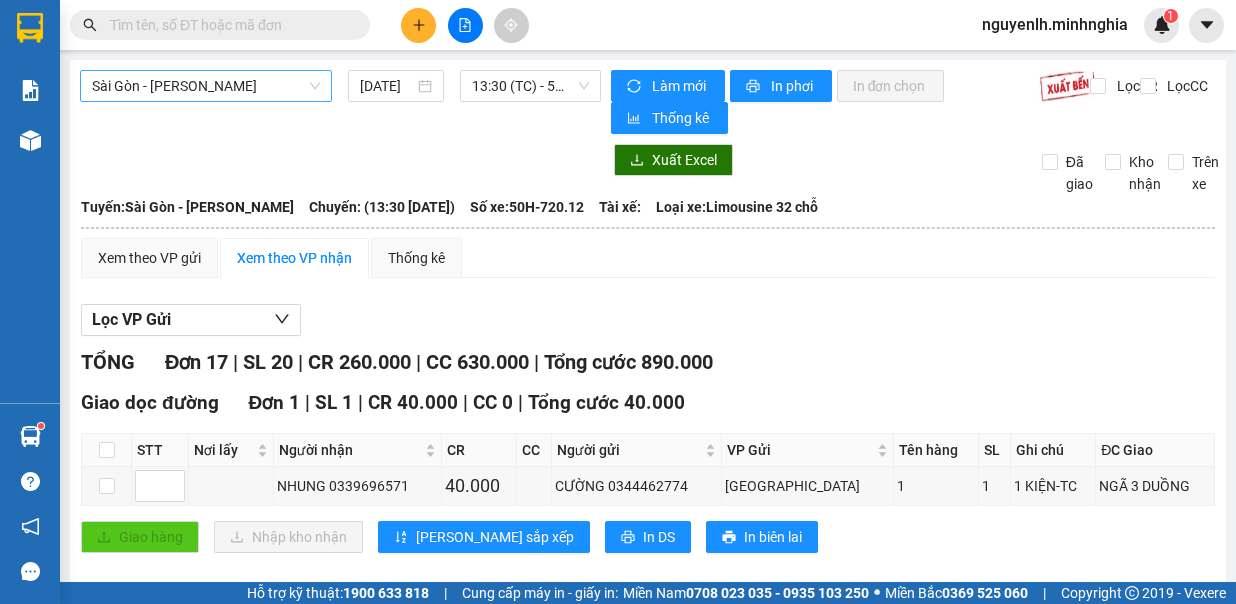 click on "Sài Gòn - [PERSON_NAME]" at bounding box center (206, 86) 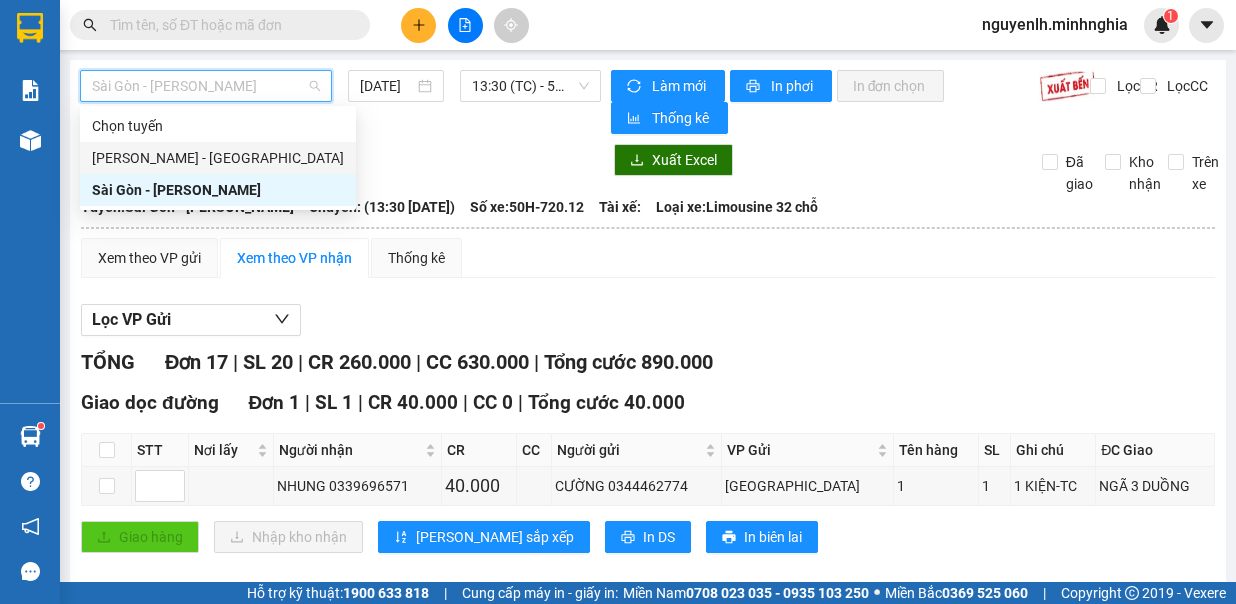 click on "[PERSON_NAME] - [GEOGRAPHIC_DATA]" at bounding box center [218, 158] 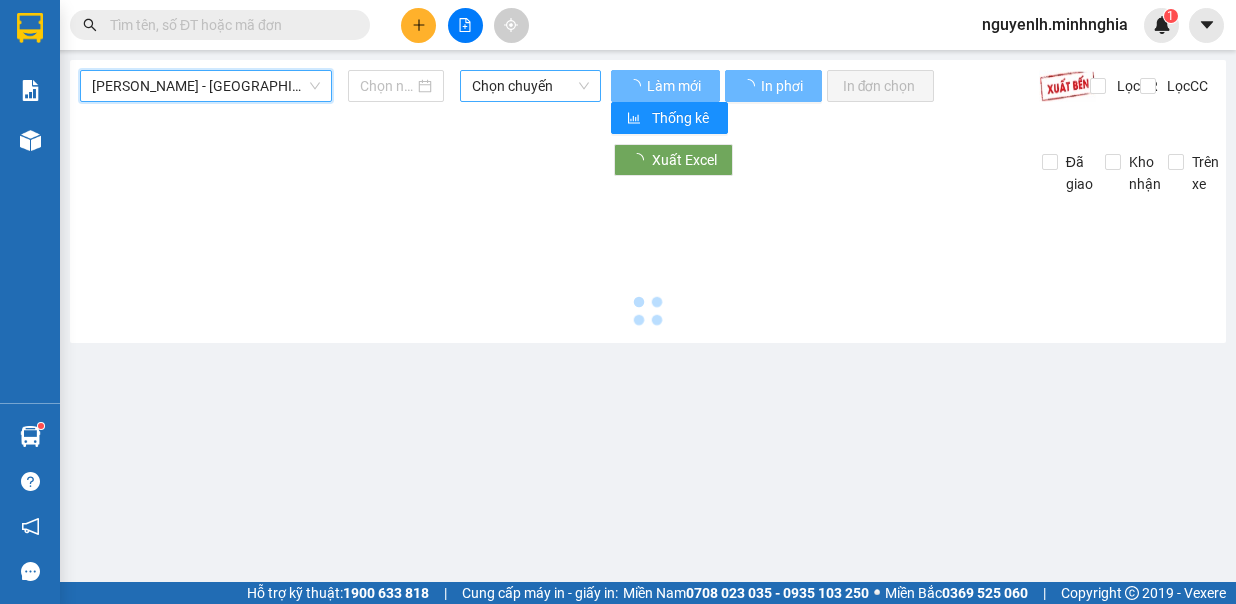 click on "Chọn chuyến" at bounding box center (530, 86) 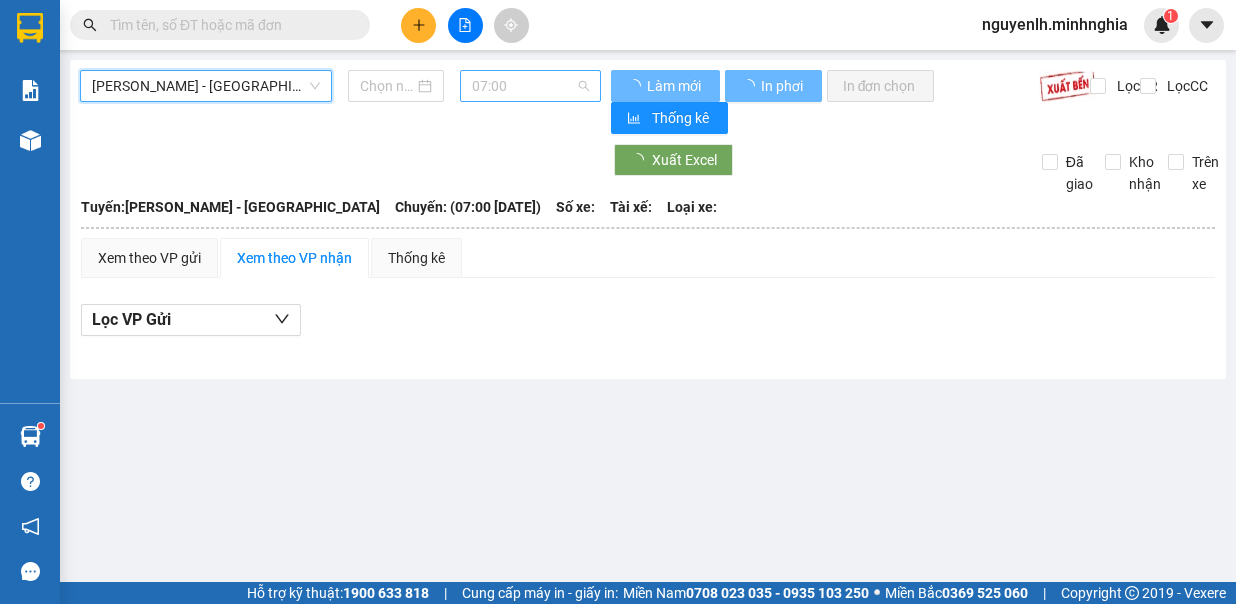 type on "[DATE]" 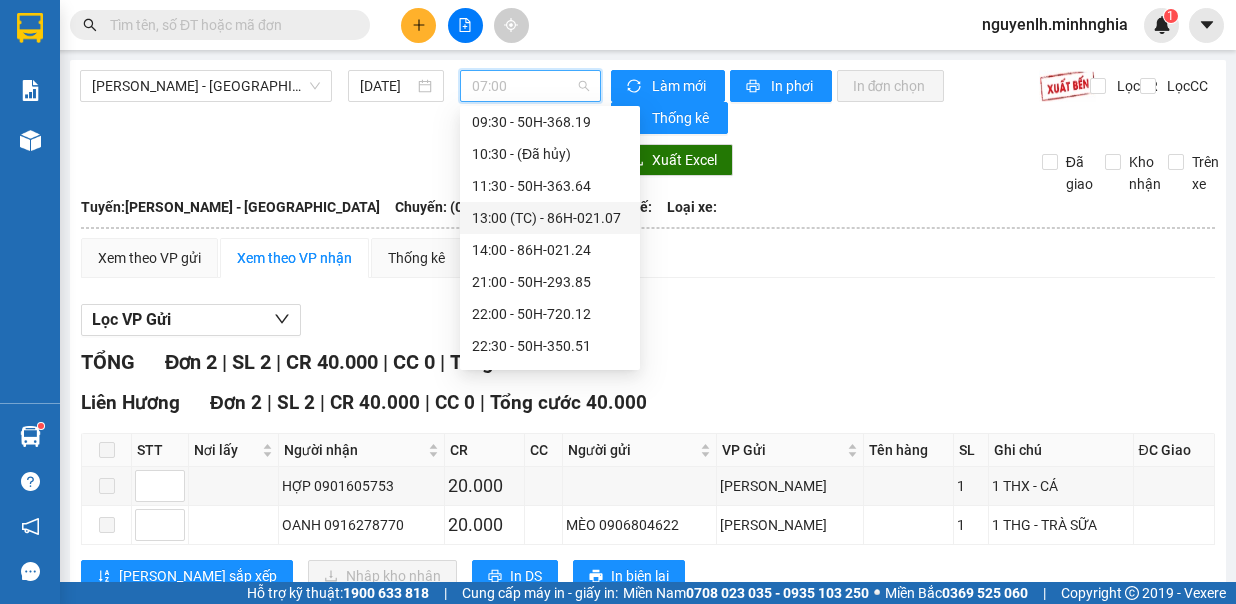 scroll, scrollTop: 32, scrollLeft: 0, axis: vertical 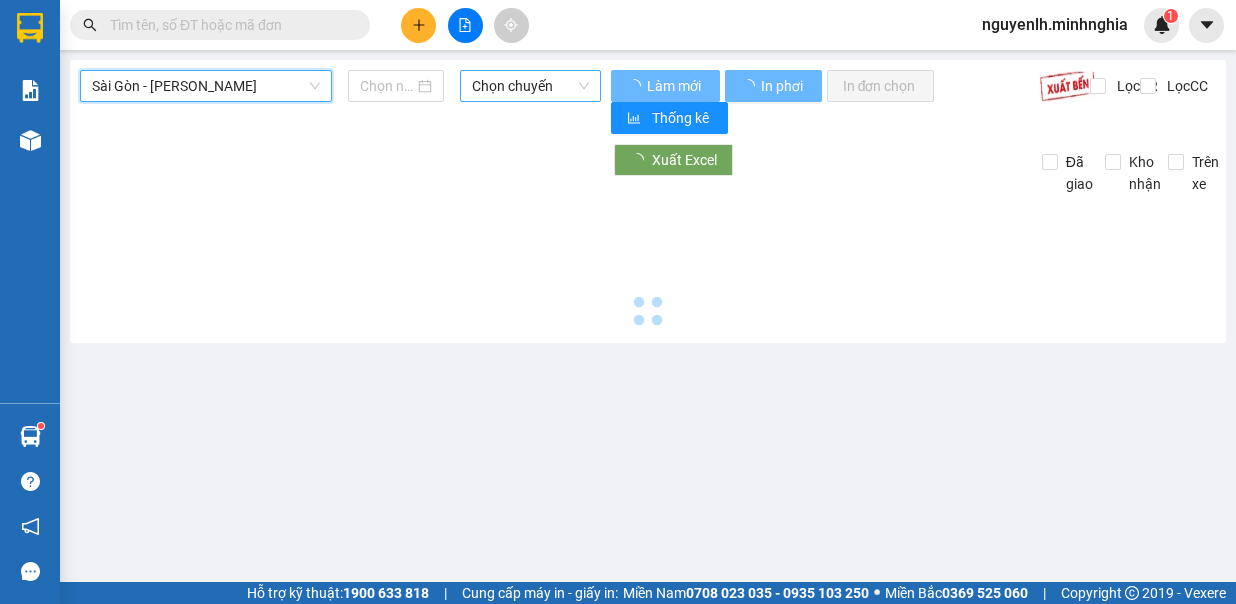 click on "Chọn chuyến" at bounding box center [530, 86] 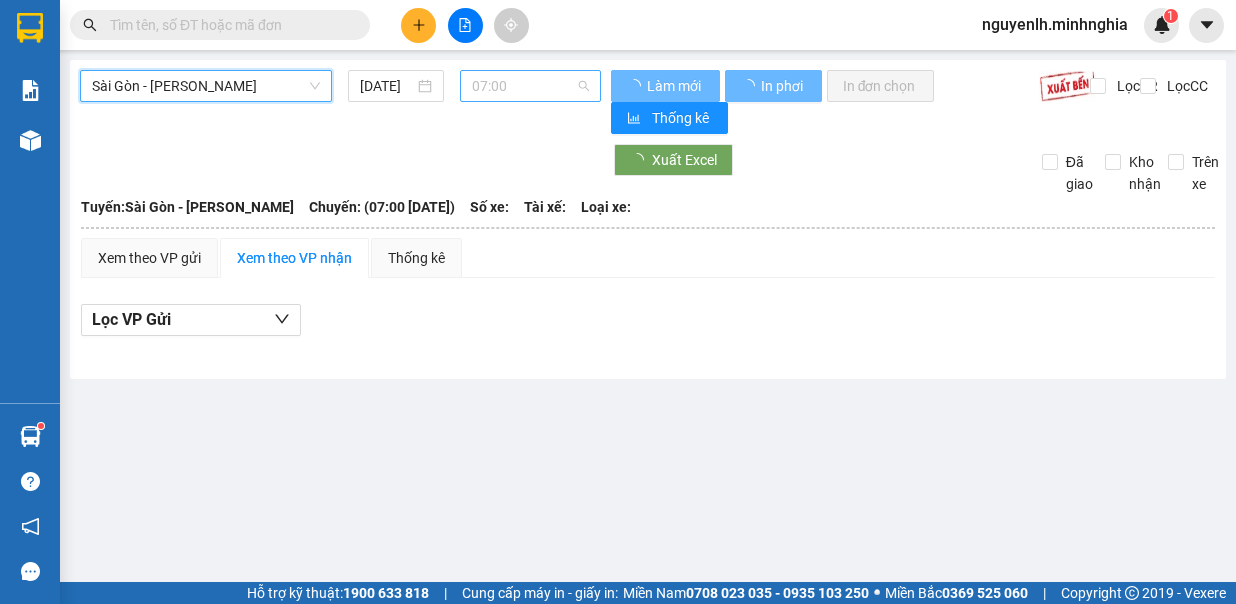 type on "[DATE]" 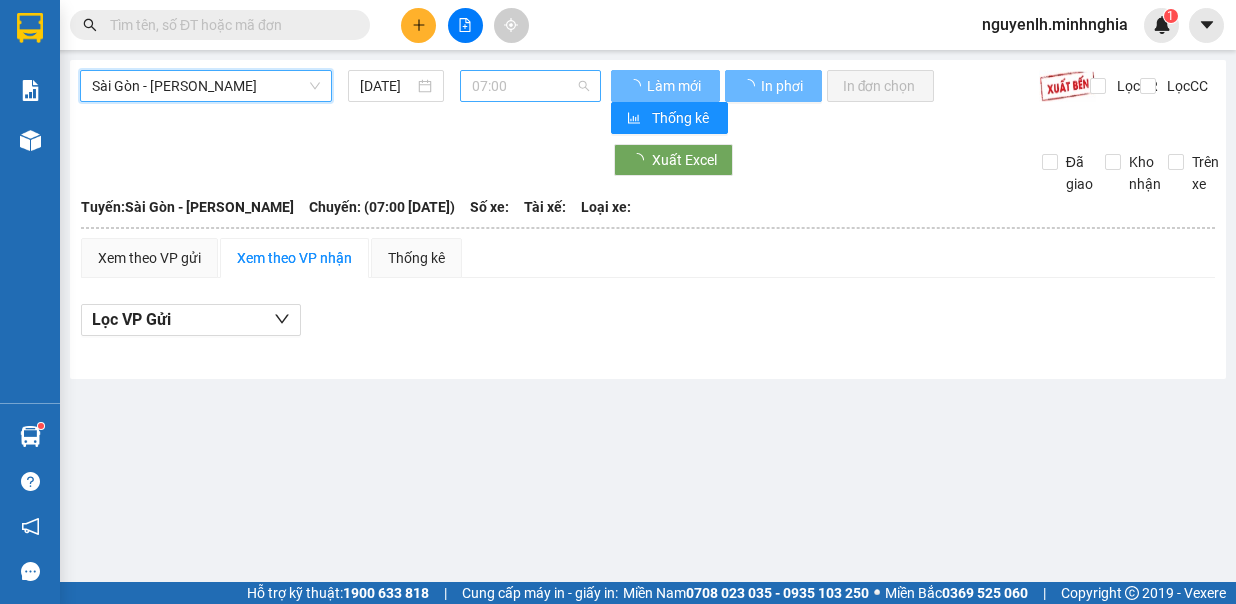 scroll, scrollTop: 0, scrollLeft: 0, axis: both 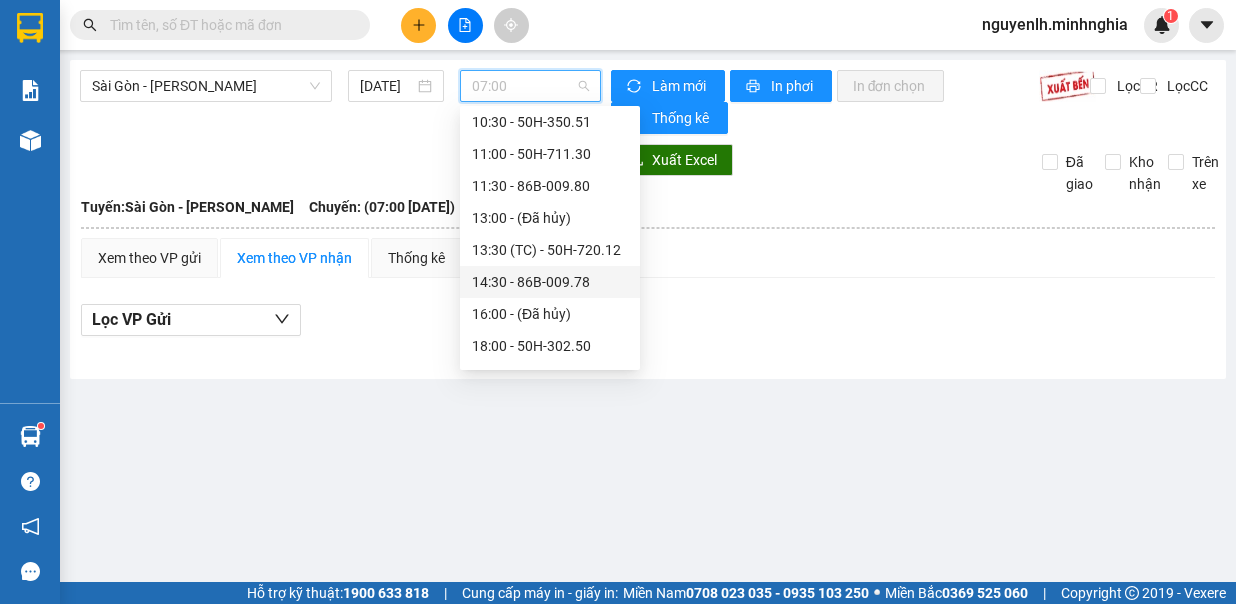 click on "14:30     - 86B-009.78" at bounding box center (550, 282) 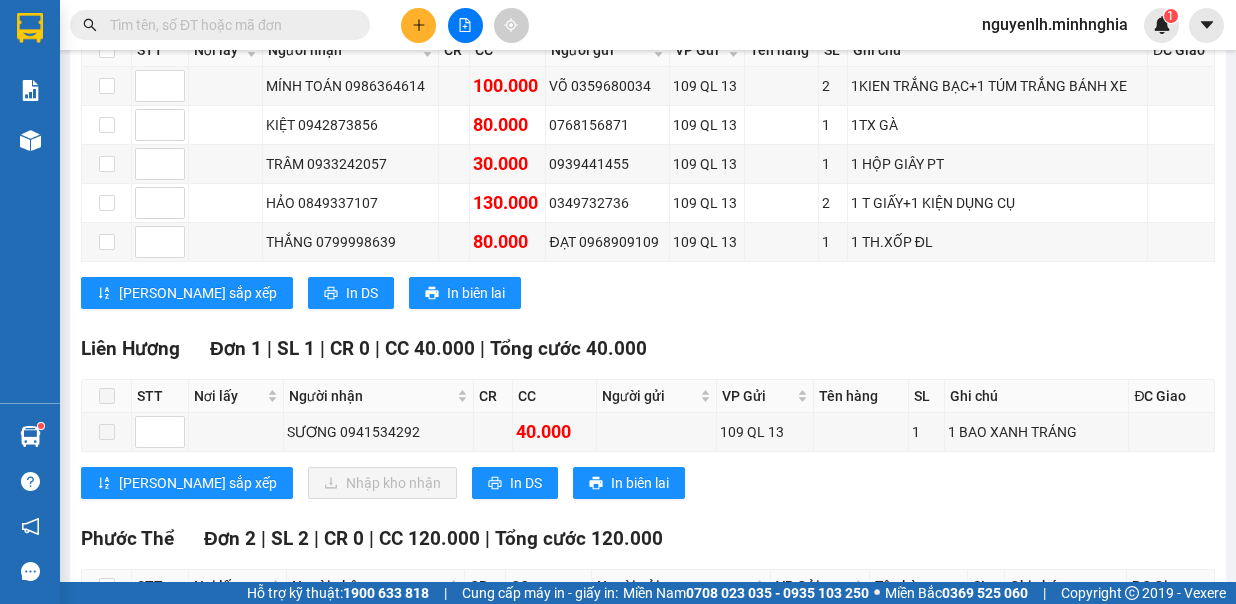 scroll, scrollTop: 769, scrollLeft: 0, axis: vertical 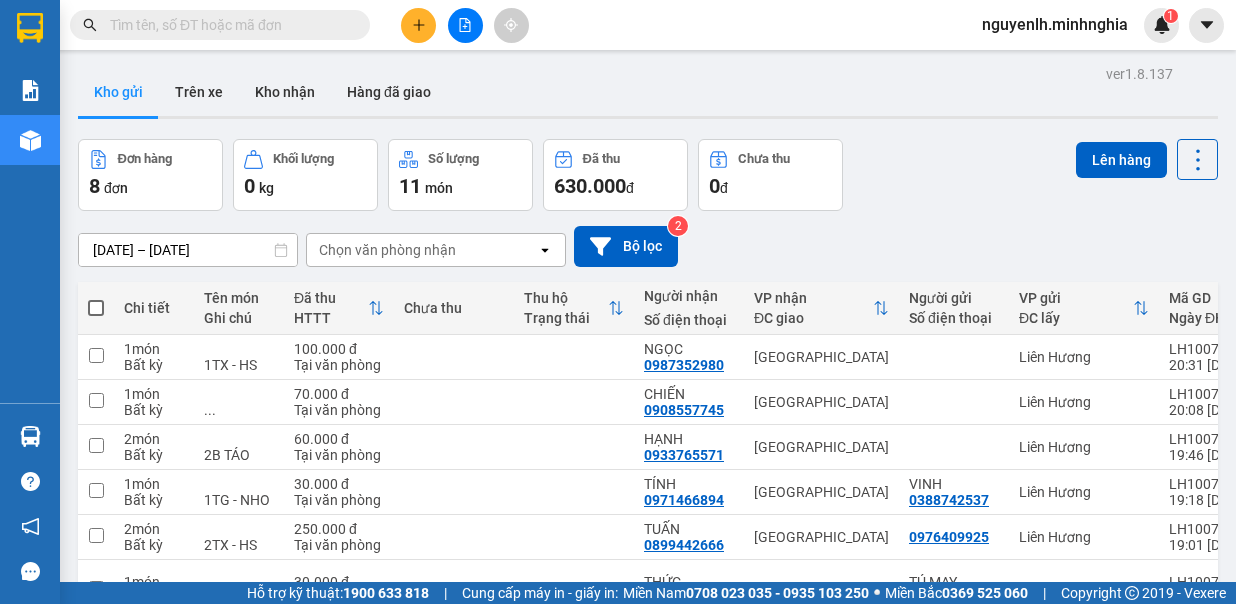 click at bounding box center [465, 25] 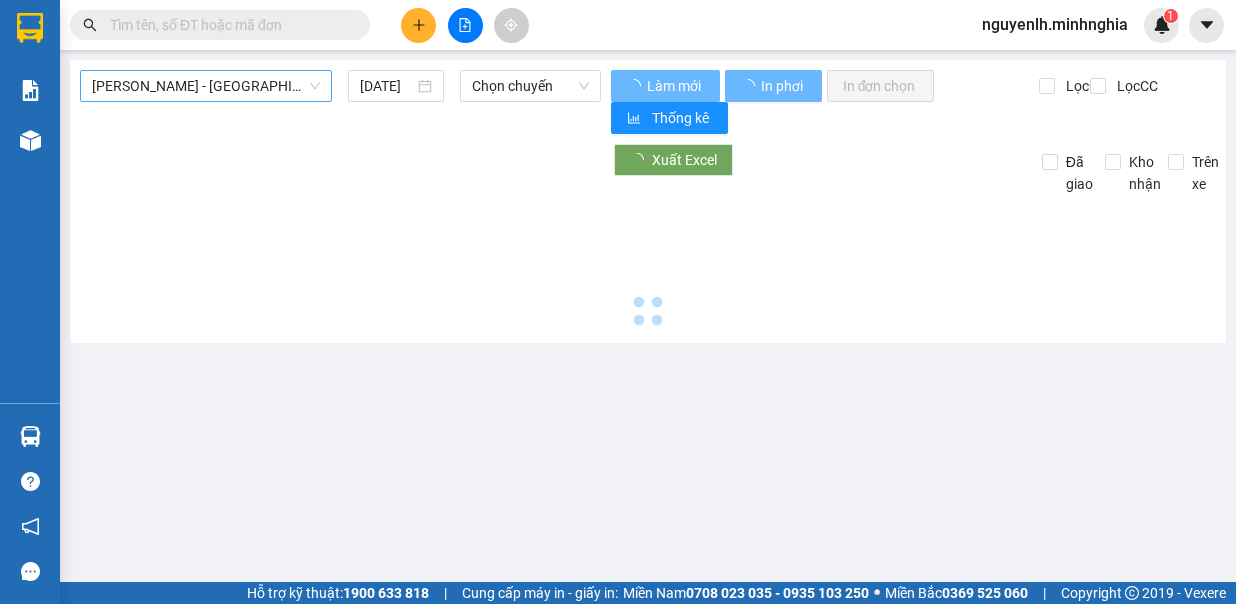 click on "[PERSON_NAME] - [GEOGRAPHIC_DATA]" at bounding box center [206, 86] 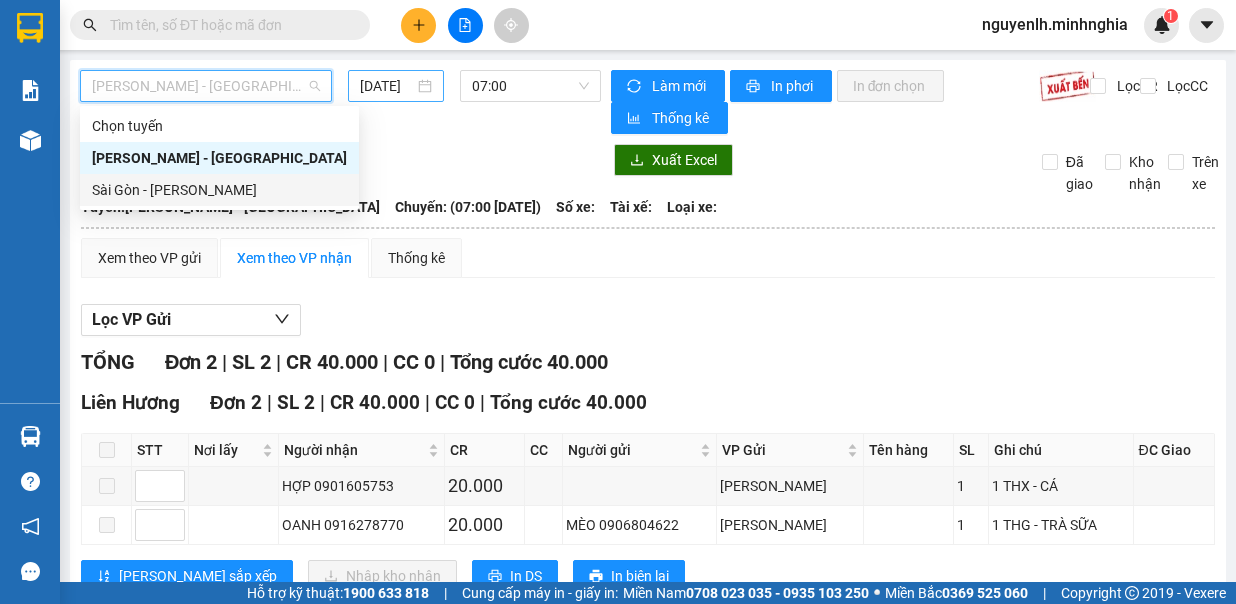 drag, startPoint x: 212, startPoint y: 193, endPoint x: 395, endPoint y: 93, distance: 208.54016 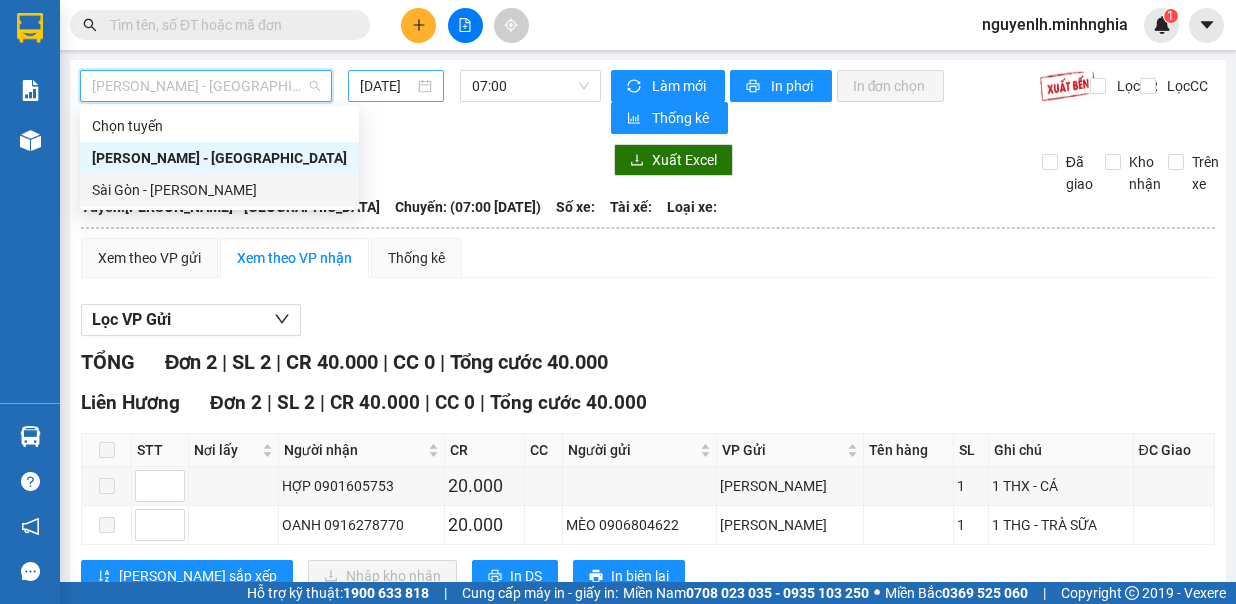 click on "Sài Gòn - [PERSON_NAME]" at bounding box center (219, 190) 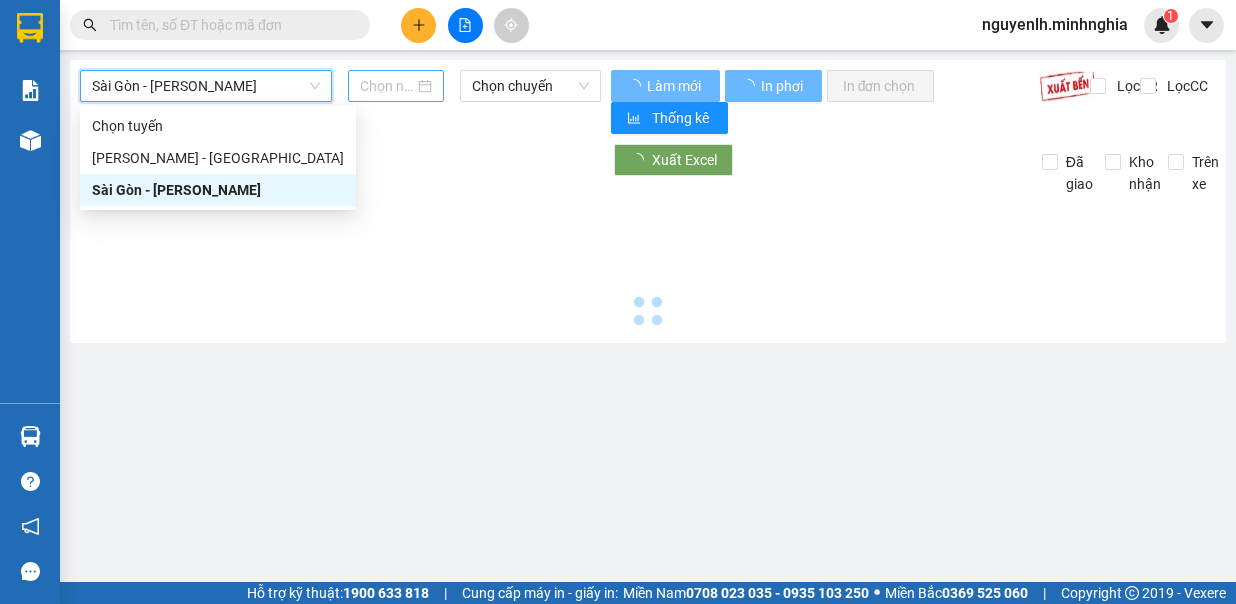 click at bounding box center (387, 86) 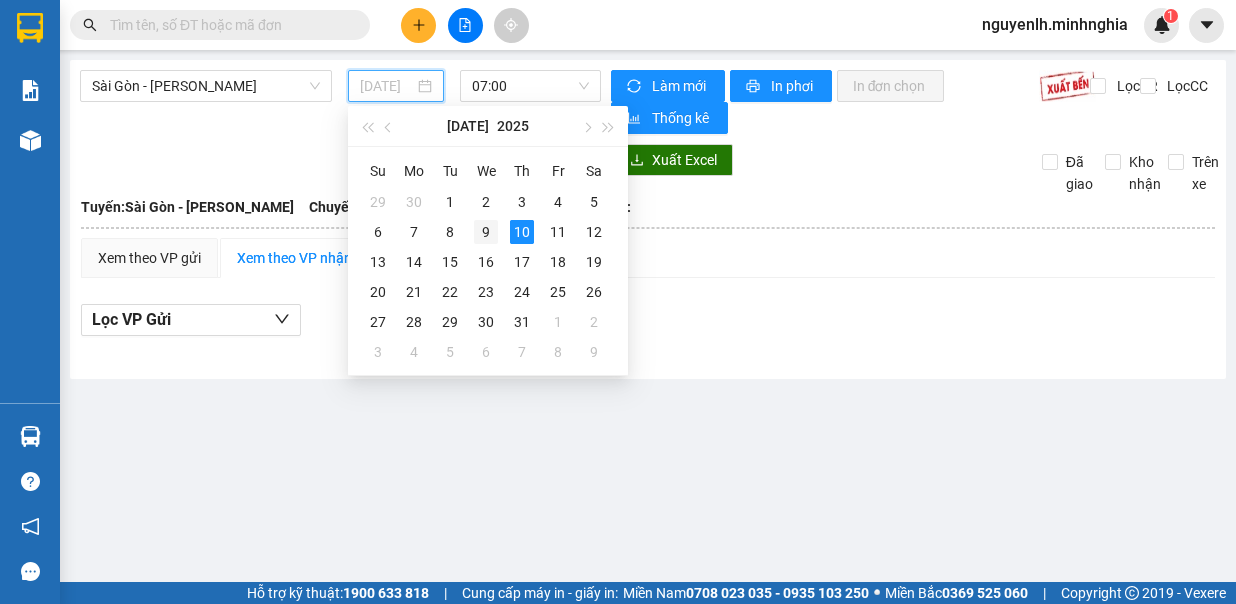 click on "9" at bounding box center (486, 232) 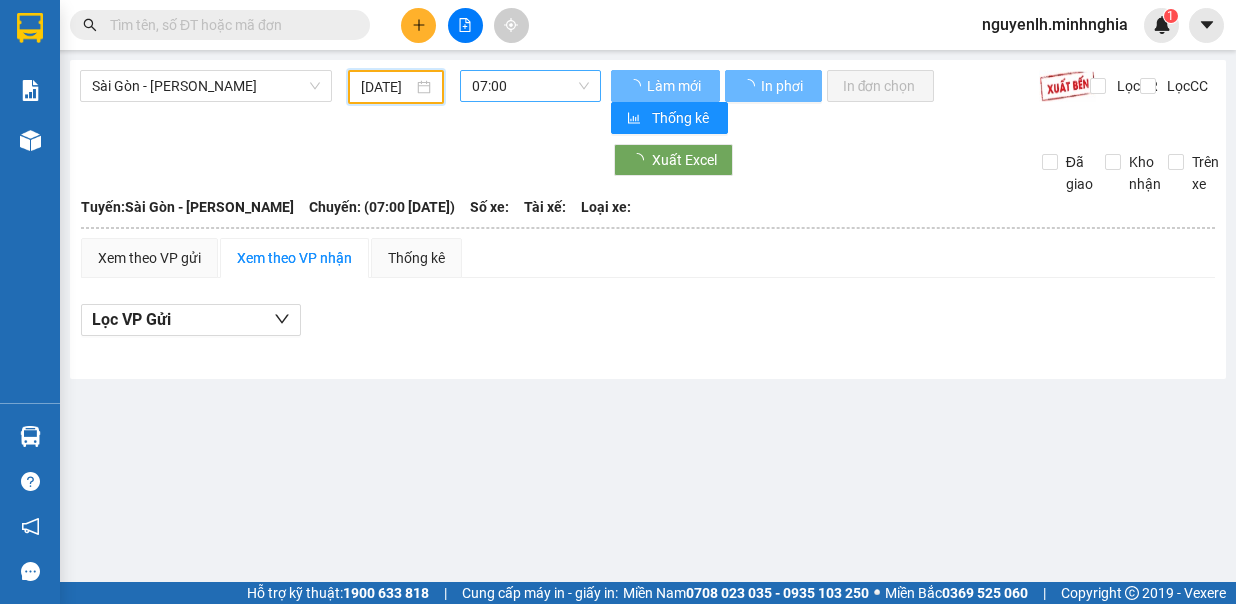 type on "[DATE]" 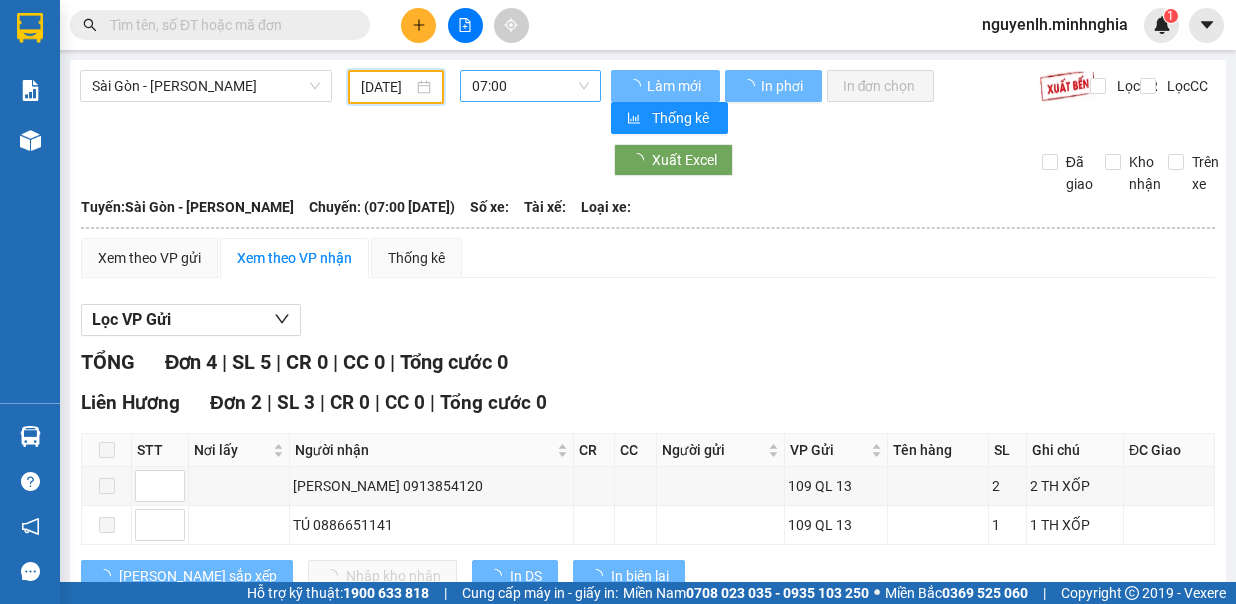click on "07:00" at bounding box center [530, 86] 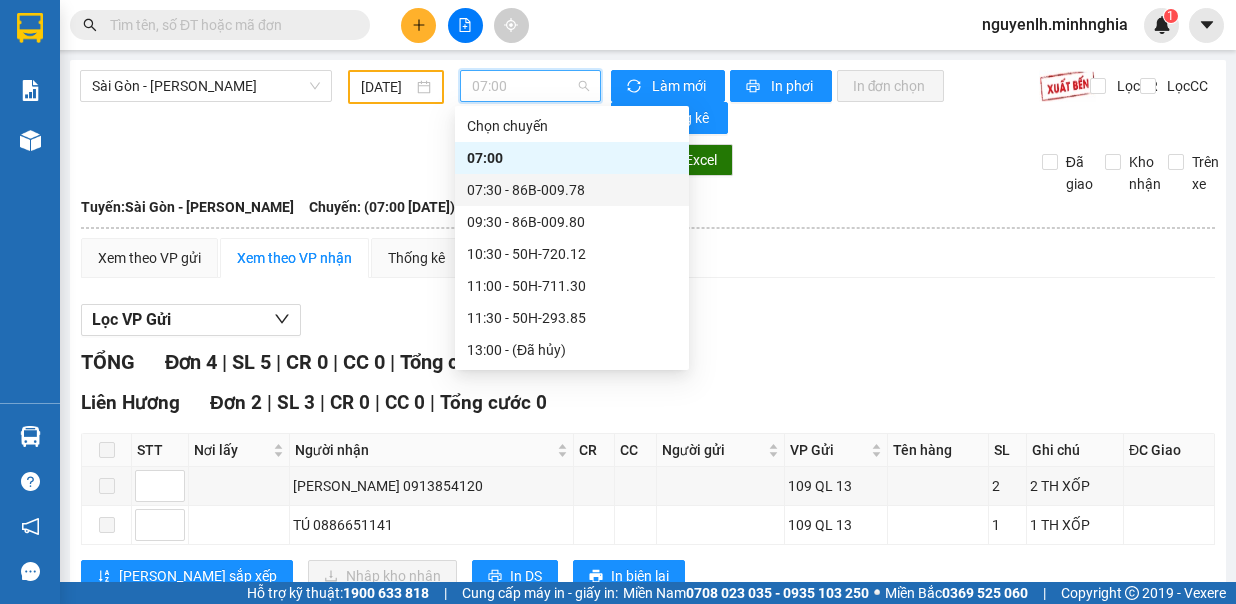 click on "07:30     - 86B-009.78" at bounding box center (572, 190) 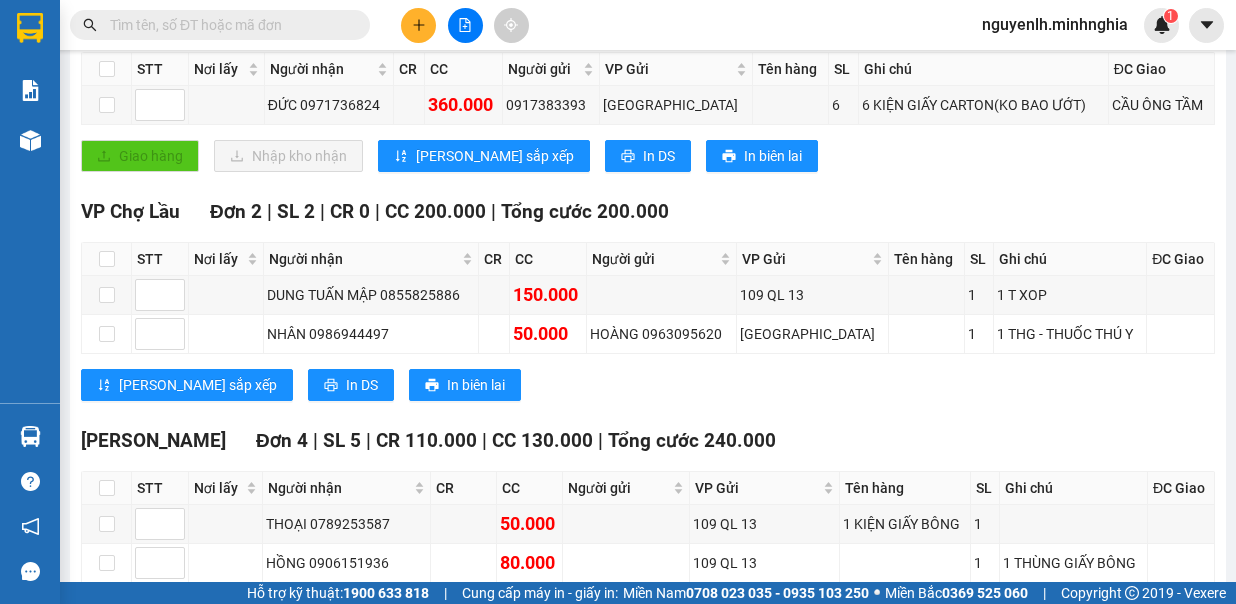 scroll, scrollTop: 0, scrollLeft: 0, axis: both 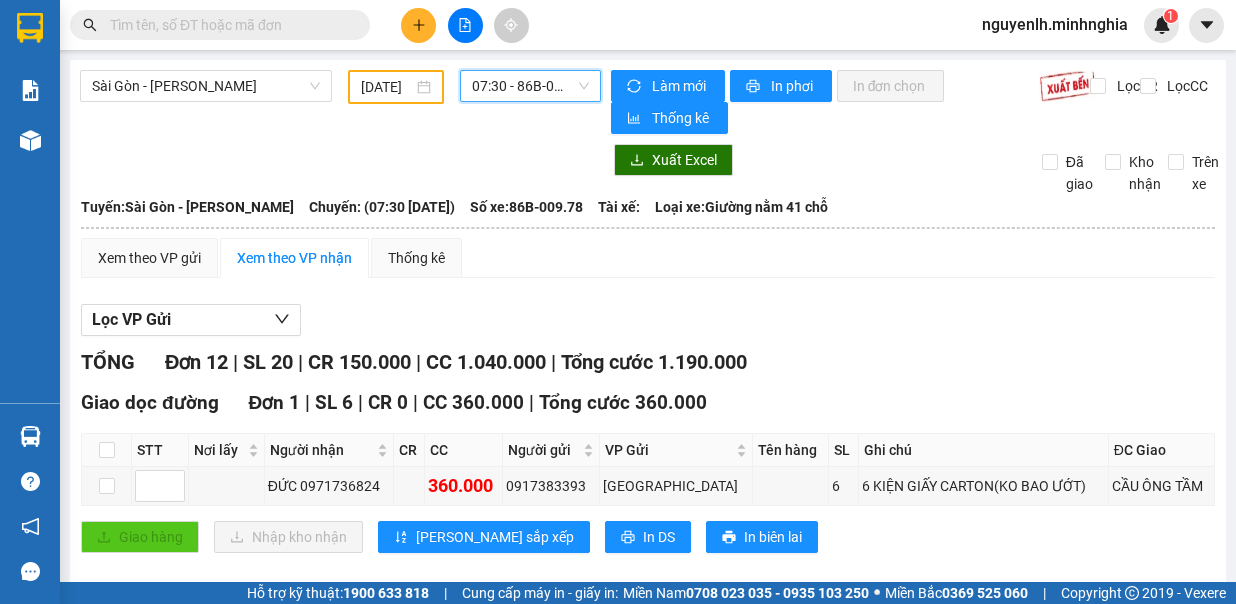 click on "07:30     - 86B-009.78" at bounding box center (530, 86) 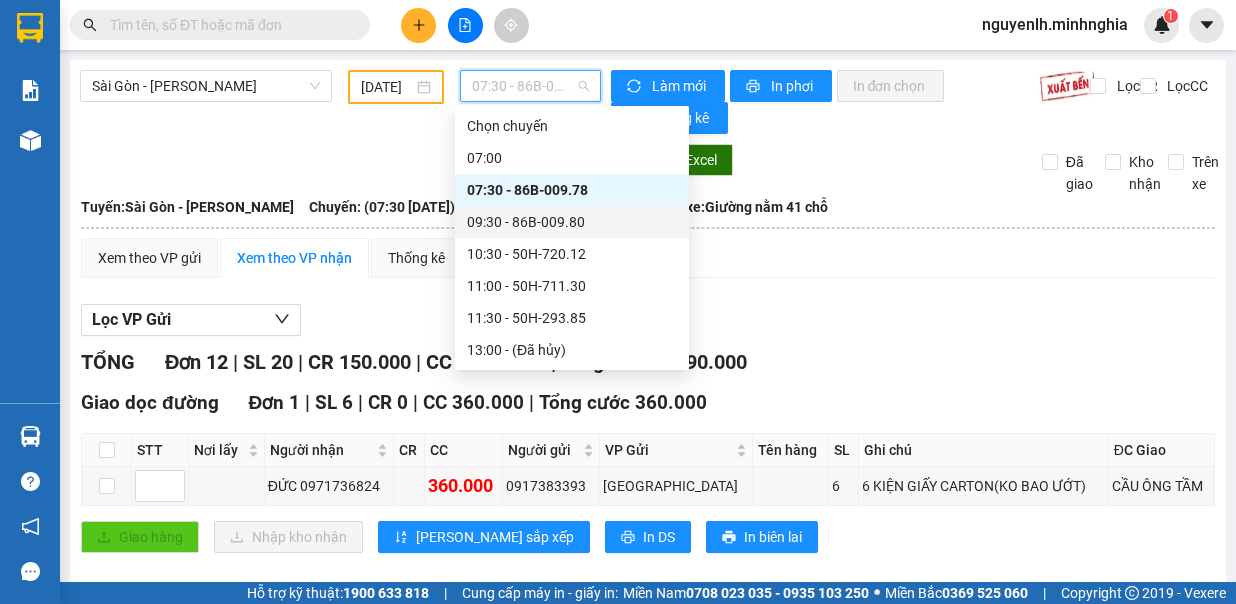 click on "09:30     - 86B-009.80" at bounding box center (572, 222) 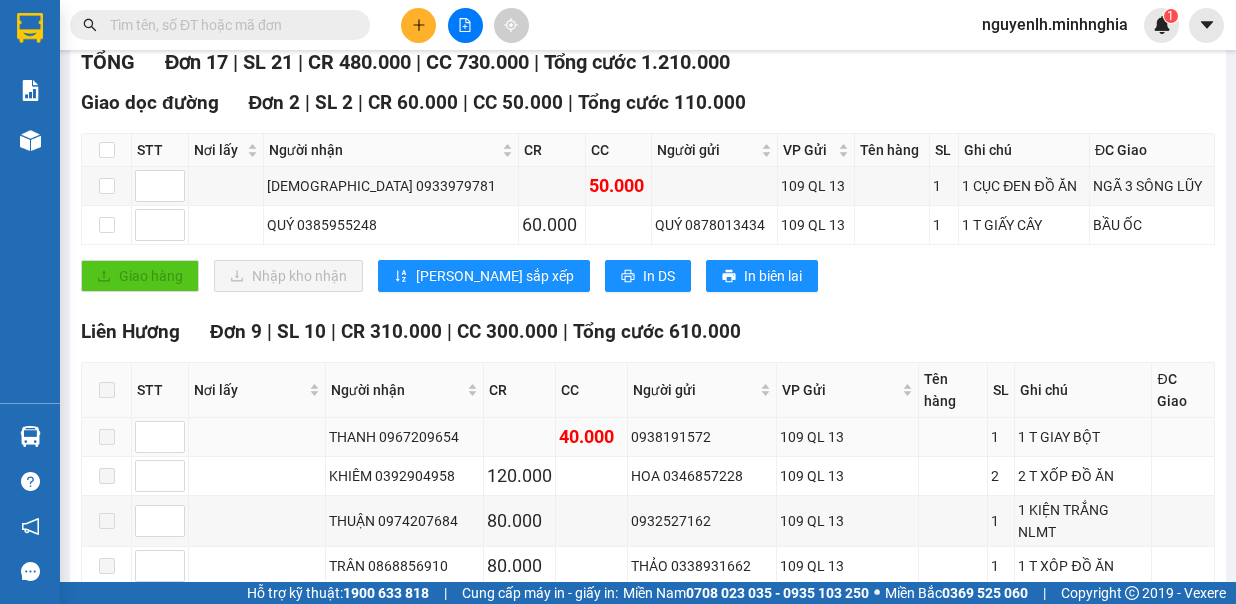 scroll, scrollTop: 0, scrollLeft: 0, axis: both 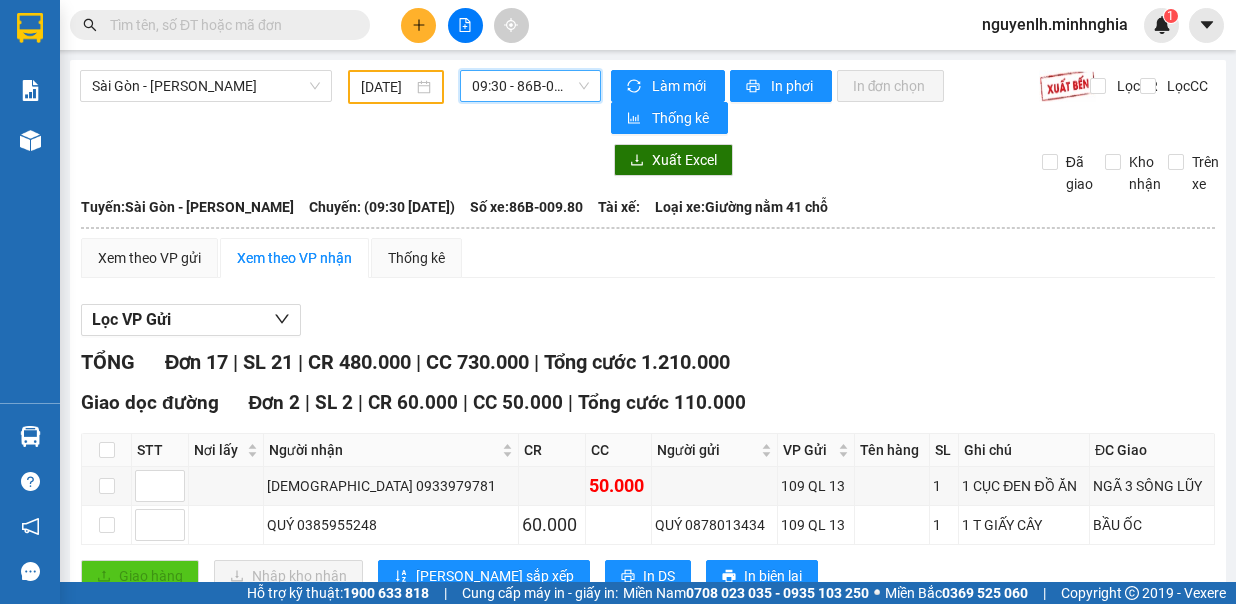 click on "09:30     - 86B-009.80" at bounding box center [530, 86] 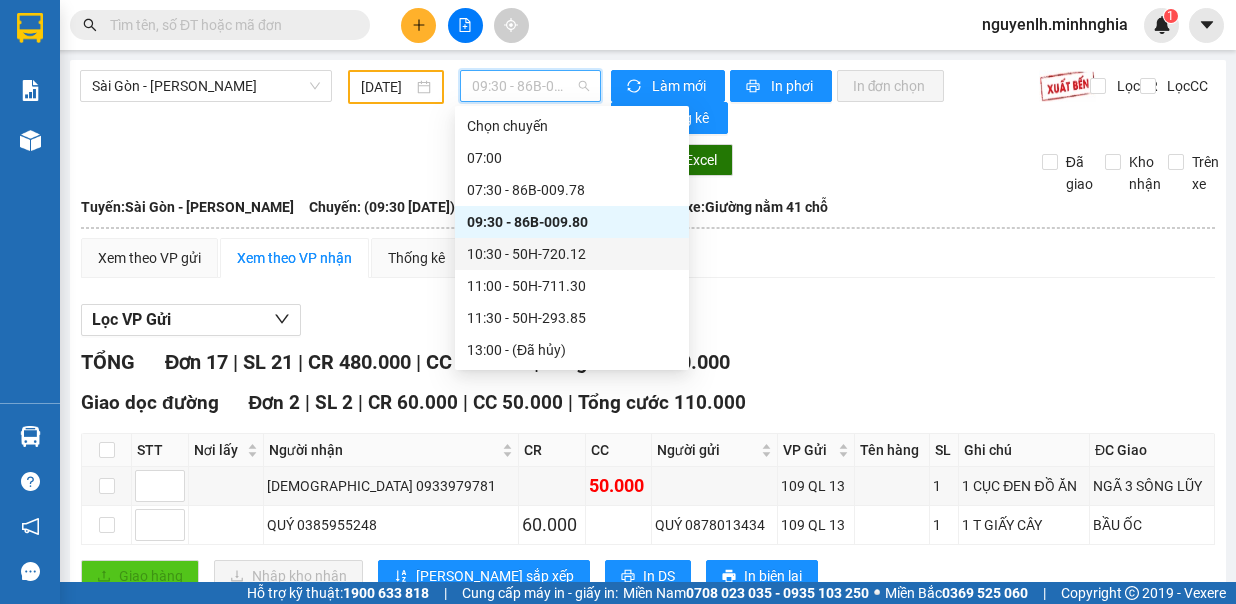click on "10:30     - 50H-720.12" at bounding box center (572, 254) 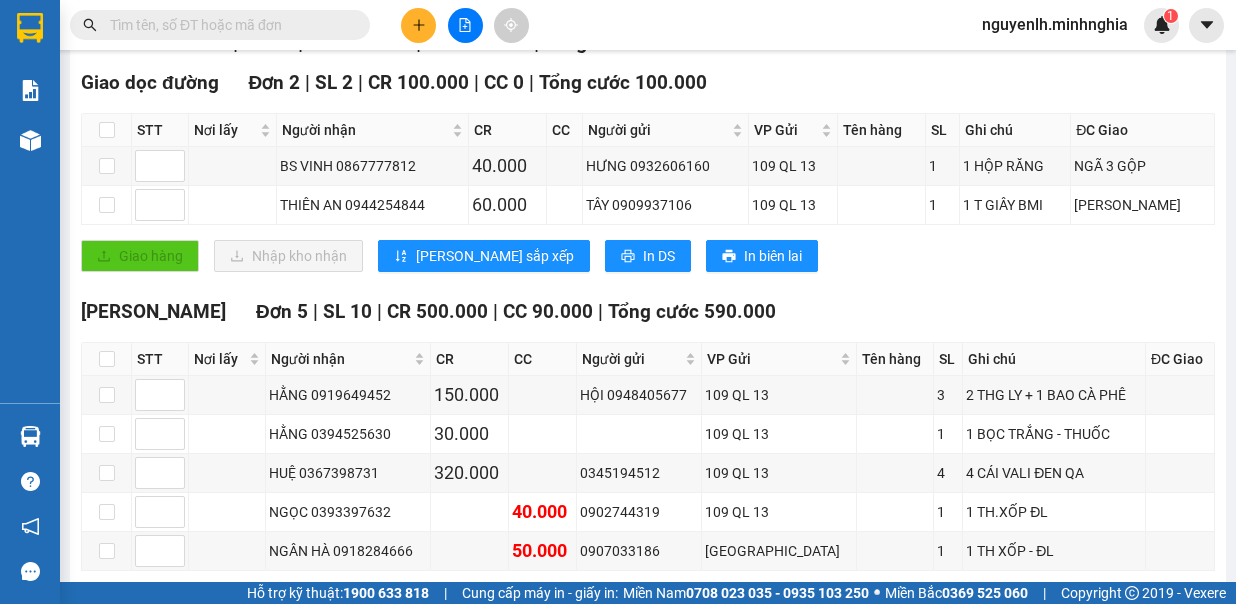 scroll, scrollTop: 0, scrollLeft: 0, axis: both 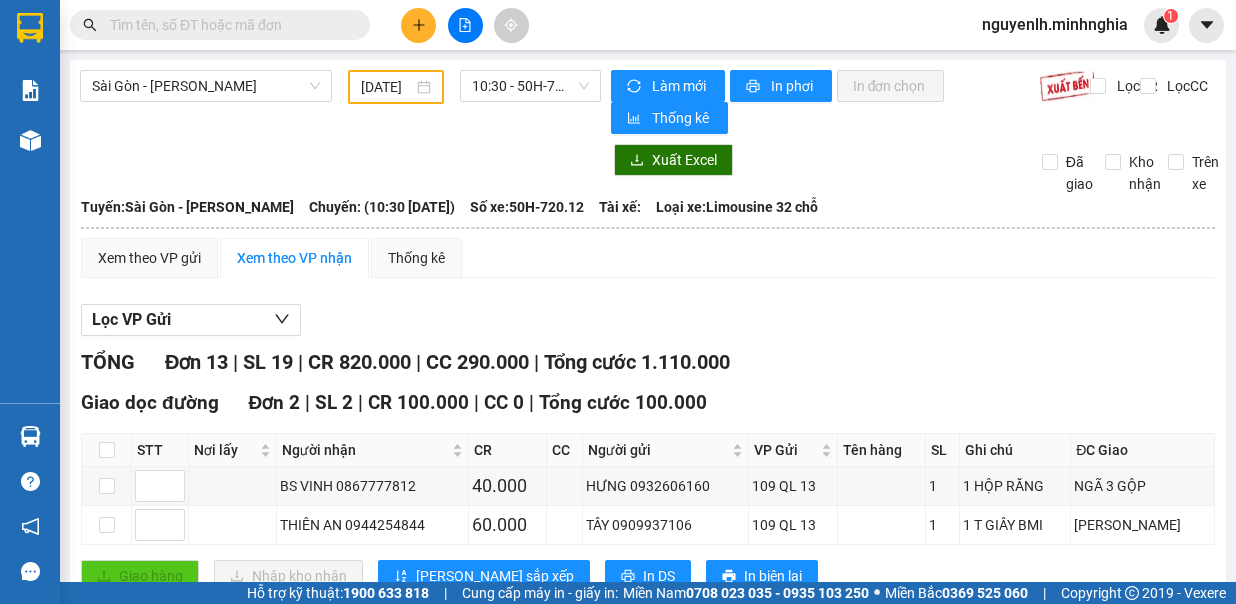 click on "Sài Gòn - Phan Rí 09/07/2025 10:30     - 50H-720.12  Làm mới In phơi In đơn chọn Thống kê Lọc  CR Lọc  CC Xuất Excel Đã giao Kho nhận Trên xe Minh Nghĩa   02523854854   01 Đinh Tiên Hoàng PHƠI HÀNG 20:47 - 10/07/2025 Tuyến:  Sài Gòn - Phan Rí Chuyến:   (10:30 - 09/07/2025) Số xe:  50H-720.12 Tài xế:  Loại xe:  Limousine 32 chỗ Tuyến:  Sài Gòn - Phan Rí Chuyến:   (10:30 - 09/07/2025) Số xe:  50H-720.12 Tài xế:  Loại xe:  Limousine 32 chỗ Xem theo VP gửi Xem theo VP nhận Thống kê Lọc VP Gửi TỔNG Đơn   13 | SL   19 | CR   820.000 | CC   290.000 | Tổng cước   1.110.000 Giao dọc đường Đơn   2 | SL   2 | CR   100.000 | CC   0 | Tổng cước   100.000 STT Nơi lấy Người nhận CR CC Người gửi VP Gửi Tên hàng SL Ghi chú ĐC Giao Ký nhận                           BS VINH 0867777812 40.000 HƯNG 0932606160 109 QL 13   1 1 HỘP RĂNG NGÃ 3 GỘP THIÊN AN  0944254844 60.000 TÂY 0909937106   1" at bounding box center (648, 807) 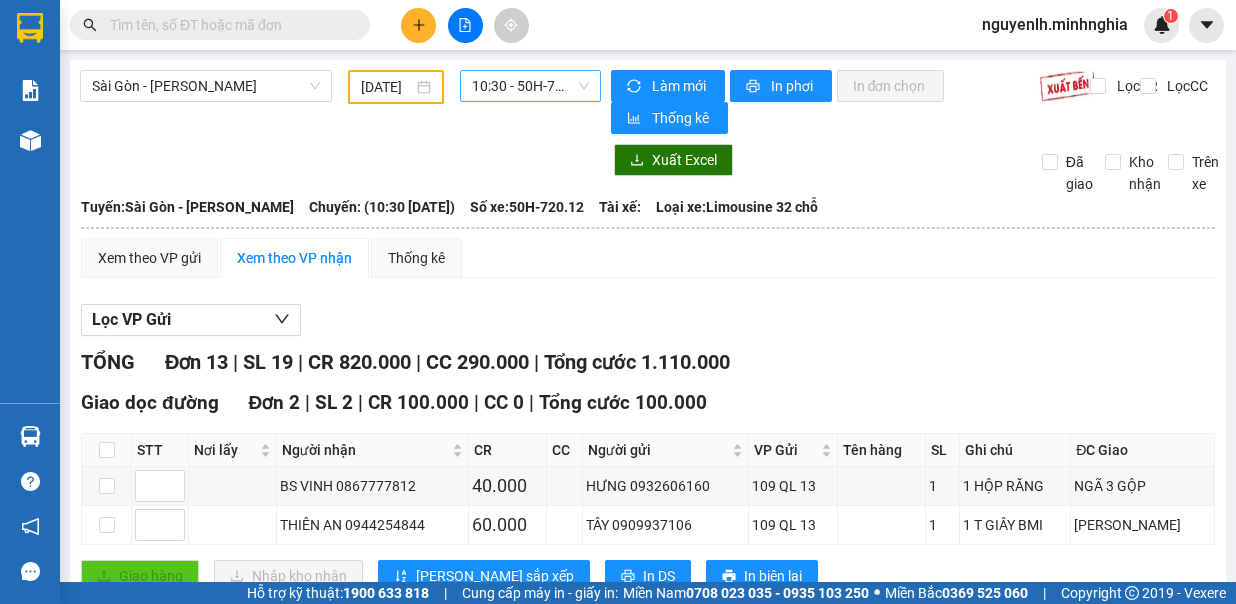 click on "10:30     - 50H-720.12" at bounding box center (530, 86) 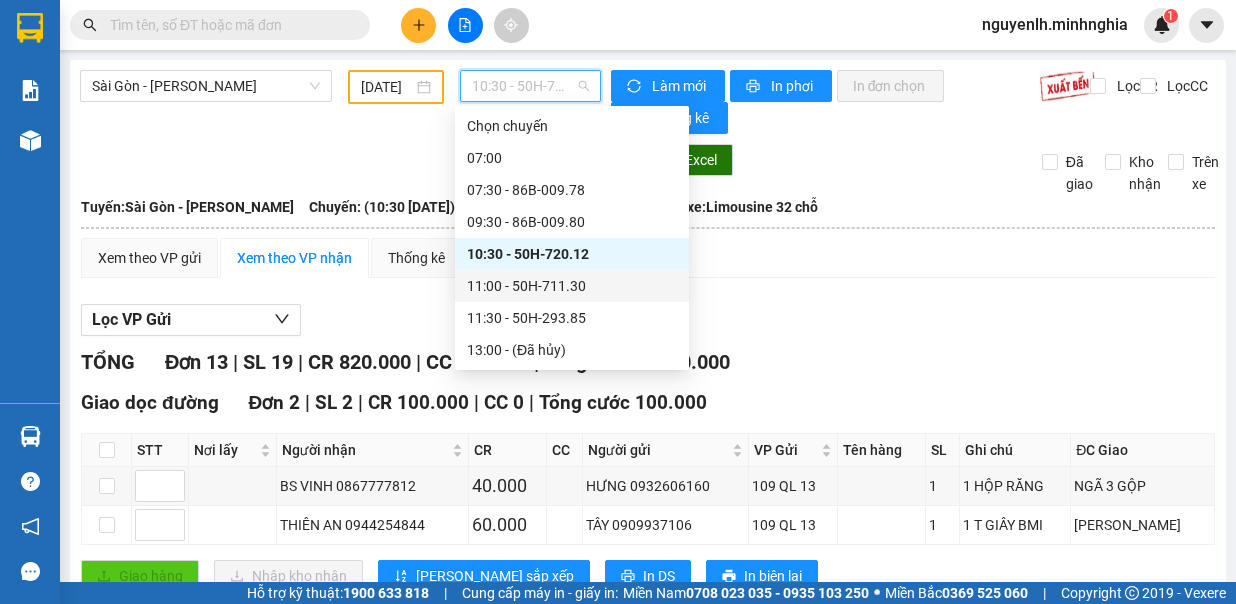 click on "11:00     - 50H-711.30" at bounding box center (572, 286) 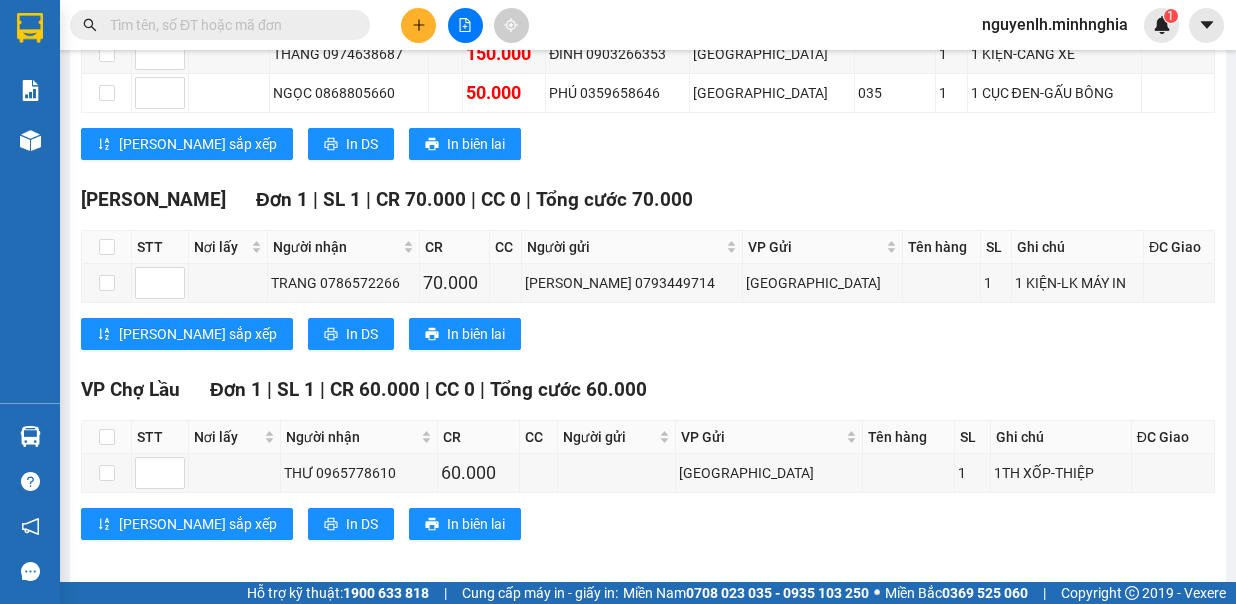 scroll, scrollTop: 0, scrollLeft: 0, axis: both 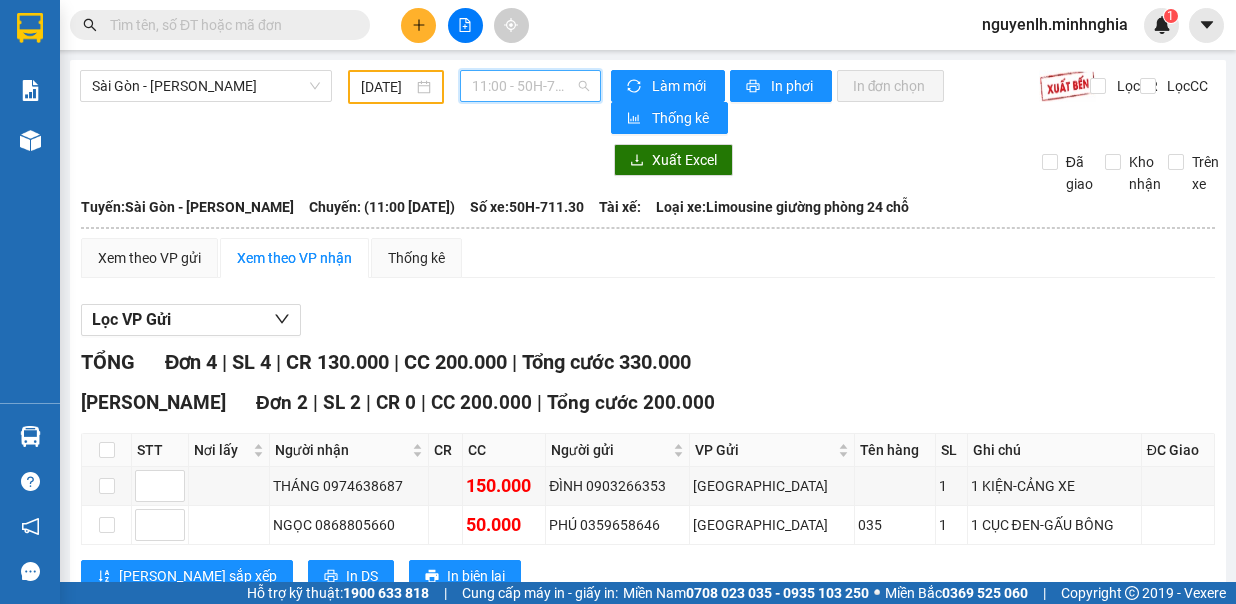 click on "11:00     - 50H-711.30" at bounding box center (530, 86) 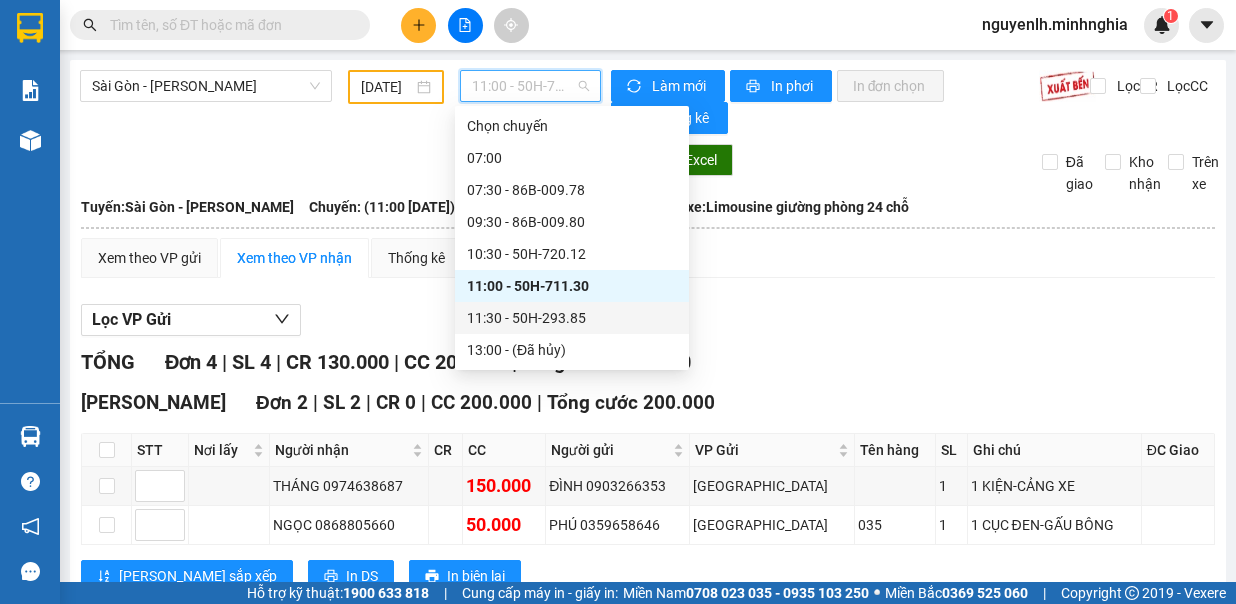 click on "11:30     - 50H-293.85" at bounding box center [572, 318] 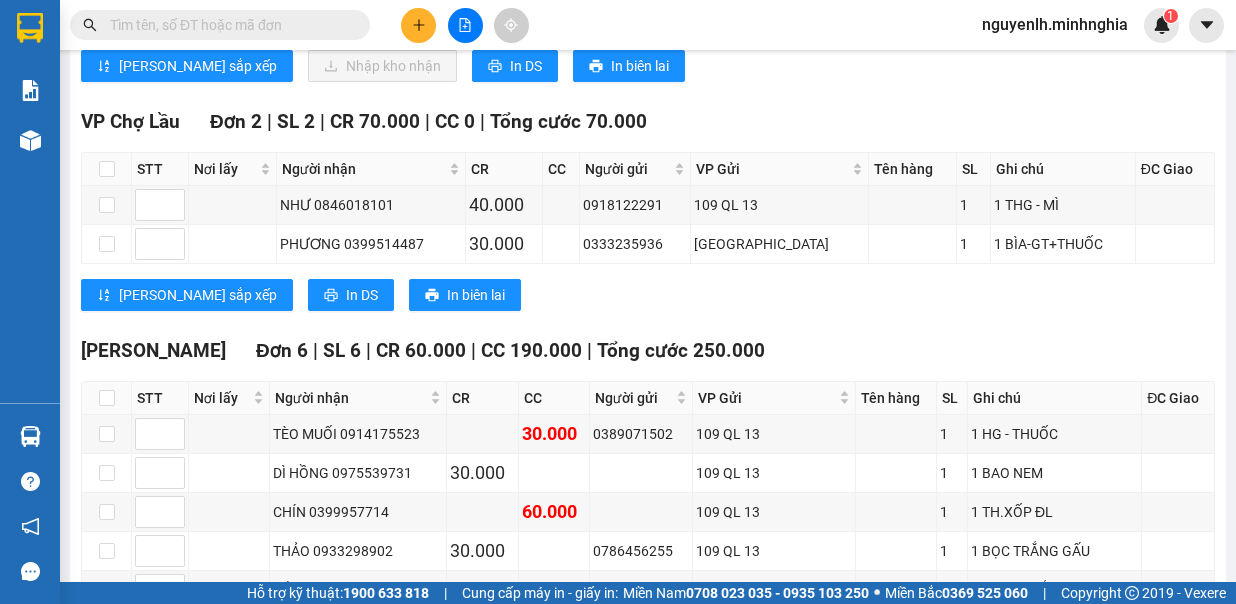 scroll, scrollTop: 0, scrollLeft: 0, axis: both 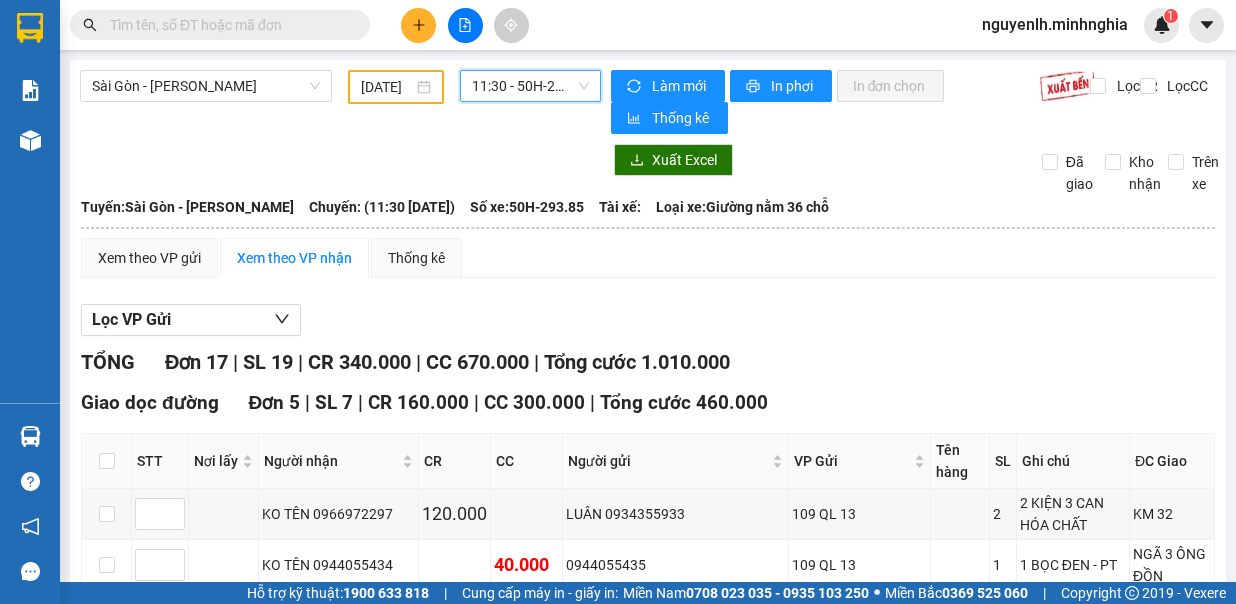 click on "11:30     - 50H-293.85" at bounding box center (530, 86) 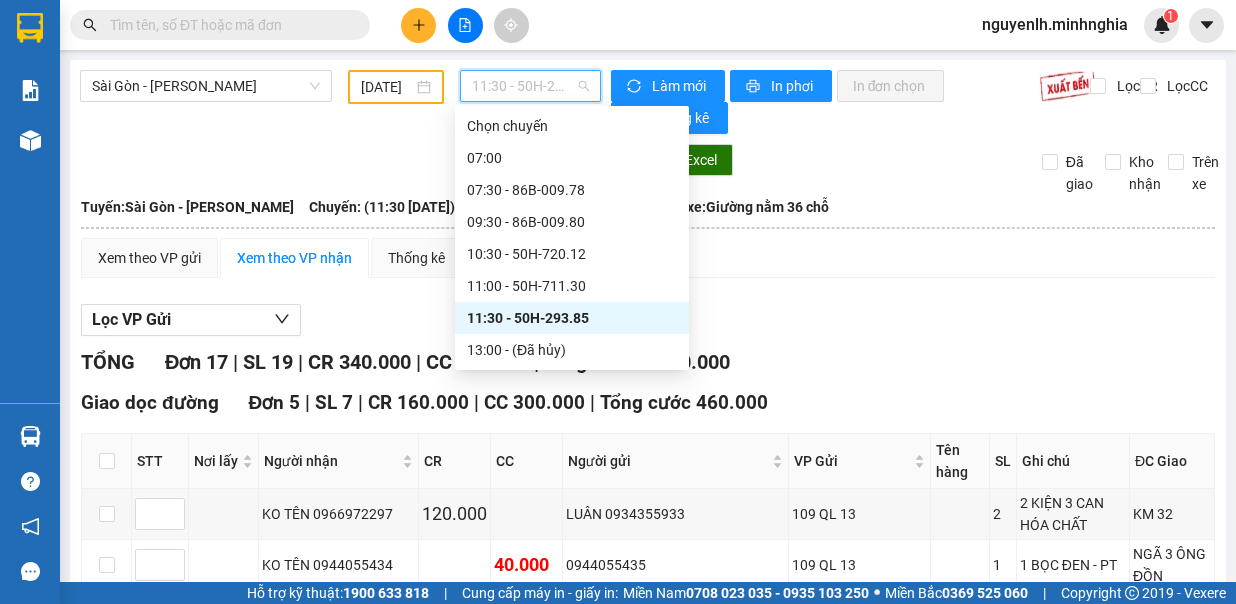 scroll, scrollTop: 100, scrollLeft: 0, axis: vertical 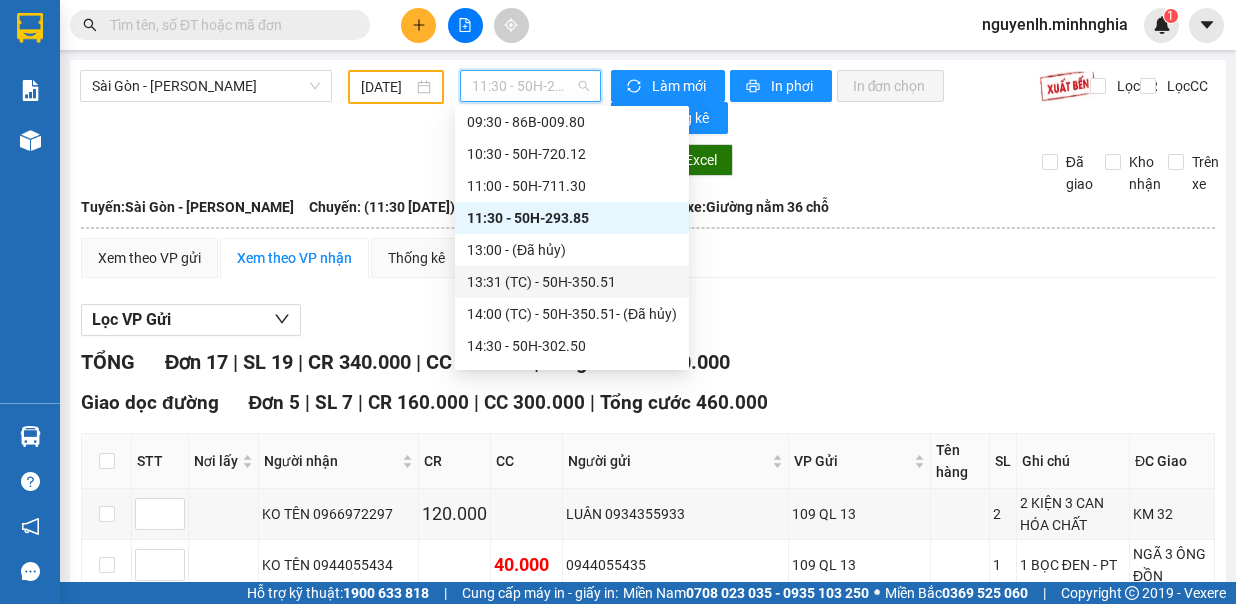 click on "13:31   (TC)   - 50H-350.51" at bounding box center (572, 282) 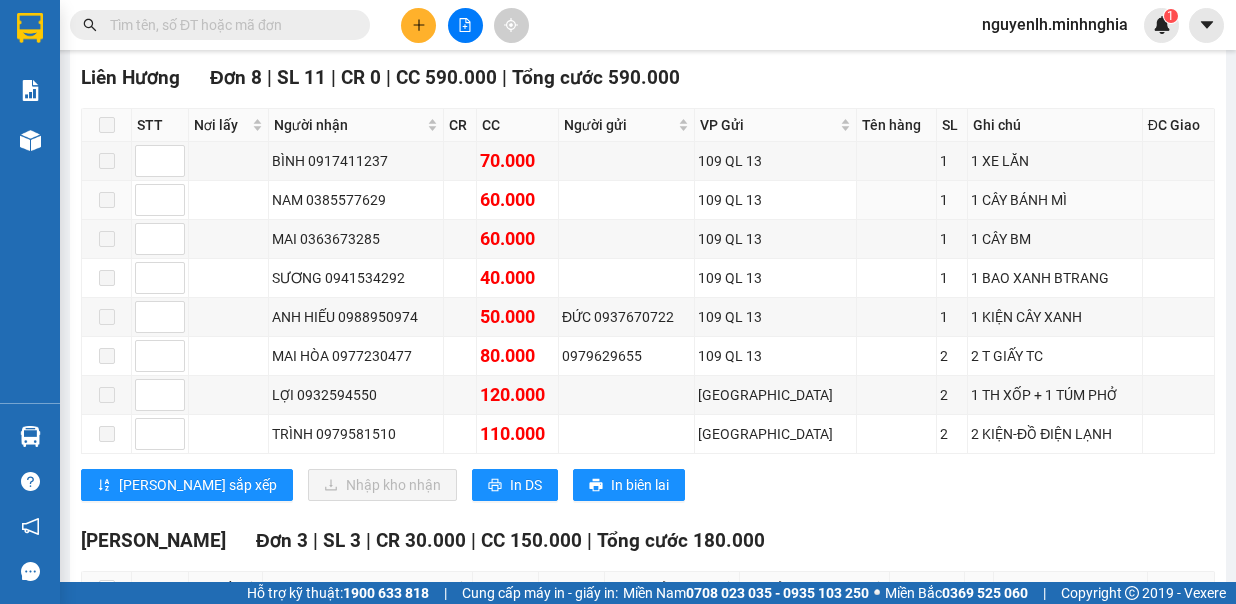 scroll, scrollTop: 0, scrollLeft: 0, axis: both 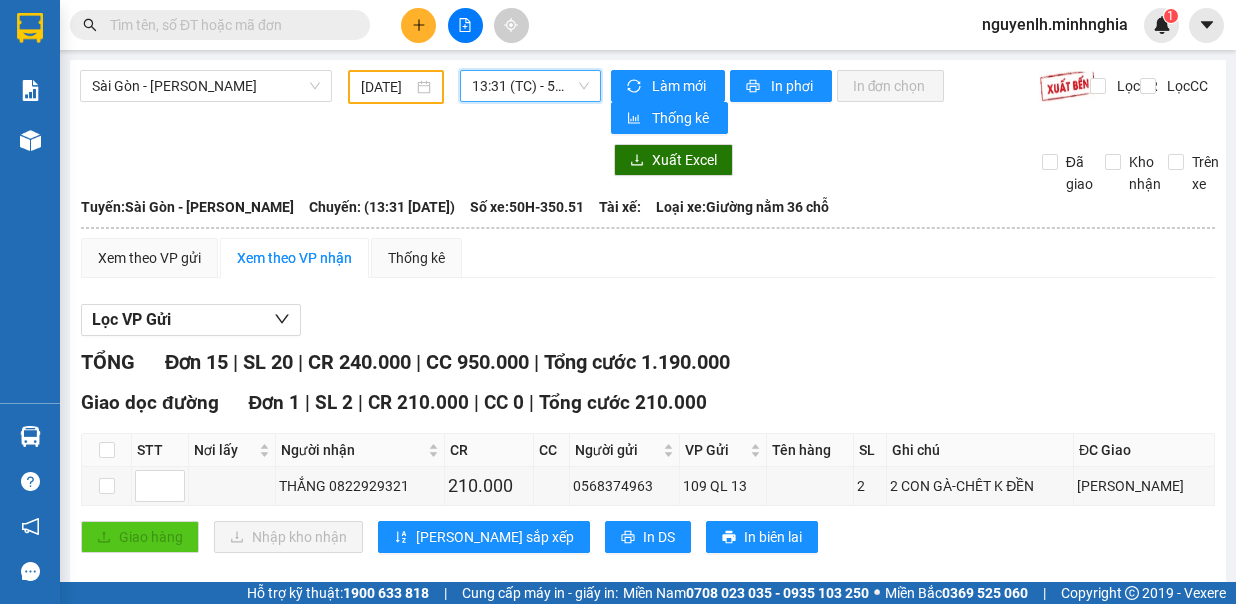 click on "13:31   (TC)   - 50H-350.51" at bounding box center [530, 86] 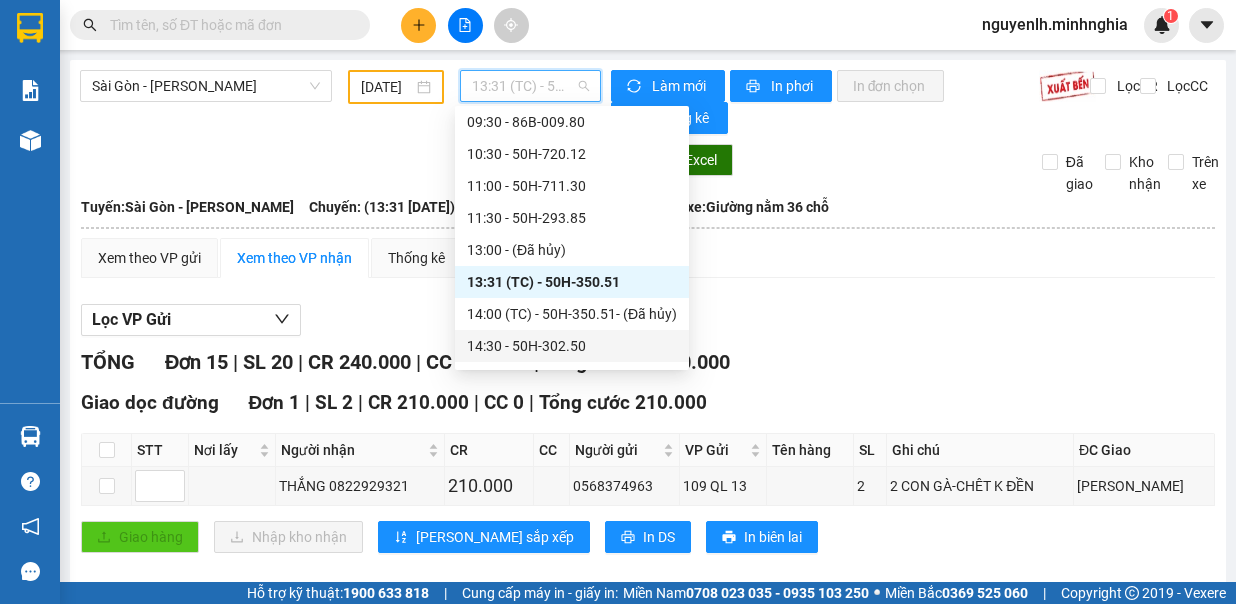 click on "14:30     - 50H-302.50" at bounding box center (572, 346) 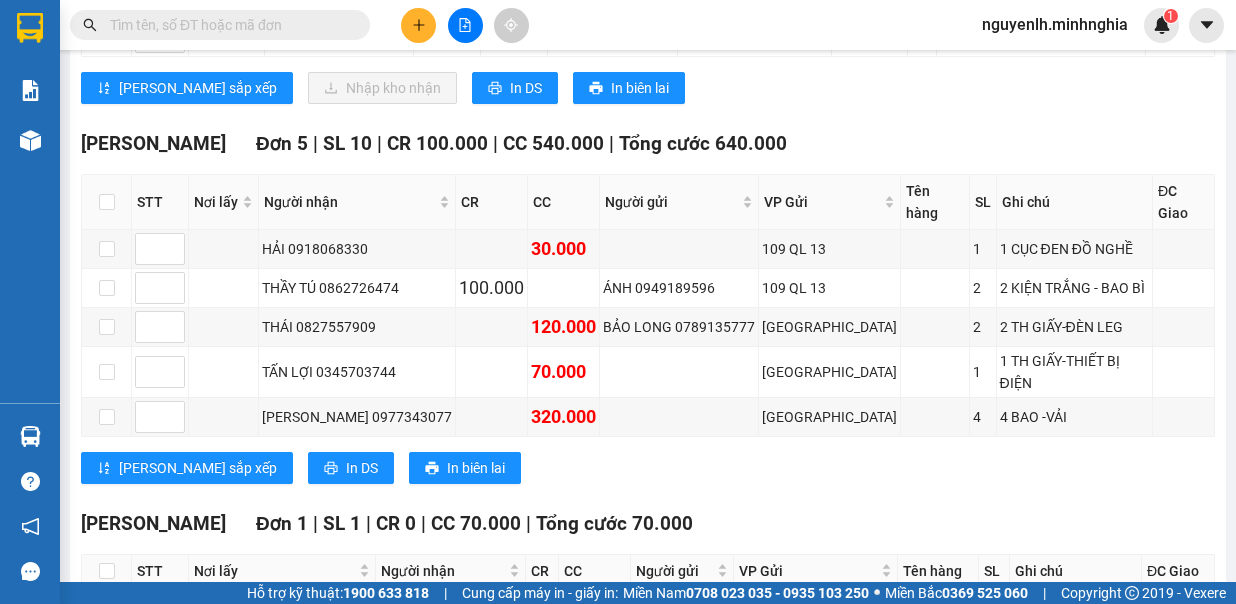 scroll, scrollTop: 0, scrollLeft: 0, axis: both 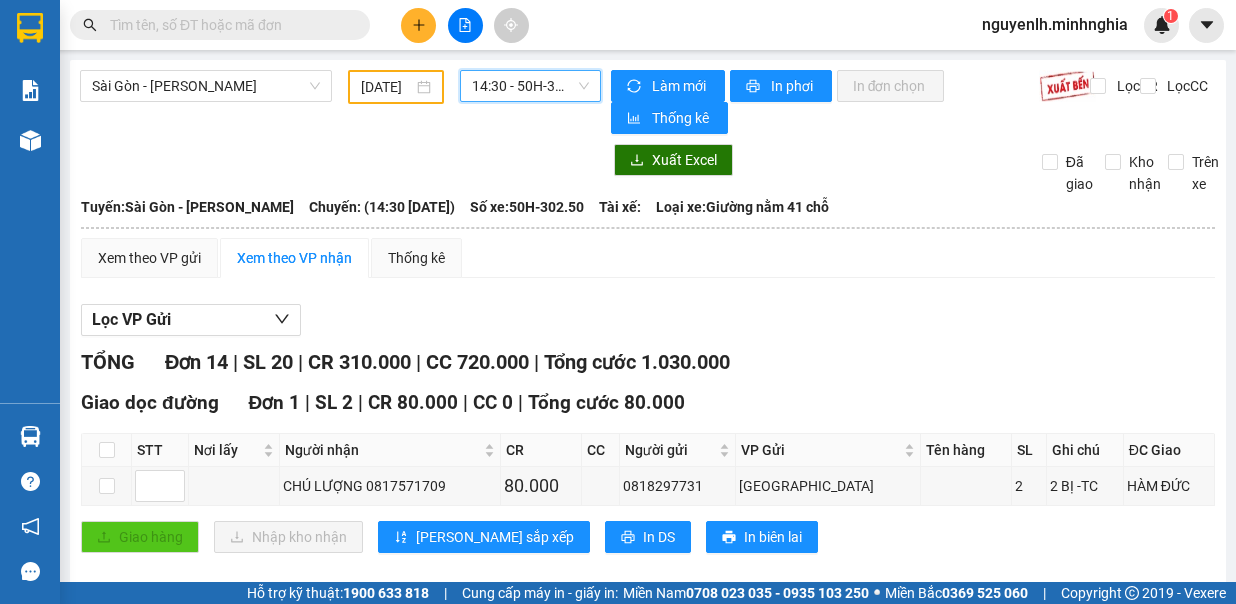 click on "14:30     - 50H-302.50" at bounding box center [530, 86] 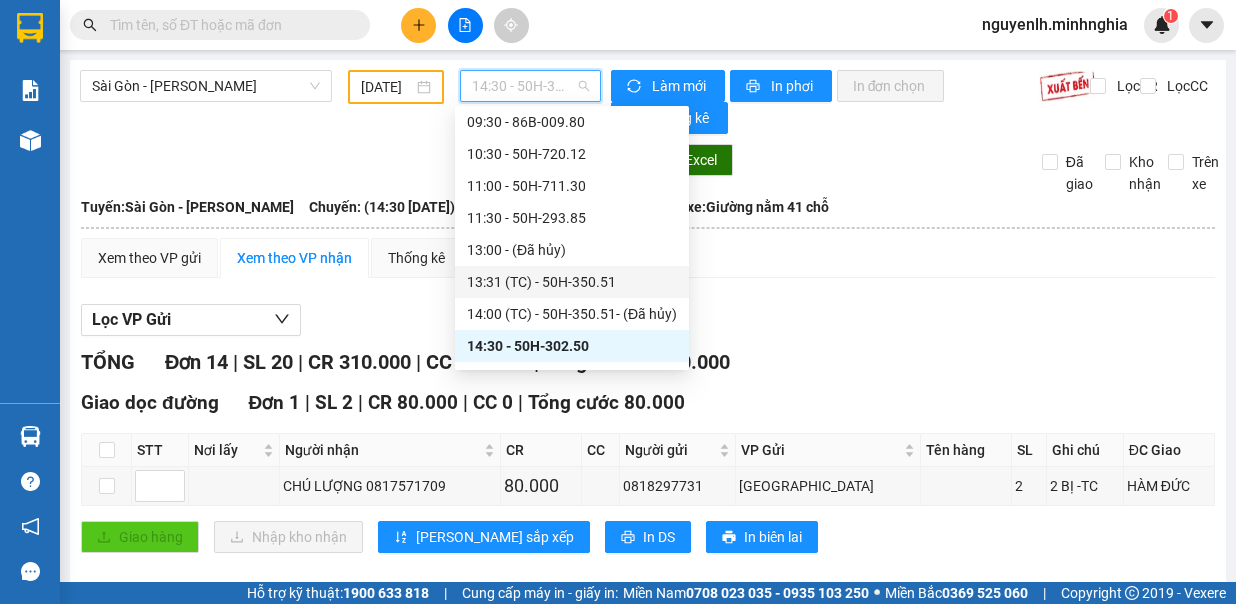 scroll, scrollTop: 288, scrollLeft: 0, axis: vertical 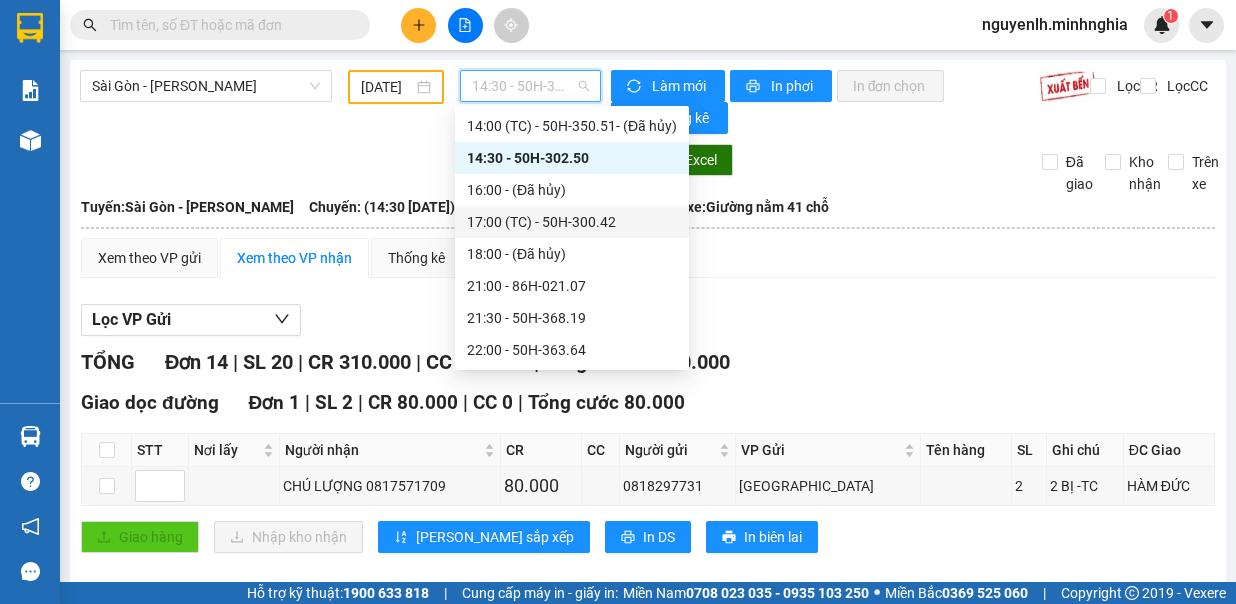 click on "17:00   (TC)   - 50H-300.42" at bounding box center [572, 222] 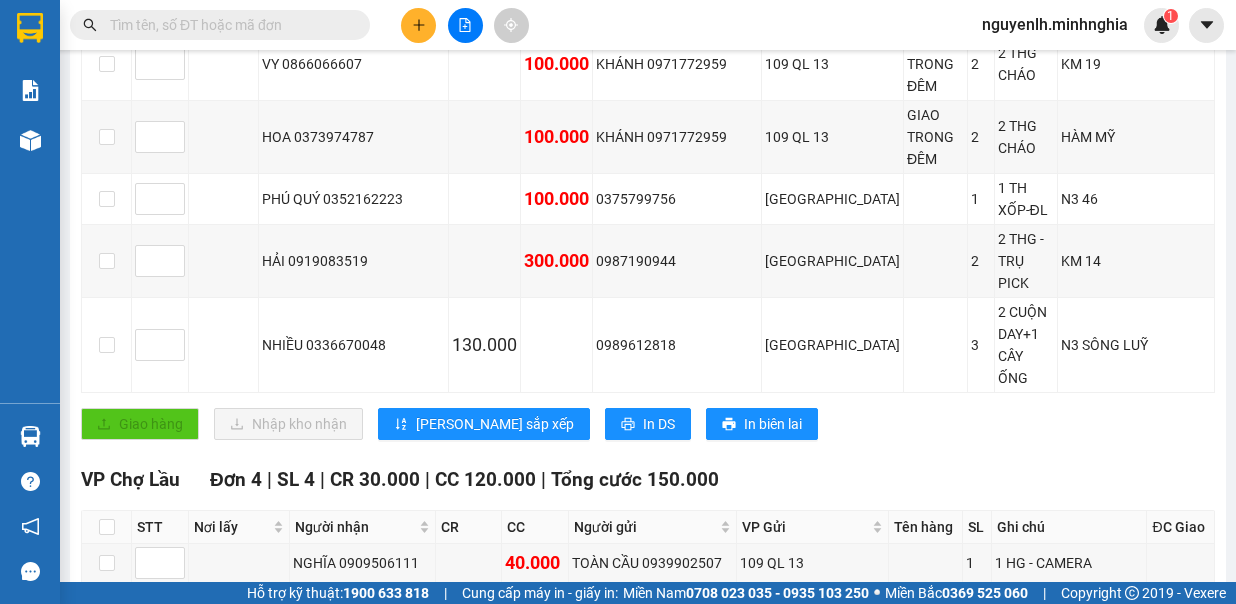 scroll, scrollTop: 0, scrollLeft: 0, axis: both 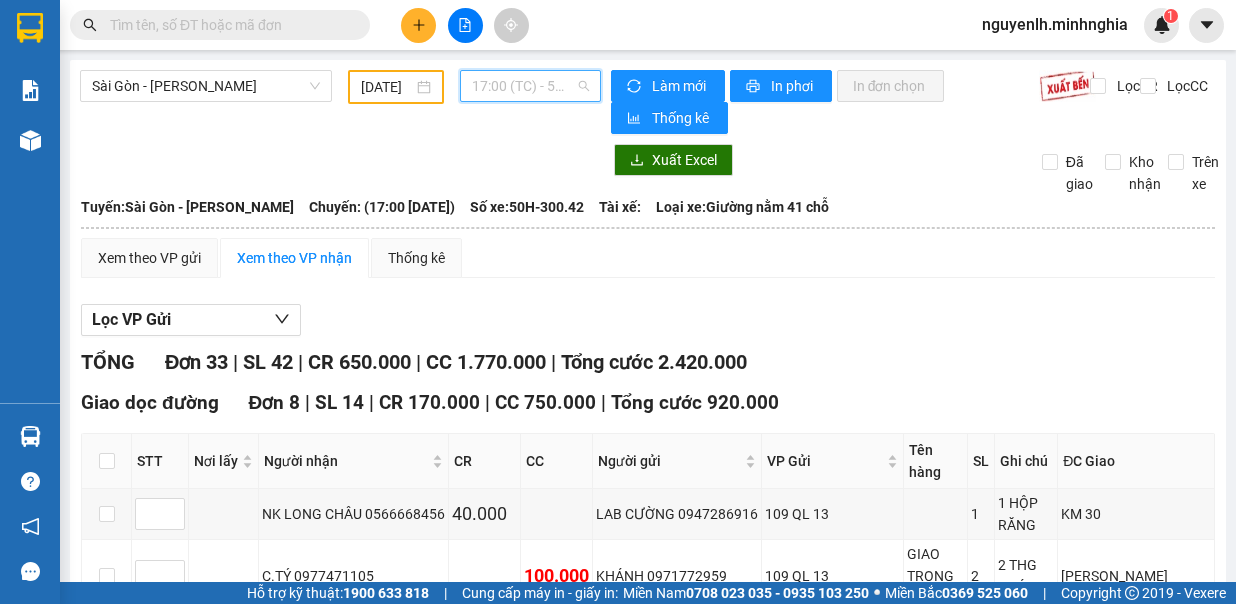 click on "17:00   (TC)   - 50H-300.42" at bounding box center [530, 86] 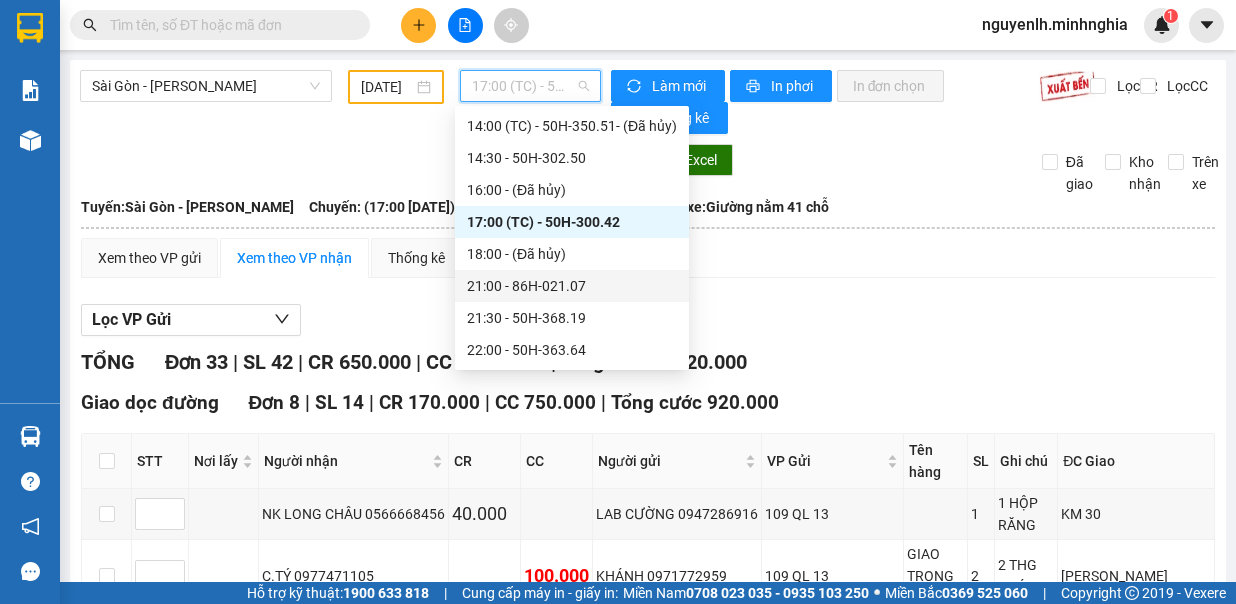 click on "21:00     - 86H-021.07" at bounding box center (572, 286) 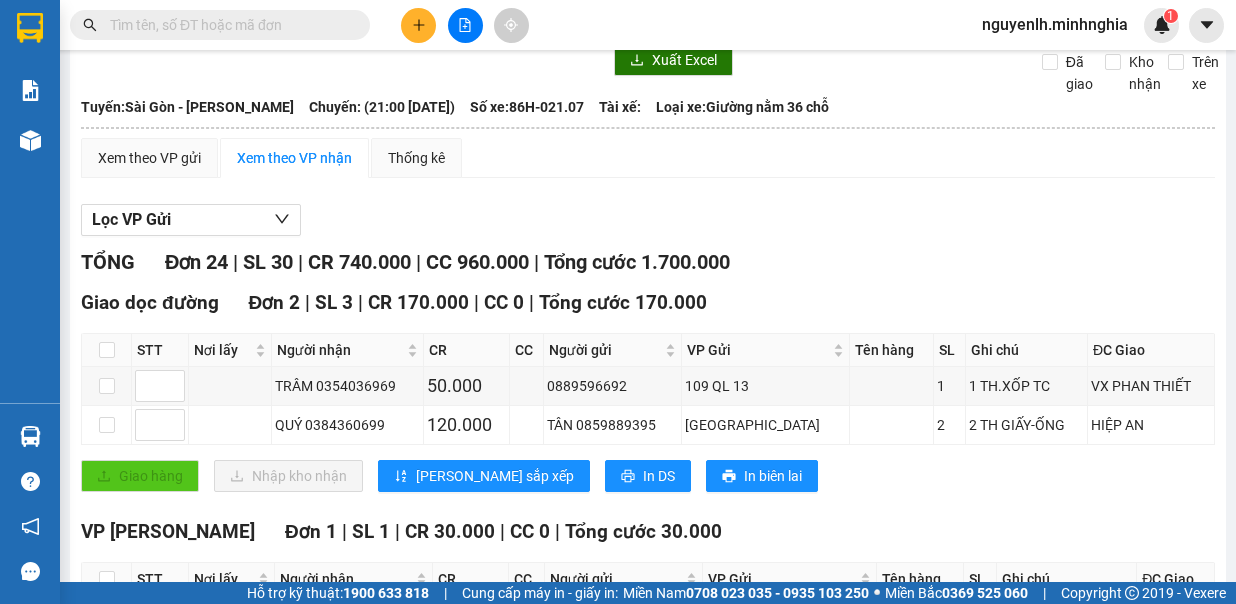 scroll, scrollTop: 0, scrollLeft: 0, axis: both 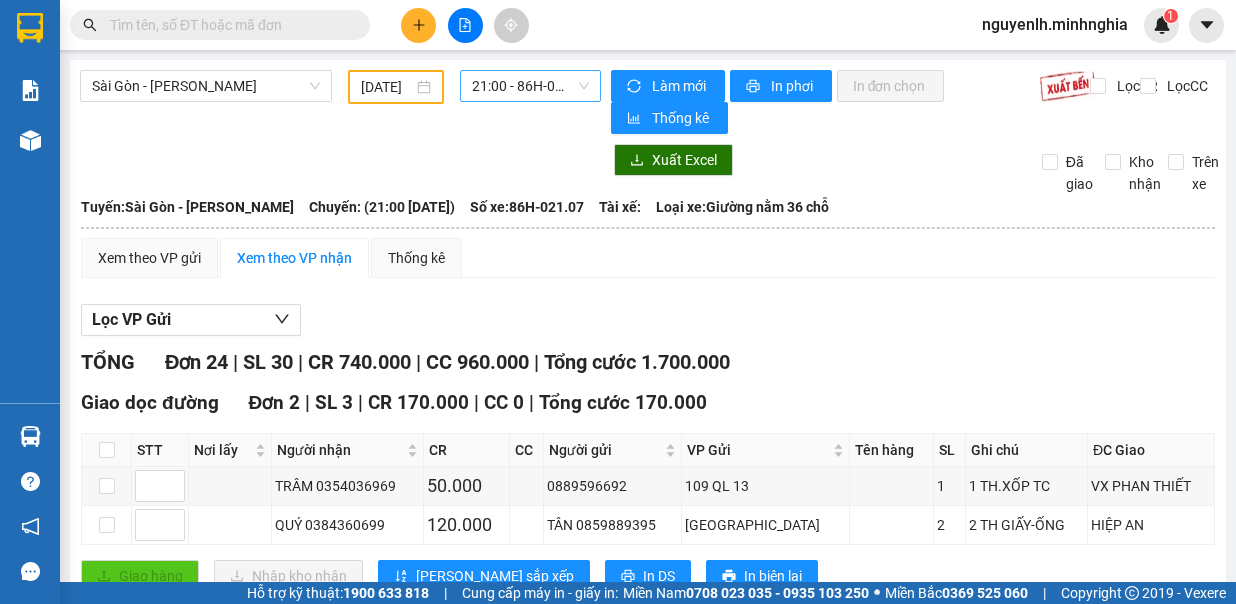 drag, startPoint x: 516, startPoint y: 68, endPoint x: 518, endPoint y: 78, distance: 10.198039 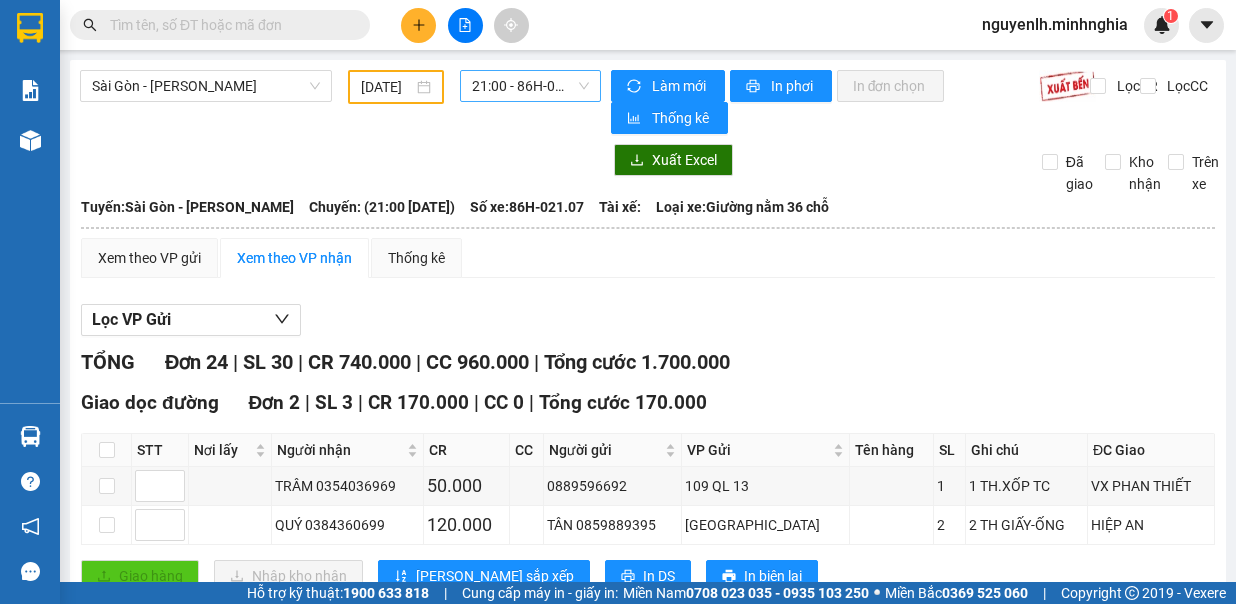 click on "Sài Gòn - Phan Rí 09/07/2025 21:00     - 86H-021.07  Làm mới In phơi In đơn chọn Thống kê Lọc  CR Lọc  CC Xuất Excel Đã giao Kho nhận Trên xe Minh Nghĩa   02523854854   01 Đinh Tiên Hoàng PHƠI HÀNG 20:56 - 10/07/2025 Tuyến:  Sài Gòn - Phan Rí Chuyến:   (21:00 - 09/07/2025) Số xe:  86H-021.07 Tài xế:  Loại xe:  Giường nằm 36 chỗ Tuyến:  Sài Gòn - Phan Rí Chuyến:   (21:00 - 09/07/2025) Số xe:  86H-021.07 Tài xế:  Loại xe:  Giường nằm 36 chỗ Xem theo VP gửi Xem theo VP nhận Thống kê Lọc VP Gửi TỔNG Đơn   24 | SL   30 | CR   740.000 | CC   960.000 | Tổng cước   1.700.000 Giao dọc đường Đơn   2 | SL   3 | CR   170.000 | CC   0 | Tổng cước   170.000 STT Nơi lấy Người nhận CR CC Người gửi VP Gửi Tên hàng SL Ghi chú ĐC Giao Ký nhận                           TRÂM 0354036969 50.000  0889596692 109 QL 13   1 1 TH.XỐP TC VX PHAN THIẾT QUÝ 0384360699 120.000 TÂN 0859889395" at bounding box center [648, 1398] 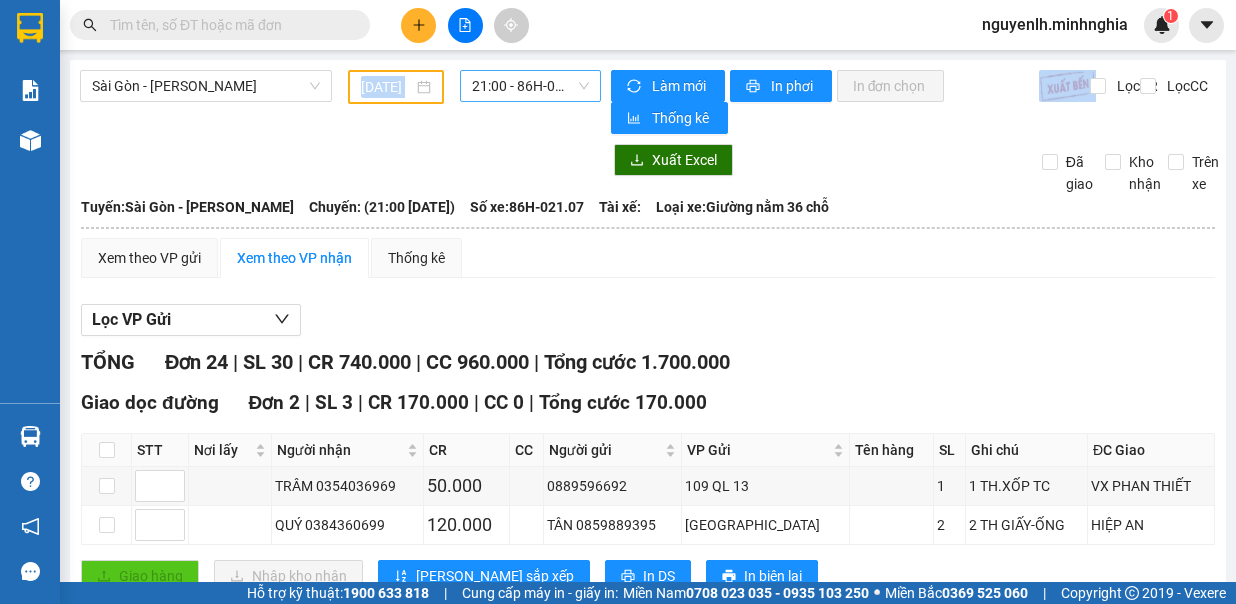 click on "21:00     - 86H-021.07" at bounding box center (530, 86) 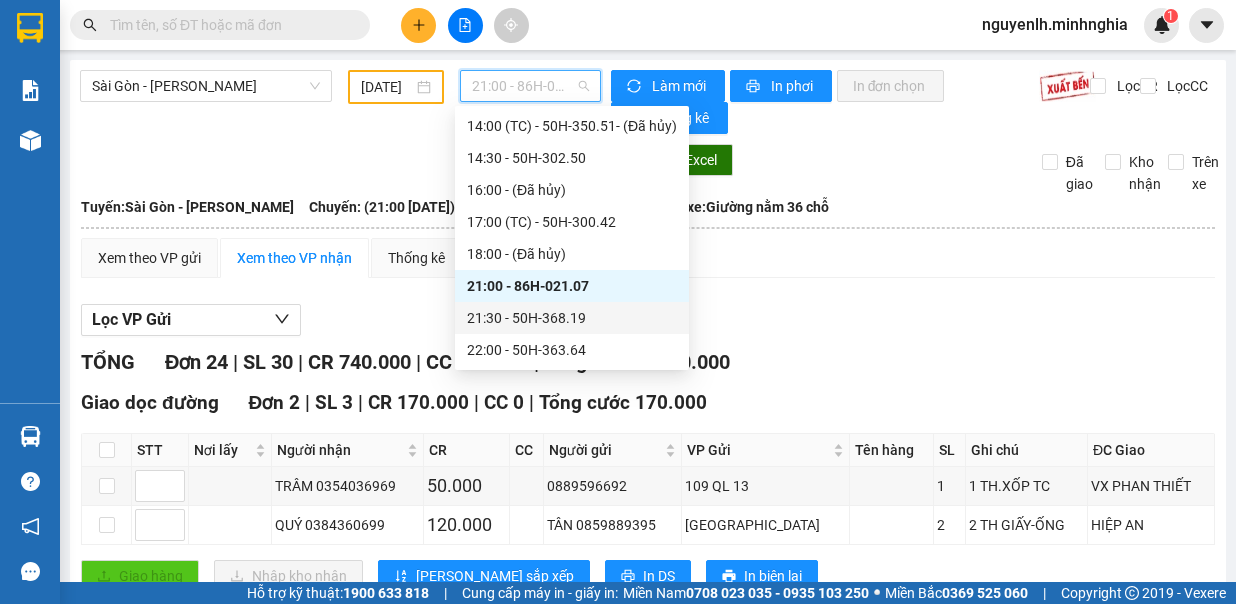 click on "21:30     - 50H-368.19" at bounding box center [572, 318] 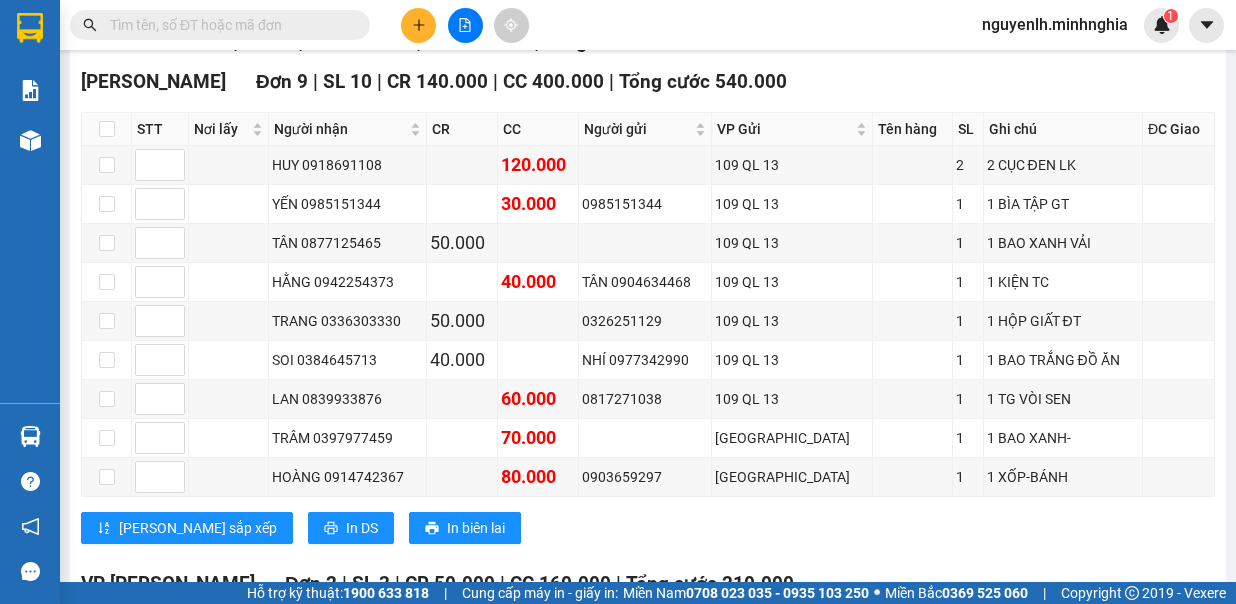 scroll, scrollTop: 0, scrollLeft: 0, axis: both 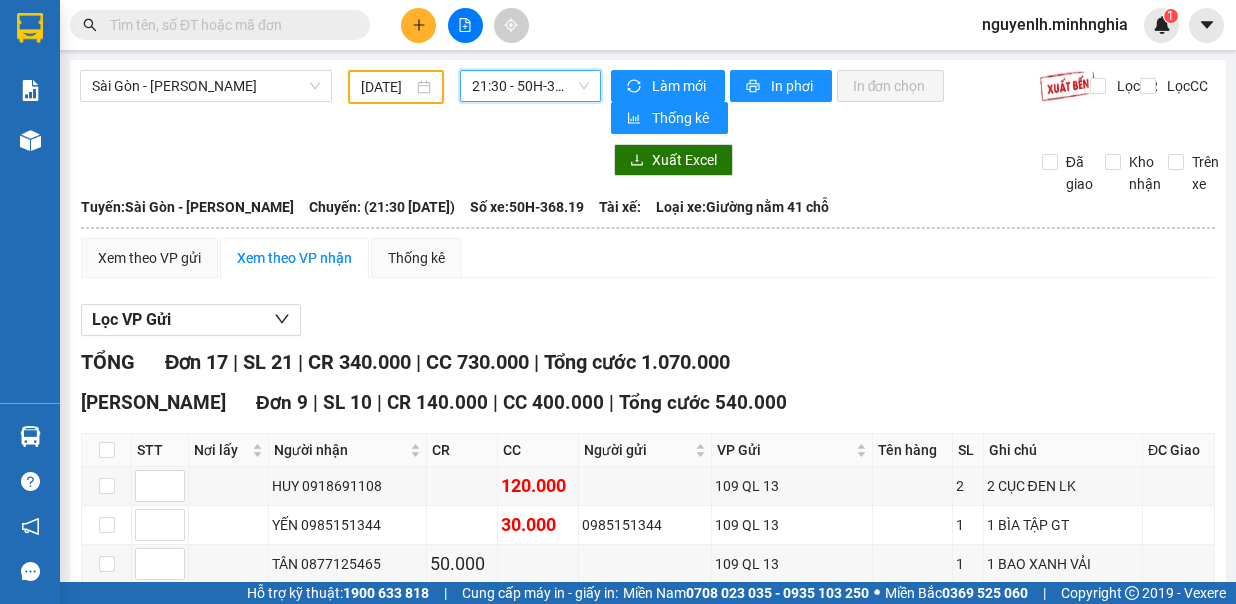 click on "21:30     - 50H-368.19" at bounding box center [530, 86] 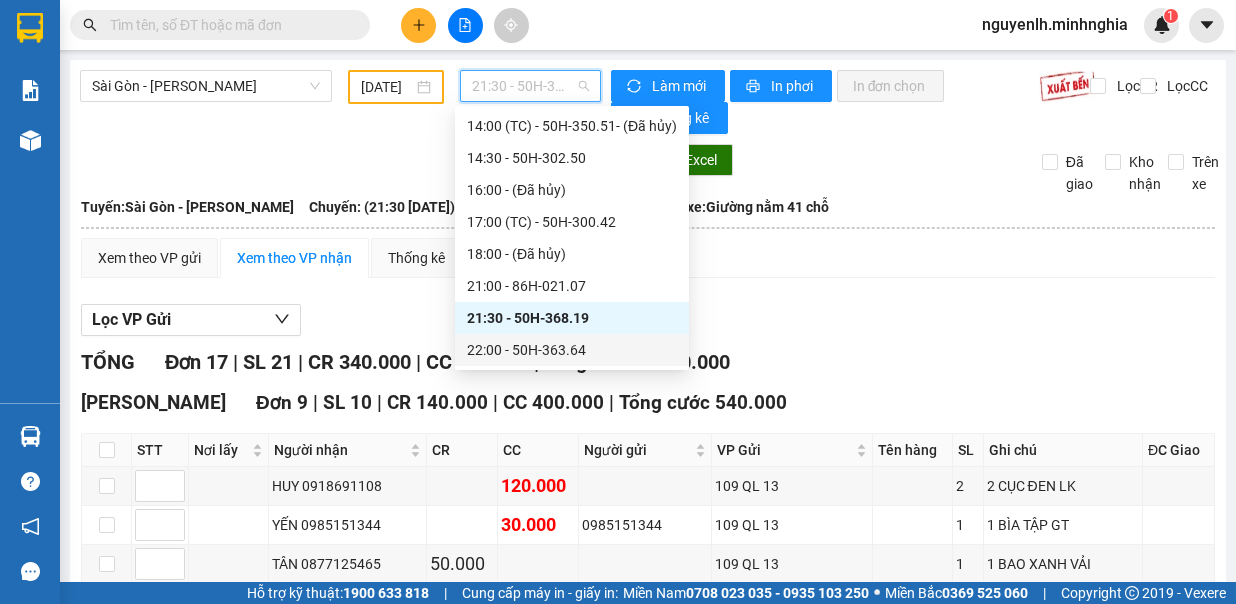 click on "22:00     - 50H-363.64" at bounding box center (572, 350) 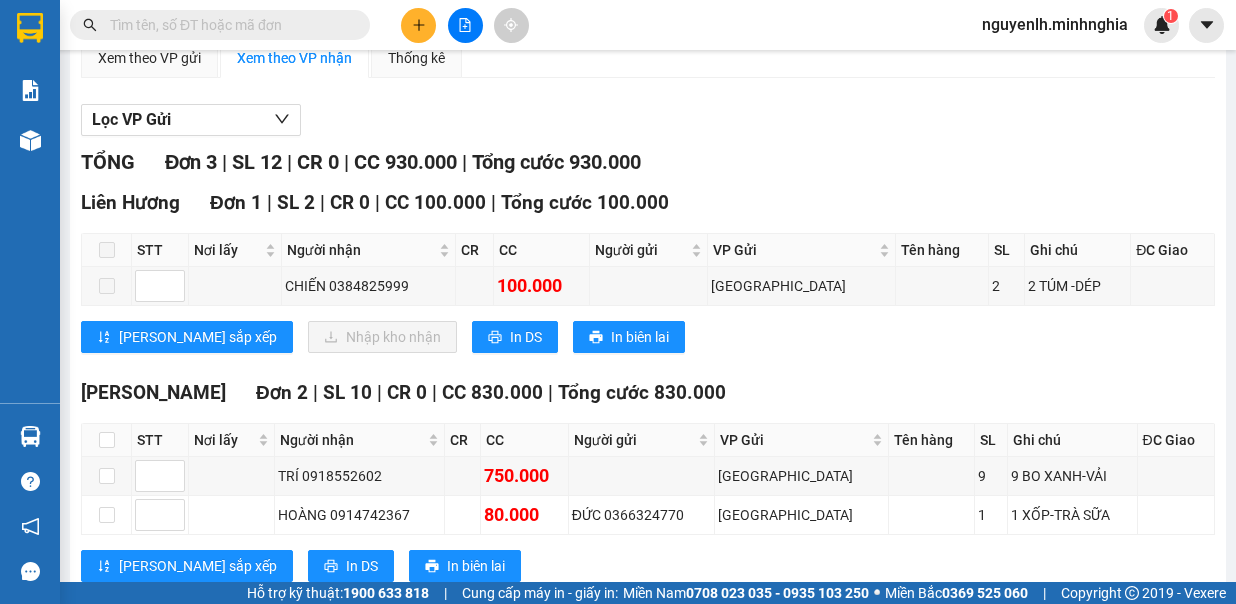 scroll, scrollTop: 245, scrollLeft: 0, axis: vertical 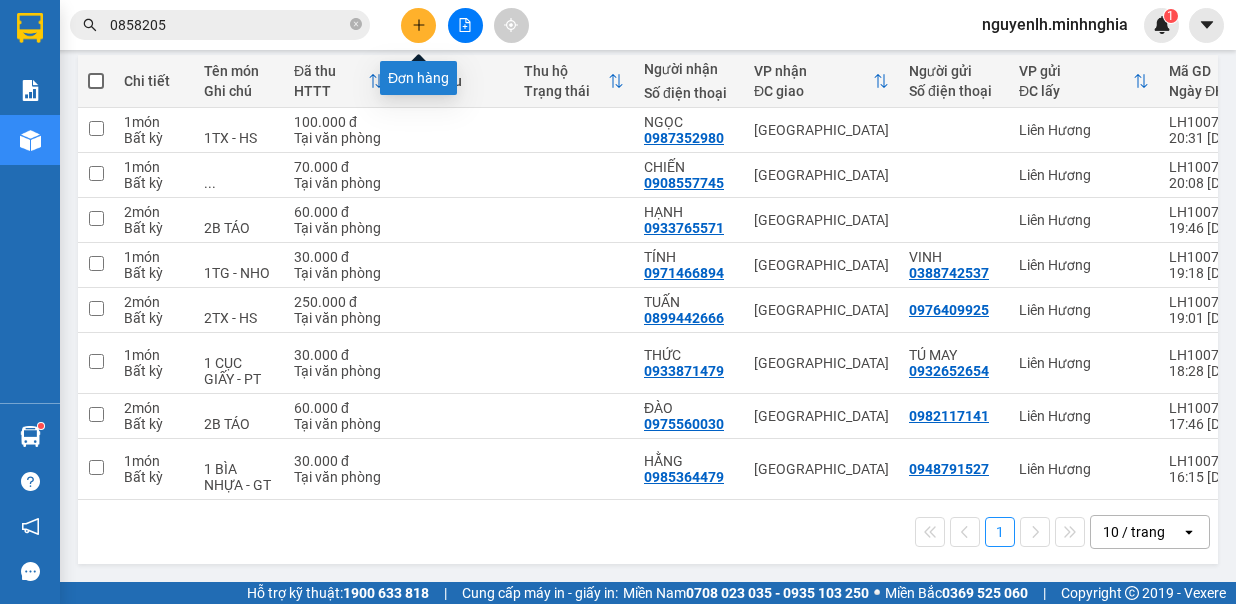click 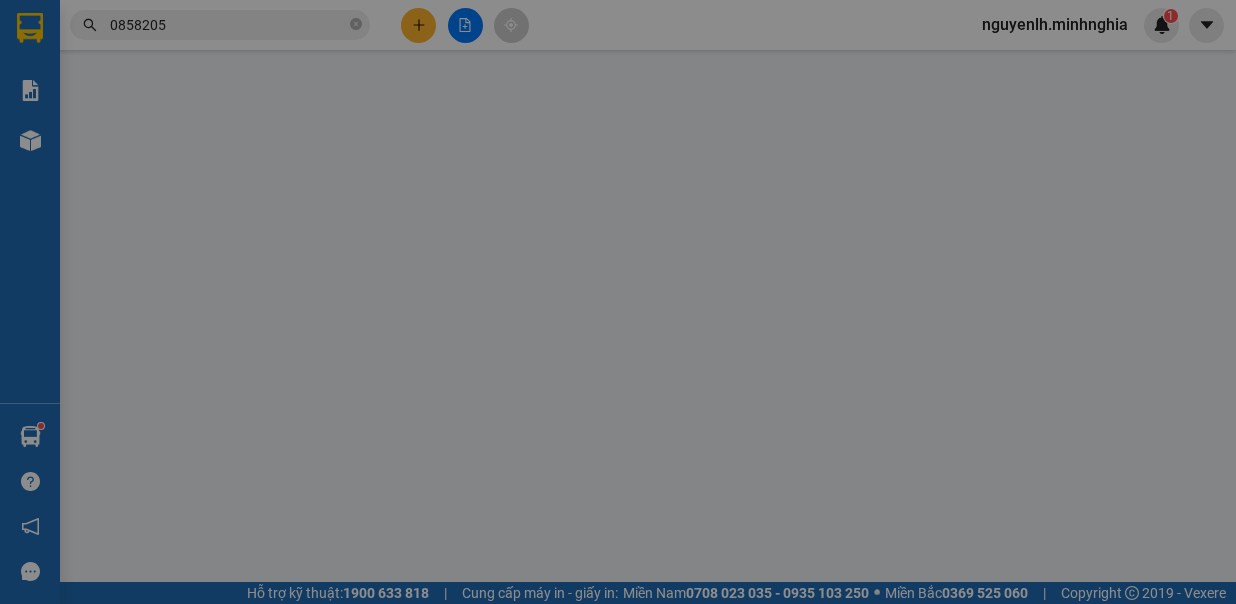 scroll, scrollTop: 0, scrollLeft: 0, axis: both 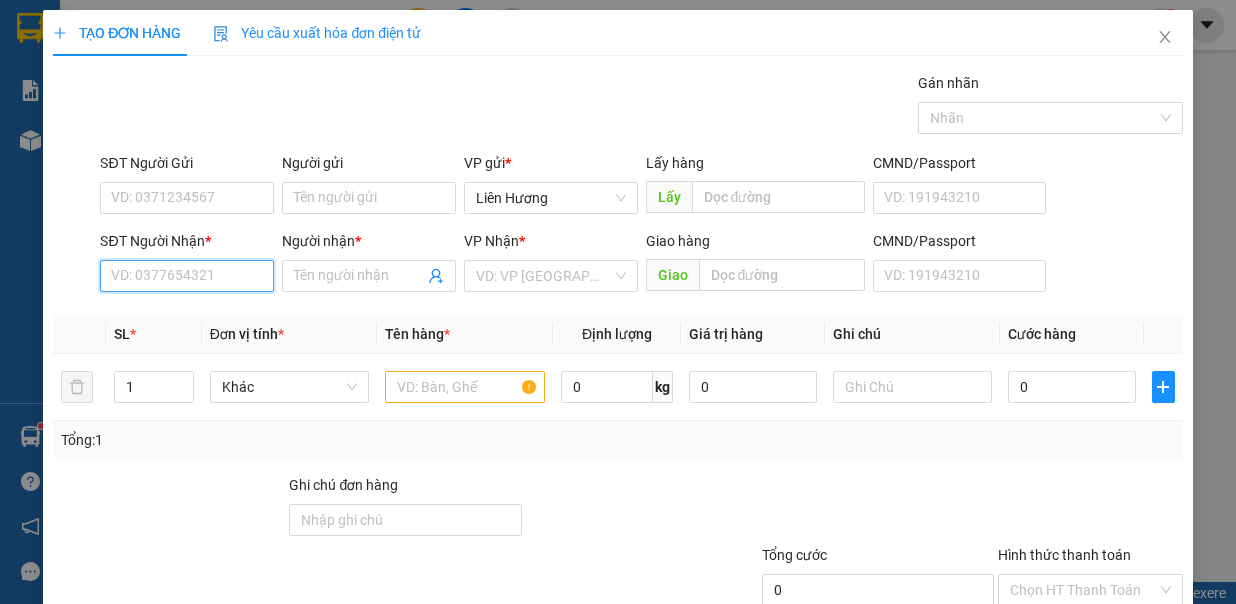 click on "SĐT Người Nhận  *" at bounding box center [187, 276] 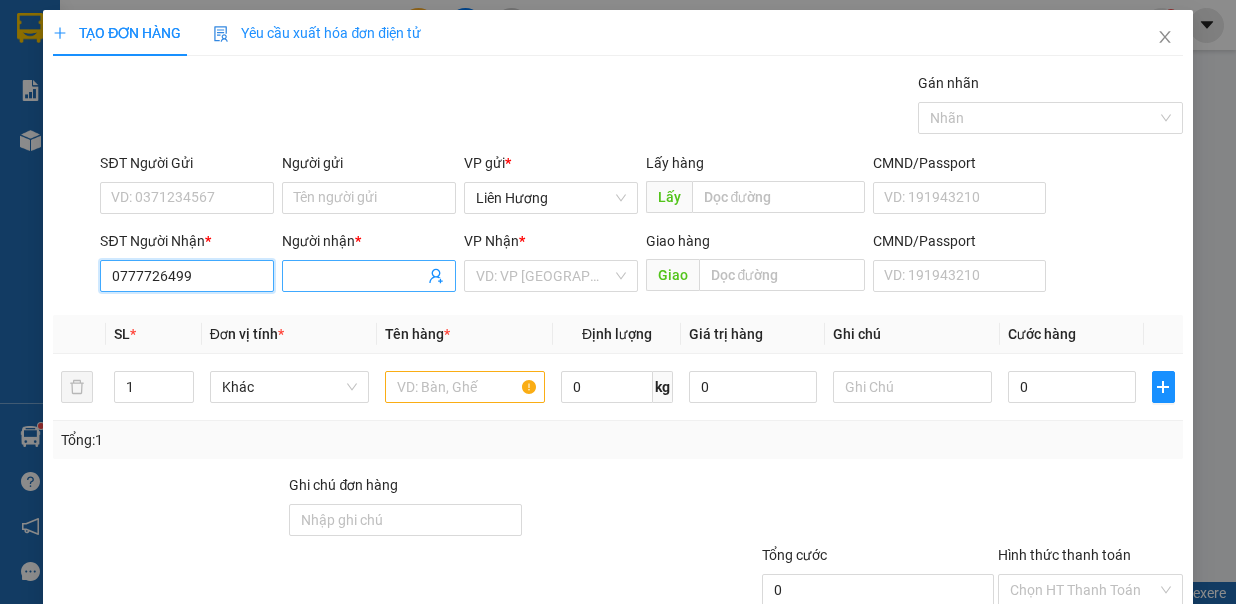type on "0777726499" 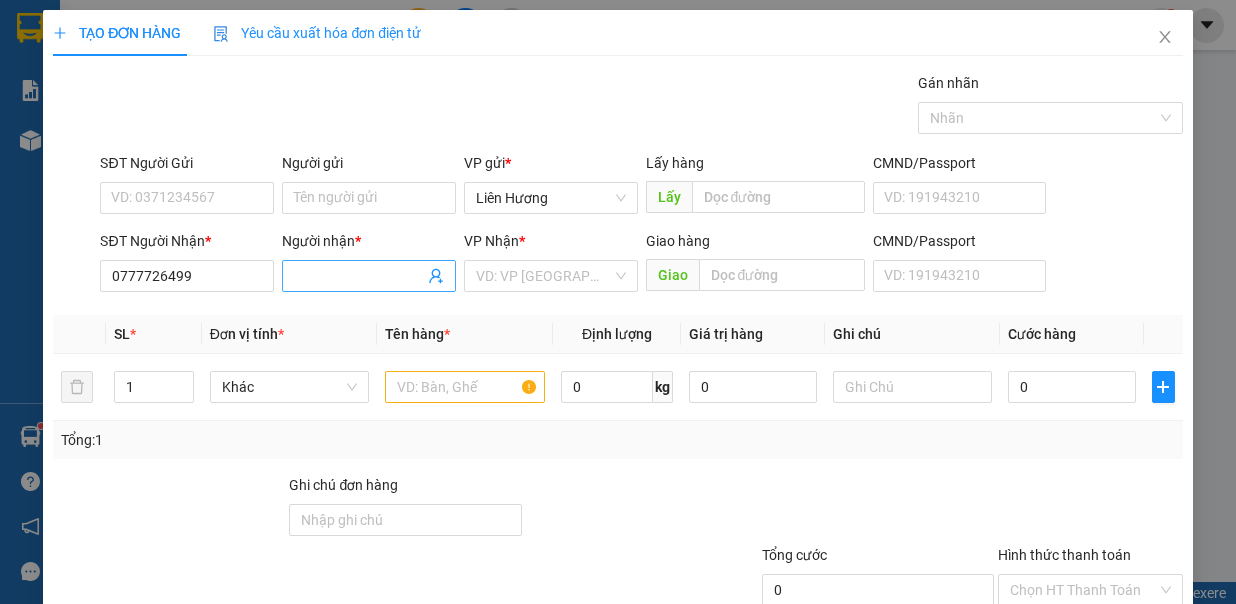 click on "Người nhận  *" at bounding box center [359, 276] 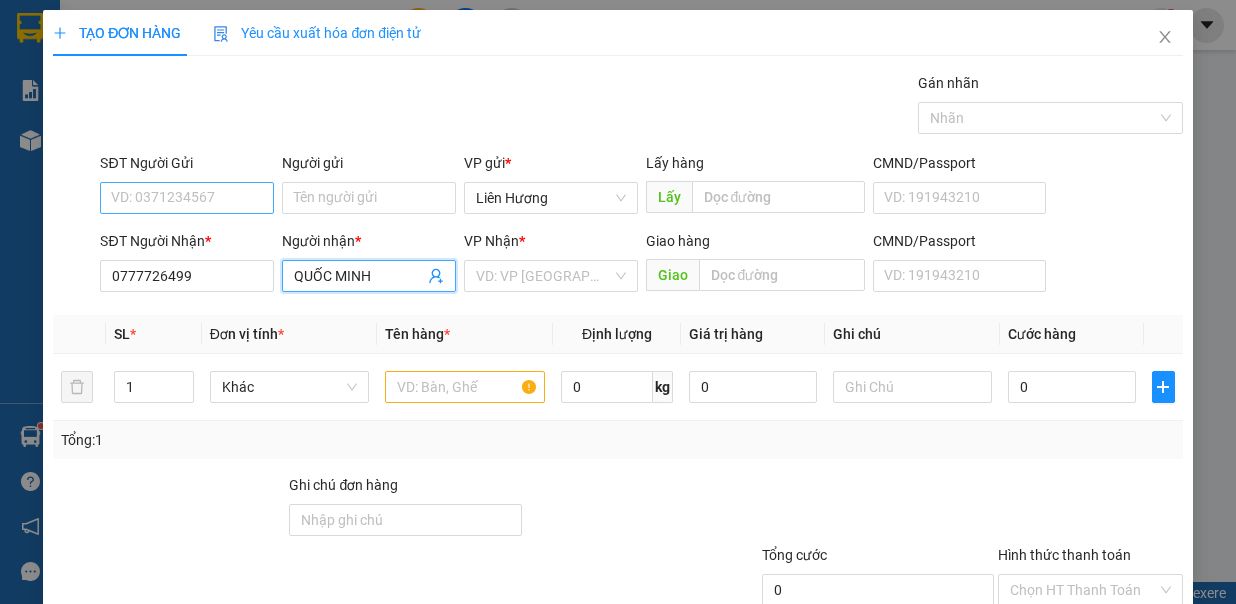 type on "QUỐC MINH" 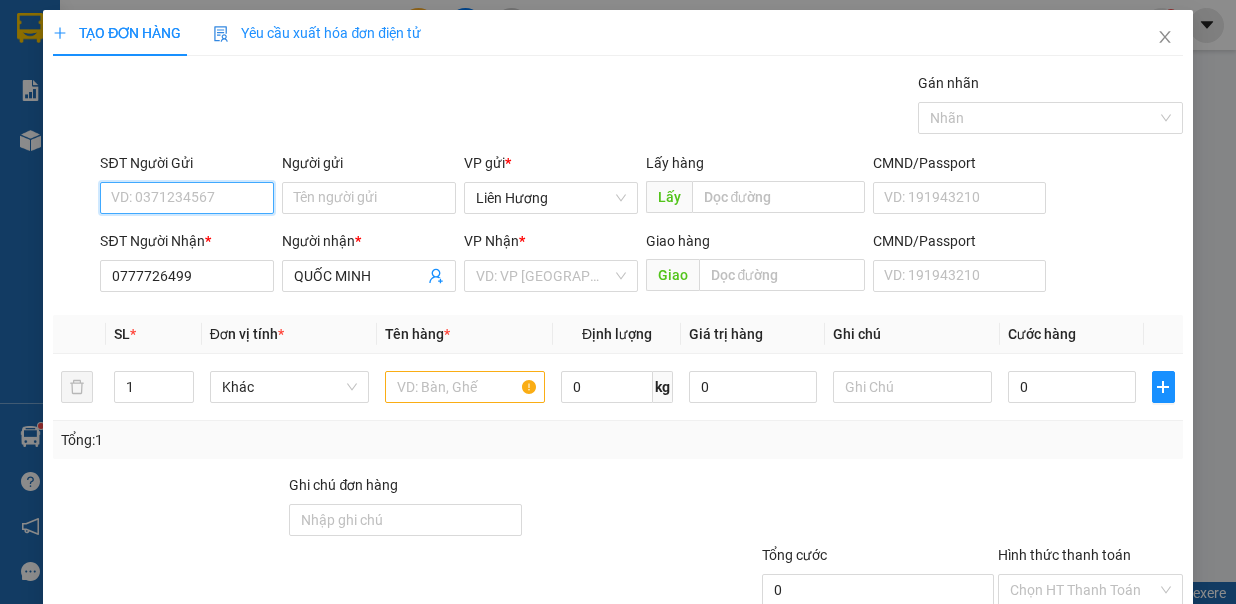 click on "SĐT Người Gửi" at bounding box center [187, 198] 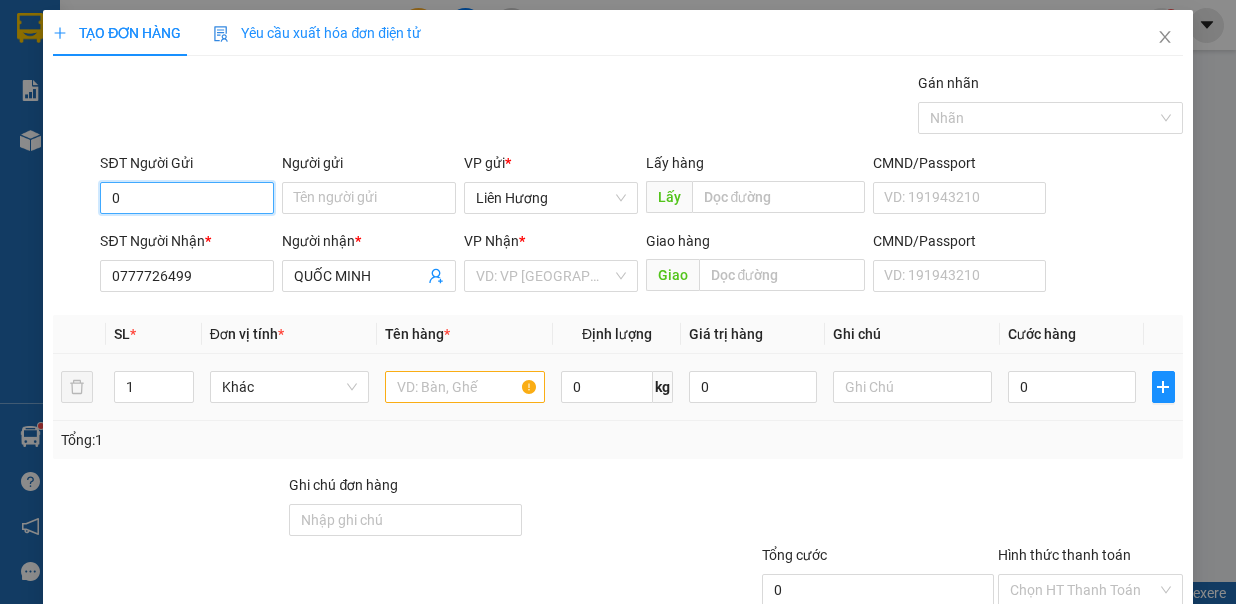 type on "0" 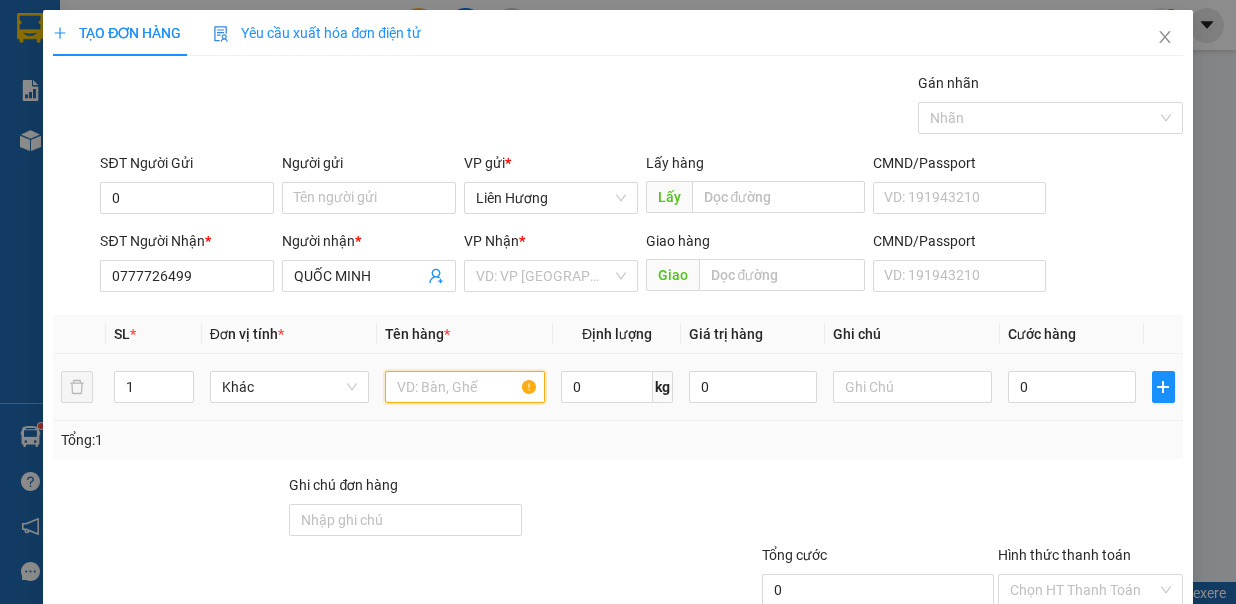 click at bounding box center (465, 387) 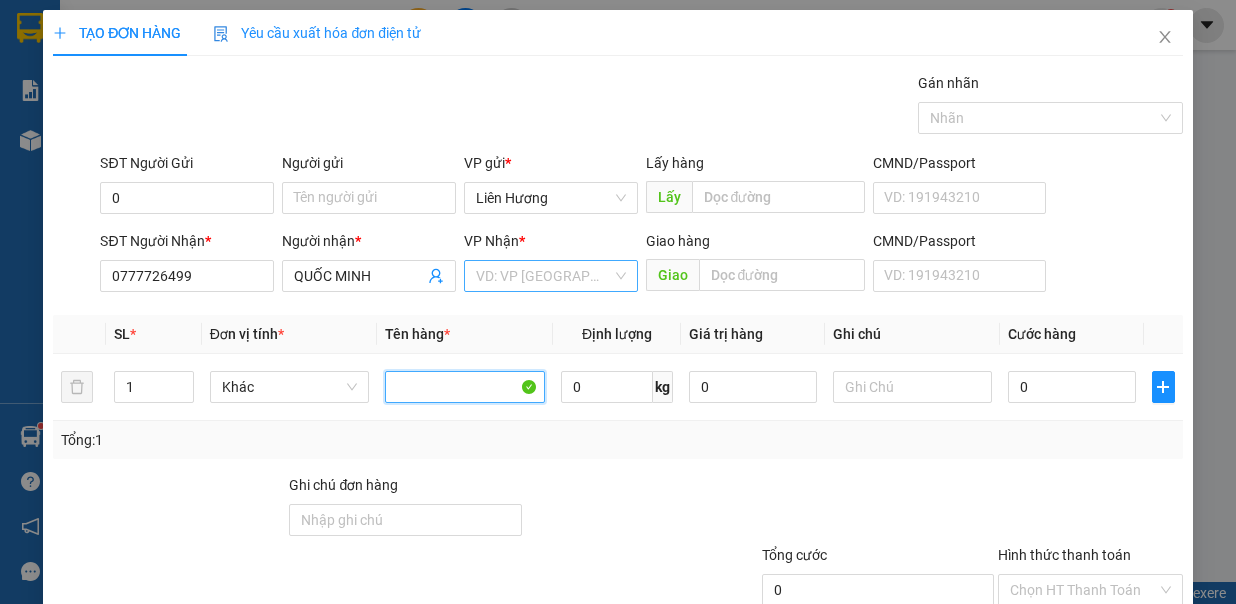 type 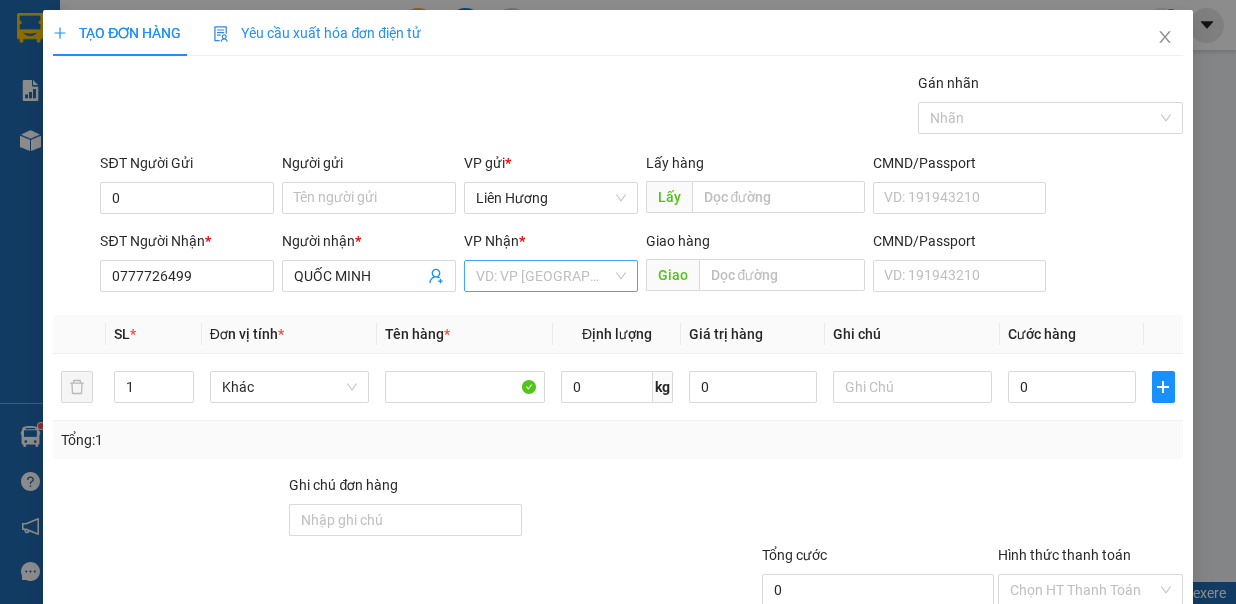 click at bounding box center [544, 276] 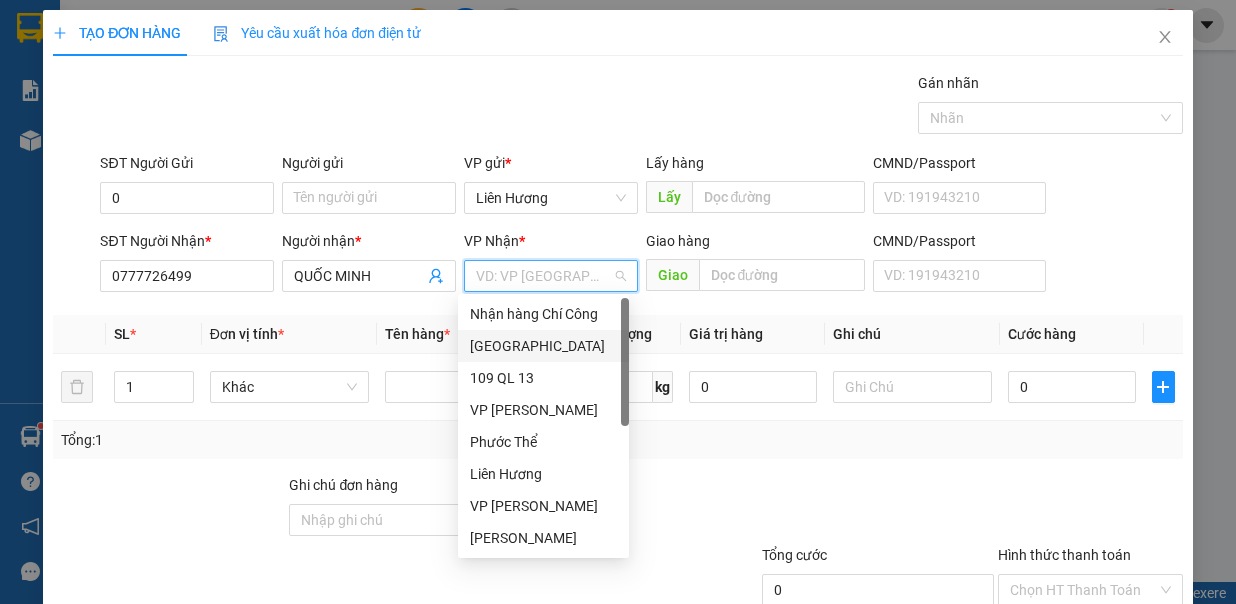 click on "[GEOGRAPHIC_DATA]" at bounding box center (543, 346) 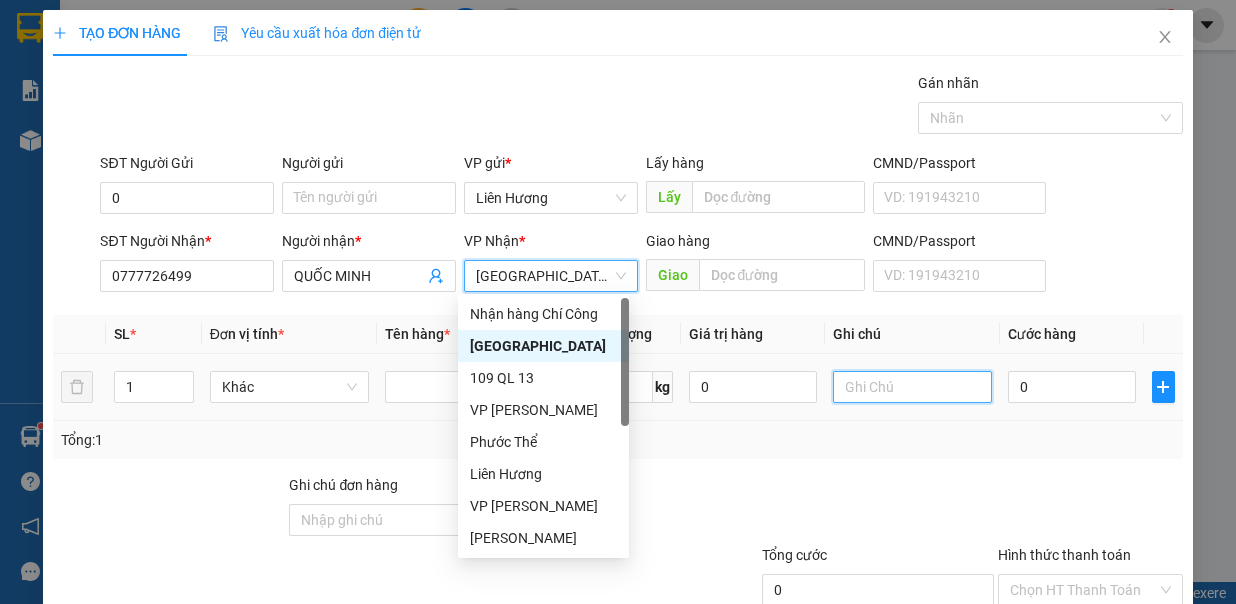 click at bounding box center (913, 387) 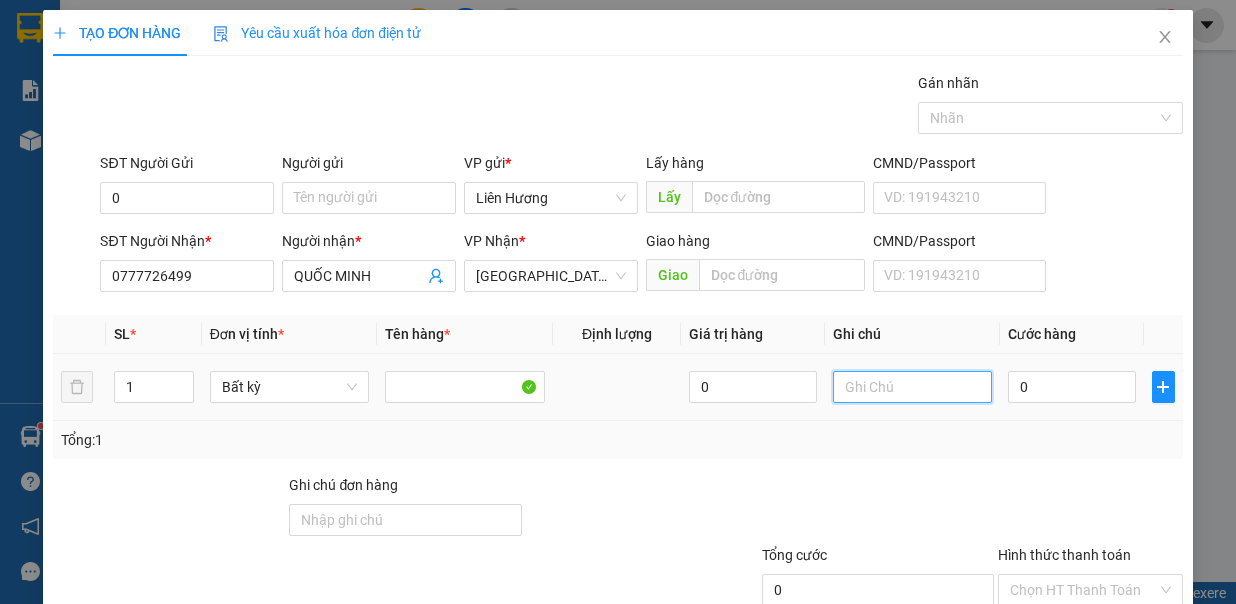 click at bounding box center [913, 387] 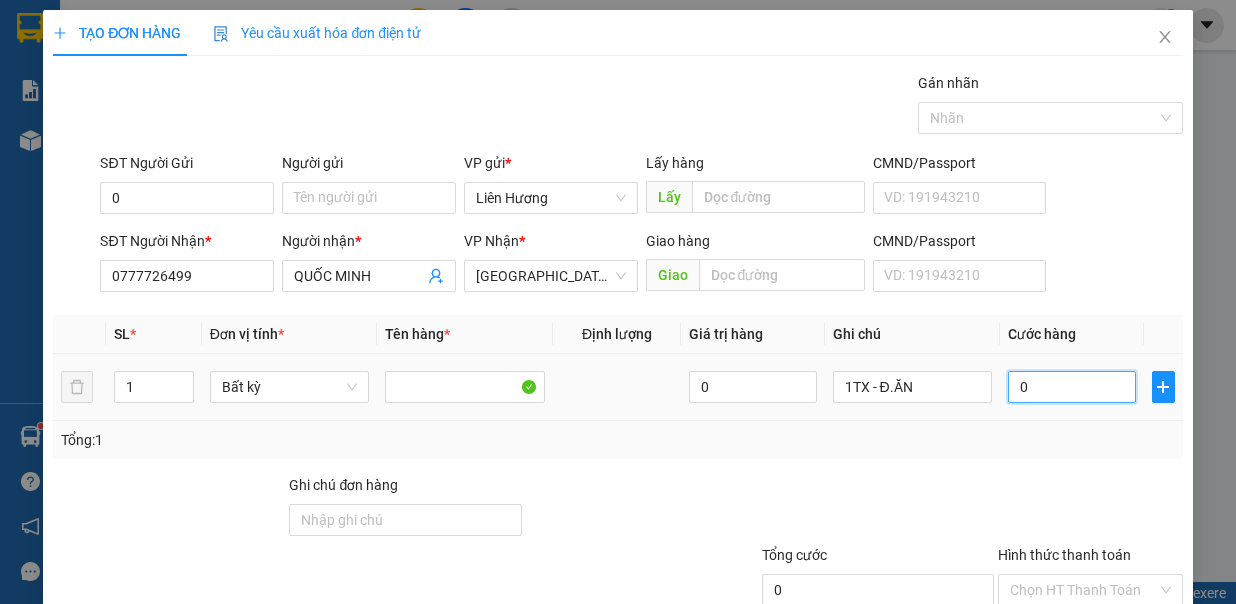 click on "0" at bounding box center [1072, 387] 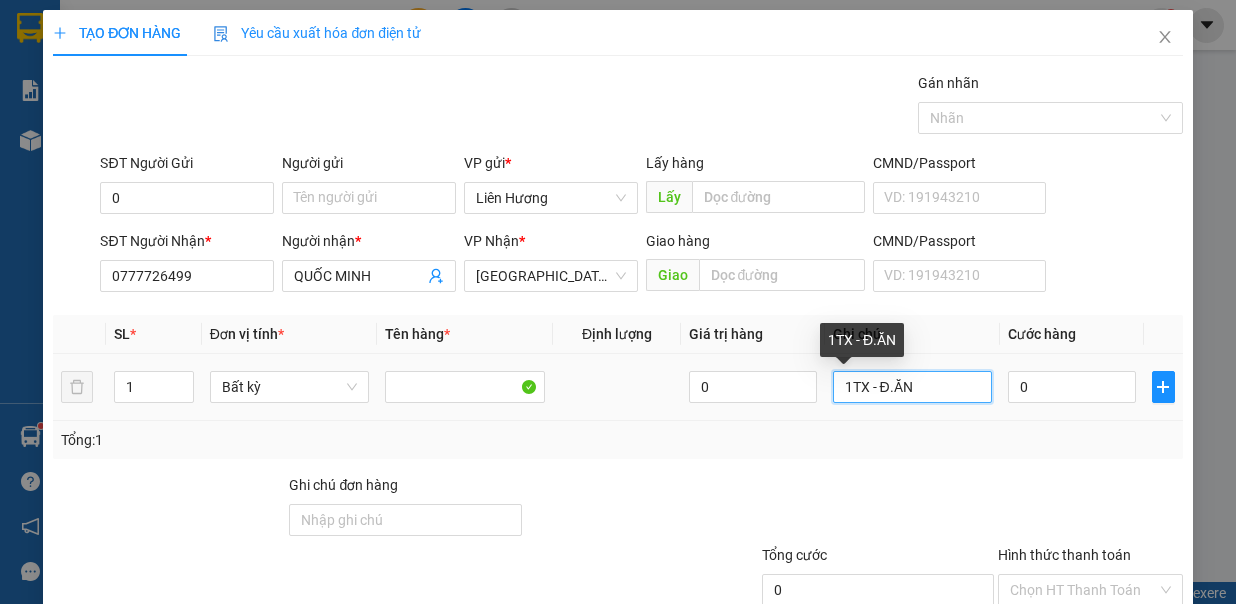 click on "1TX - Đ.ĂN" at bounding box center (913, 387) 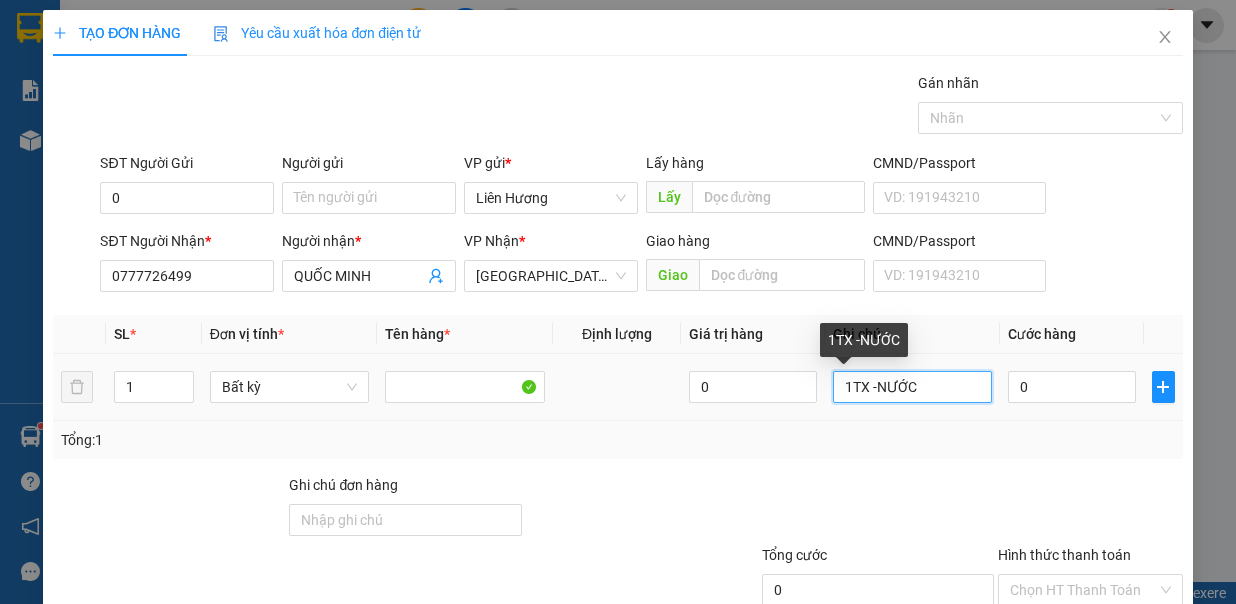 click on "1TX -NƯỚC" at bounding box center (913, 387) 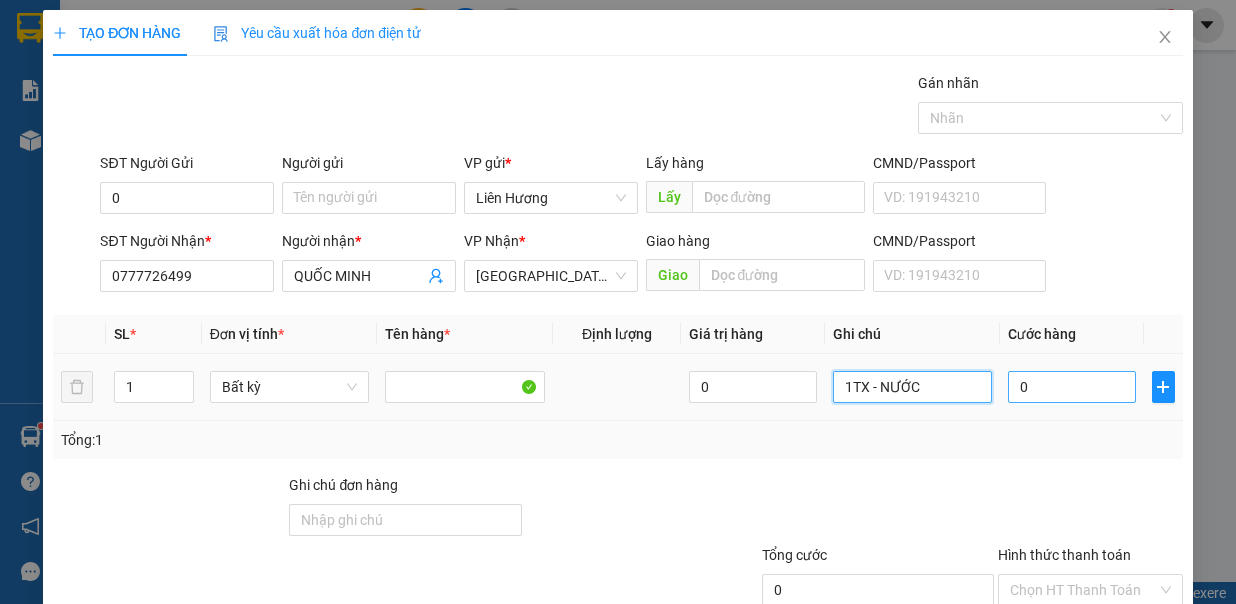 type on "1TX - NƯỚC" 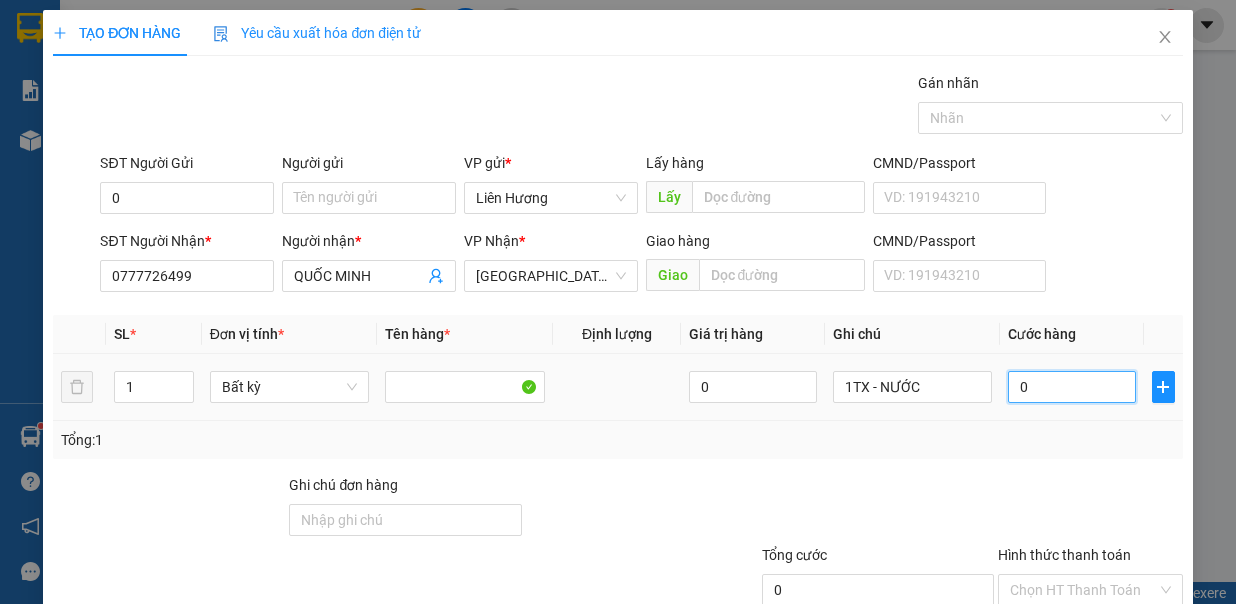 click on "0" at bounding box center (1072, 387) 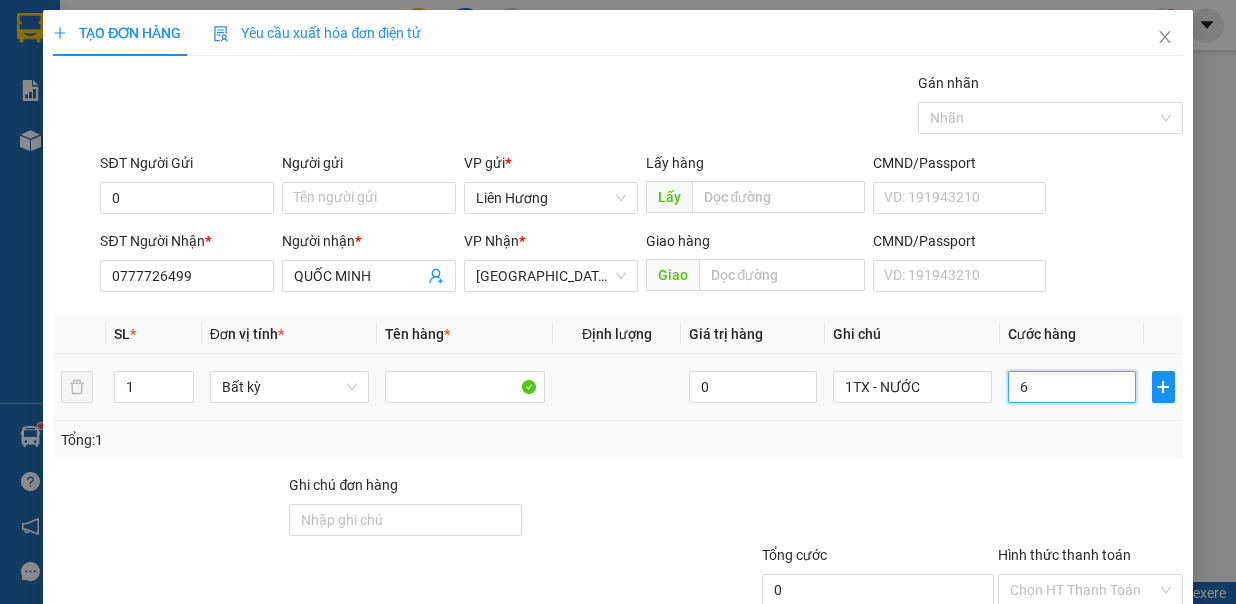 type on "6" 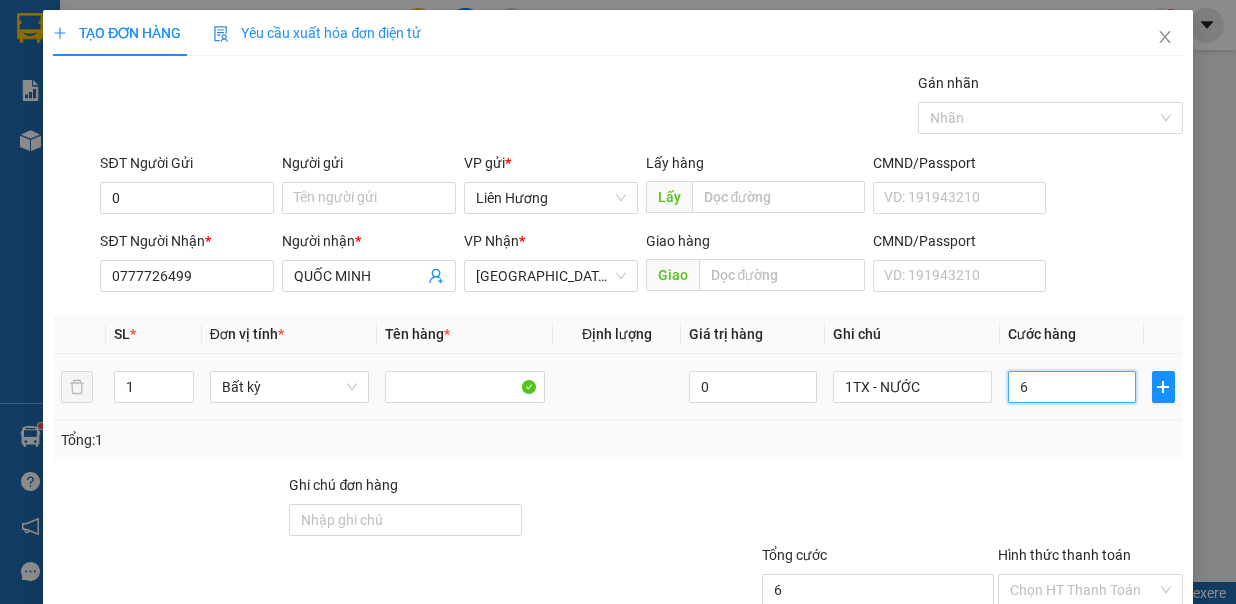type on "60" 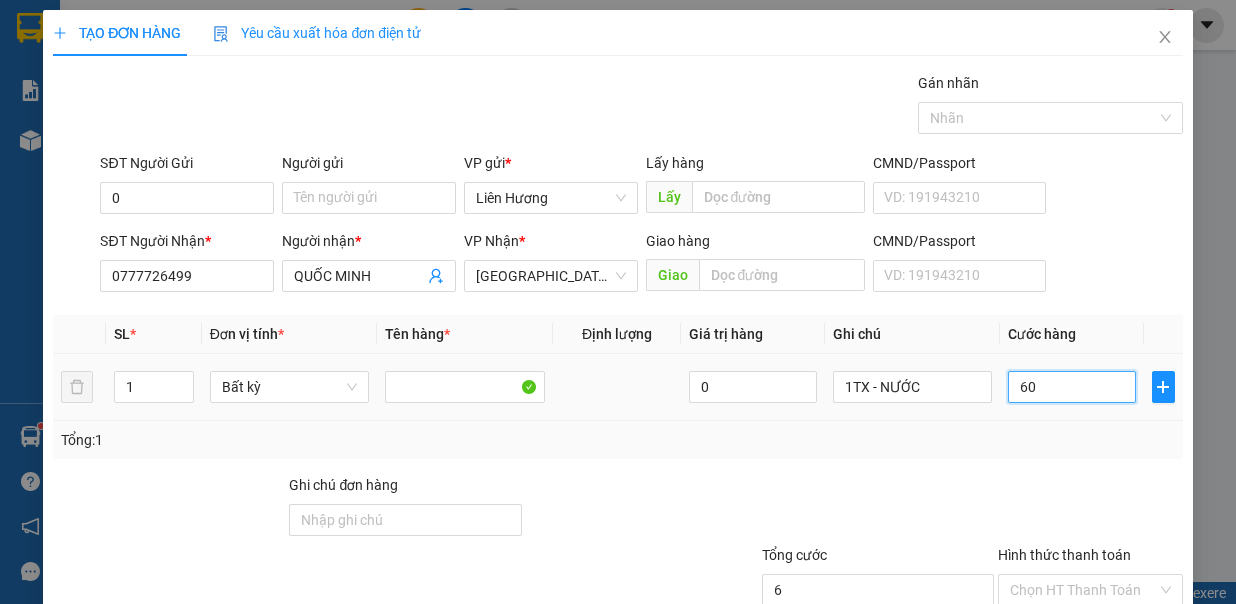 type on "60" 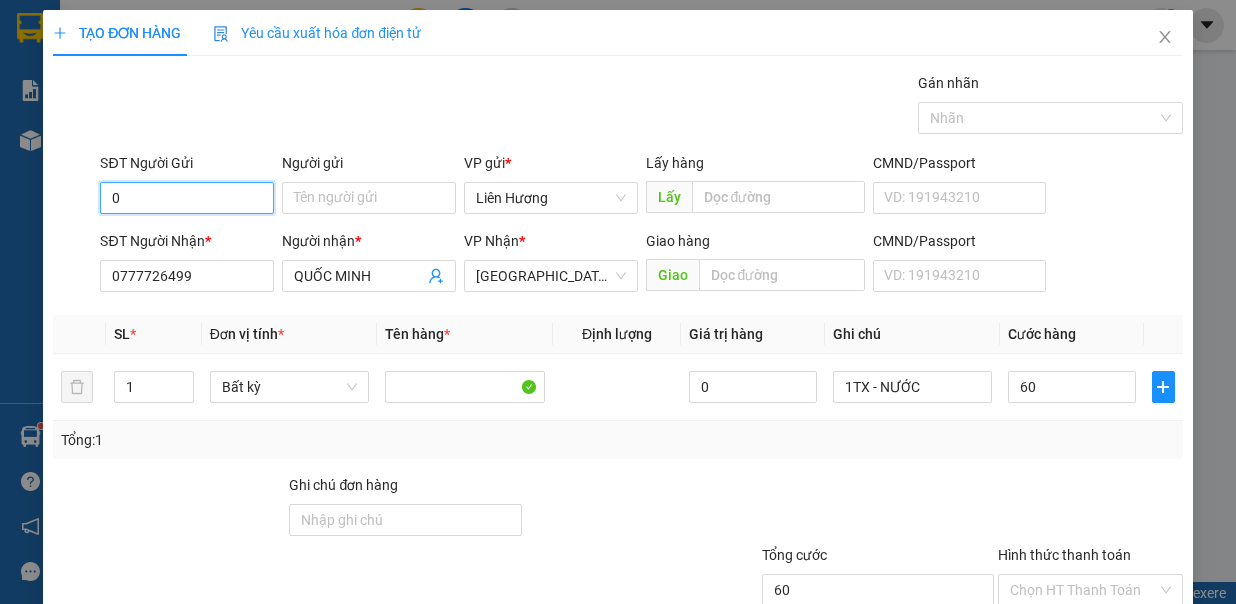 click on "0" at bounding box center (187, 198) 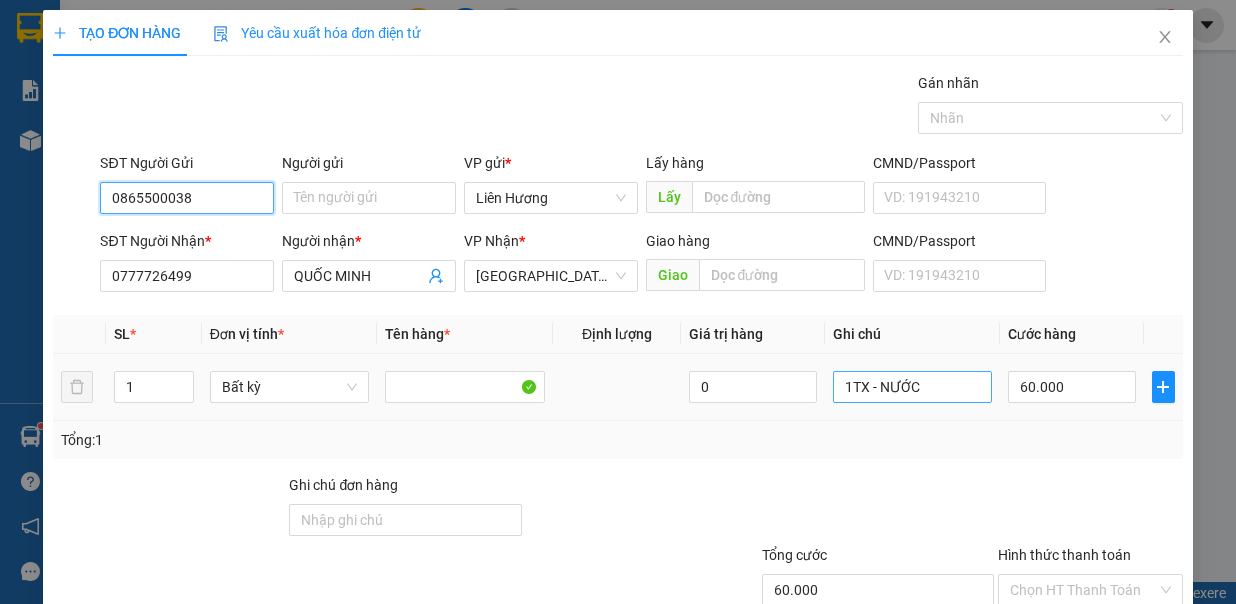 type on "0865500038" 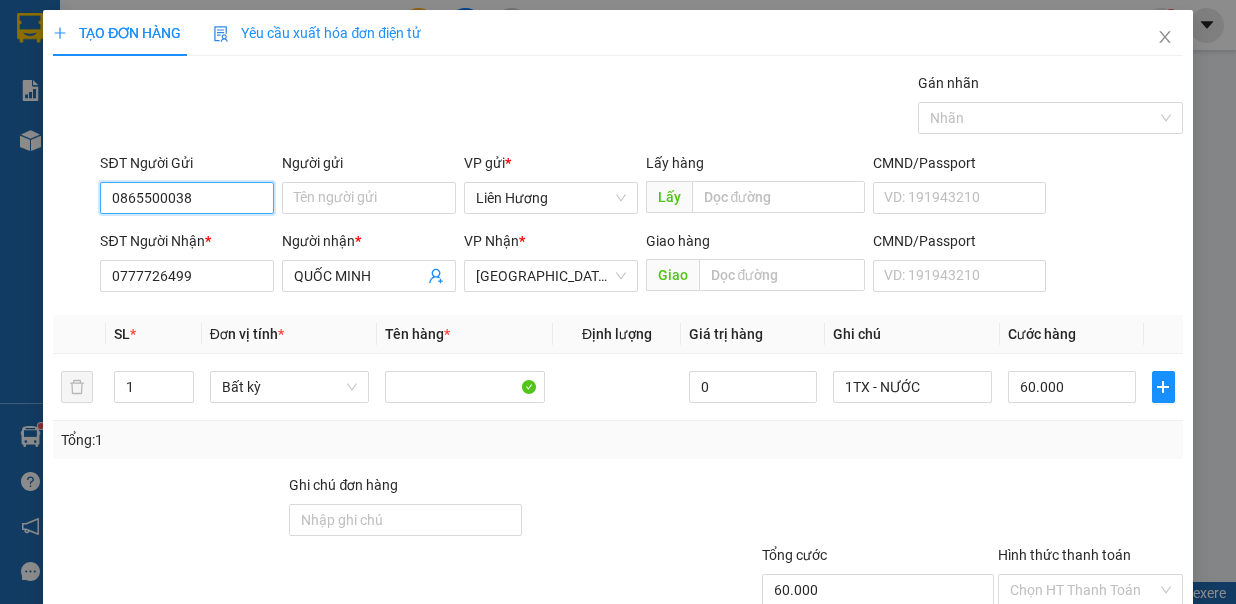 scroll, scrollTop: 133, scrollLeft: 0, axis: vertical 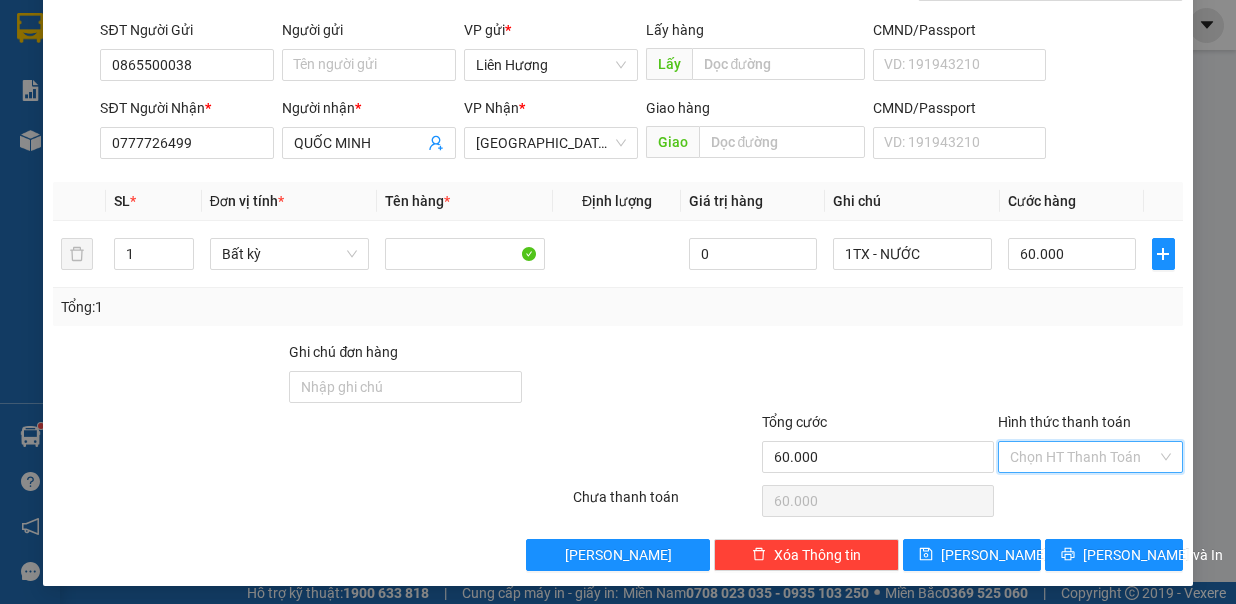 click on "Hình thức thanh toán" at bounding box center (1083, 457) 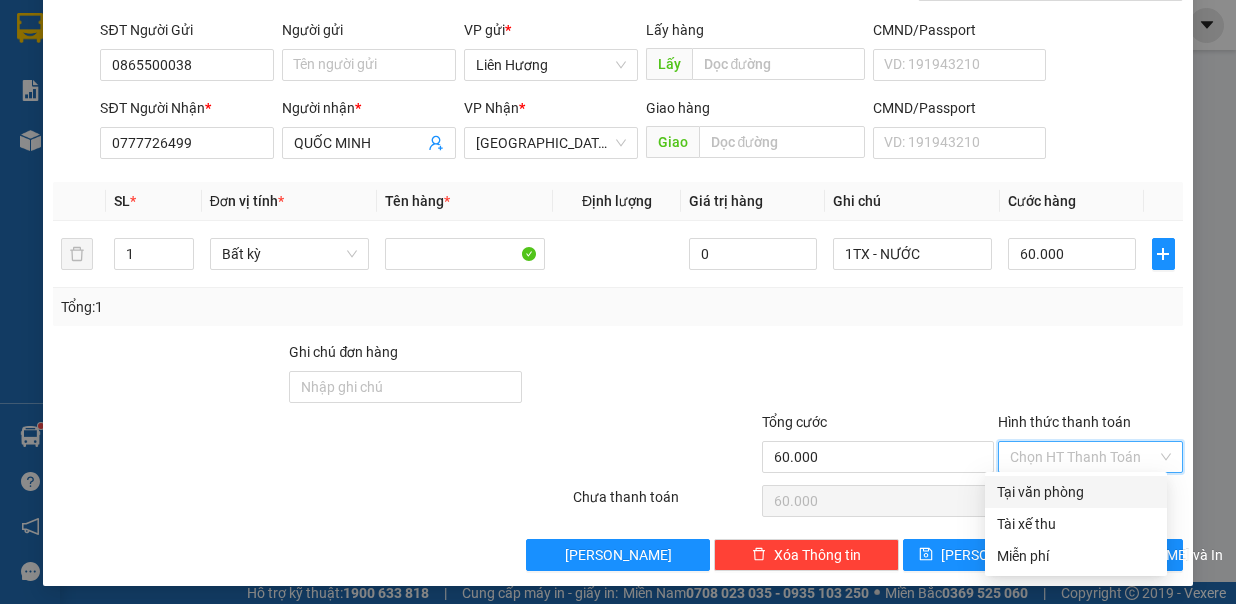 drag, startPoint x: 1079, startPoint y: 483, endPoint x: 1098, endPoint y: 521, distance: 42.48529 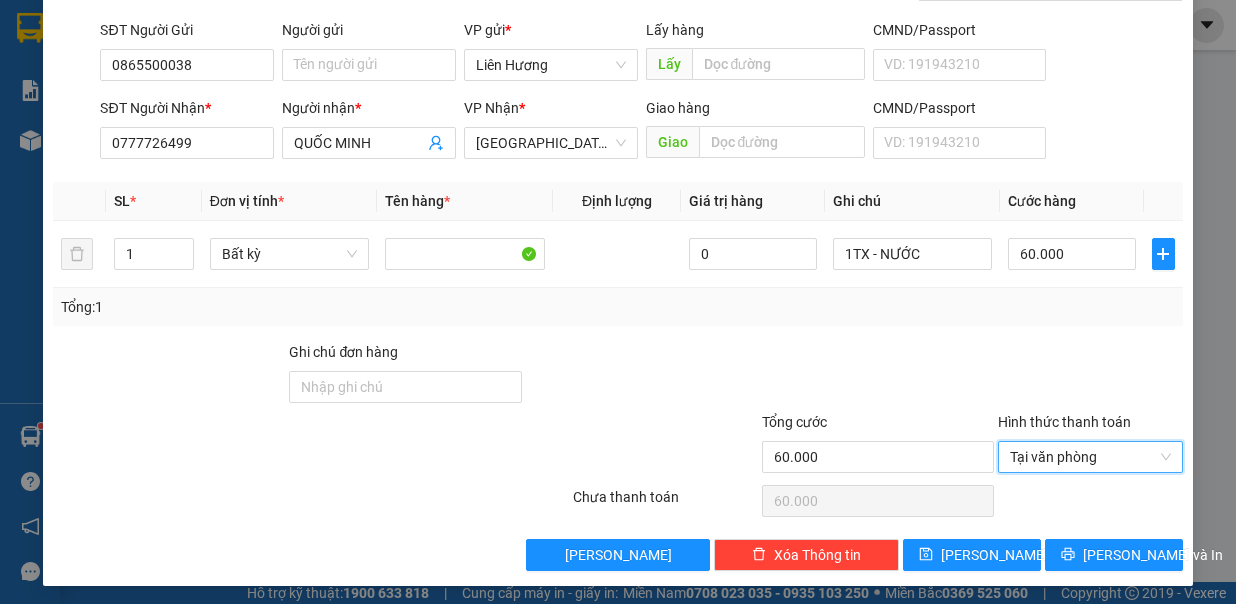 type on "0" 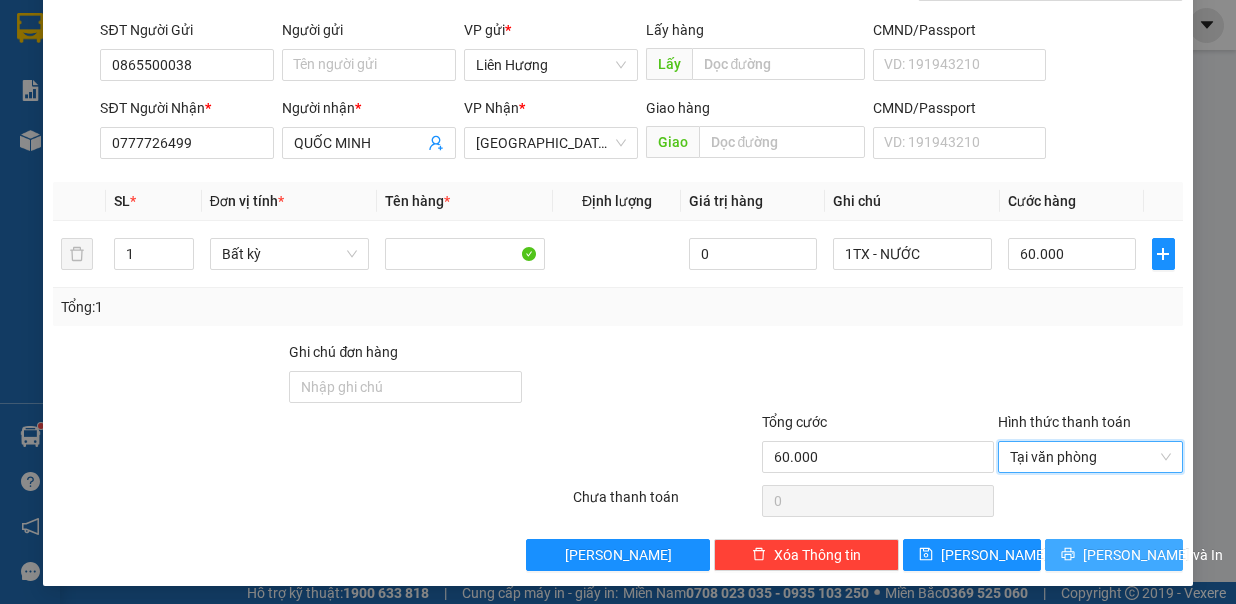 drag, startPoint x: 1091, startPoint y: 555, endPoint x: 1049, endPoint y: 530, distance: 48.8774 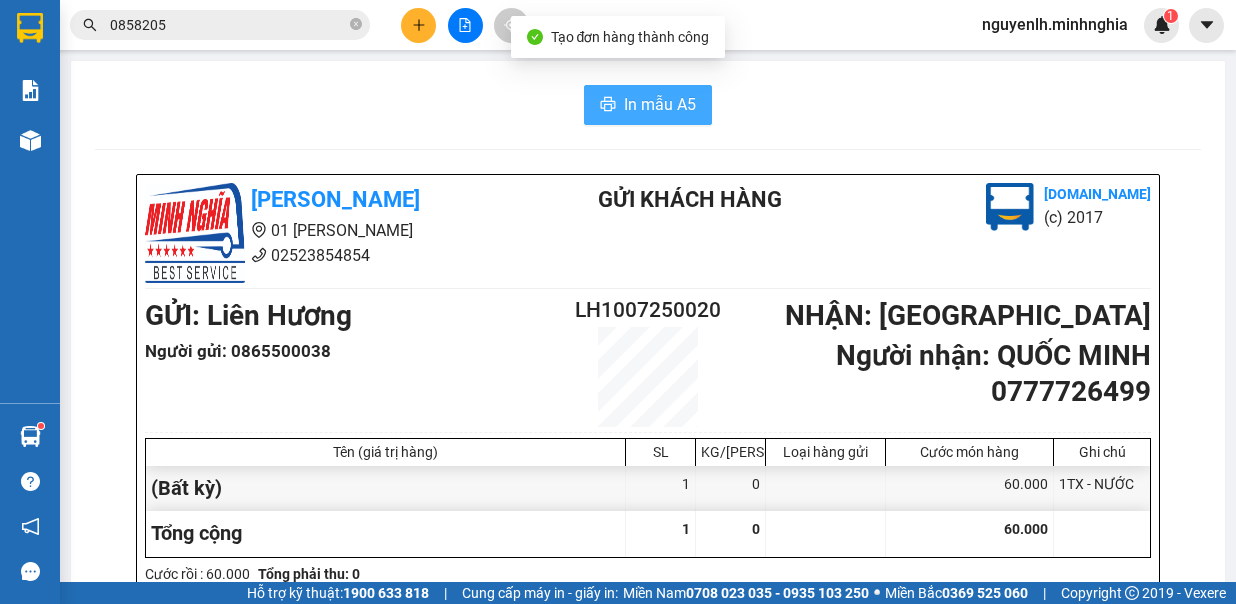 click on "In mẫu A5" at bounding box center [660, 104] 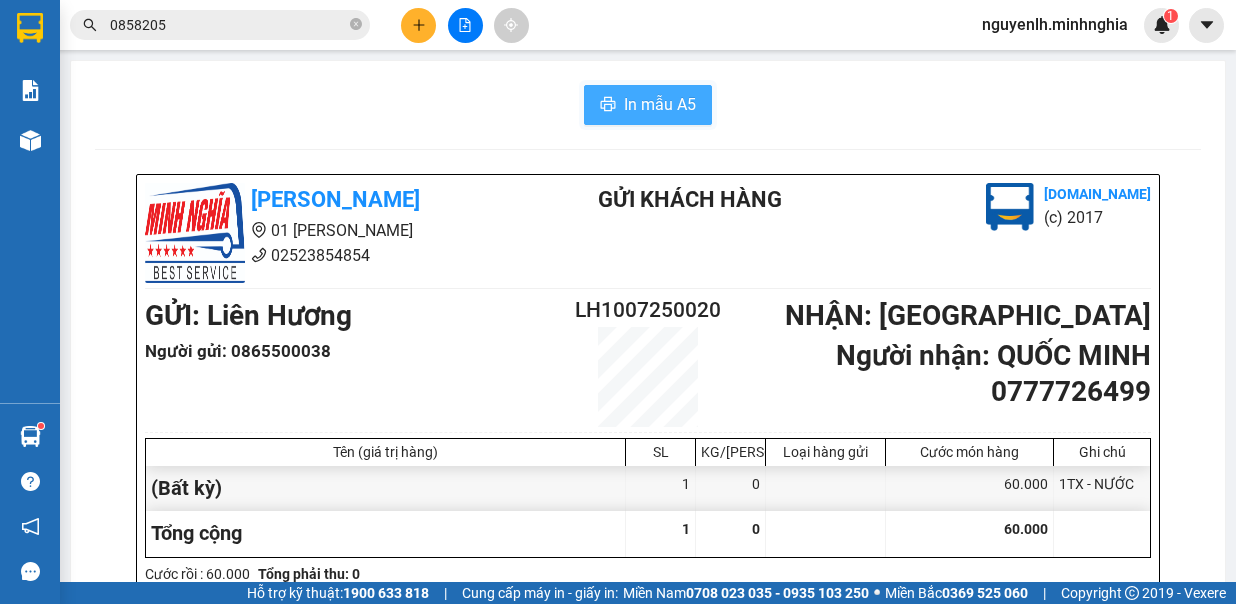 scroll, scrollTop: 0, scrollLeft: 0, axis: both 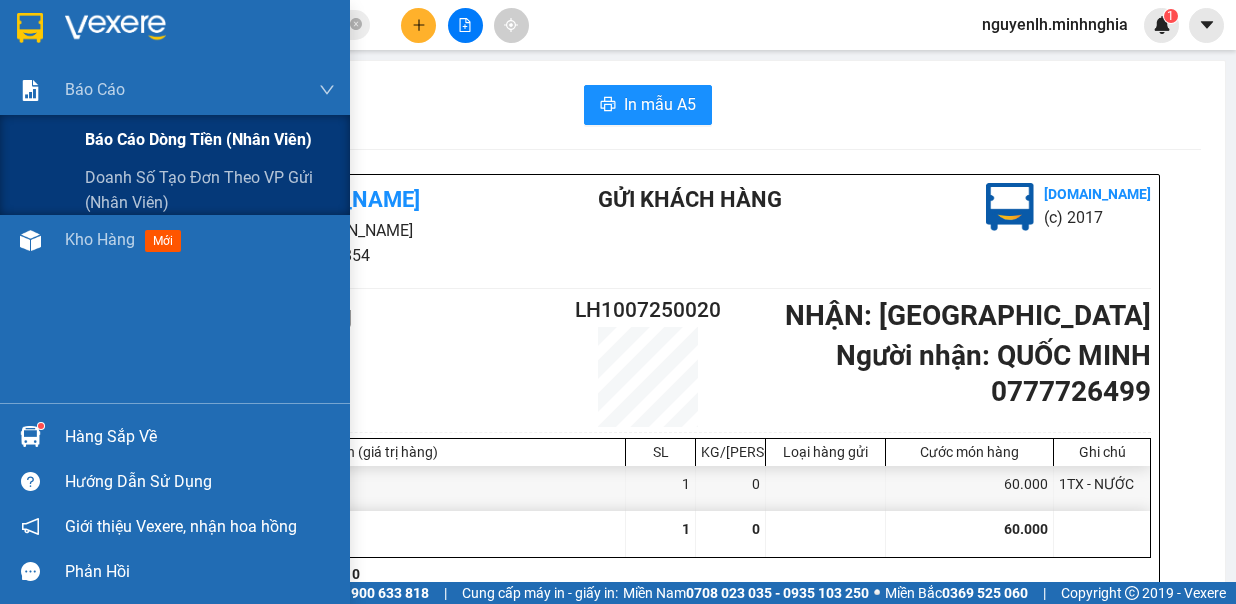 click on "Báo cáo dòng tiền (nhân viên)" at bounding box center (198, 139) 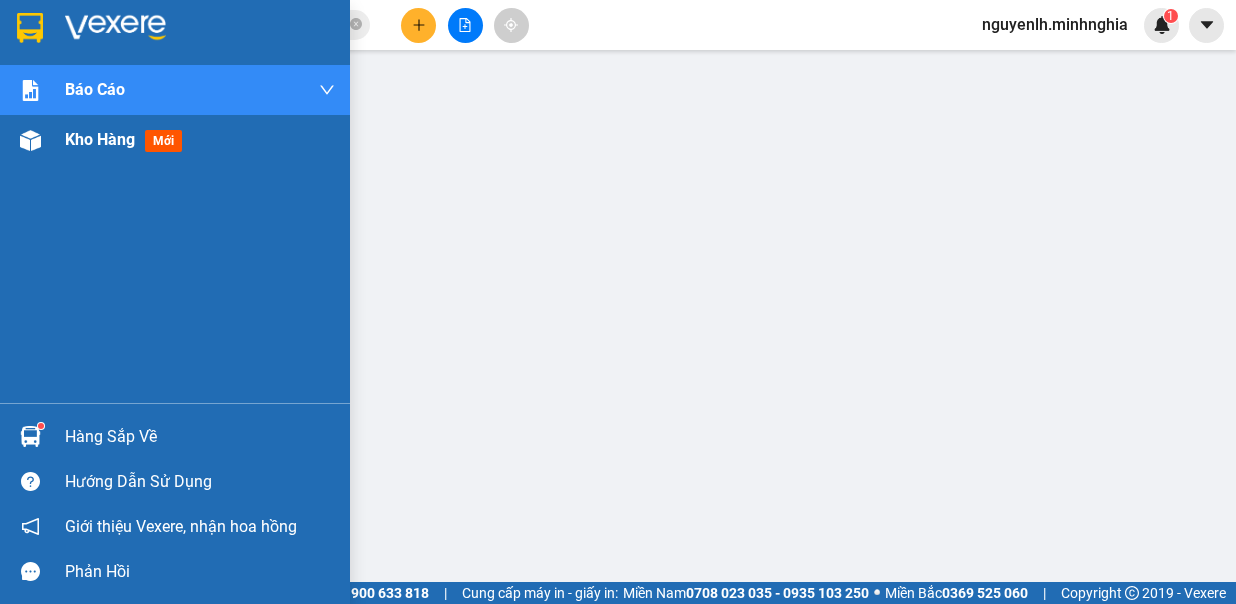 click on "Kho hàng mới" at bounding box center (175, 140) 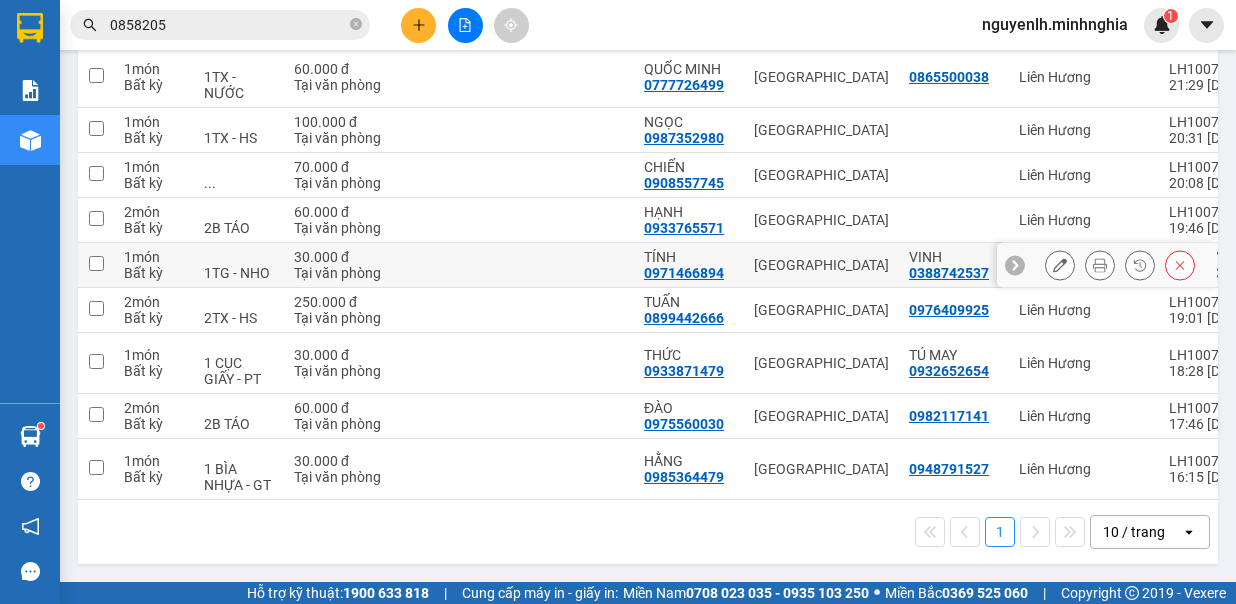 scroll, scrollTop: 94, scrollLeft: 0, axis: vertical 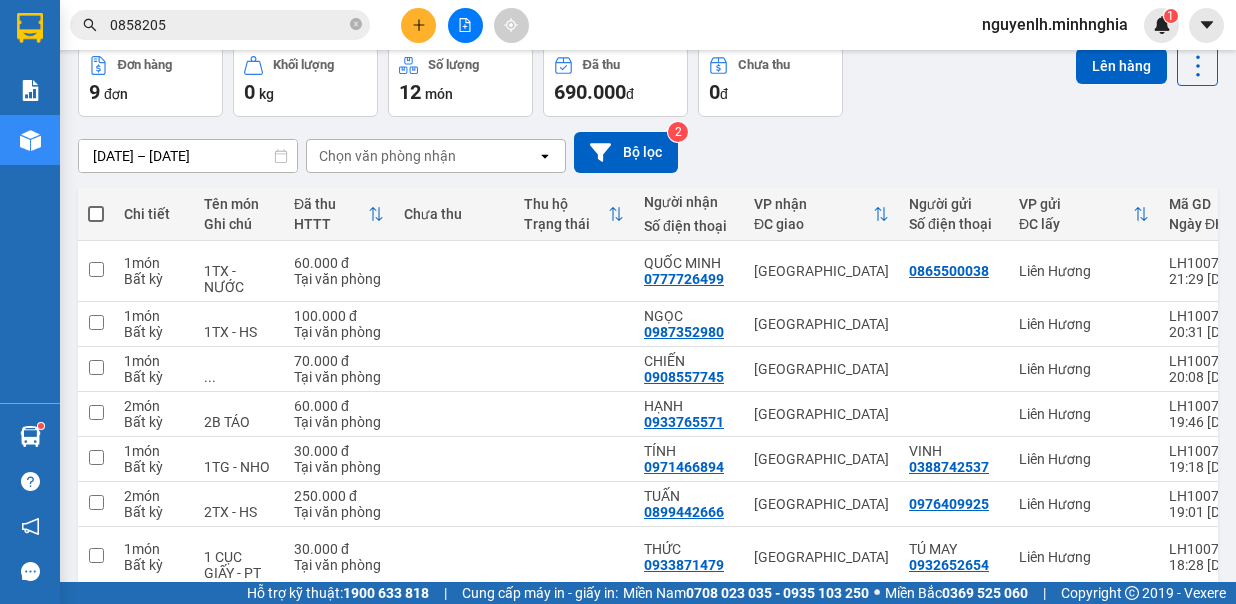 click at bounding box center [96, 214] 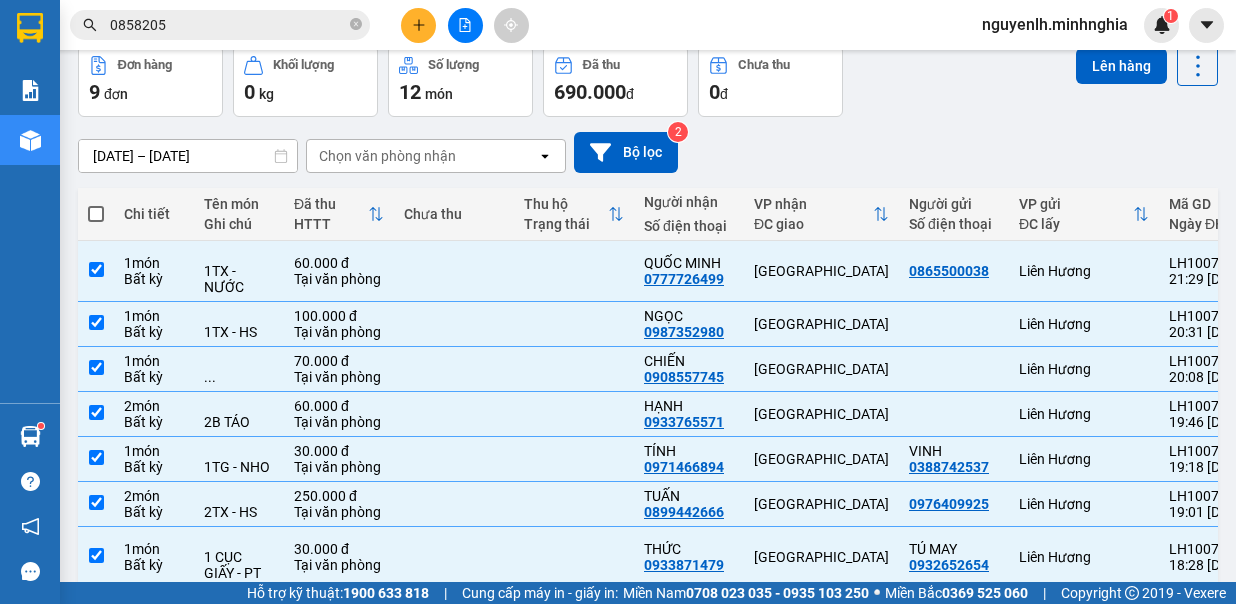 checkbox on "true" 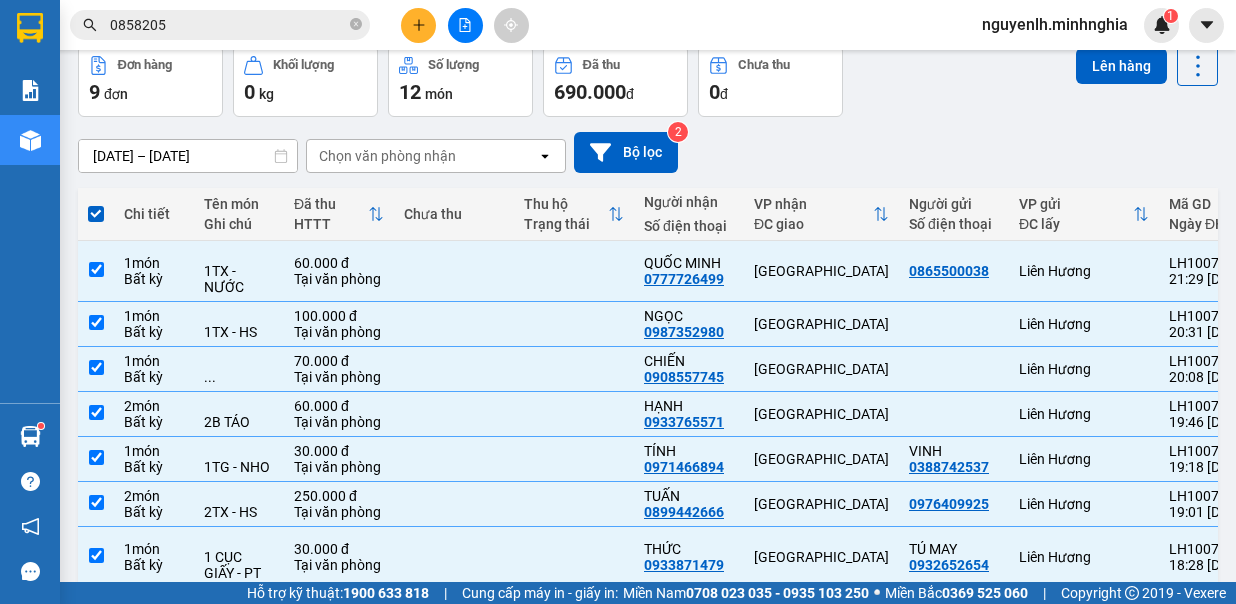 scroll, scrollTop: 0, scrollLeft: 0, axis: both 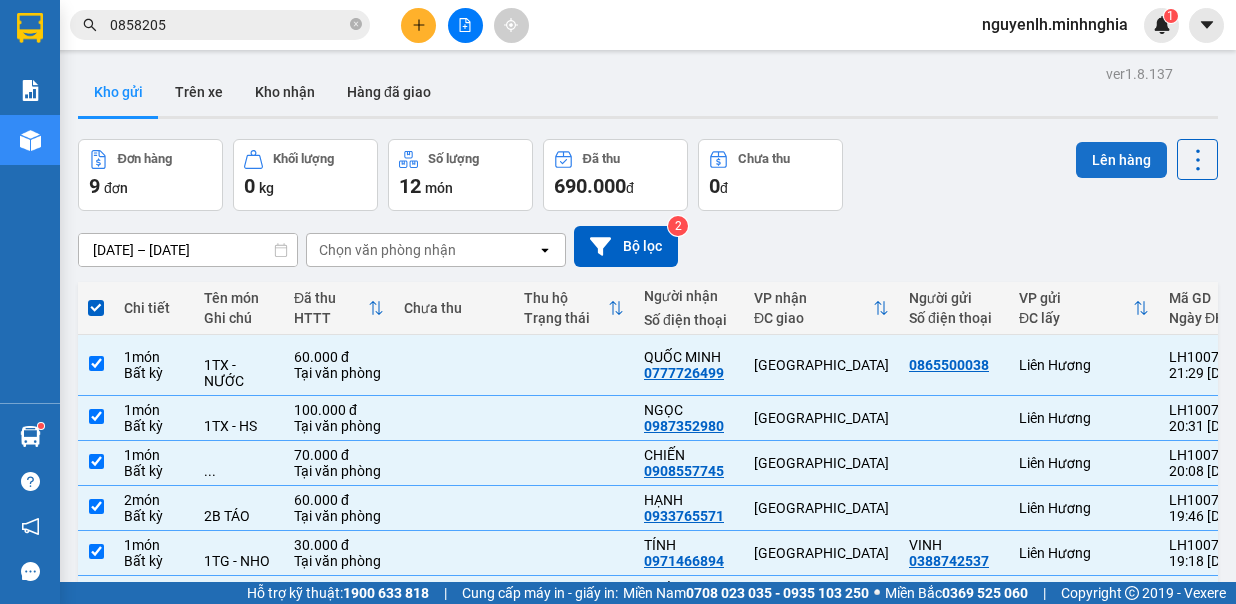 click on "Lên hàng" at bounding box center [1121, 160] 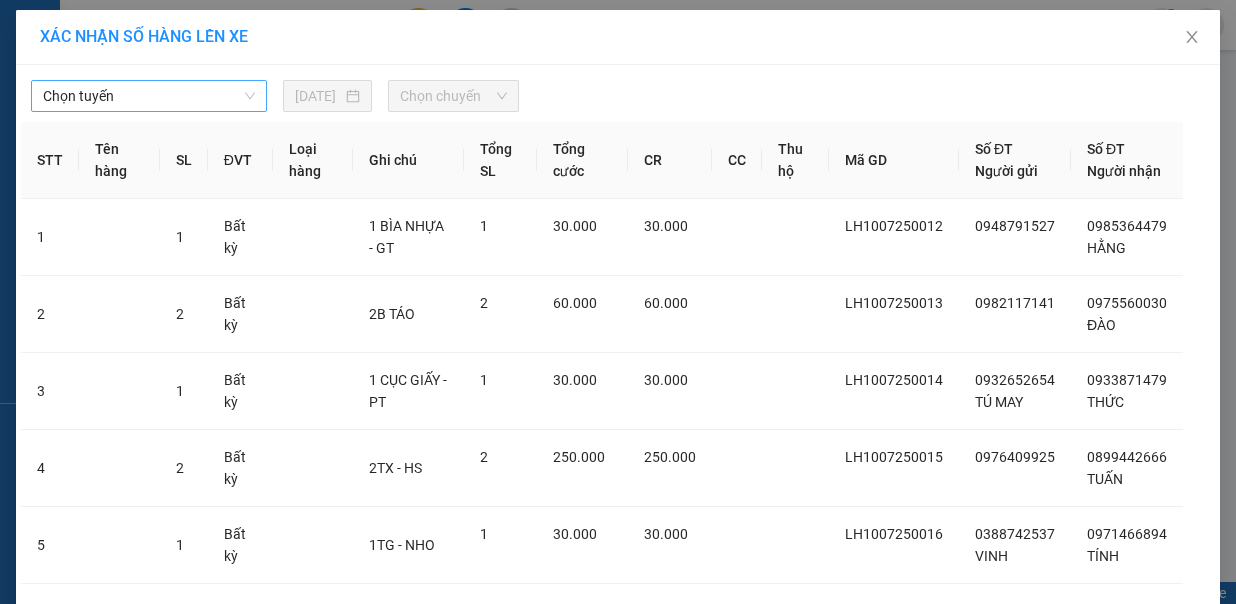 click on "Chọn tuyến" at bounding box center [149, 96] 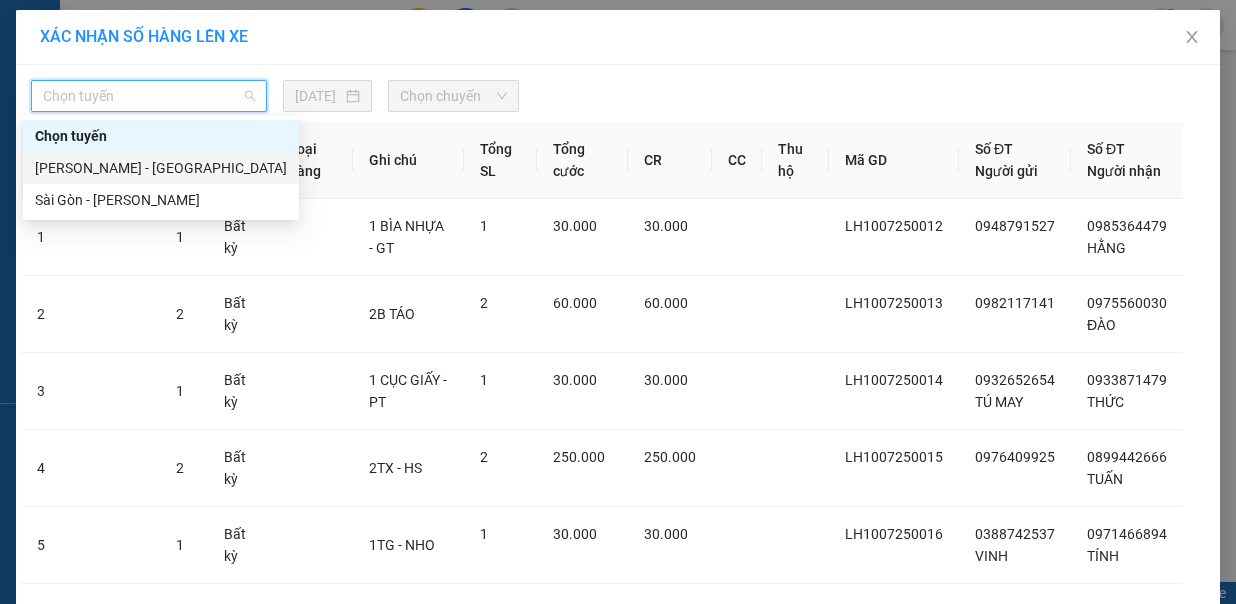 drag, startPoint x: 180, startPoint y: 170, endPoint x: 217, endPoint y: 167, distance: 37.12142 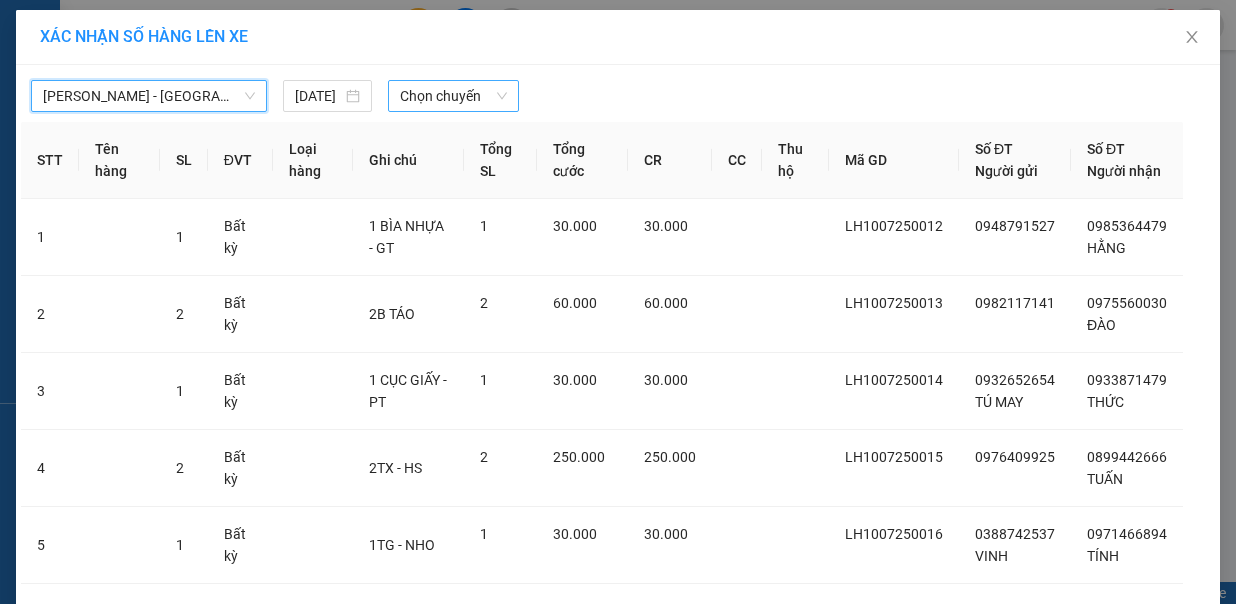 click on "Chọn chuyến" at bounding box center (453, 96) 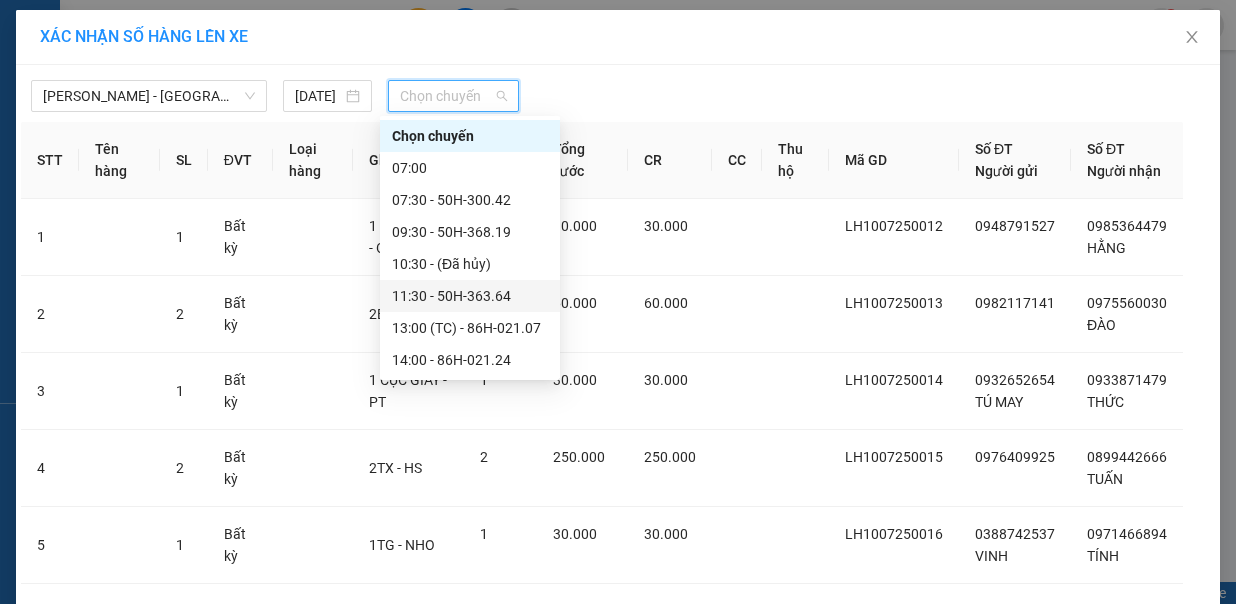 scroll, scrollTop: 256, scrollLeft: 0, axis: vertical 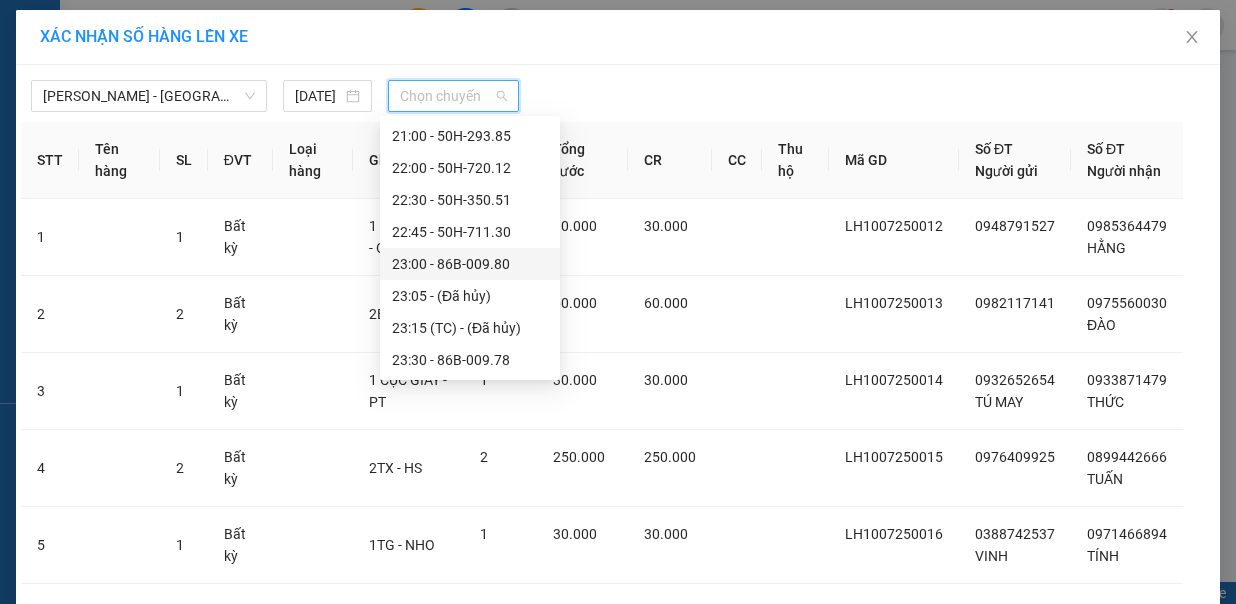 click on "23:00     - 86B-009.80" at bounding box center (470, 264) 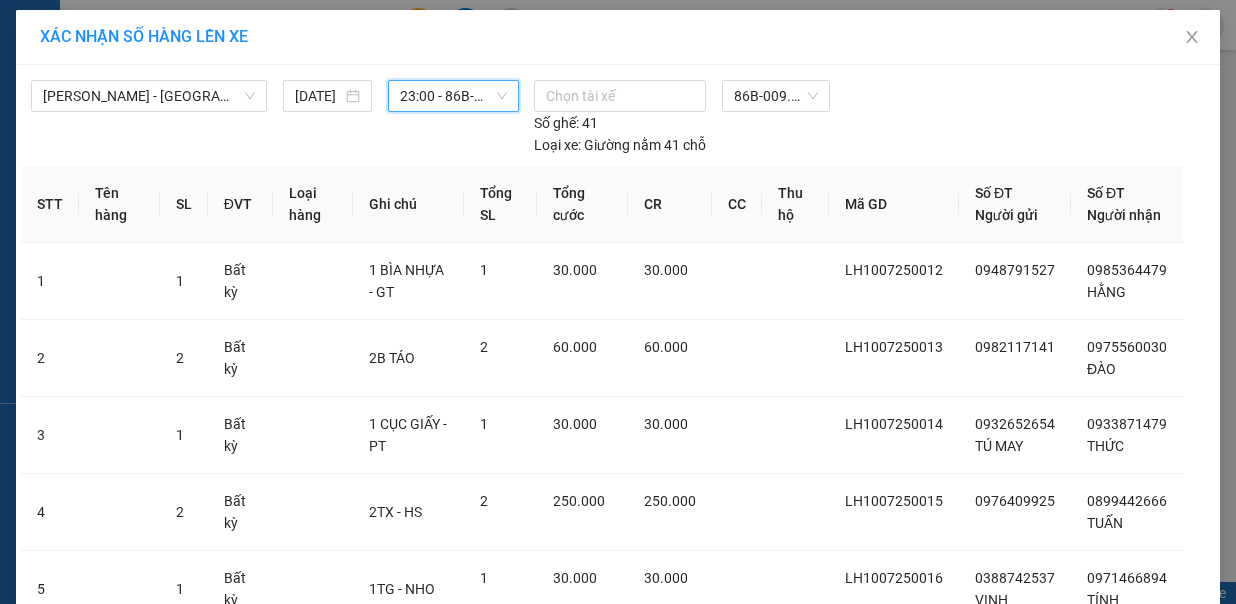scroll, scrollTop: 477, scrollLeft: 0, axis: vertical 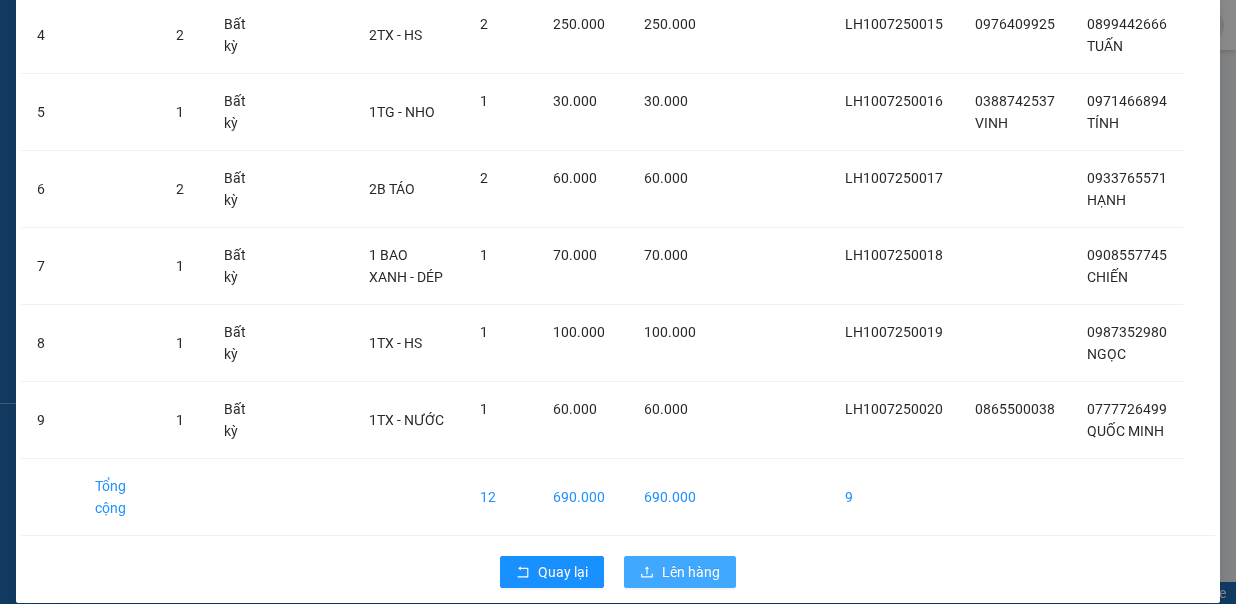 click on "Lên hàng" at bounding box center (680, 572) 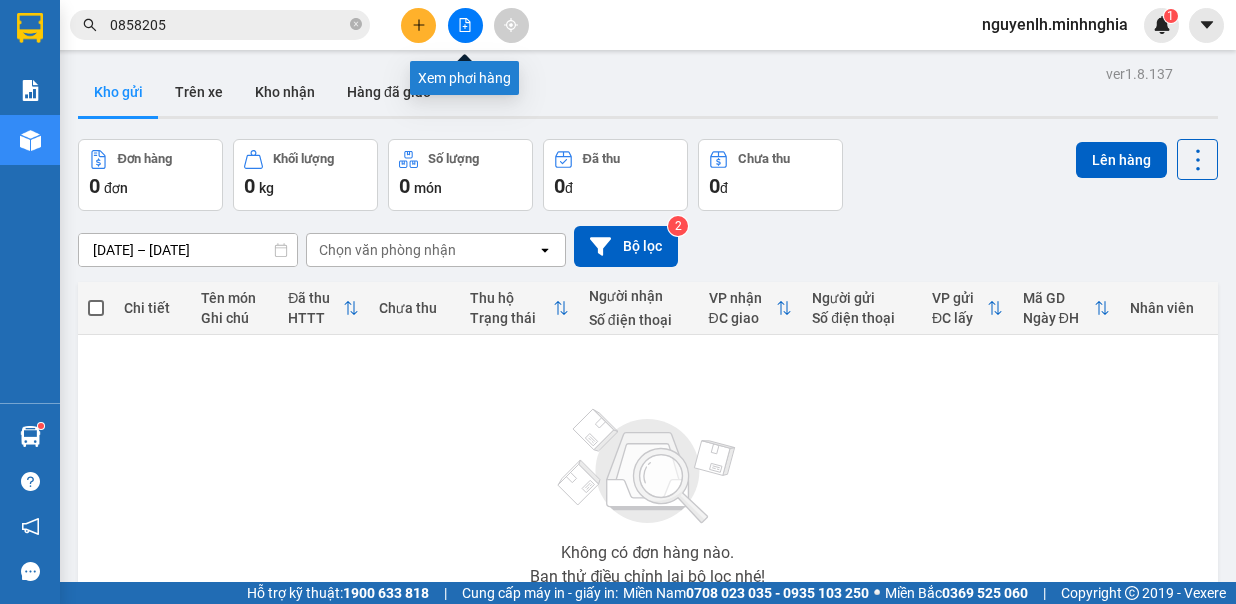 click 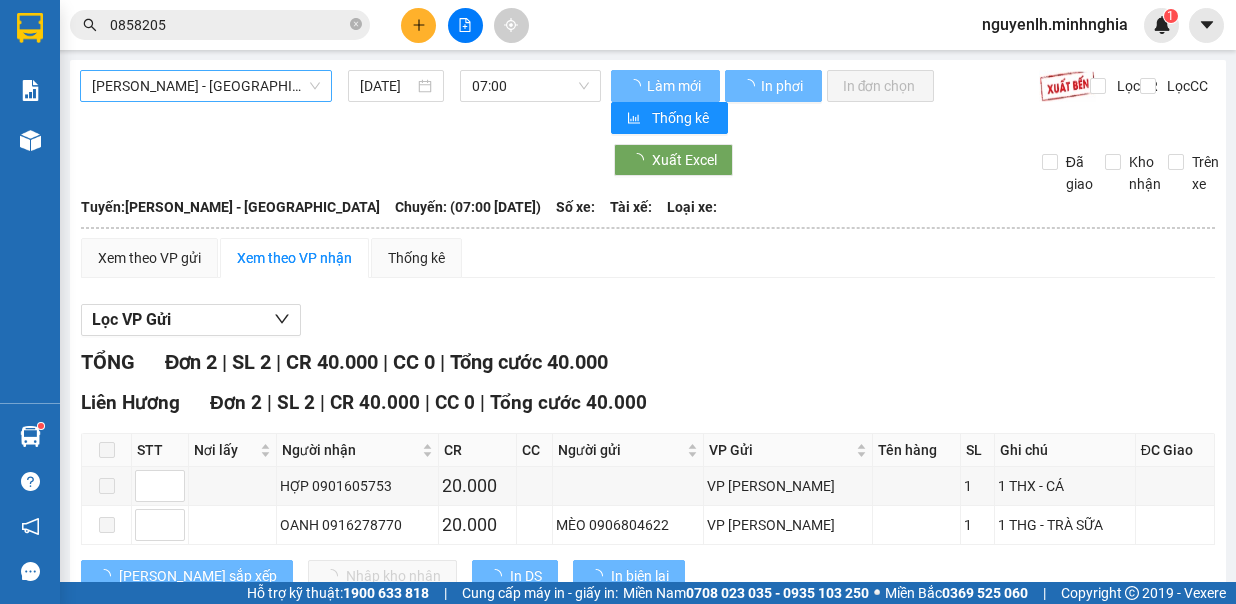 click on "[PERSON_NAME] - [GEOGRAPHIC_DATA]" at bounding box center [206, 86] 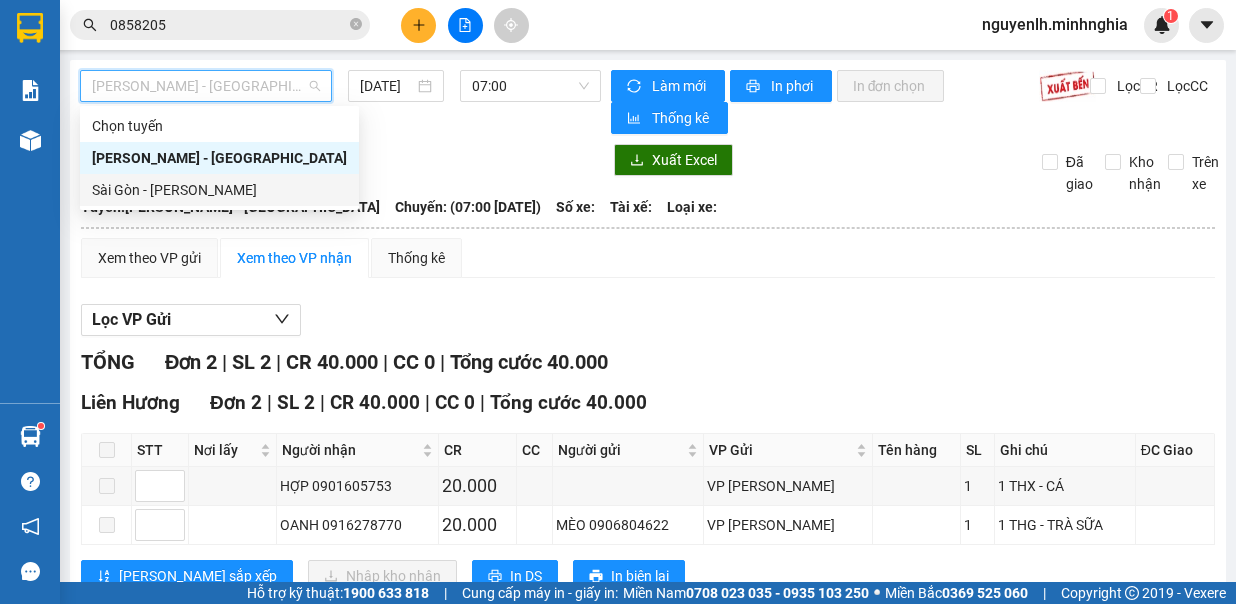 click on "Sài Gòn - [PERSON_NAME]" at bounding box center (219, 190) 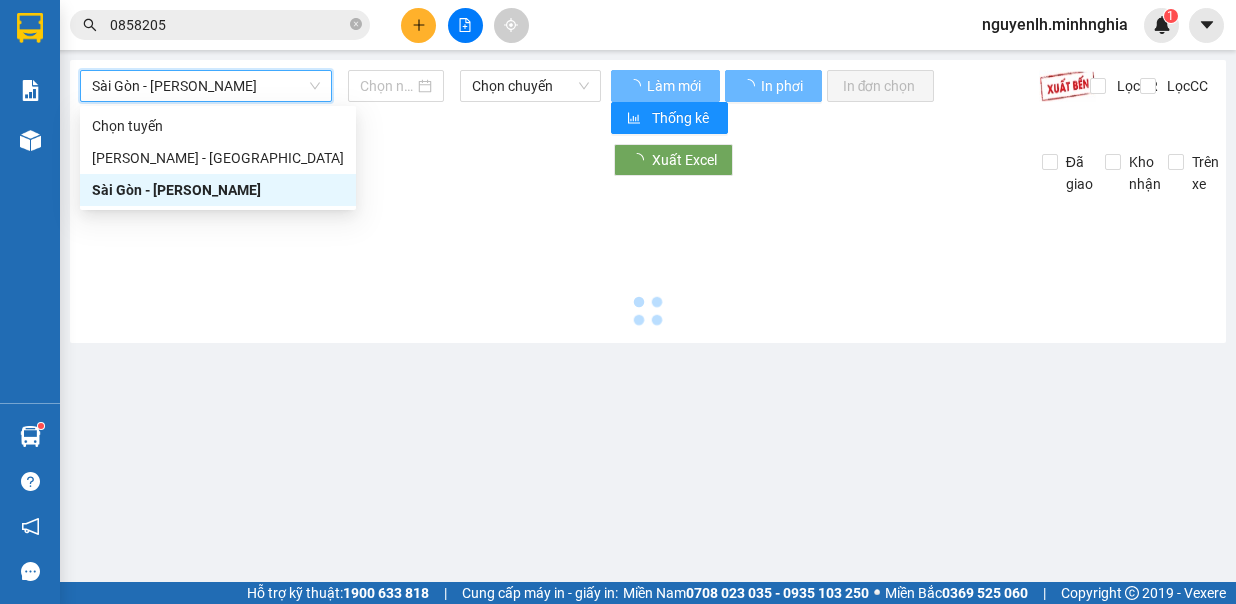 type on "[DATE]" 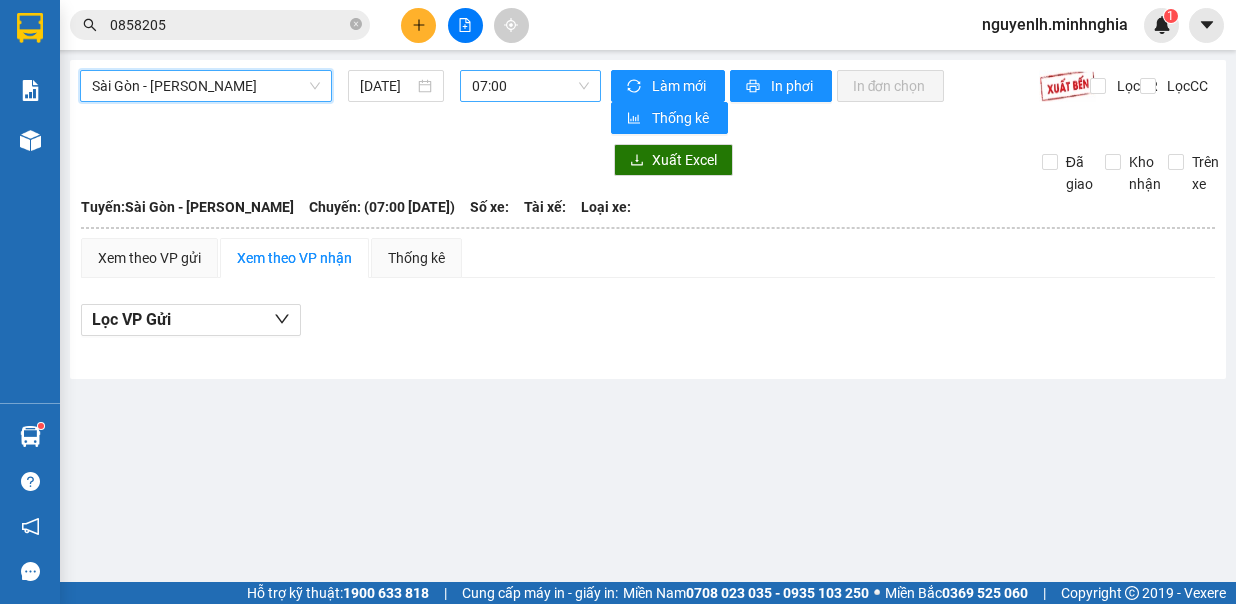 click on "07:00" at bounding box center (530, 86) 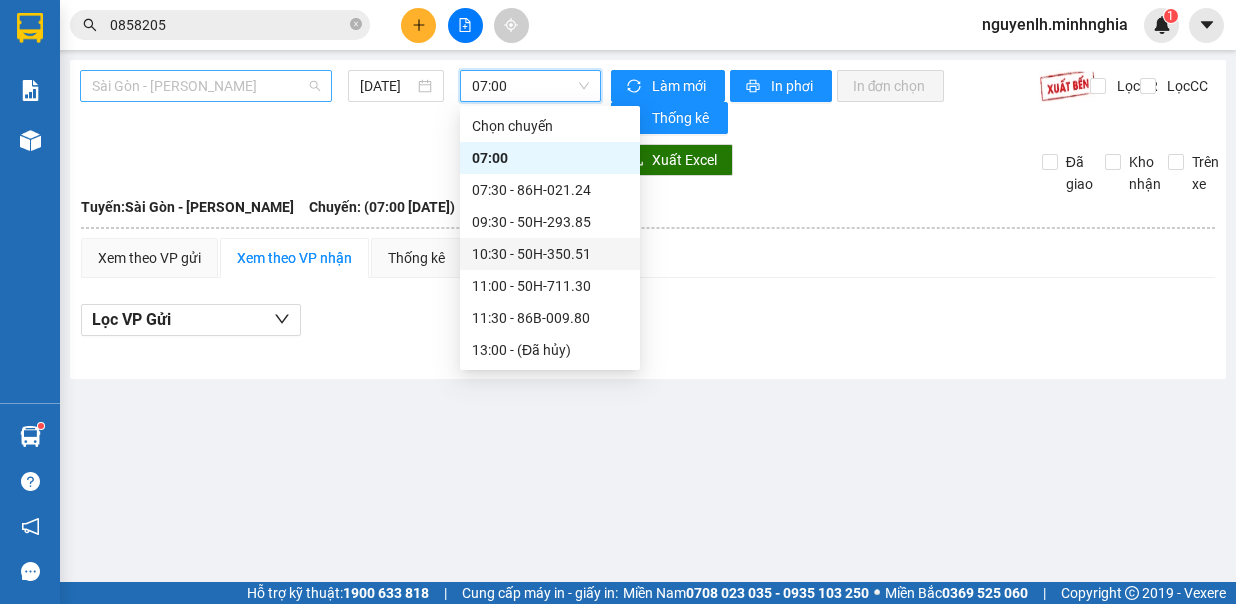 click on "Sài Gòn - [PERSON_NAME]" at bounding box center [206, 86] 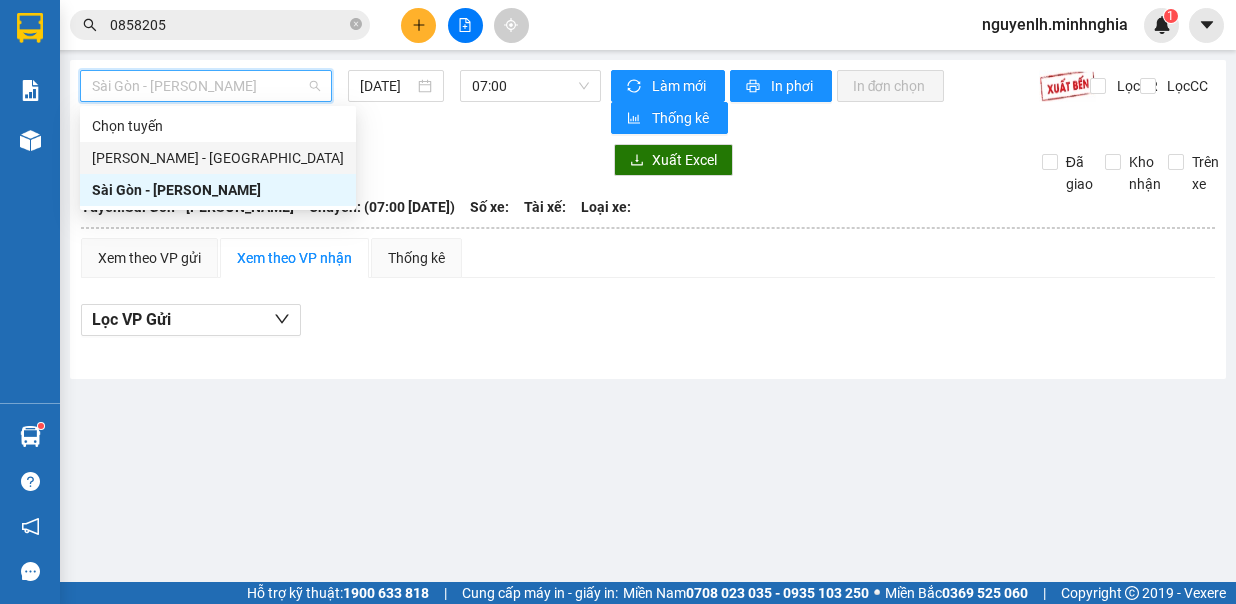 click on "[PERSON_NAME] - [GEOGRAPHIC_DATA]" at bounding box center [218, 158] 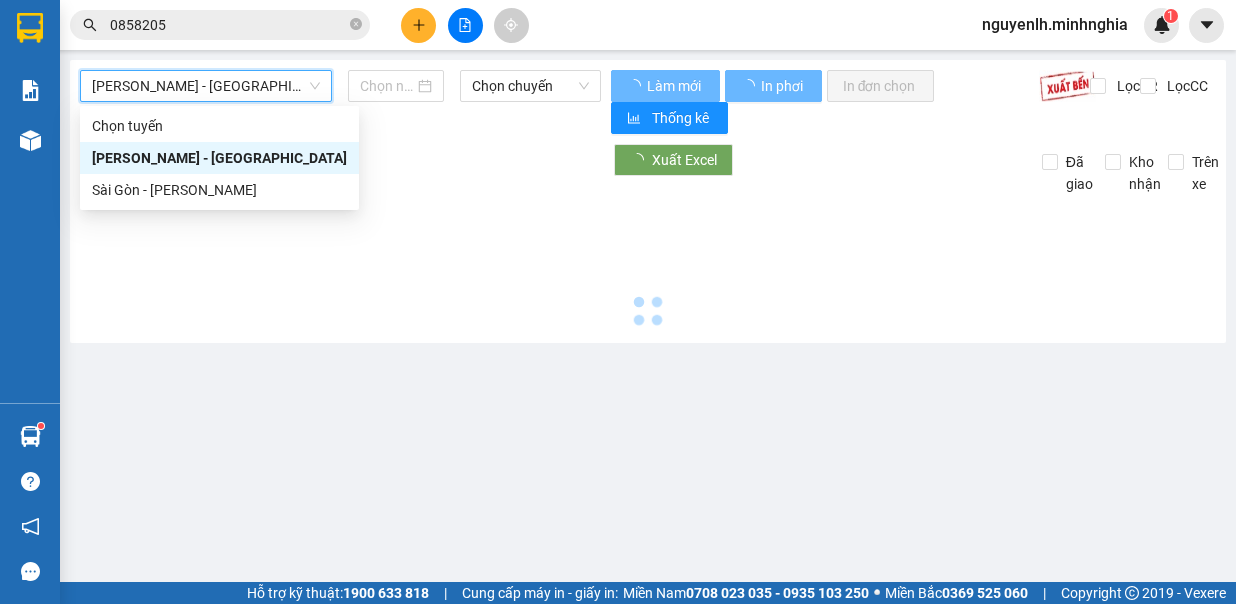 type on "[DATE]" 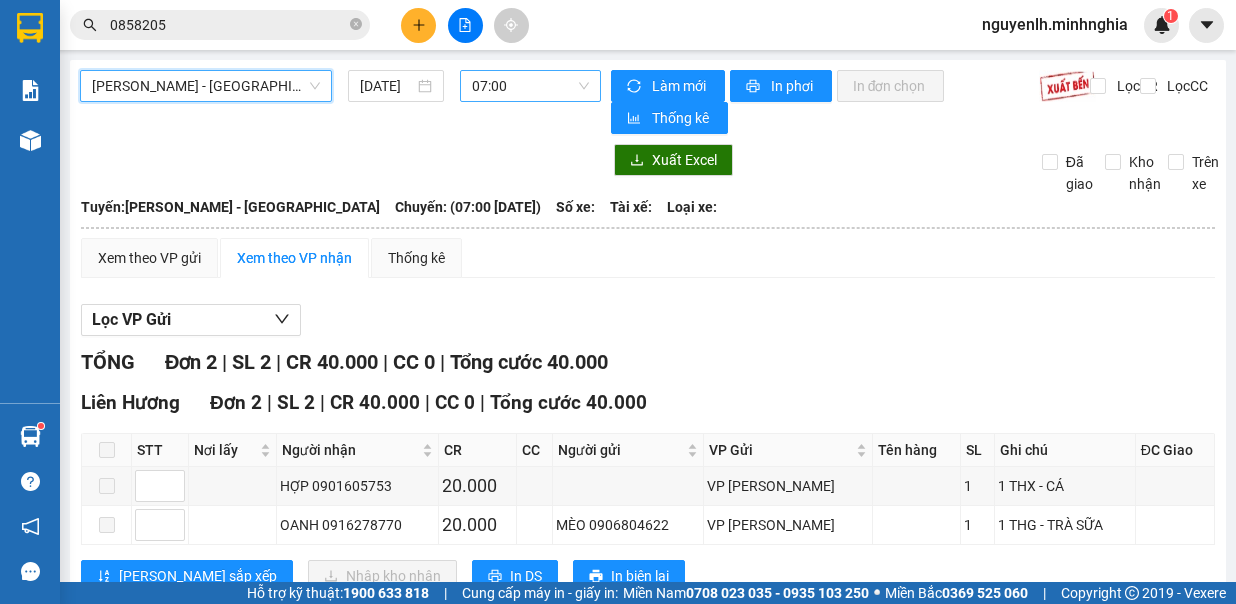 click on "07:00" at bounding box center (530, 86) 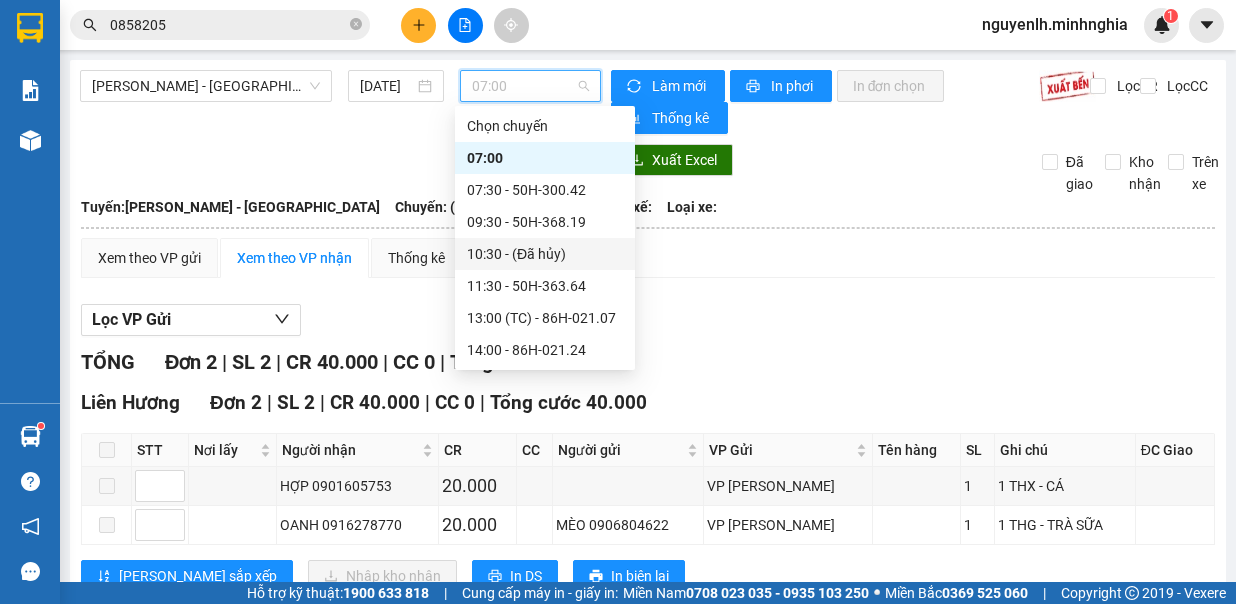 scroll, scrollTop: 256, scrollLeft: 0, axis: vertical 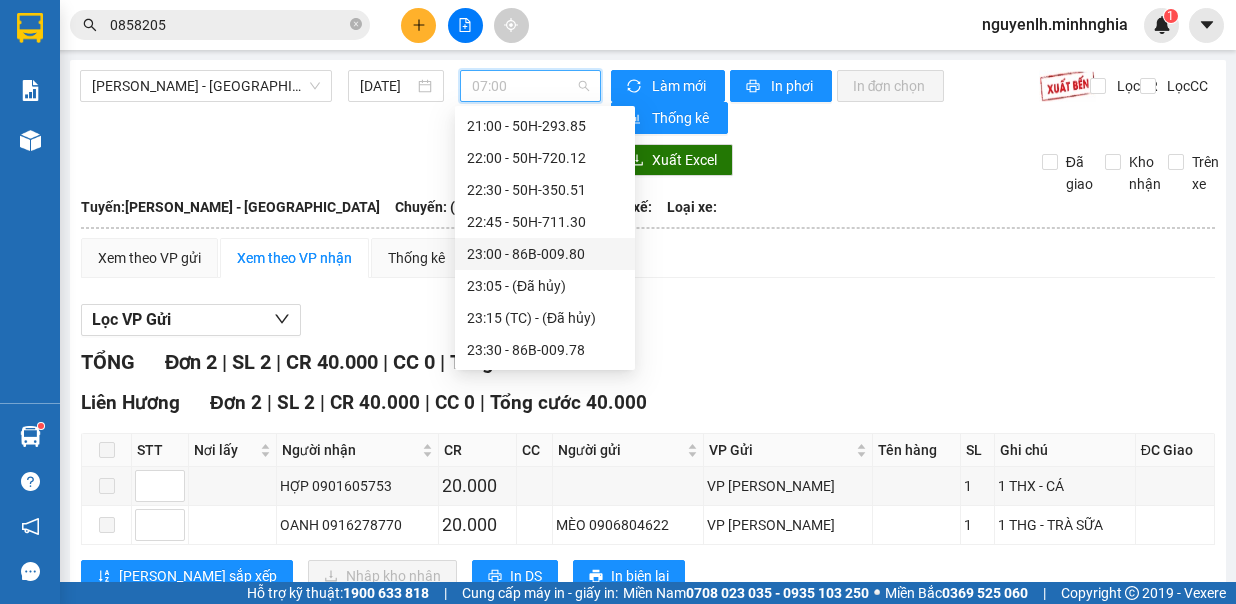 click on "23:00     - 86B-009.80" at bounding box center [545, 254] 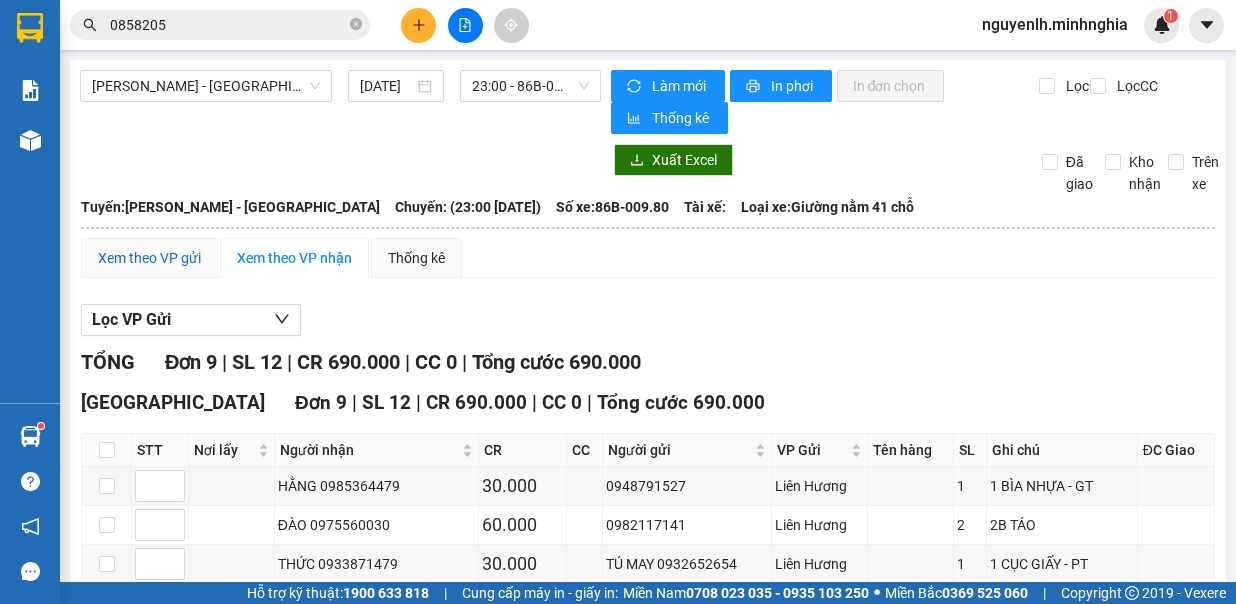 click on "Xem theo VP gửi" at bounding box center (149, 258) 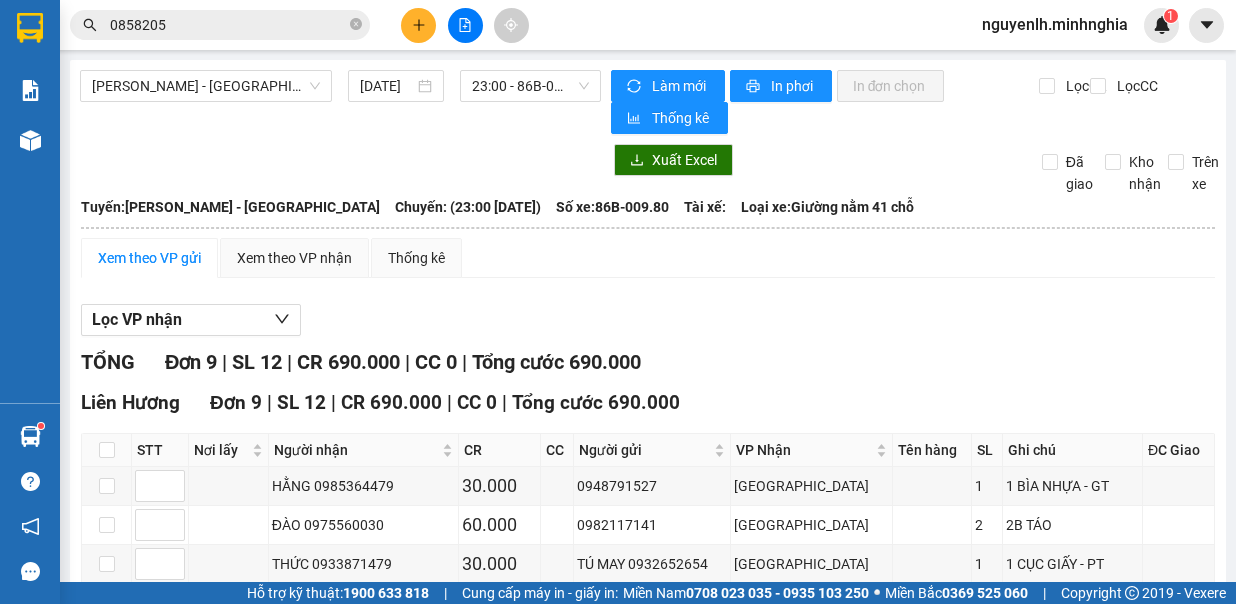 scroll, scrollTop: 321, scrollLeft: 0, axis: vertical 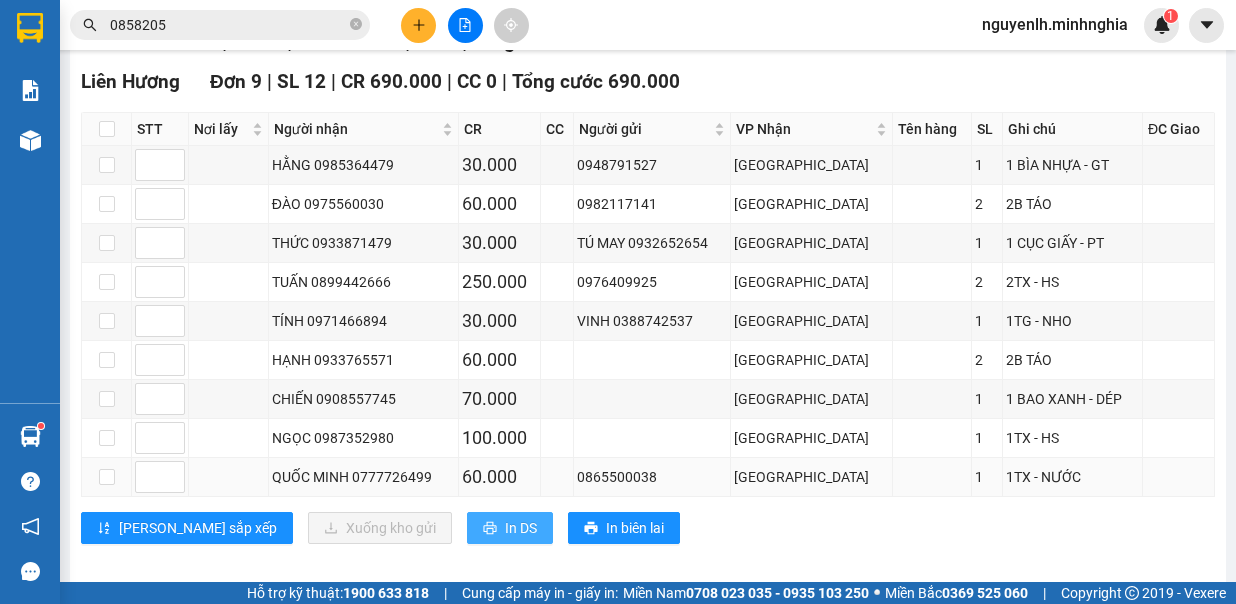 drag, startPoint x: 442, startPoint y: 513, endPoint x: 370, endPoint y: 469, distance: 84.38009 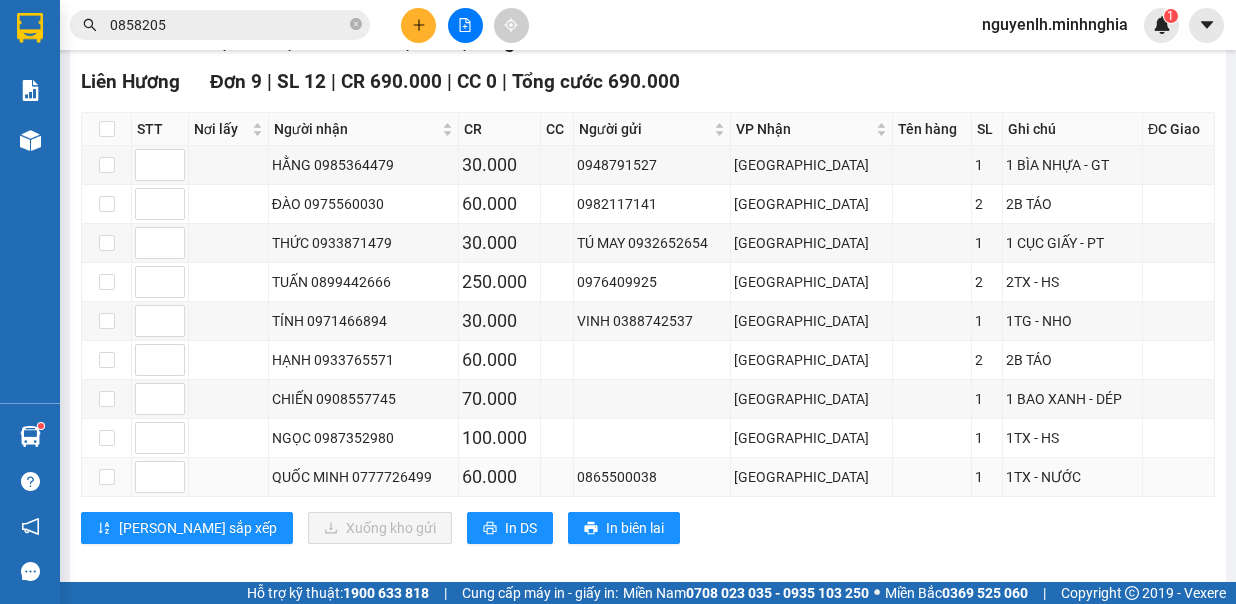scroll, scrollTop: 0, scrollLeft: 0, axis: both 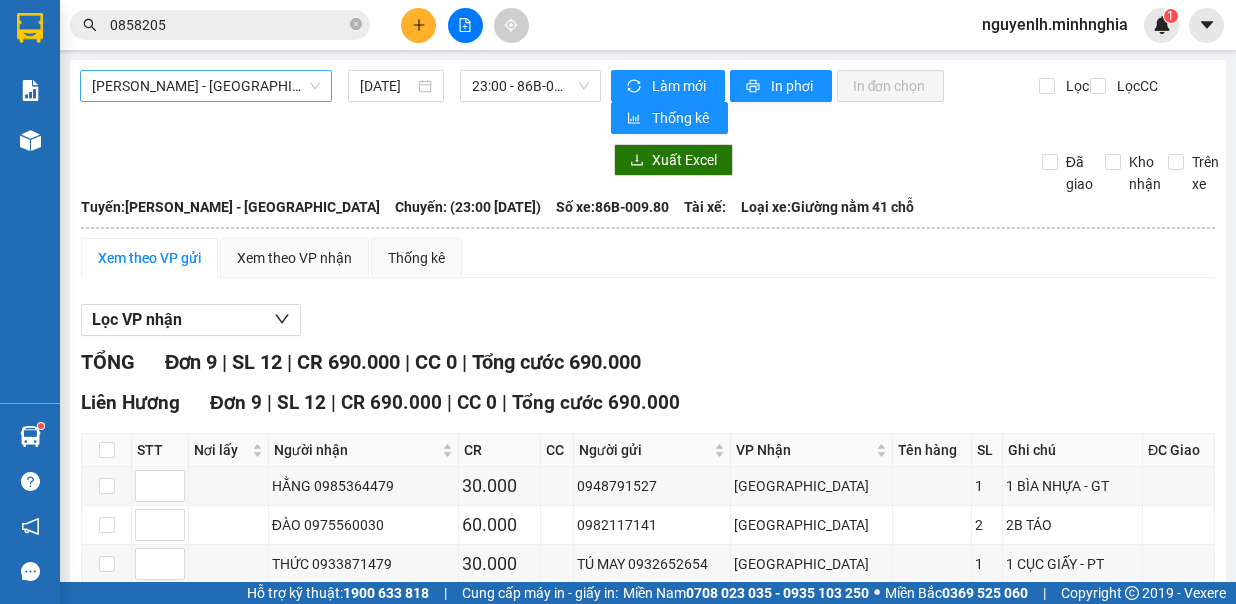 click on "[PERSON_NAME] - [GEOGRAPHIC_DATA]" at bounding box center (206, 86) 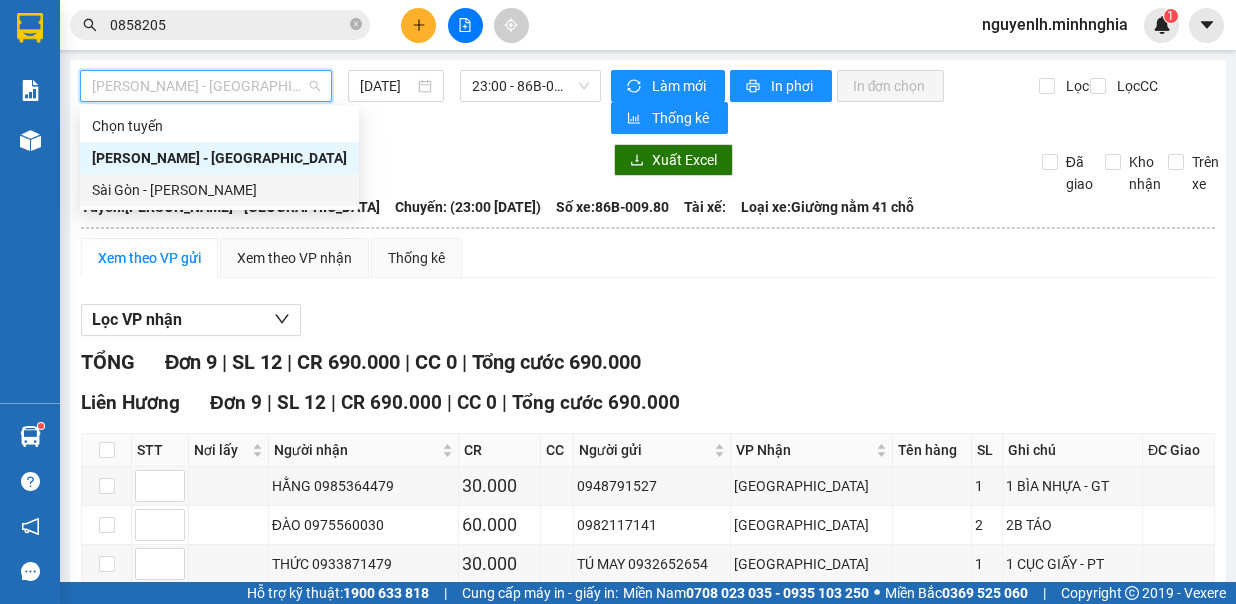 drag, startPoint x: 241, startPoint y: 197, endPoint x: 453, endPoint y: 143, distance: 218.76929 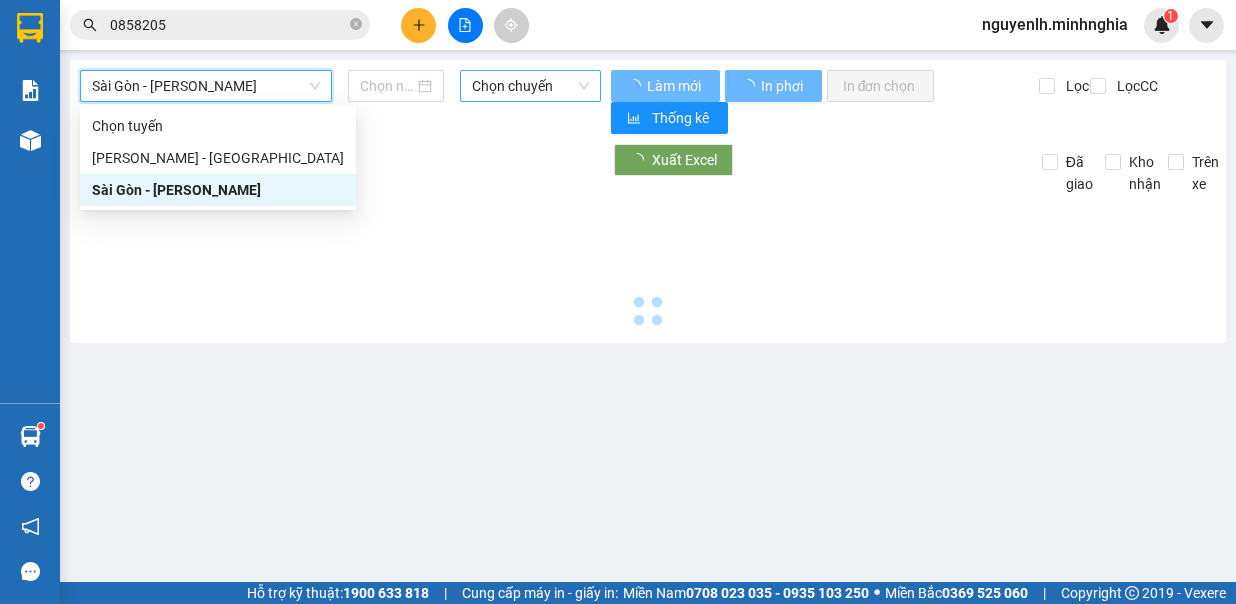 click on "Chọn chuyến" at bounding box center [530, 86] 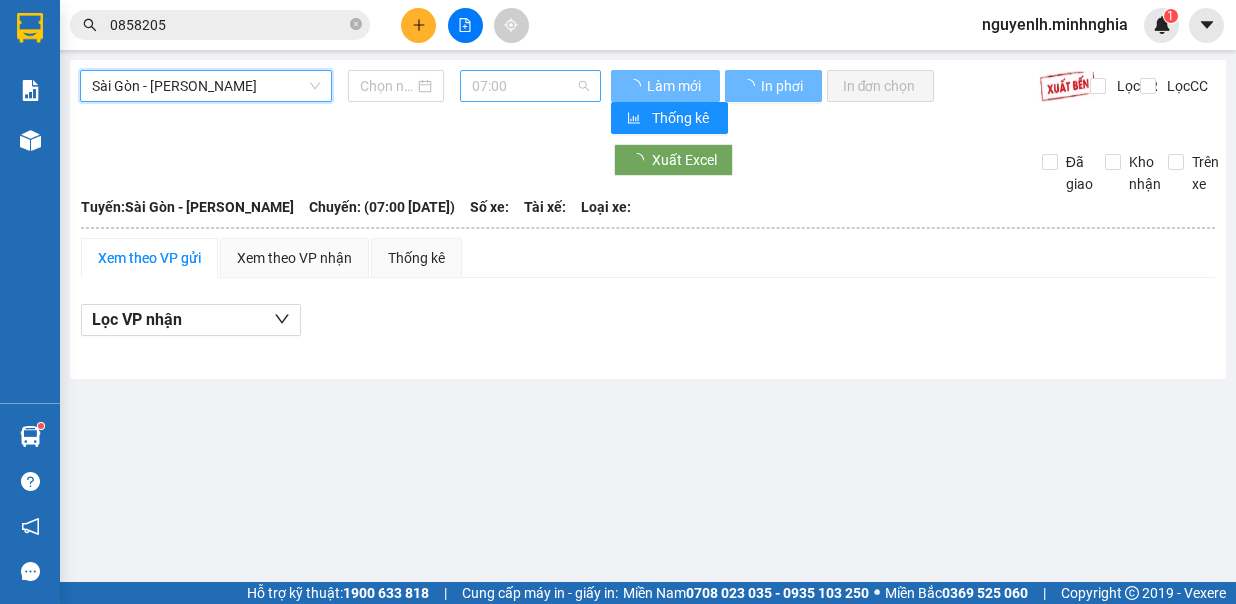 type on "[DATE]" 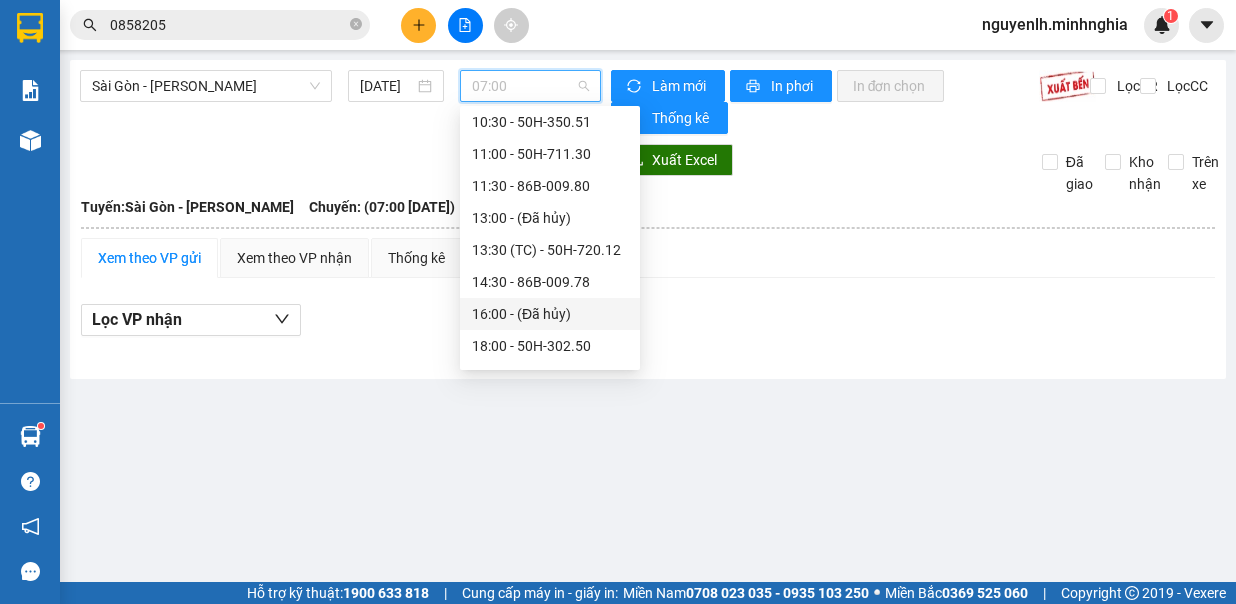 scroll, scrollTop: 224, scrollLeft: 0, axis: vertical 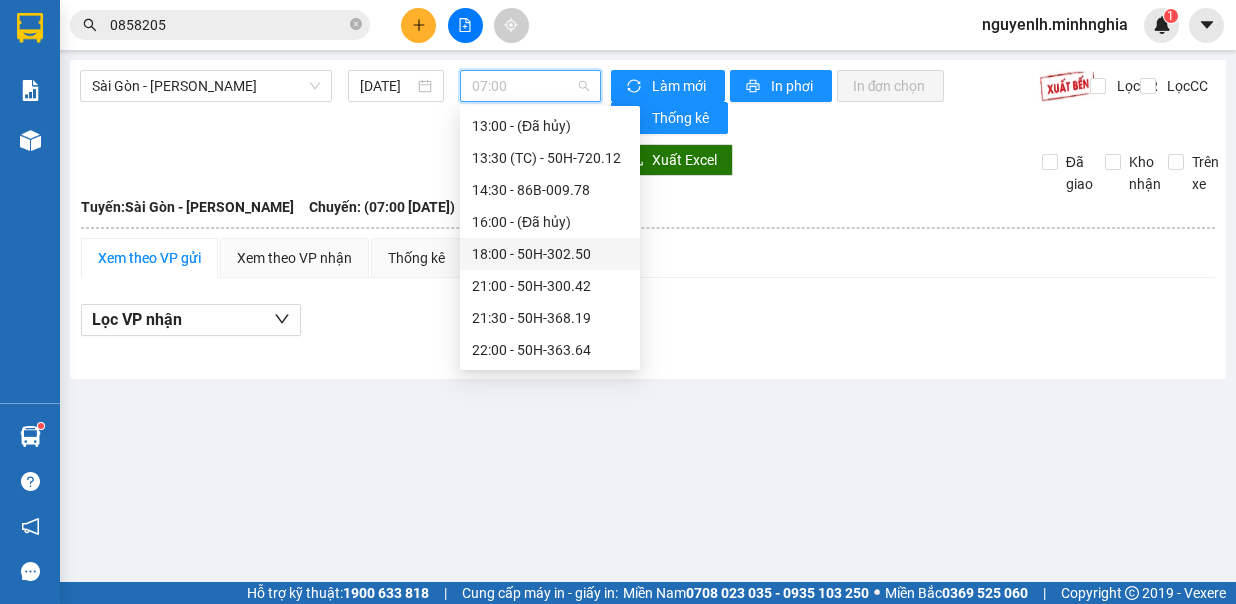 click on "18:00     - 50H-302.50" at bounding box center (550, 254) 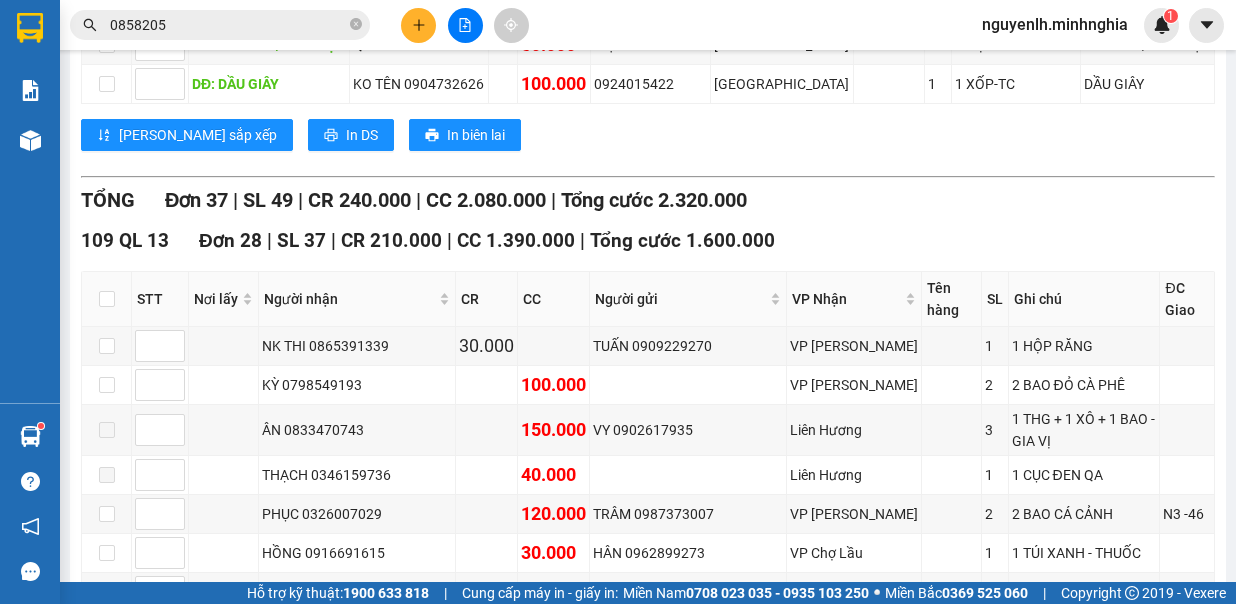 scroll, scrollTop: 0, scrollLeft: 0, axis: both 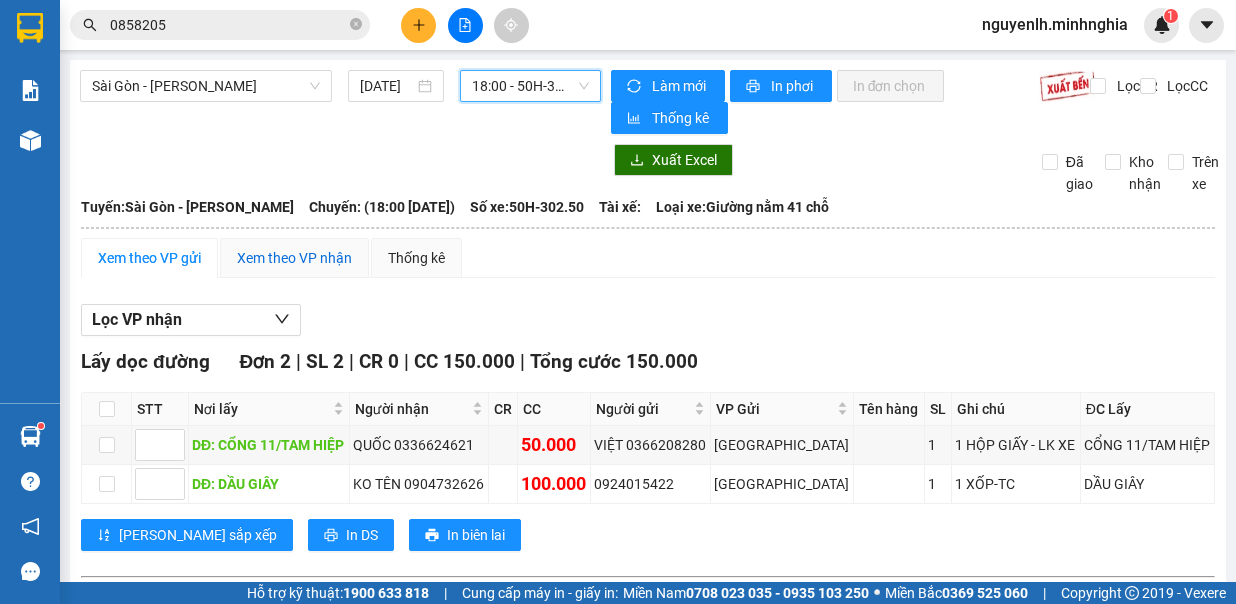 click on "Xem theo VP nhận" at bounding box center (294, 258) 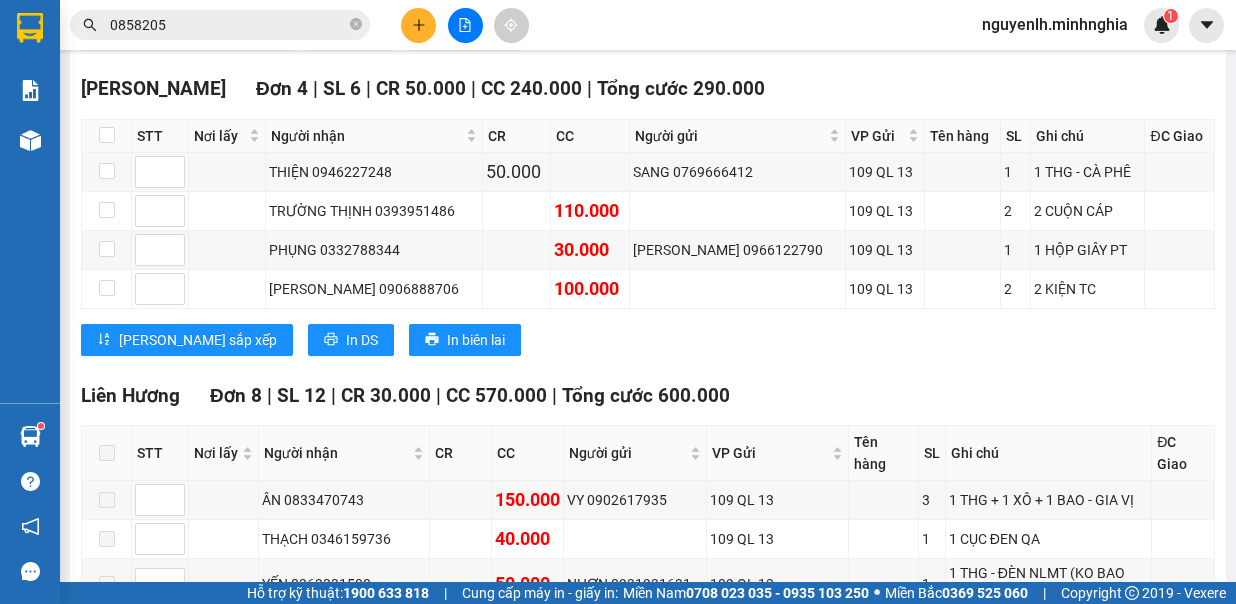 scroll, scrollTop: 2200, scrollLeft: 0, axis: vertical 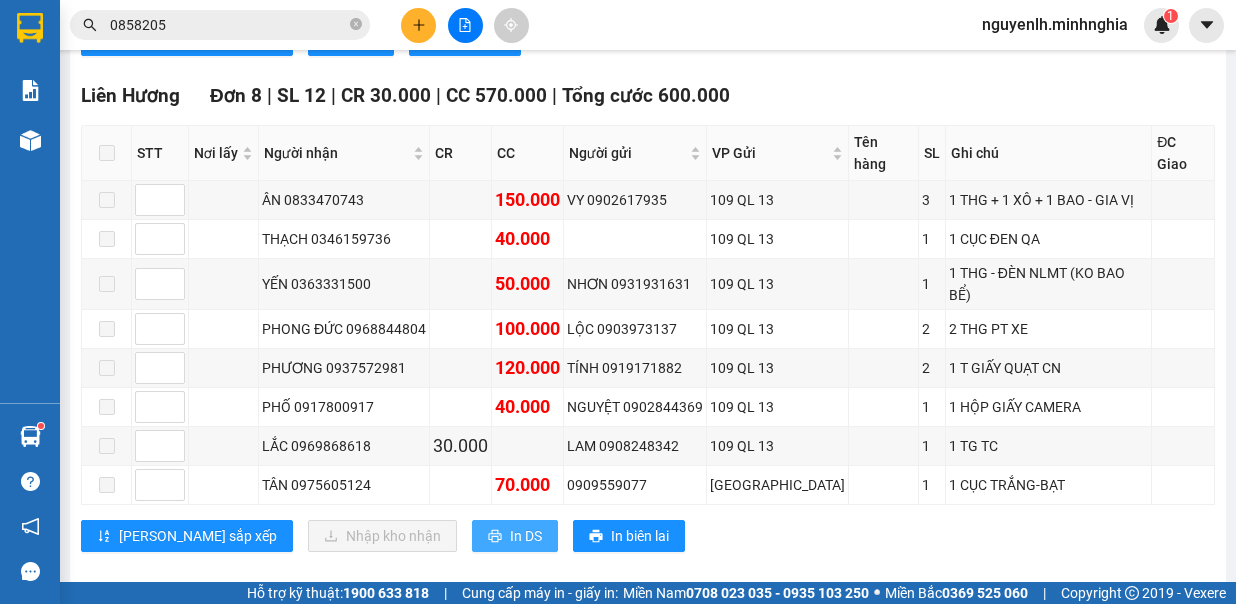 click on "In DS" at bounding box center (526, 536) 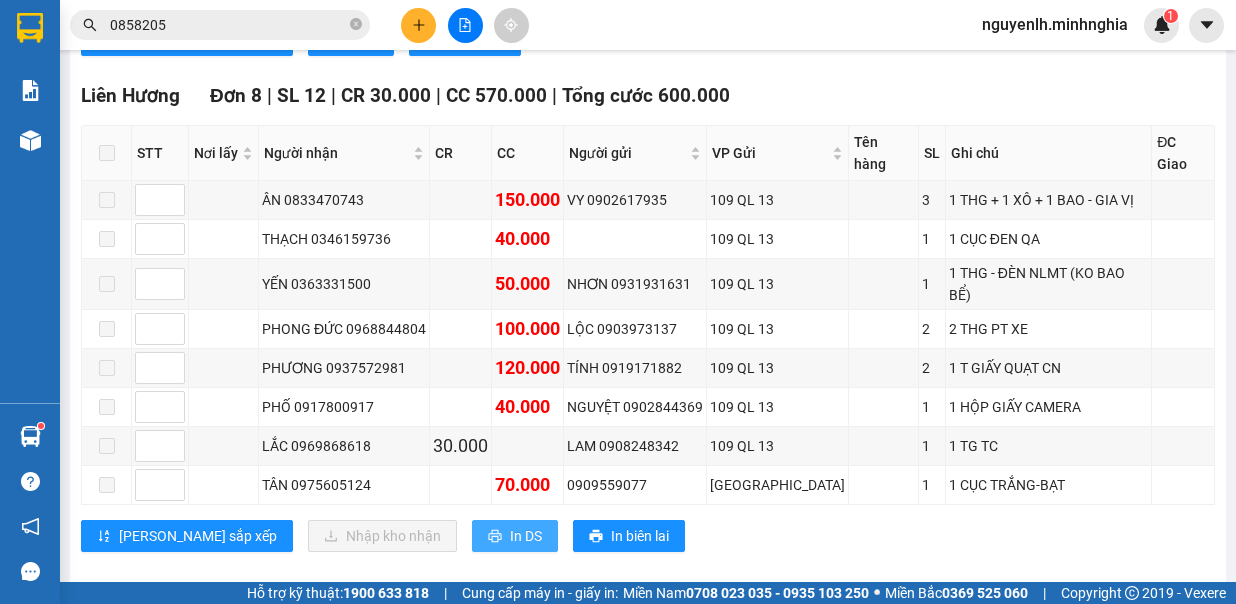 scroll, scrollTop: 0, scrollLeft: 0, axis: both 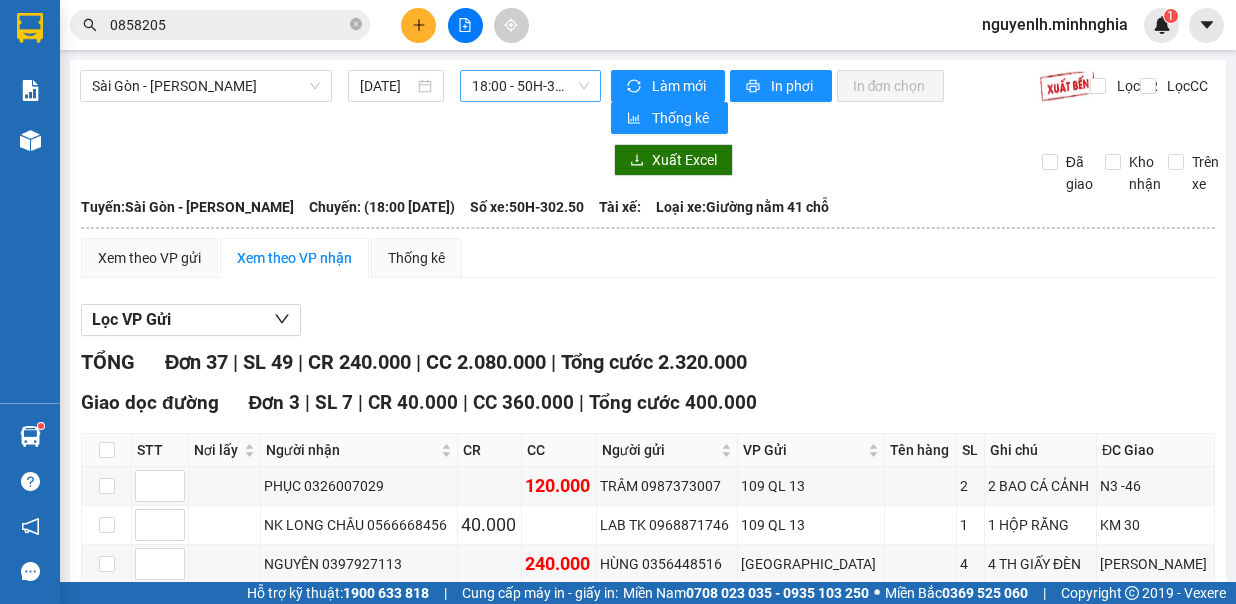 click on "18:00     - 50H-302.50" at bounding box center (530, 86) 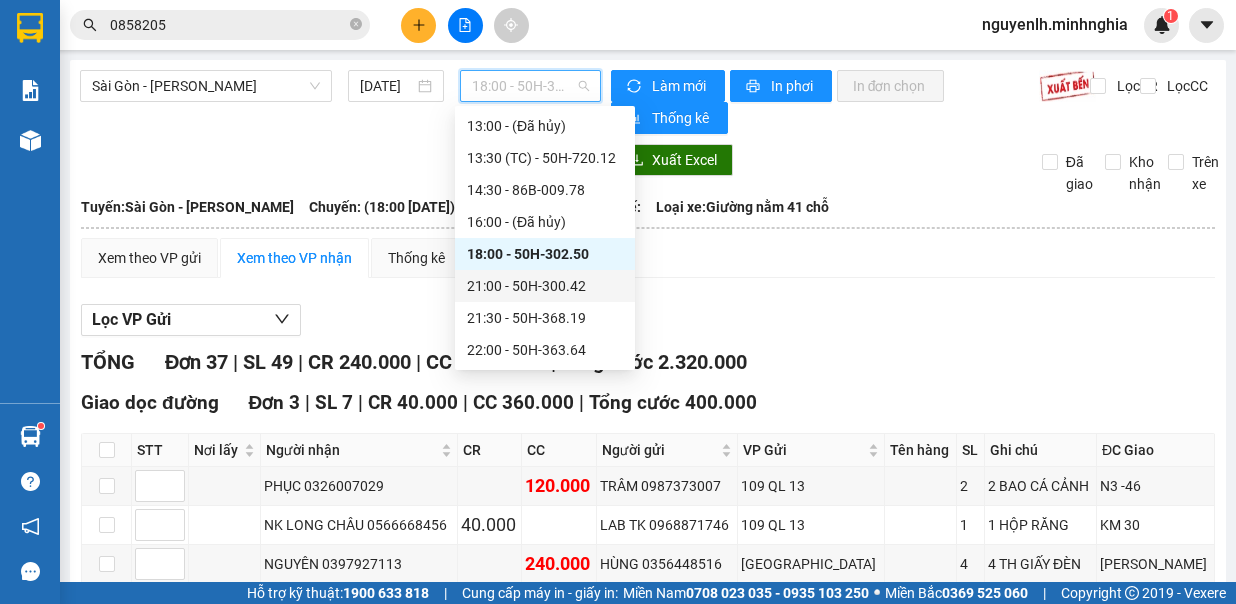 click on "21:00     - 50H-300.42" at bounding box center [545, 286] 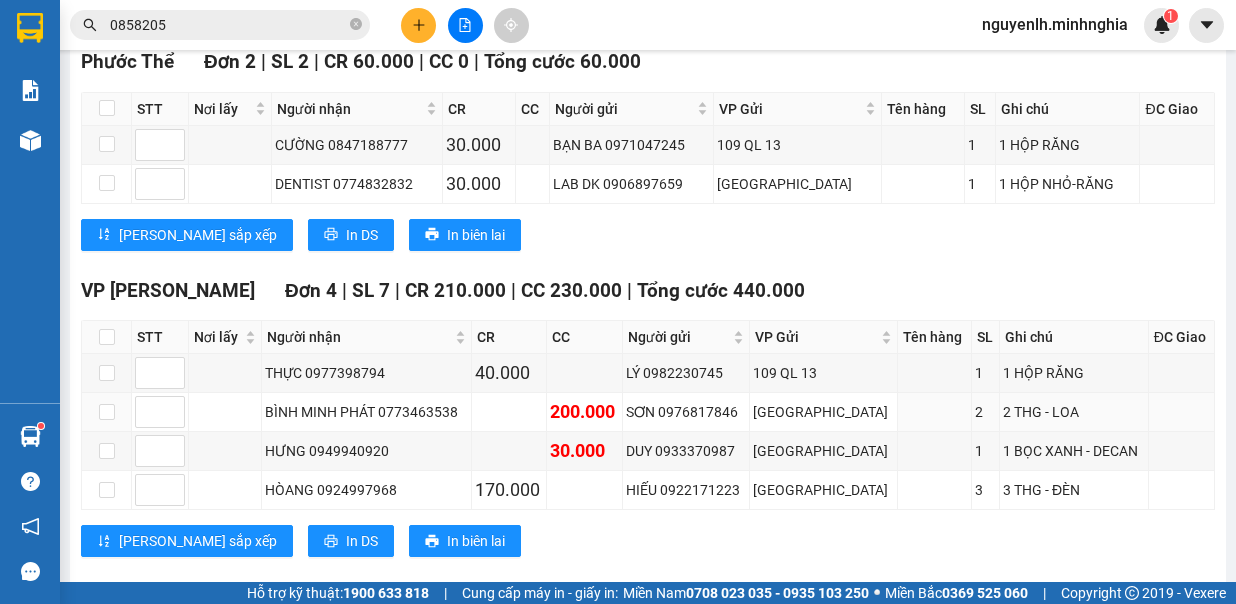 scroll, scrollTop: 2300, scrollLeft: 0, axis: vertical 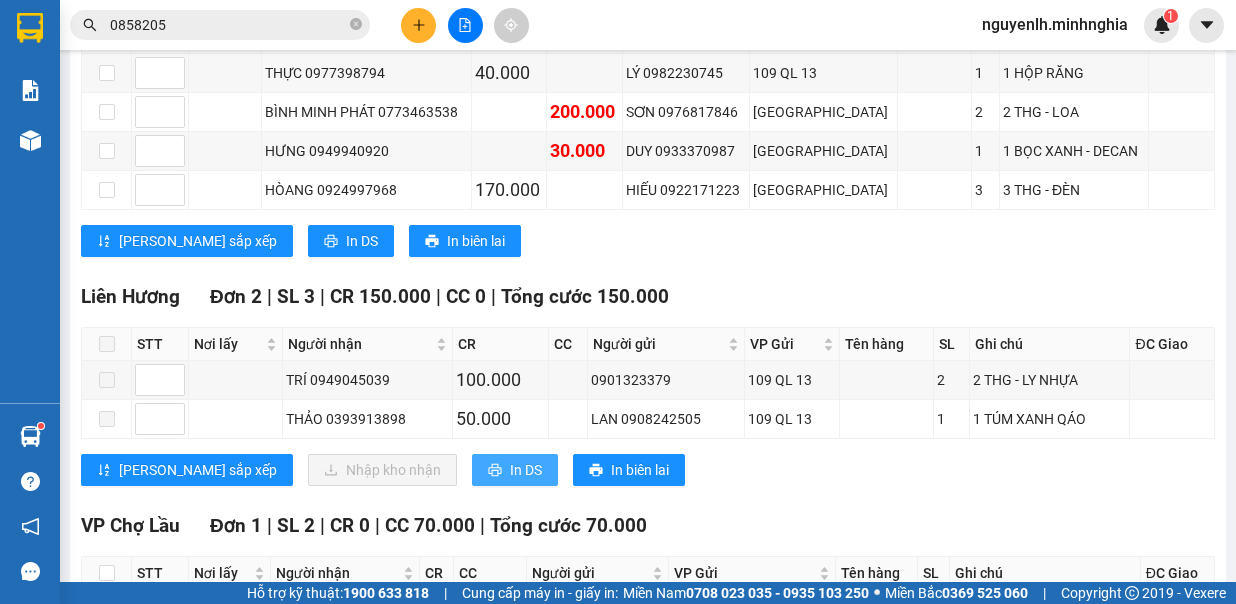 click on "In DS" at bounding box center (515, 470) 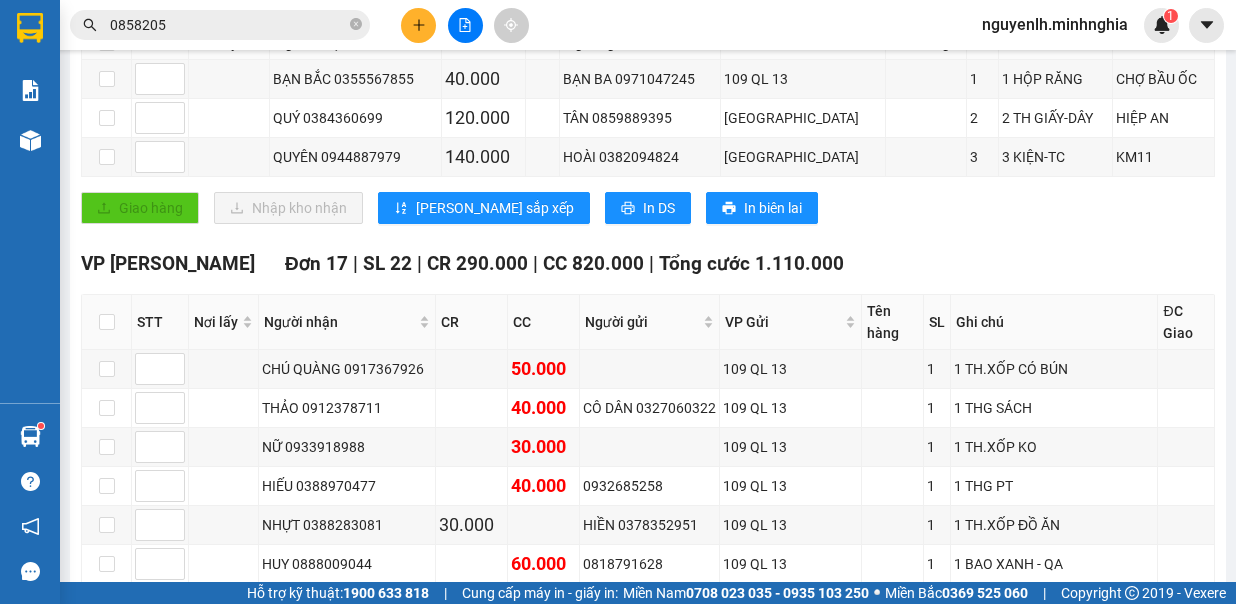 scroll, scrollTop: 0, scrollLeft: 0, axis: both 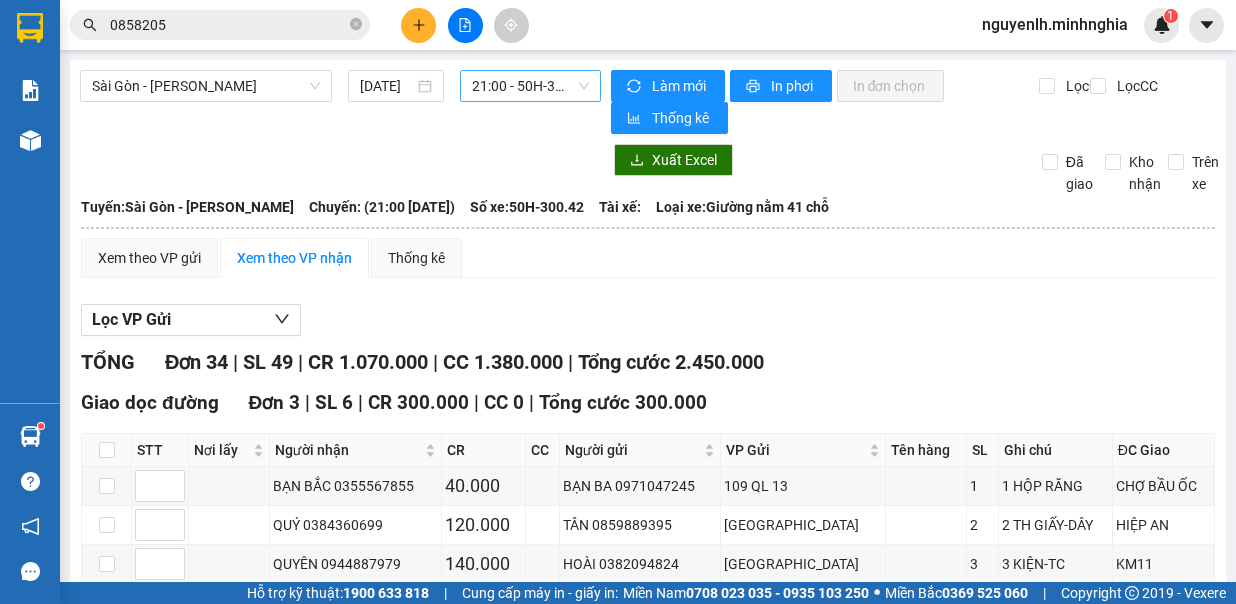 click on "21:00     - 50H-300.42" at bounding box center [530, 86] 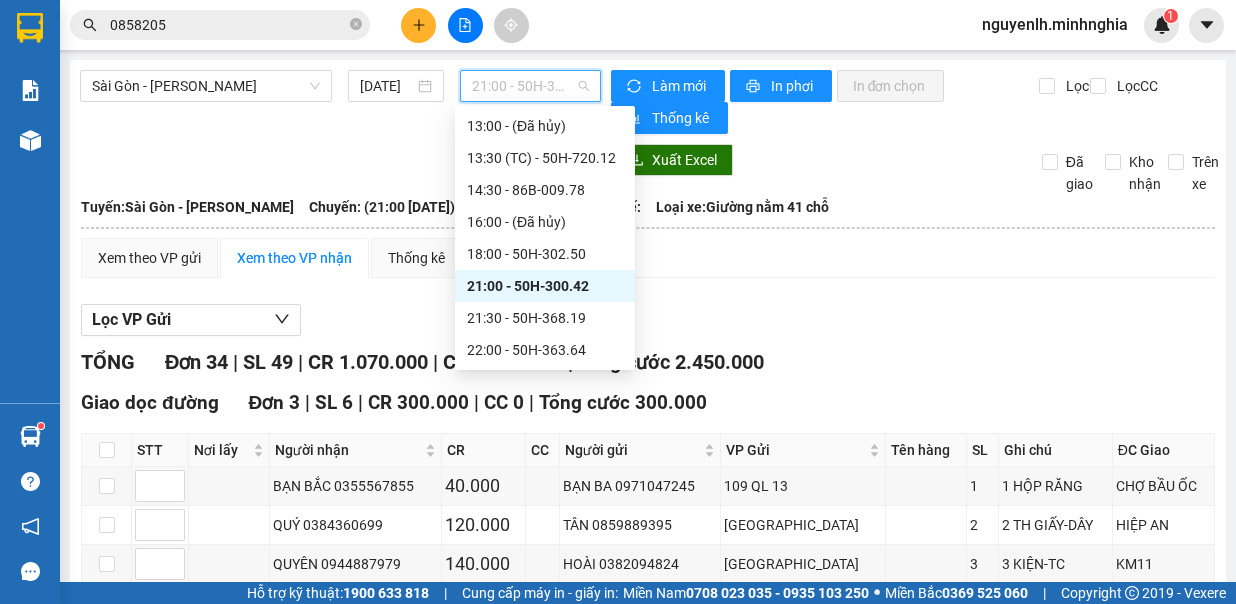 click on "Lọc VP Gửi" at bounding box center [648, 320] 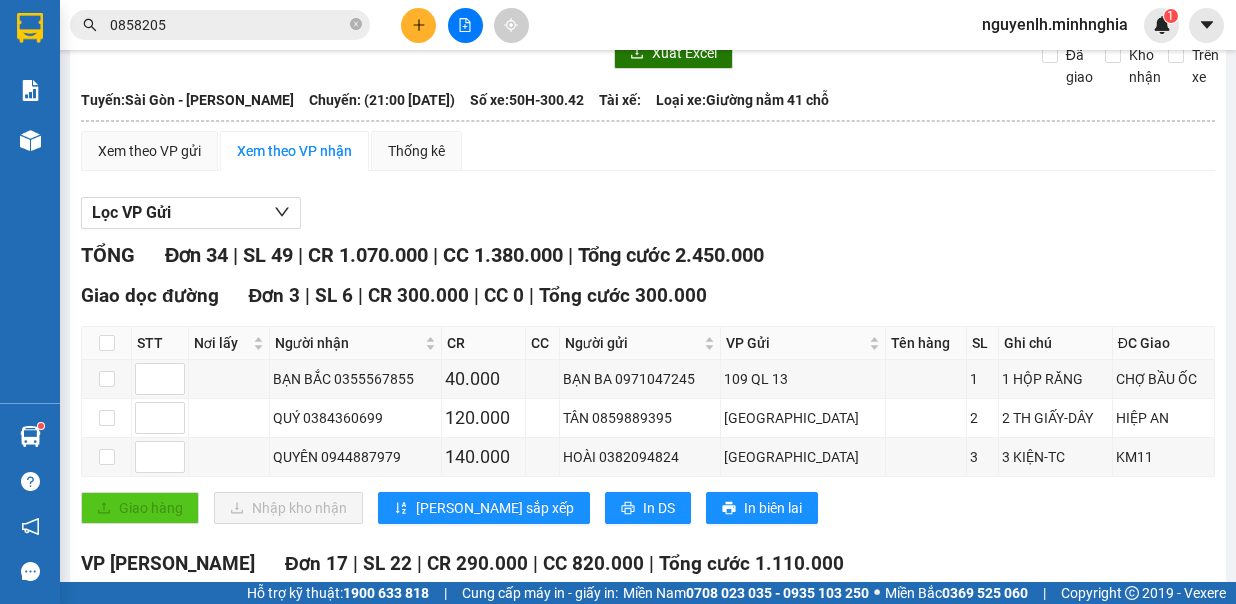 scroll, scrollTop: 0, scrollLeft: 0, axis: both 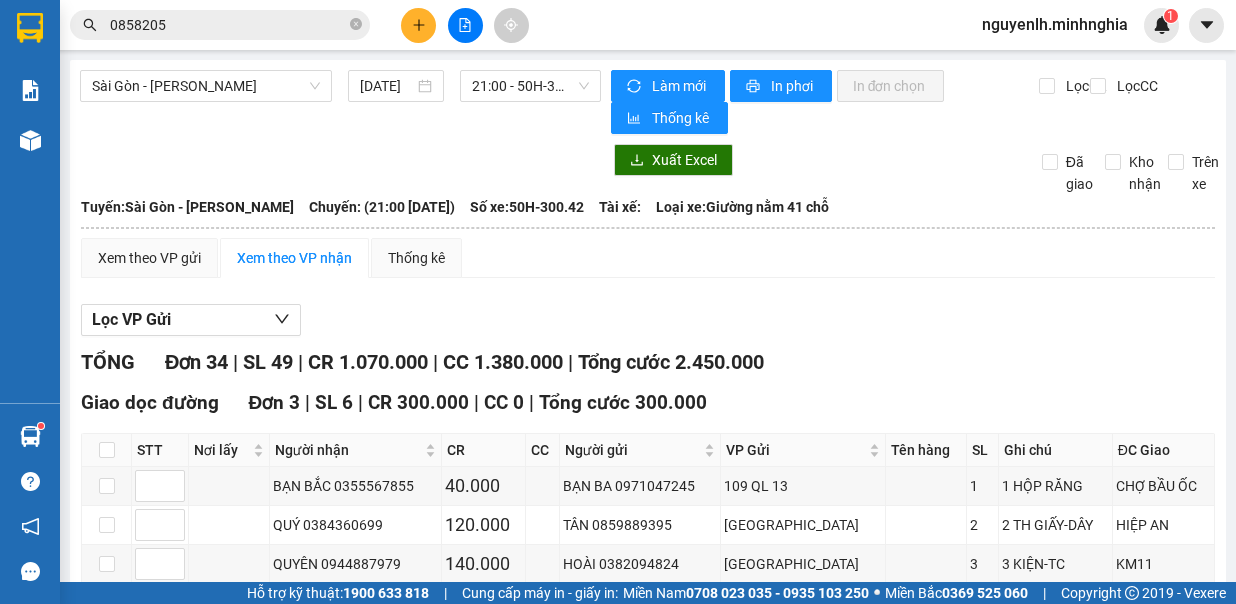 click on "21:00     - 50H-300.42" at bounding box center (530, 86) 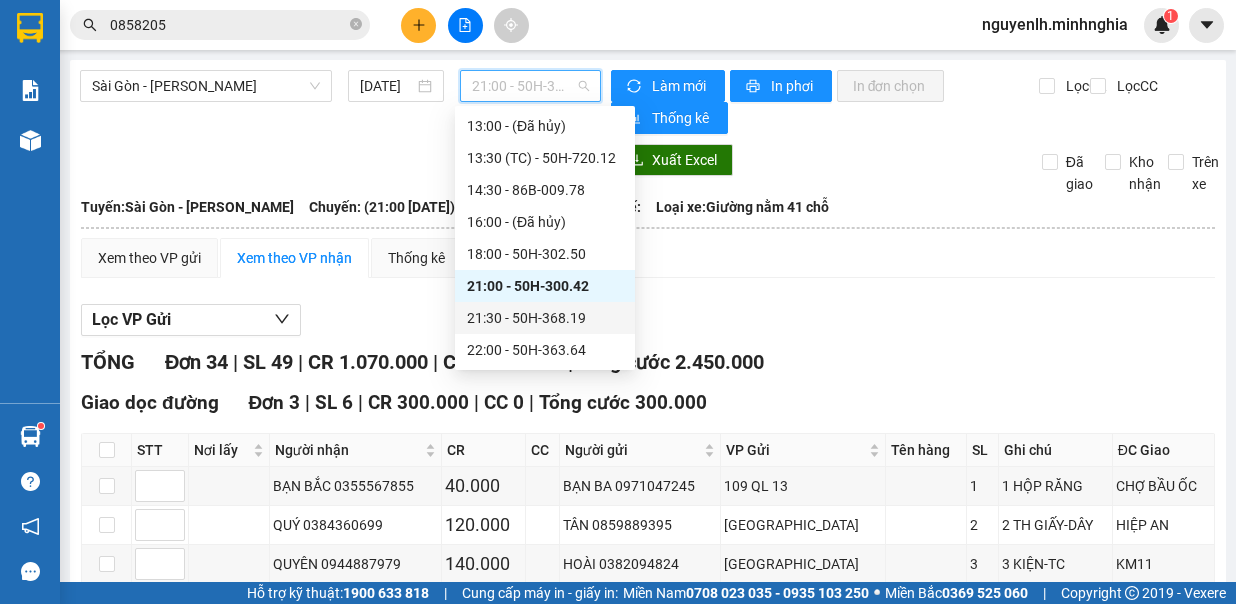 click on "21:30     - 50H-368.19" at bounding box center (545, 318) 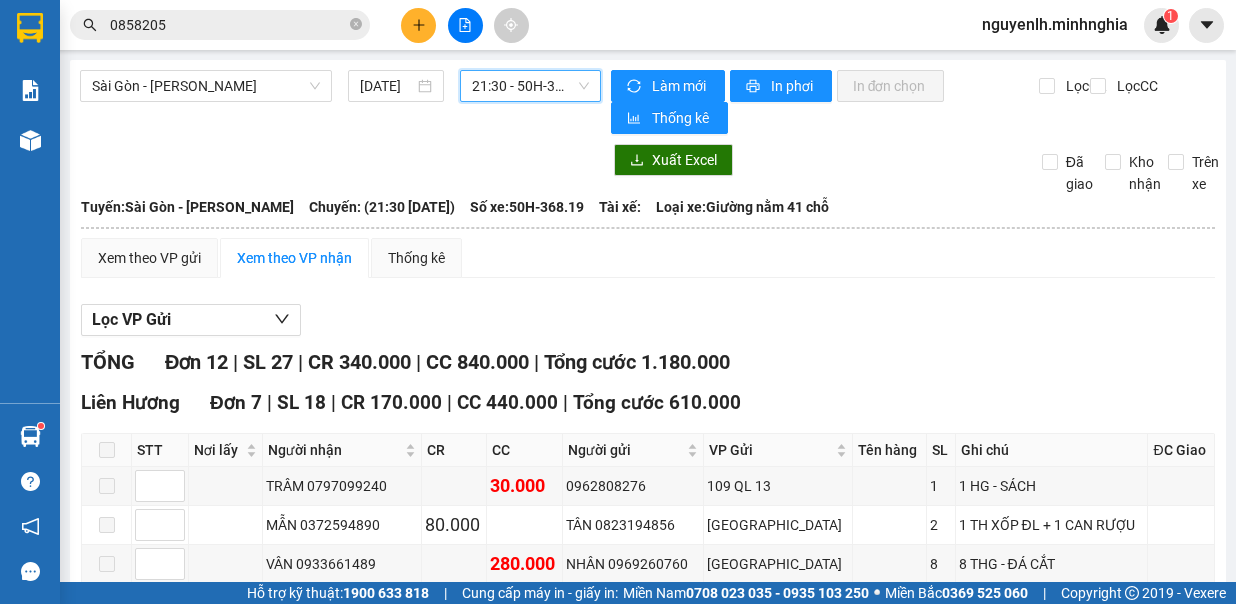 scroll, scrollTop: 500, scrollLeft: 0, axis: vertical 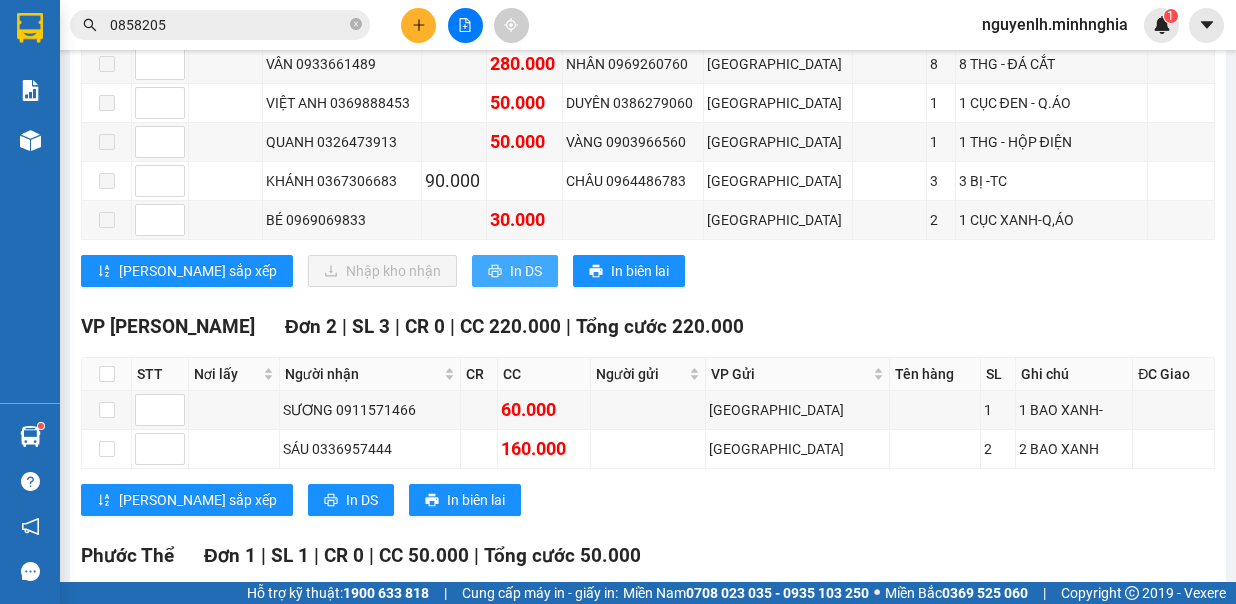 click on "In DS" at bounding box center (515, 271) 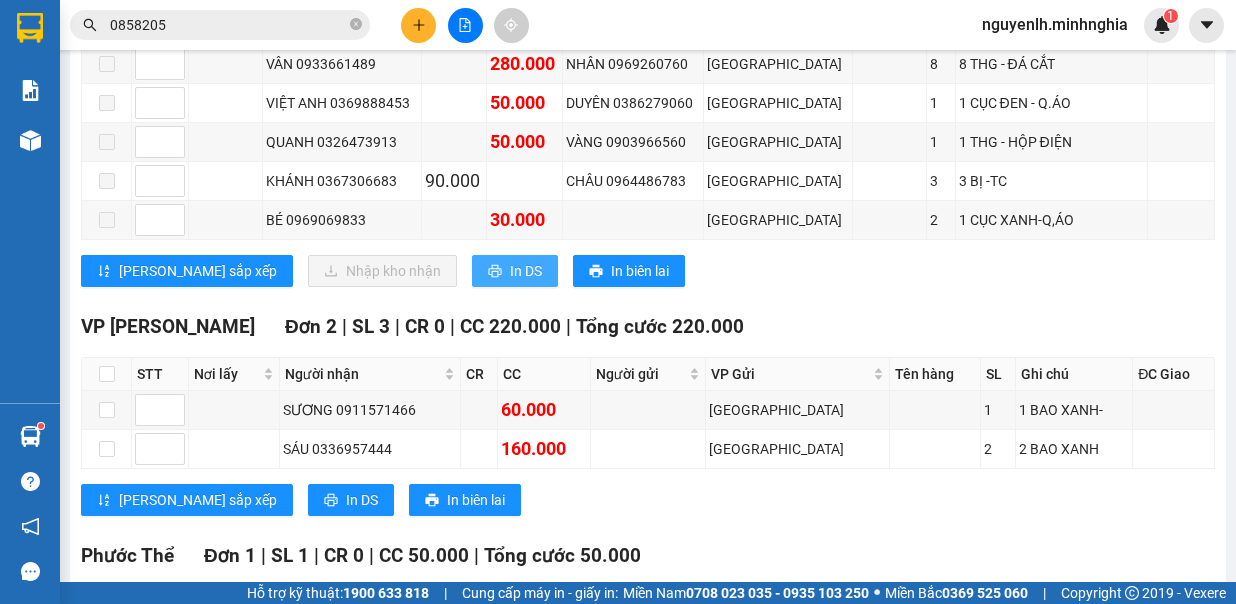 scroll, scrollTop: 0, scrollLeft: 0, axis: both 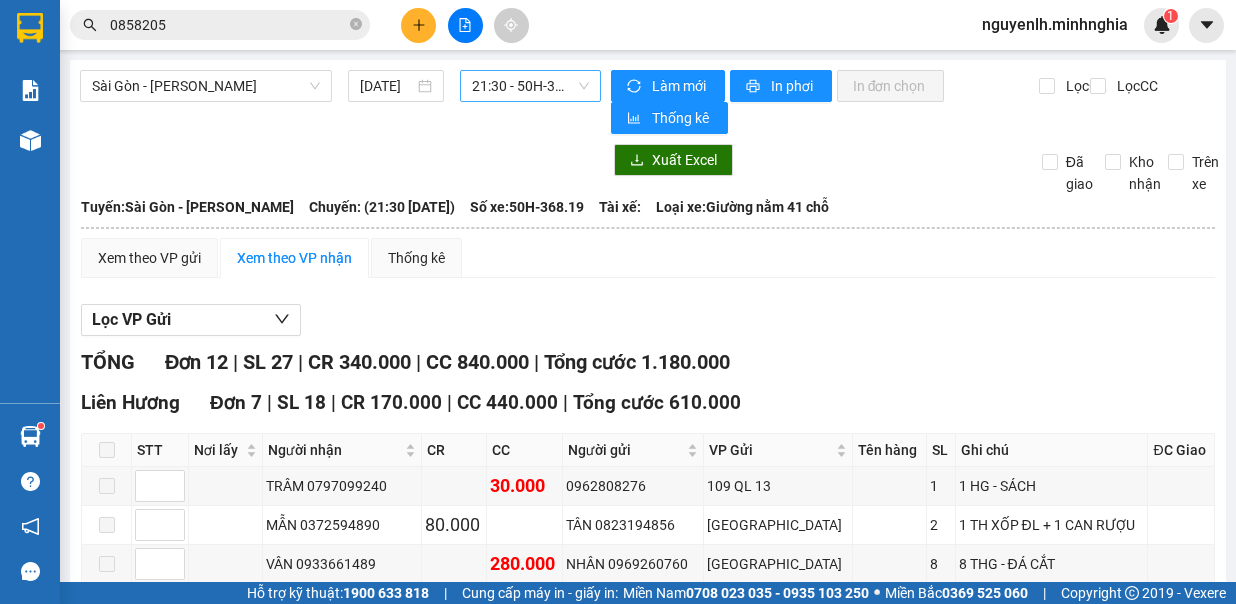 click on "21:30     - 50H-368.19" at bounding box center [530, 86] 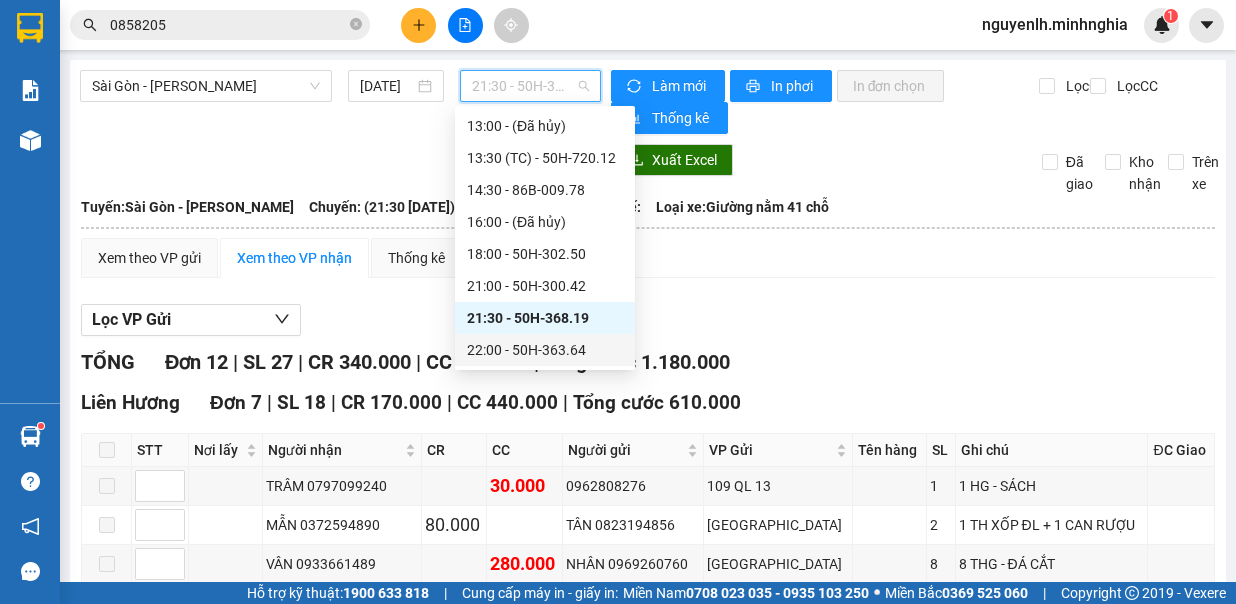 click on "22:00     - 50H-363.64" at bounding box center [545, 350] 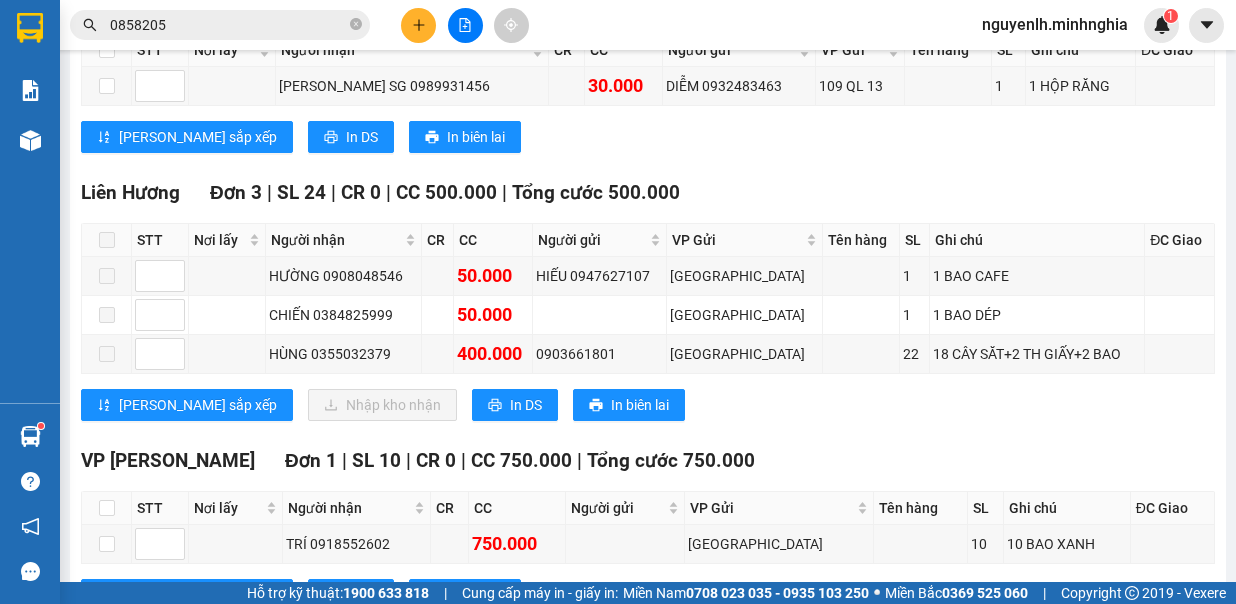 scroll, scrollTop: 470, scrollLeft: 0, axis: vertical 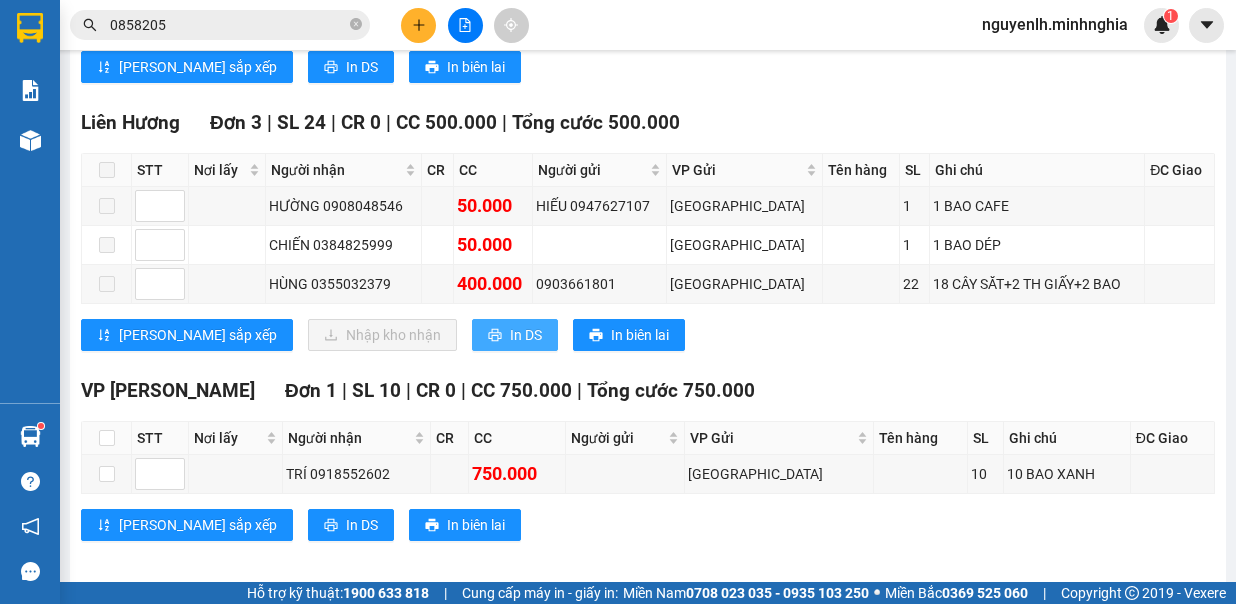 click on "In DS" at bounding box center [515, 335] 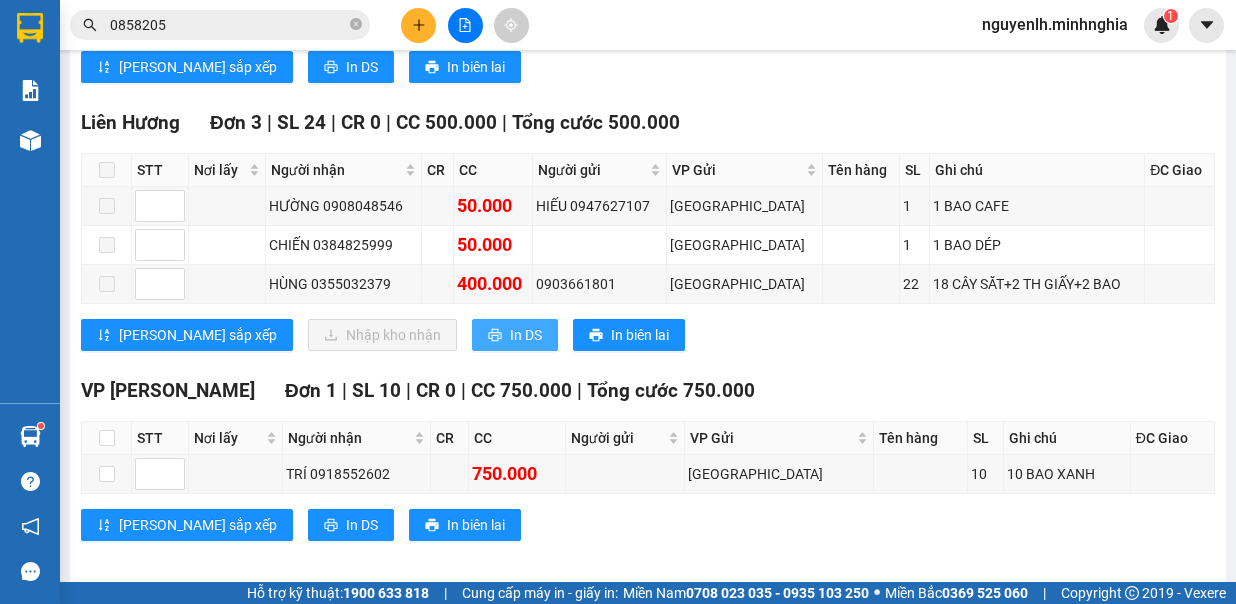 scroll, scrollTop: 0, scrollLeft: 0, axis: both 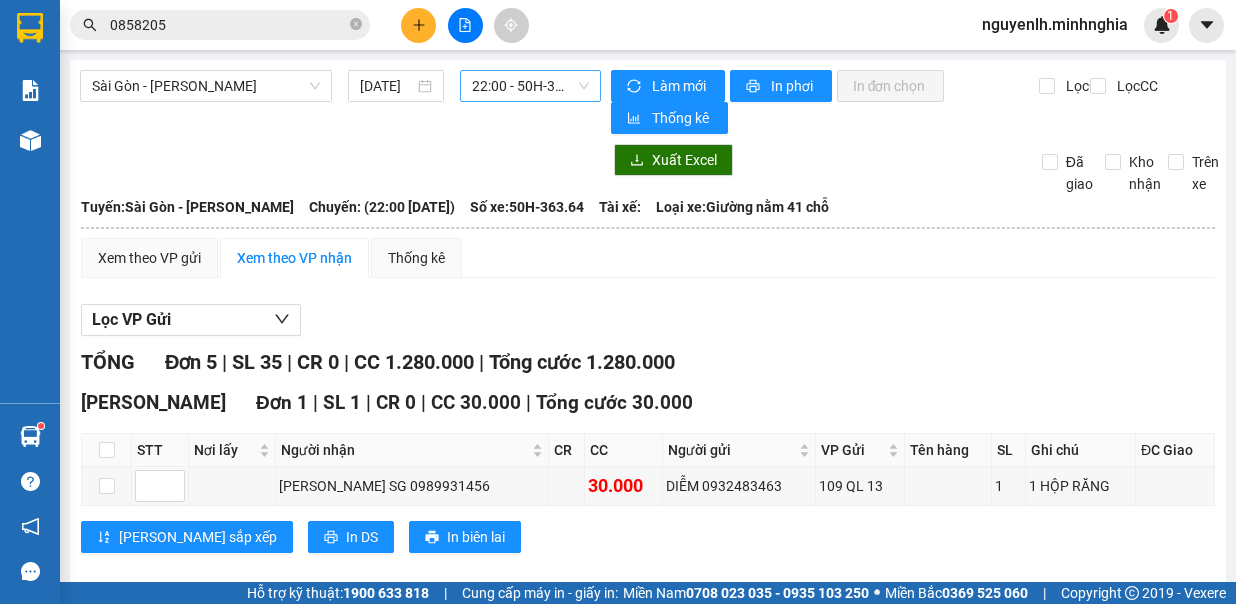 click on "22:00     - 50H-363.64" at bounding box center [530, 86] 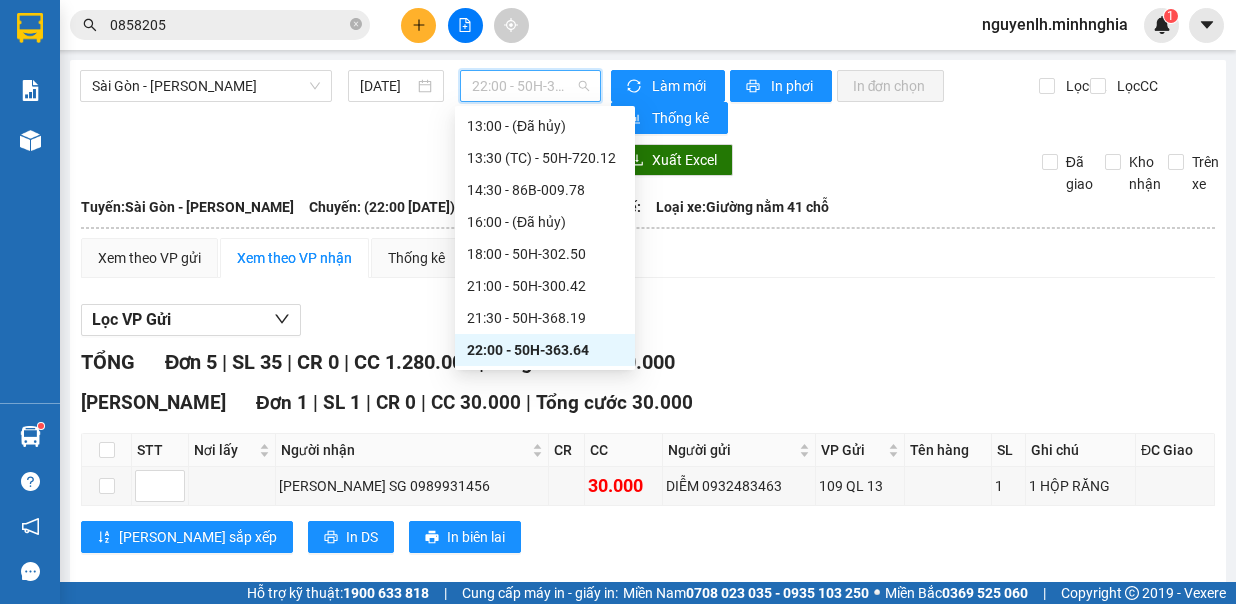 scroll, scrollTop: 0, scrollLeft: 0, axis: both 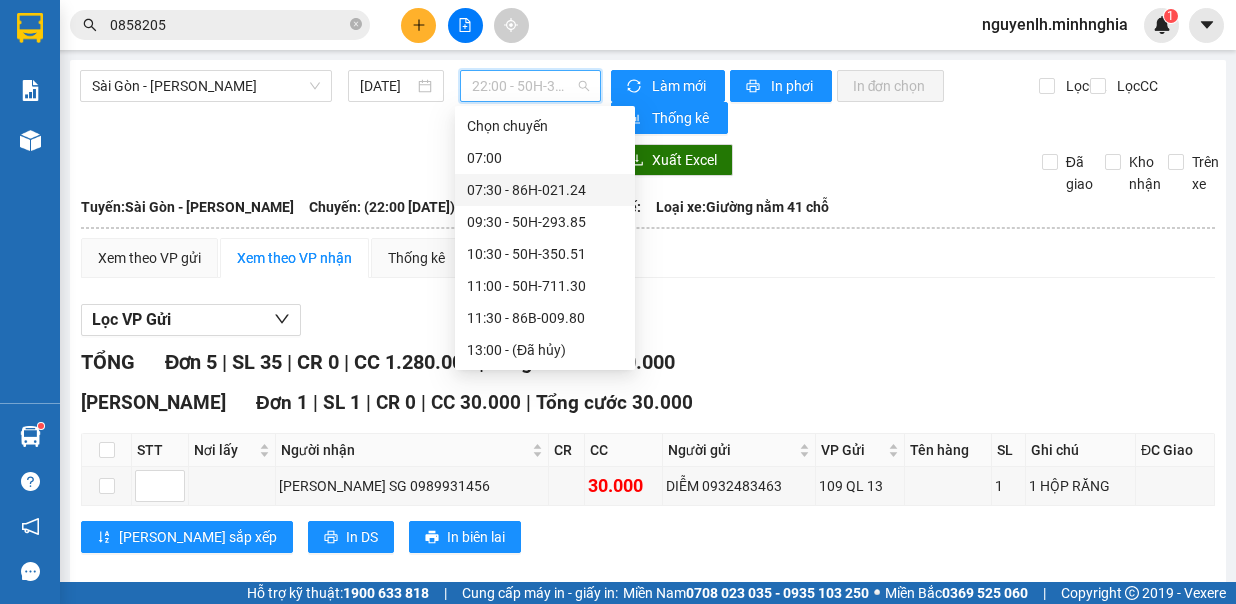 click on "07:30     - 86H-021.24" at bounding box center (545, 190) 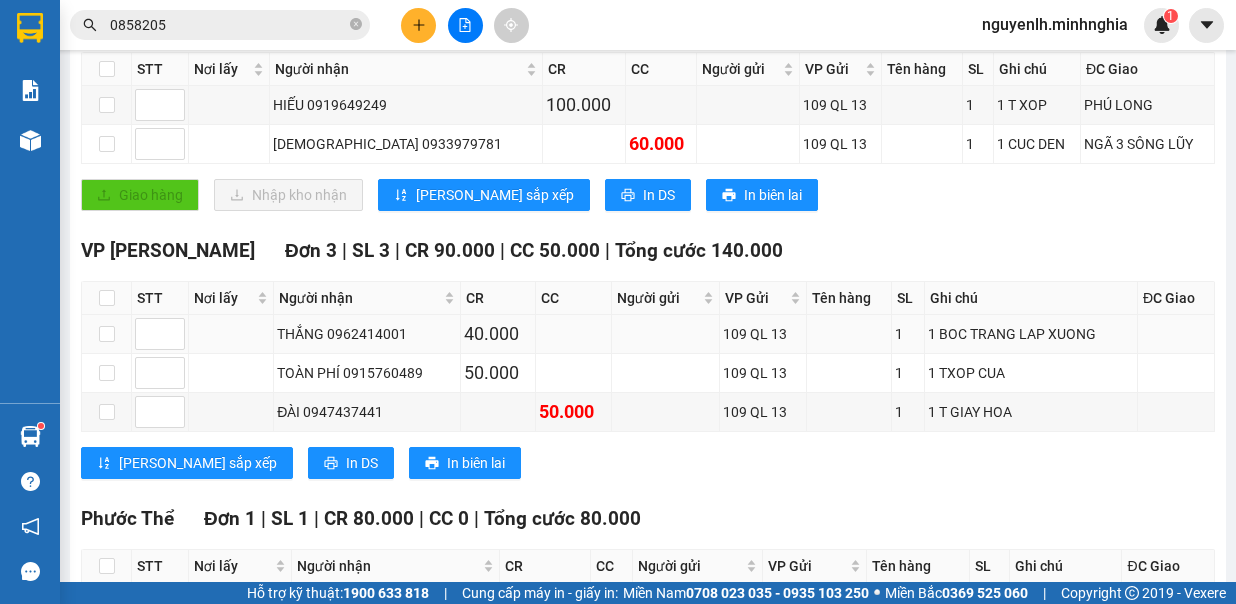 scroll, scrollTop: 0, scrollLeft: 0, axis: both 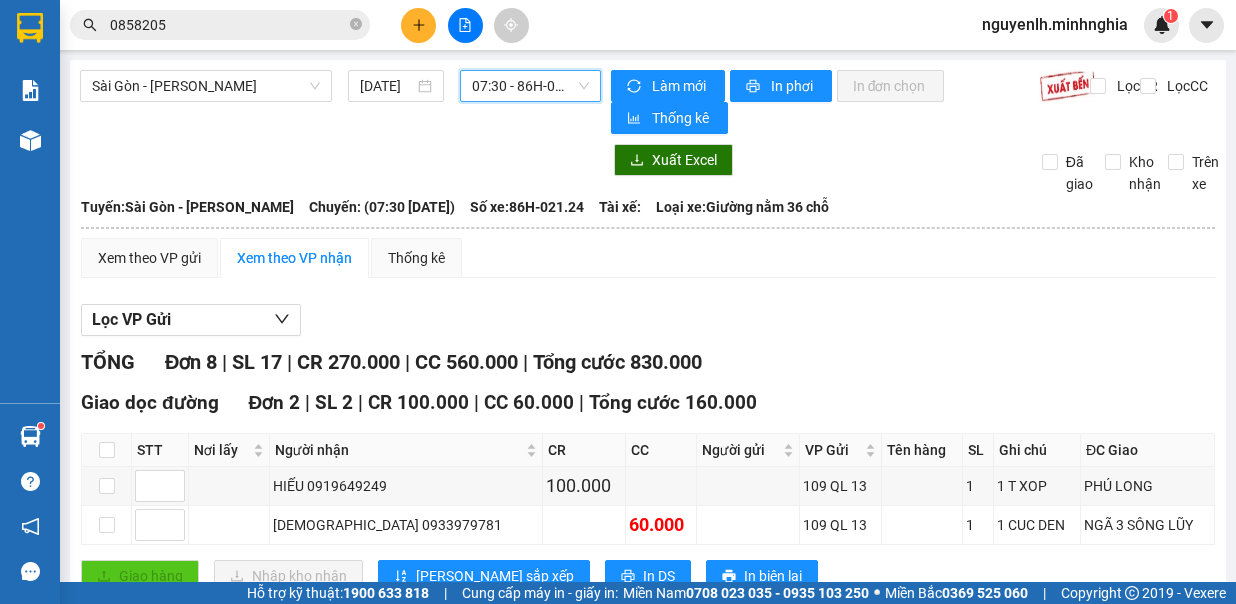 click on "07:30     - 86H-021.24" at bounding box center [530, 86] 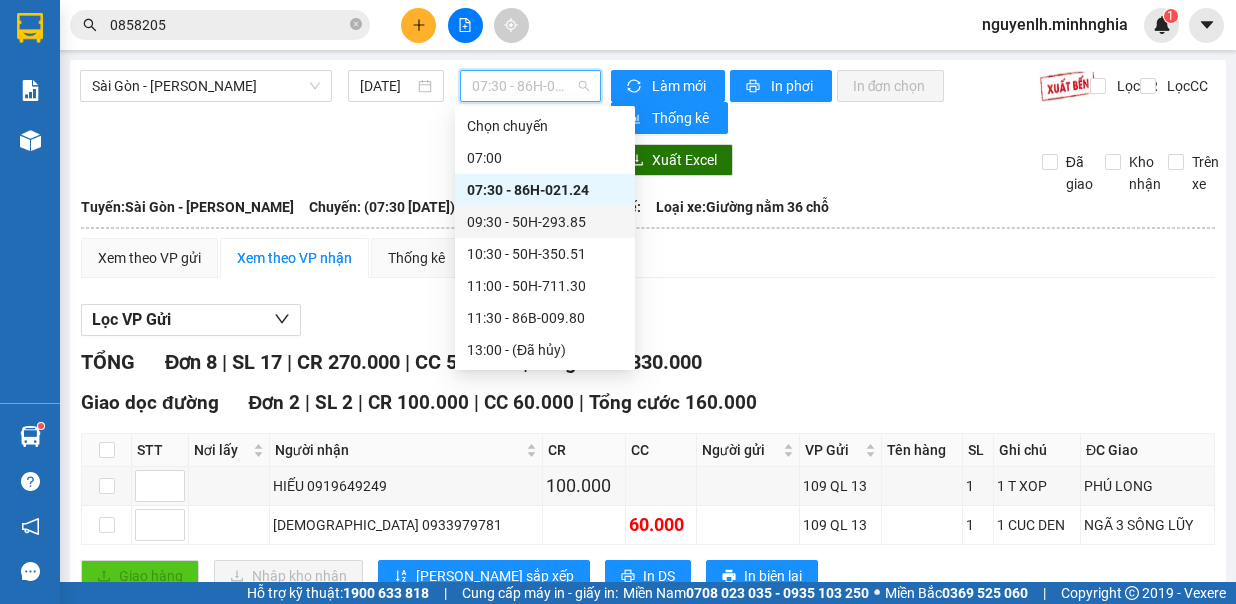 click on "09:30     - 50H-293.85" at bounding box center (545, 222) 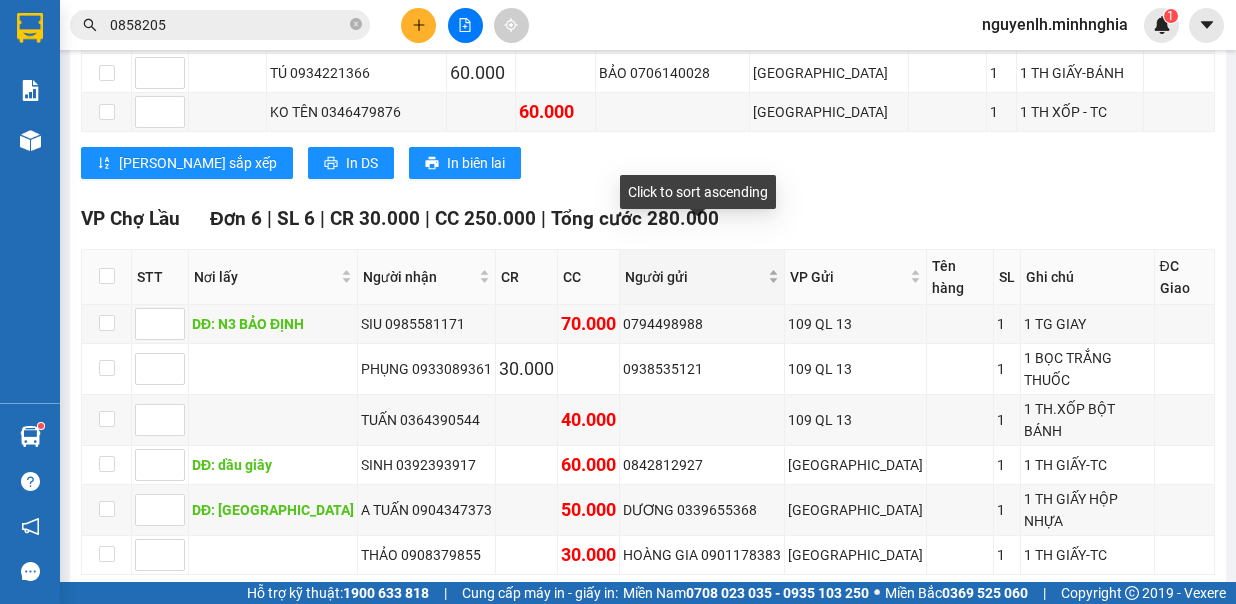 scroll, scrollTop: 0, scrollLeft: 0, axis: both 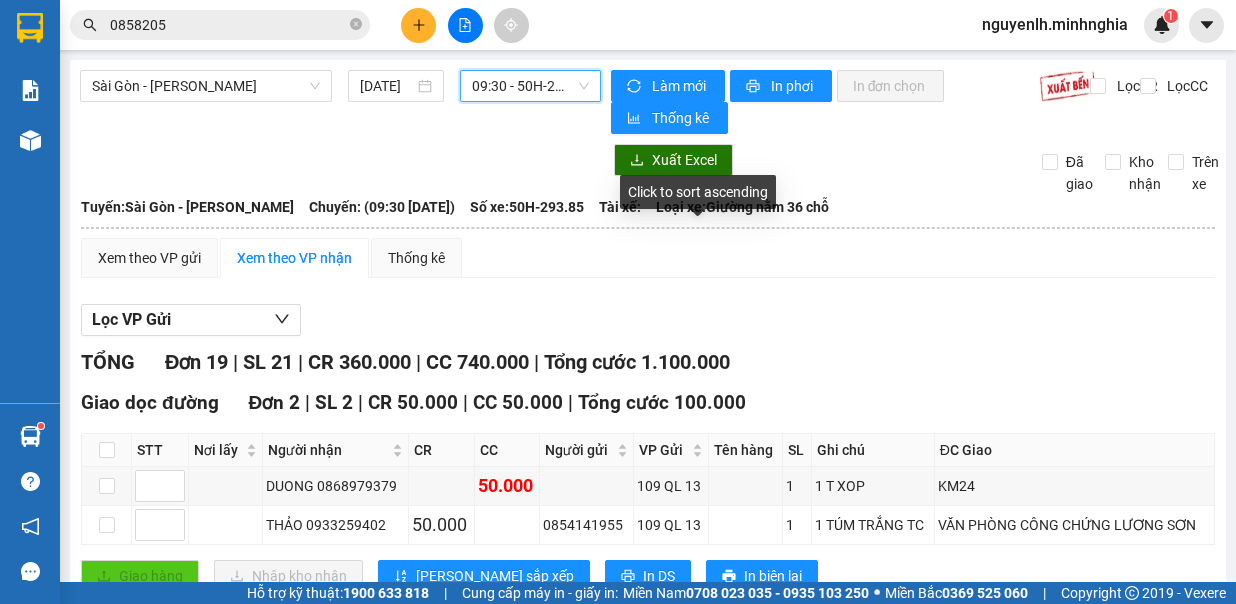 click on "09:30     - 50H-293.85" at bounding box center (530, 86) 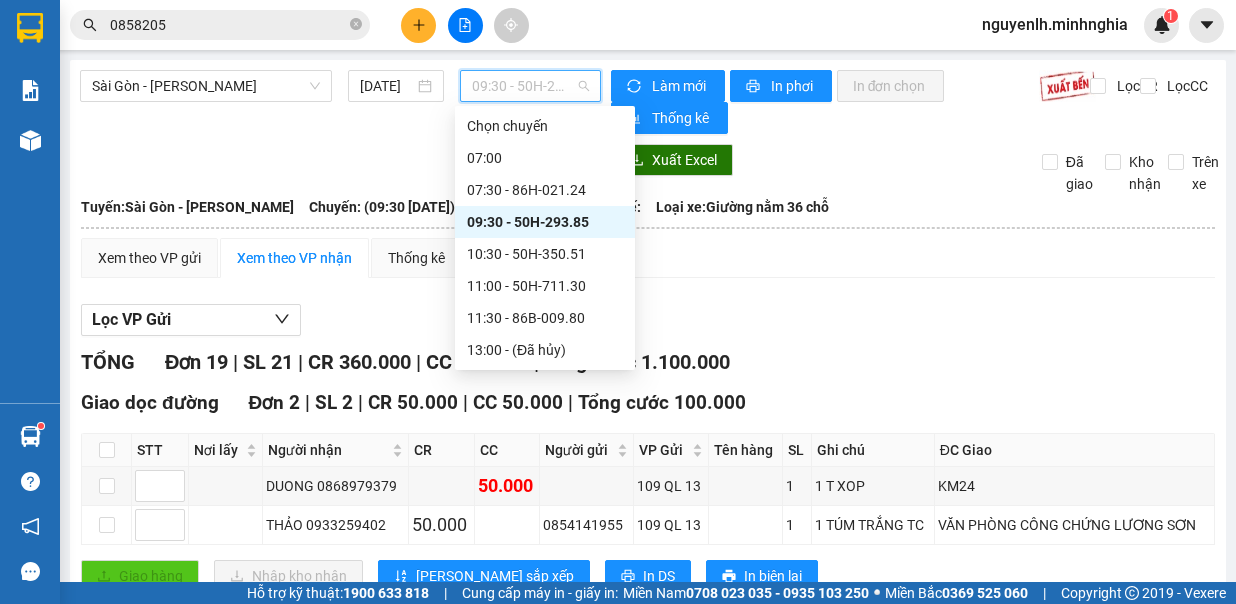 click on "09:30     - 50H-293.85" at bounding box center [530, 86] 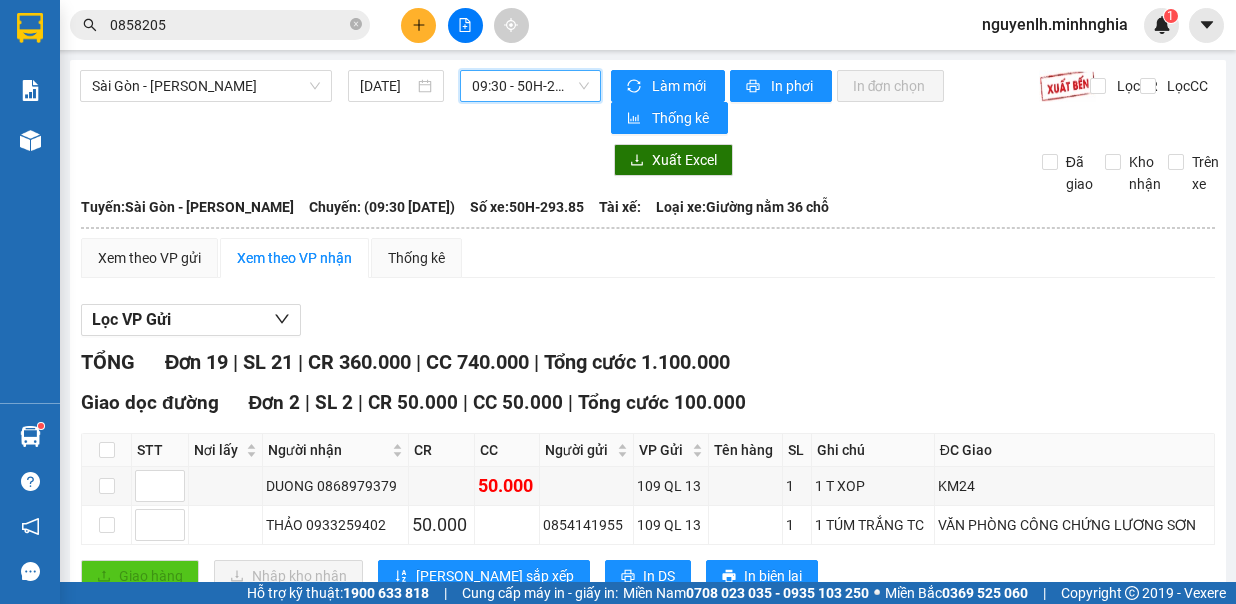 click on "09:30     - 50H-293.85" at bounding box center [530, 86] 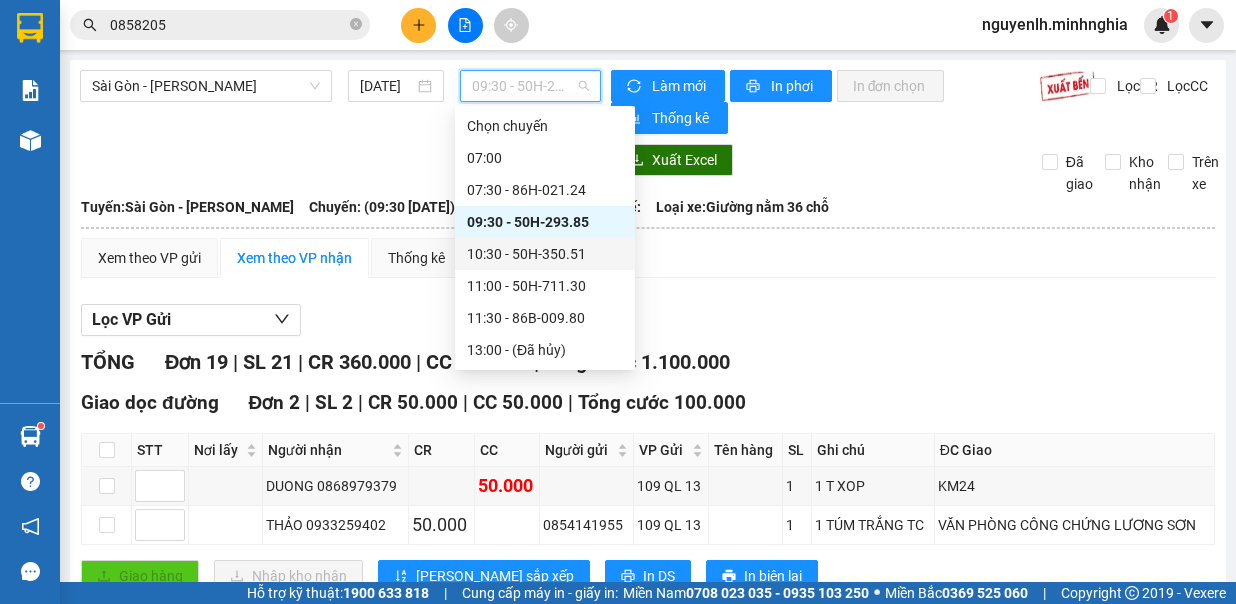 click on "10:30     - 50H-350.51" at bounding box center [545, 254] 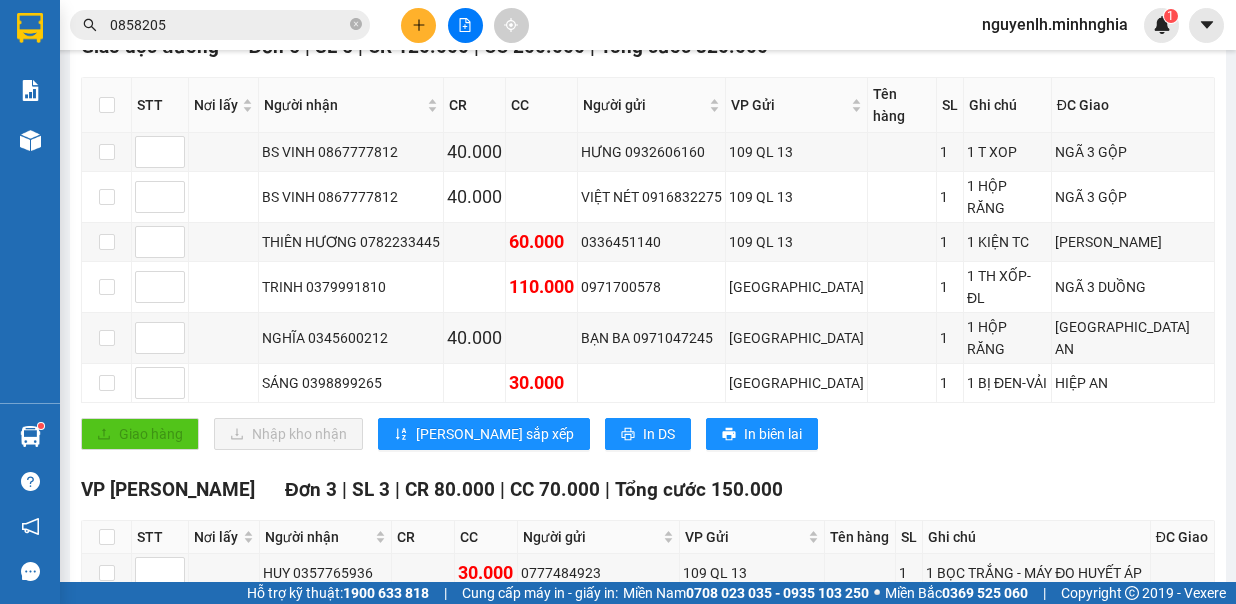 scroll, scrollTop: 0, scrollLeft: 0, axis: both 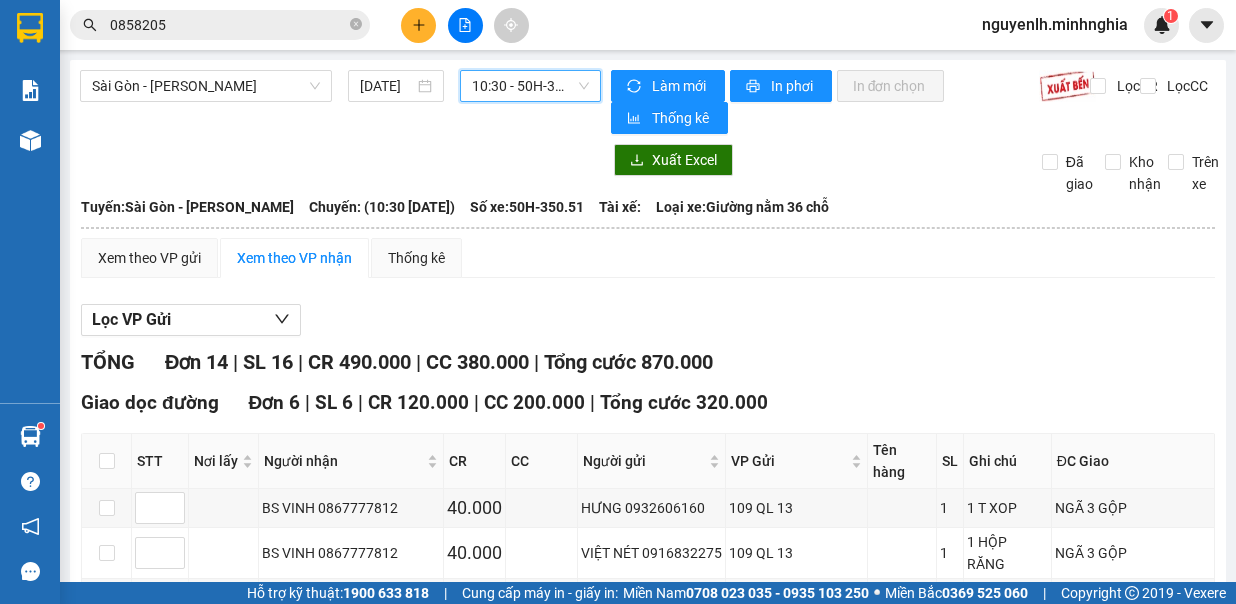 click on "10:30     - 50H-350.51" at bounding box center [530, 86] 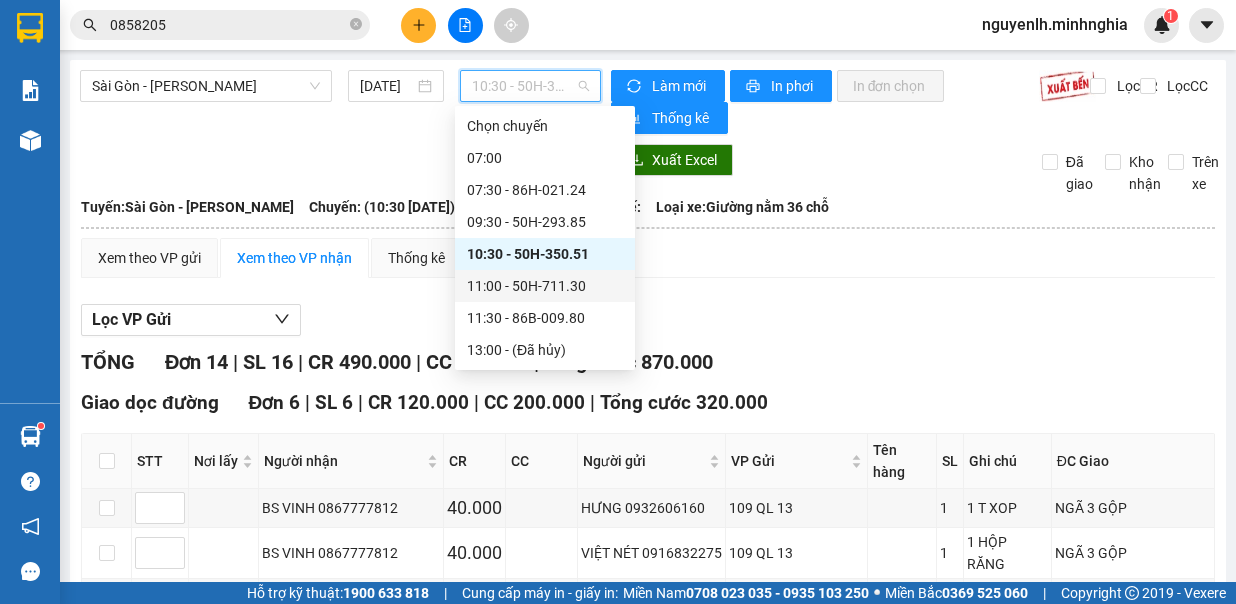 click on "11:00     - 50H-711.30" at bounding box center [545, 286] 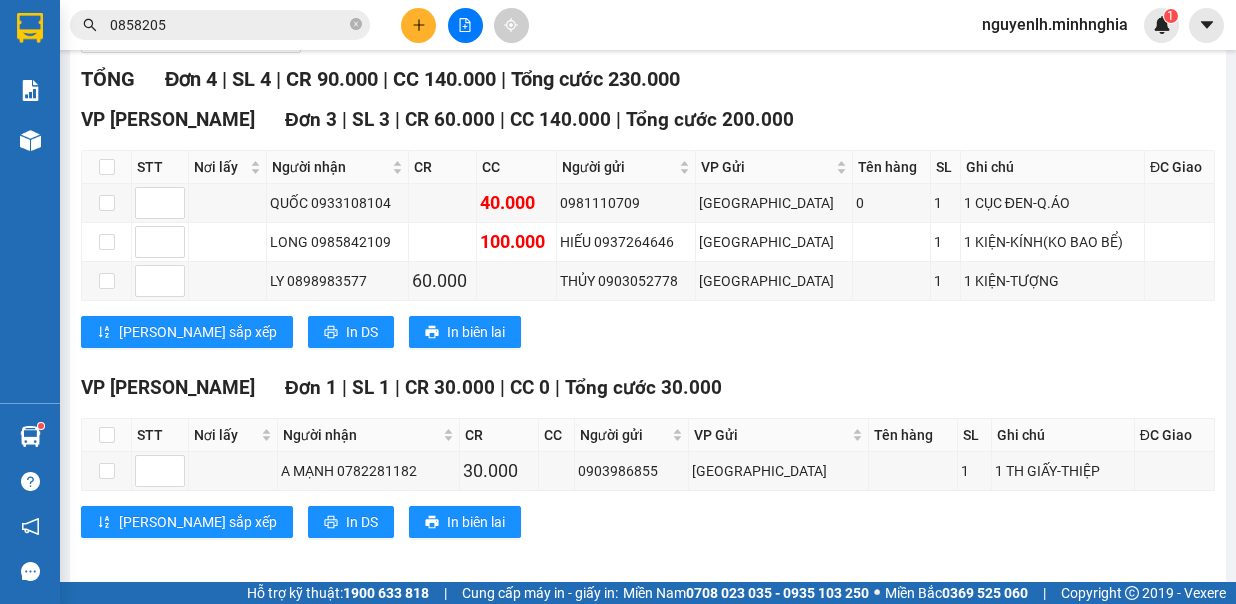 scroll, scrollTop: 0, scrollLeft: 0, axis: both 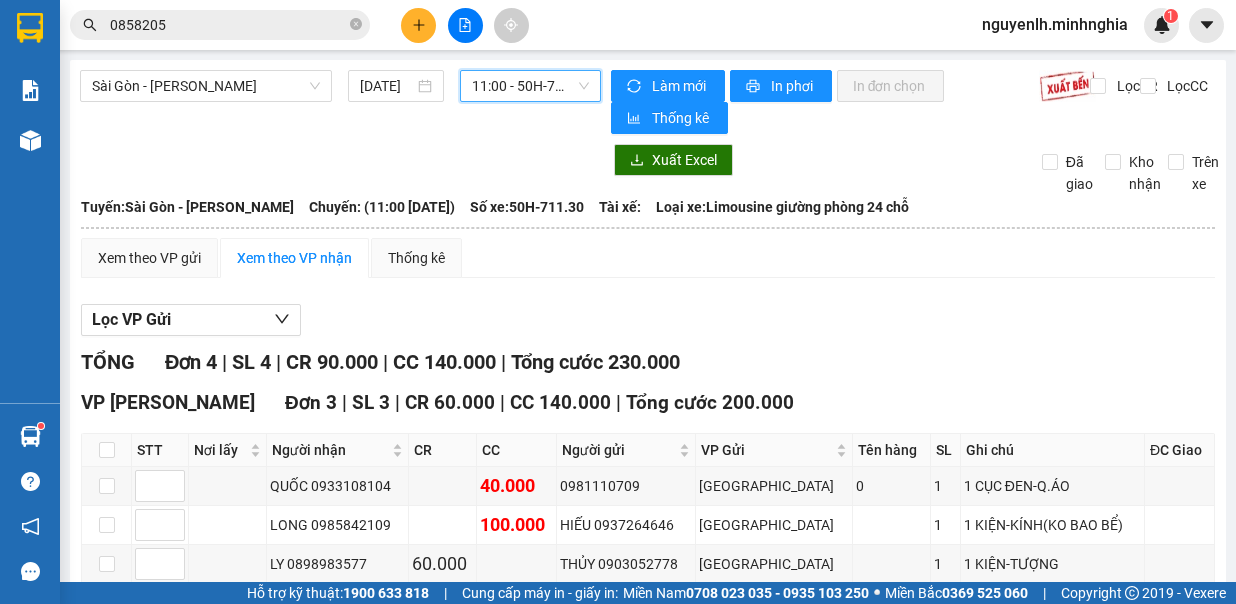 click on "11:00     - 50H-711.30" at bounding box center (530, 86) 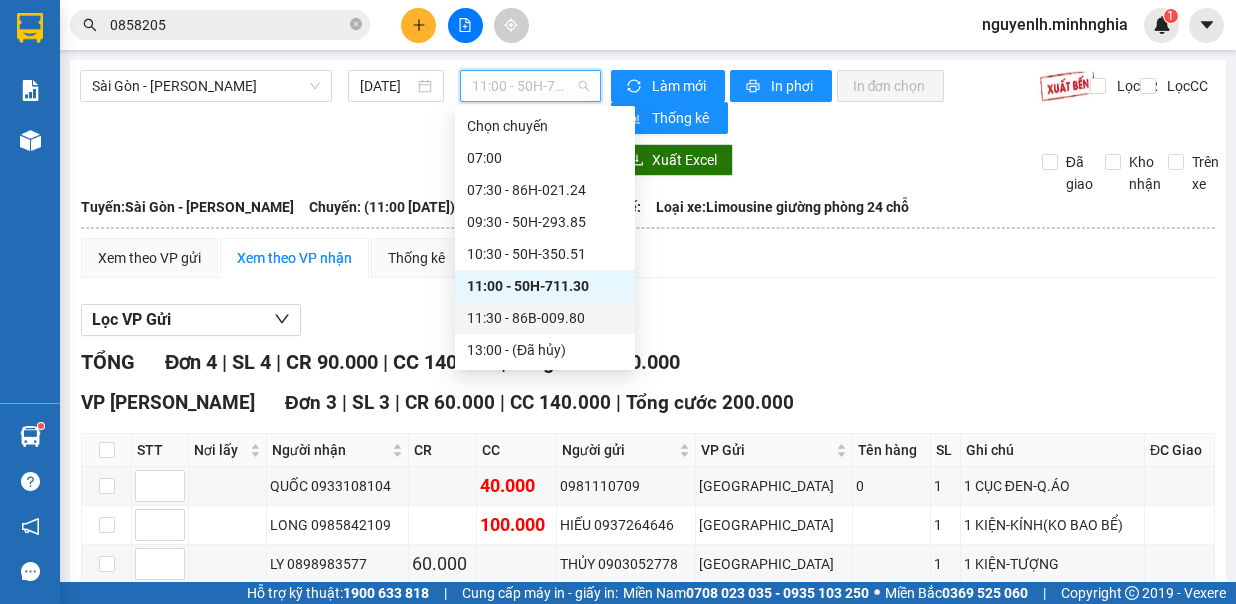 click on "11:30     - 86B-009.80" at bounding box center (545, 318) 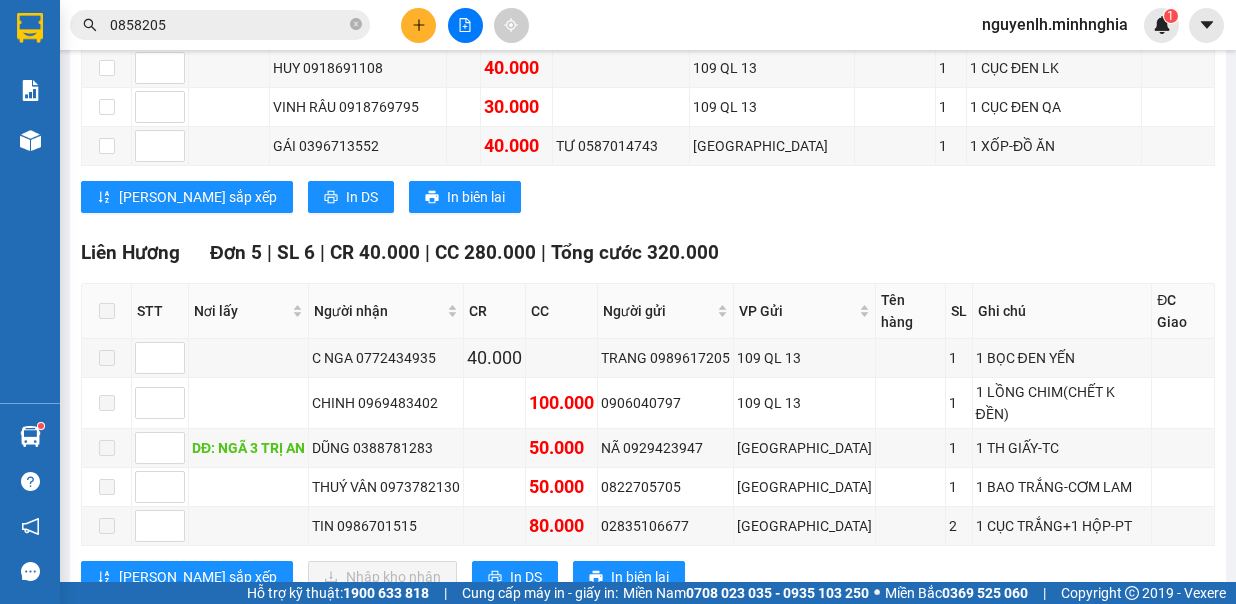 scroll, scrollTop: 0, scrollLeft: 0, axis: both 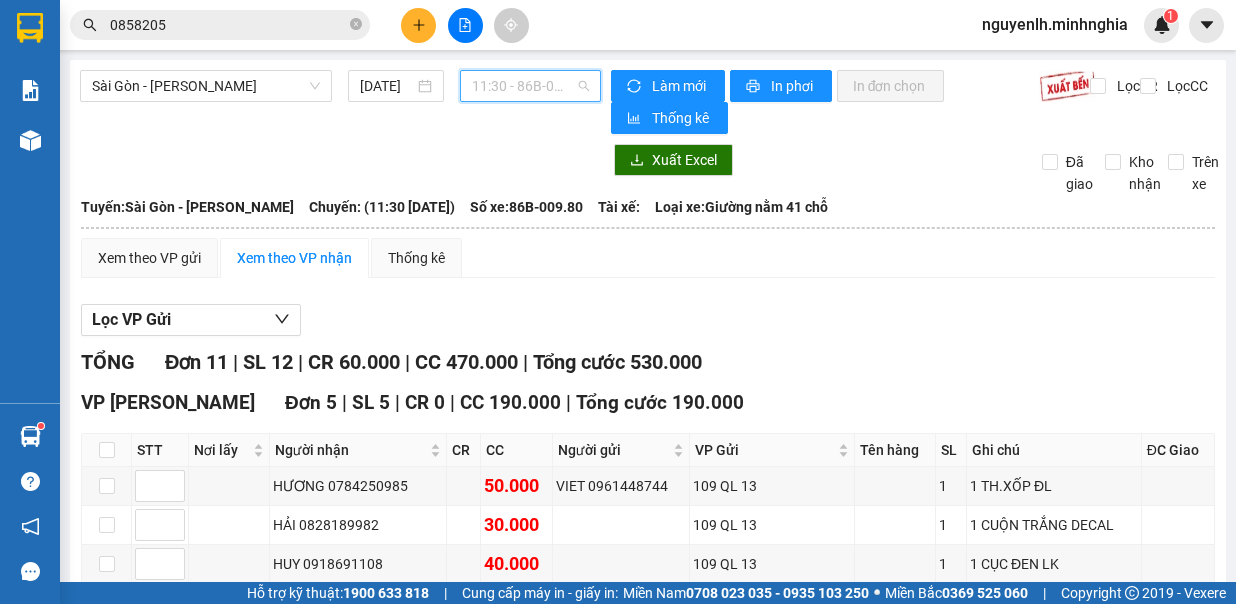 click on "11:30     - 86B-009.80" at bounding box center [530, 86] 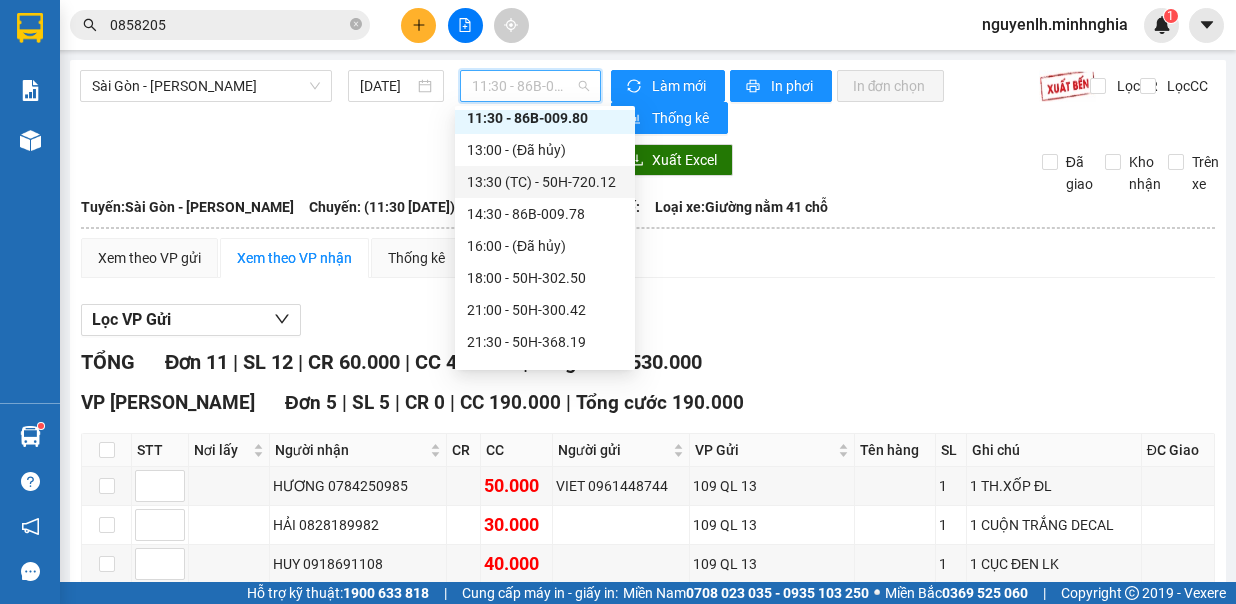 scroll, scrollTop: 100, scrollLeft: 0, axis: vertical 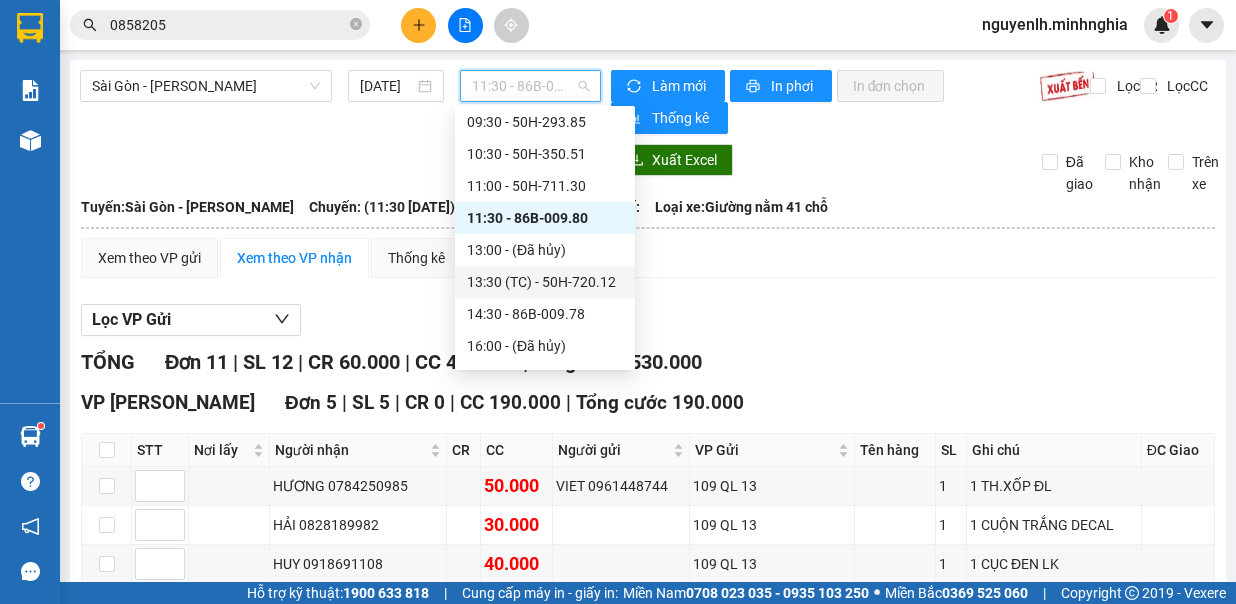 click on "13:30   (TC)   - 50H-720.12" at bounding box center (545, 282) 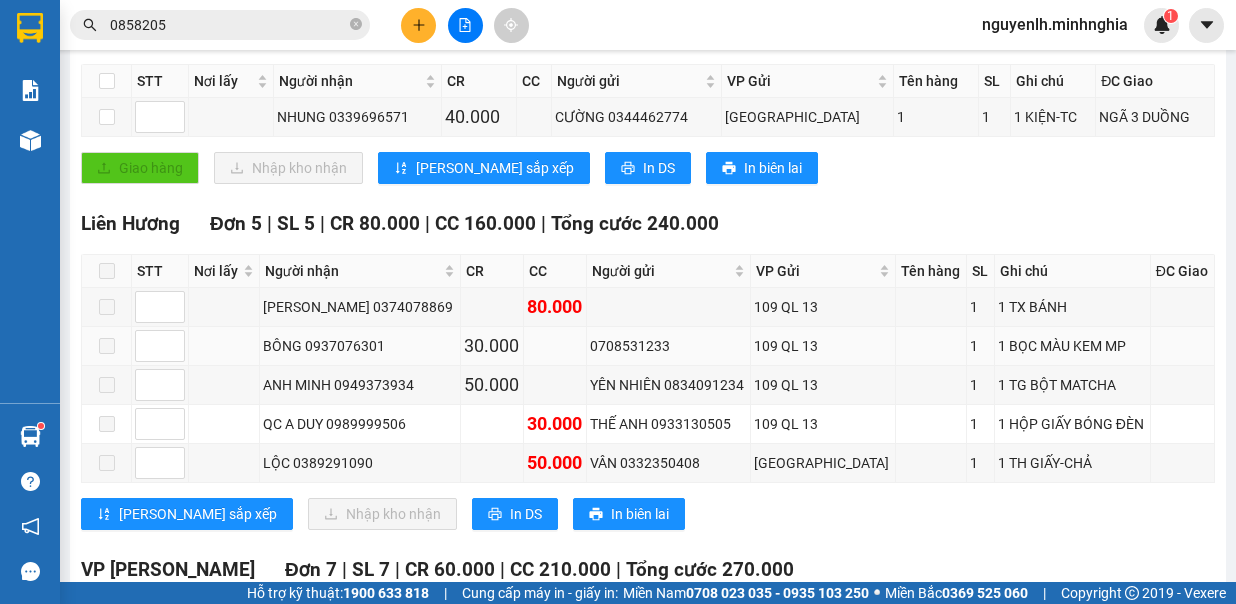 scroll, scrollTop: 0, scrollLeft: 0, axis: both 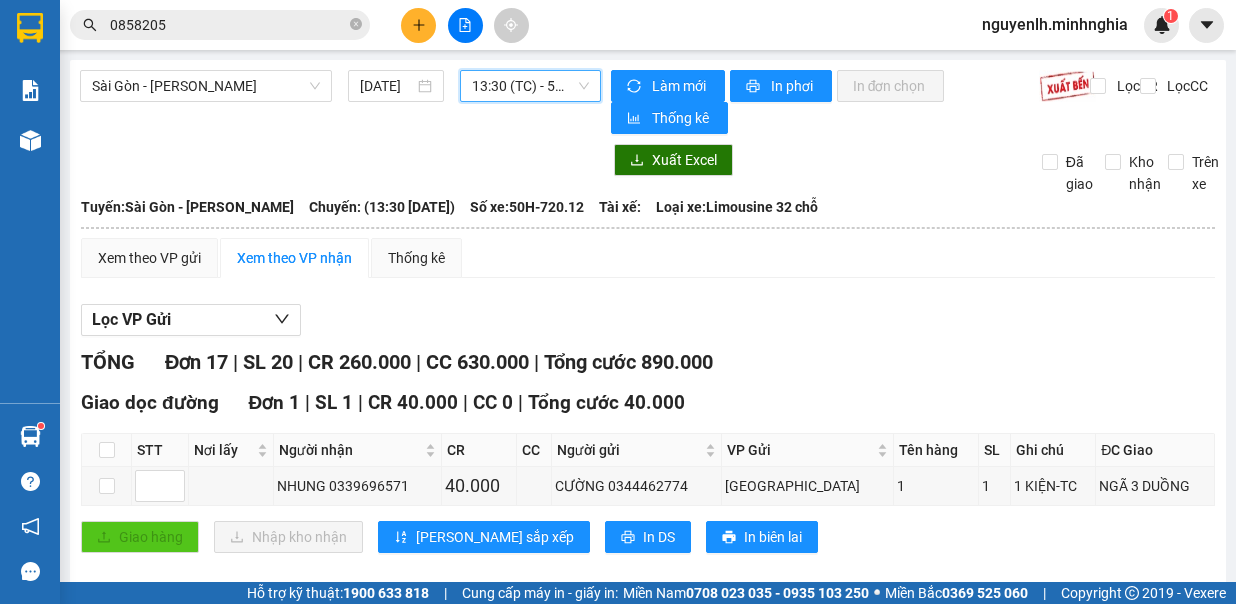 click on "13:30   (TC)   - 50H-720.12" at bounding box center [530, 86] 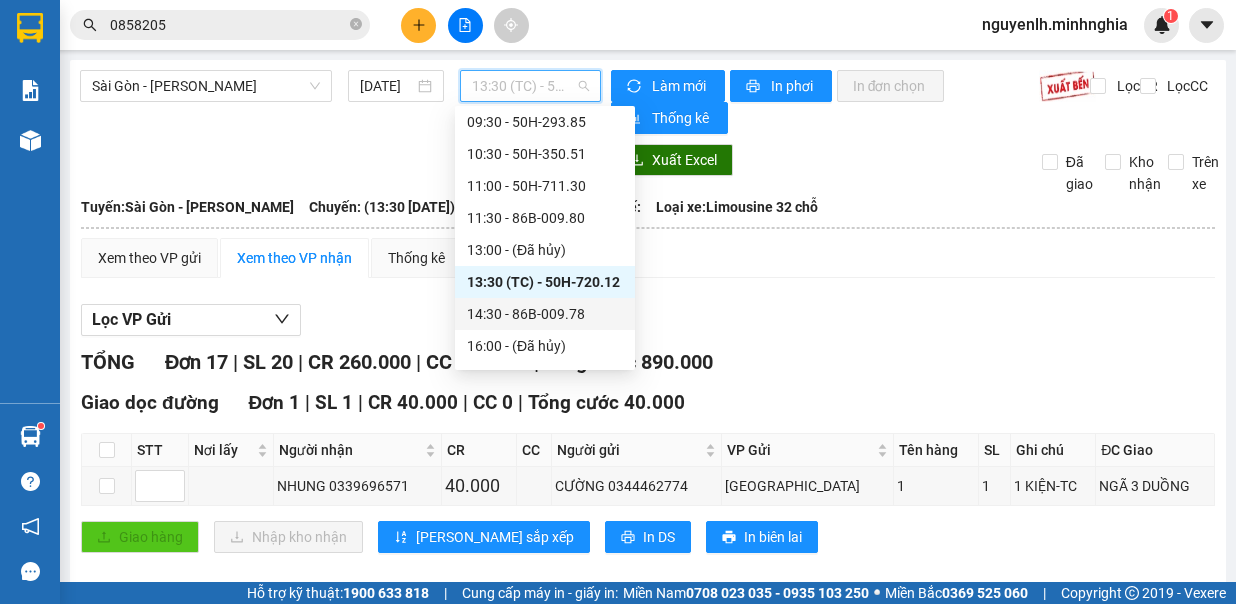 click on "14:30     - 86B-009.78" at bounding box center [545, 314] 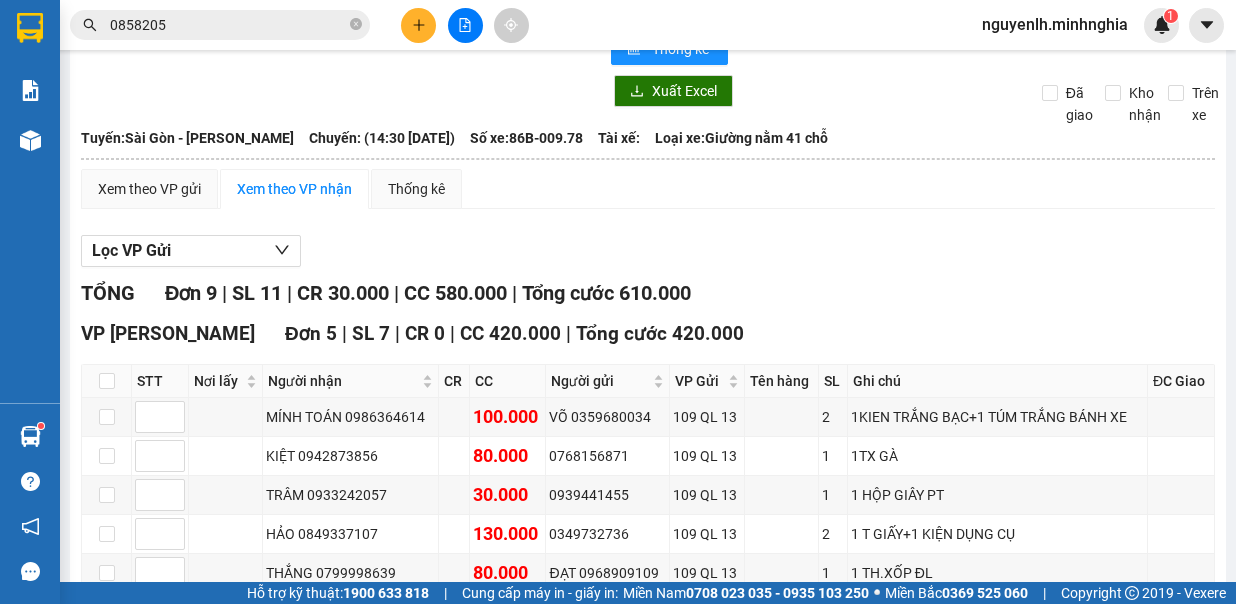 scroll, scrollTop: 0, scrollLeft: 0, axis: both 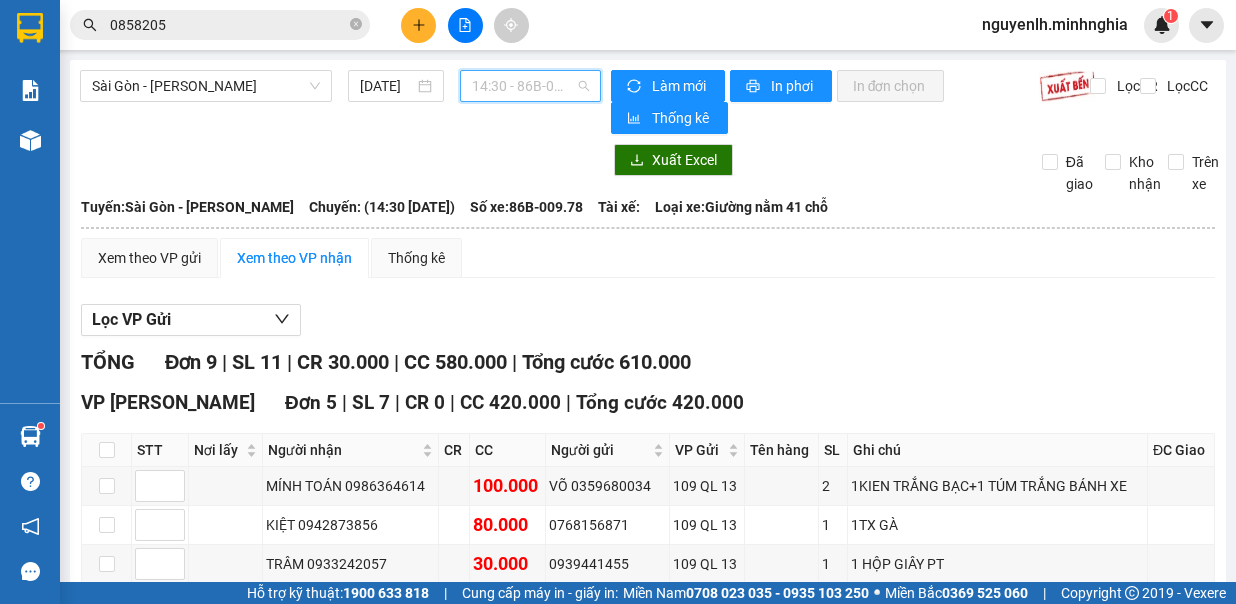 click on "14:30     - 86B-009.78" at bounding box center (530, 86) 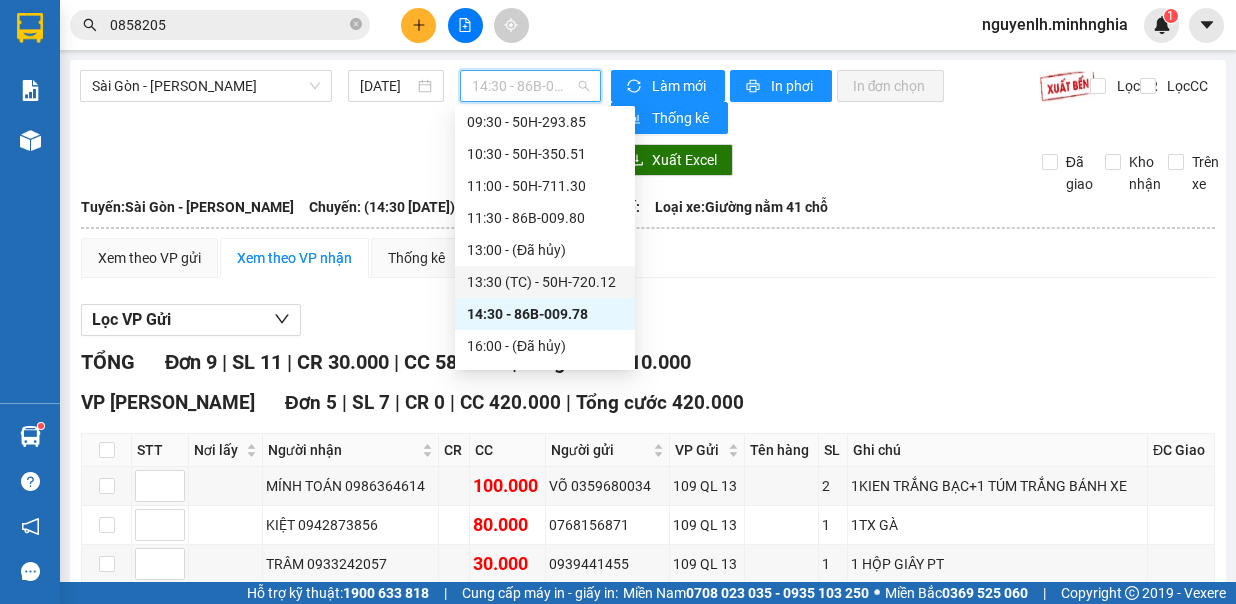 scroll, scrollTop: 224, scrollLeft: 0, axis: vertical 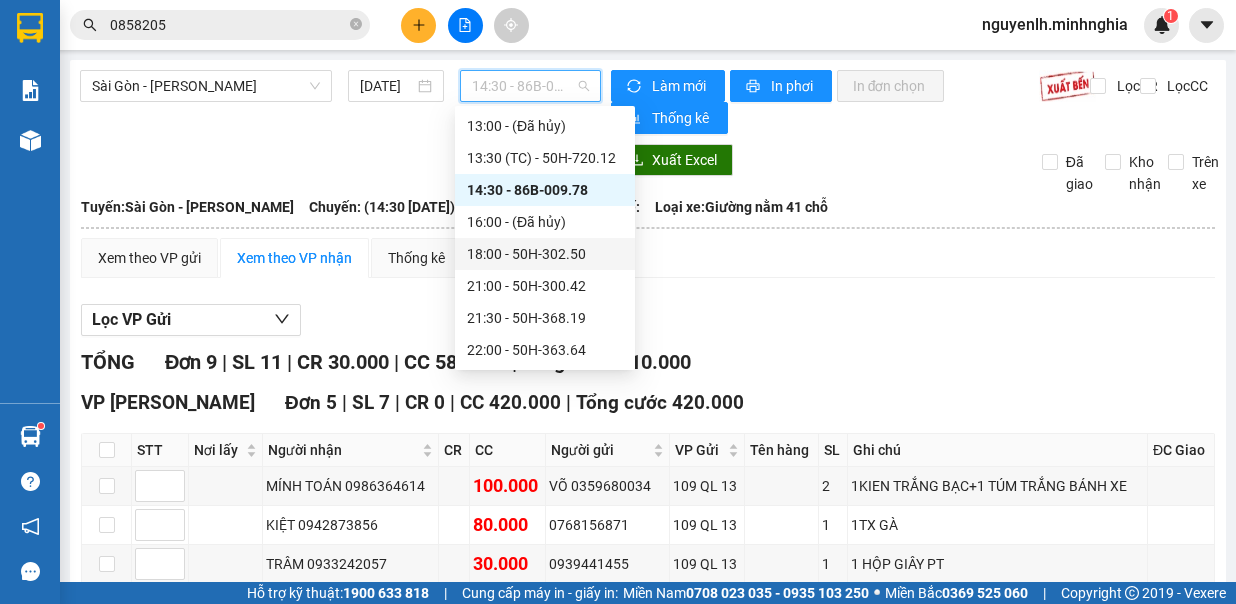 click on "18:00     - 50H-302.50" at bounding box center (545, 254) 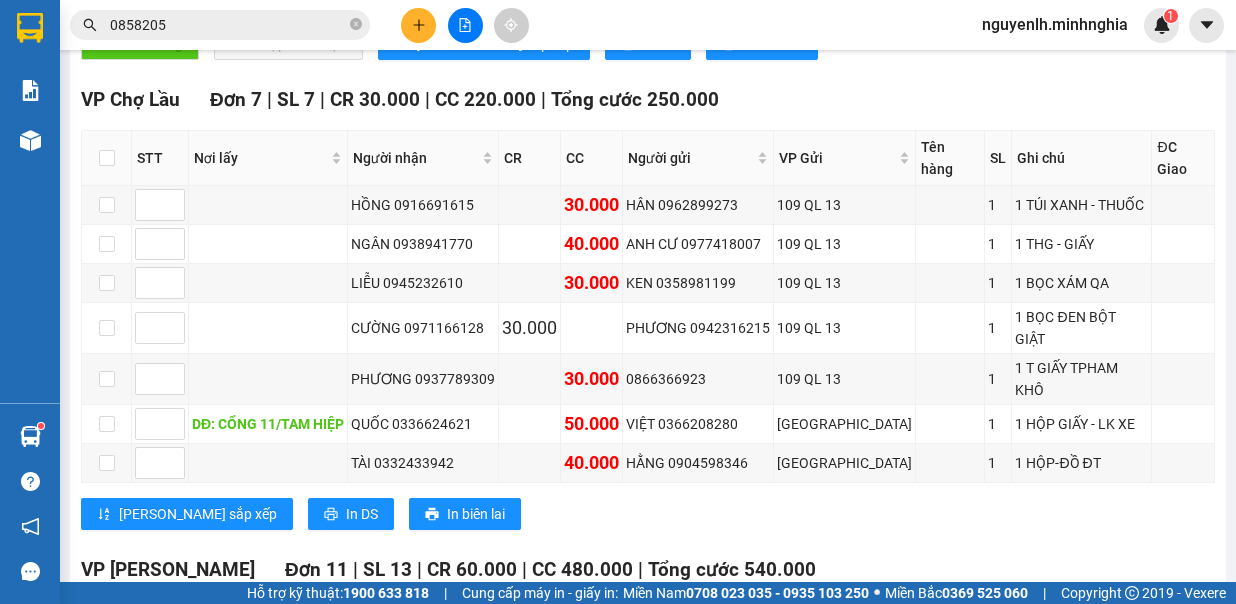 scroll, scrollTop: 0, scrollLeft: 0, axis: both 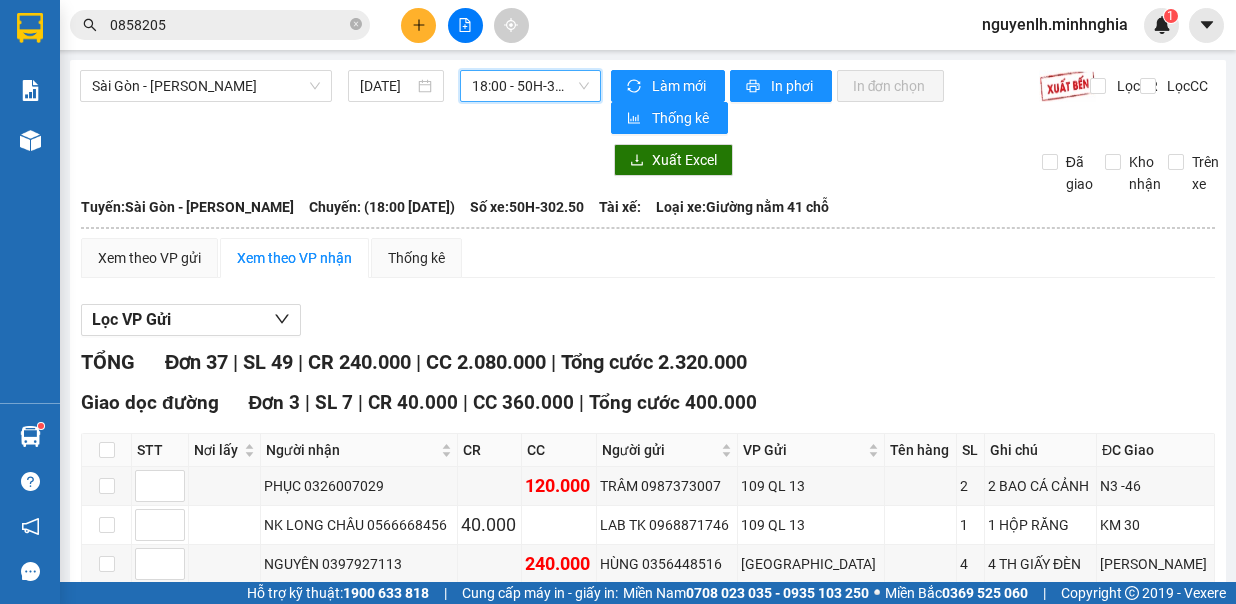 click on "18:00     - 50H-302.50" at bounding box center [530, 86] 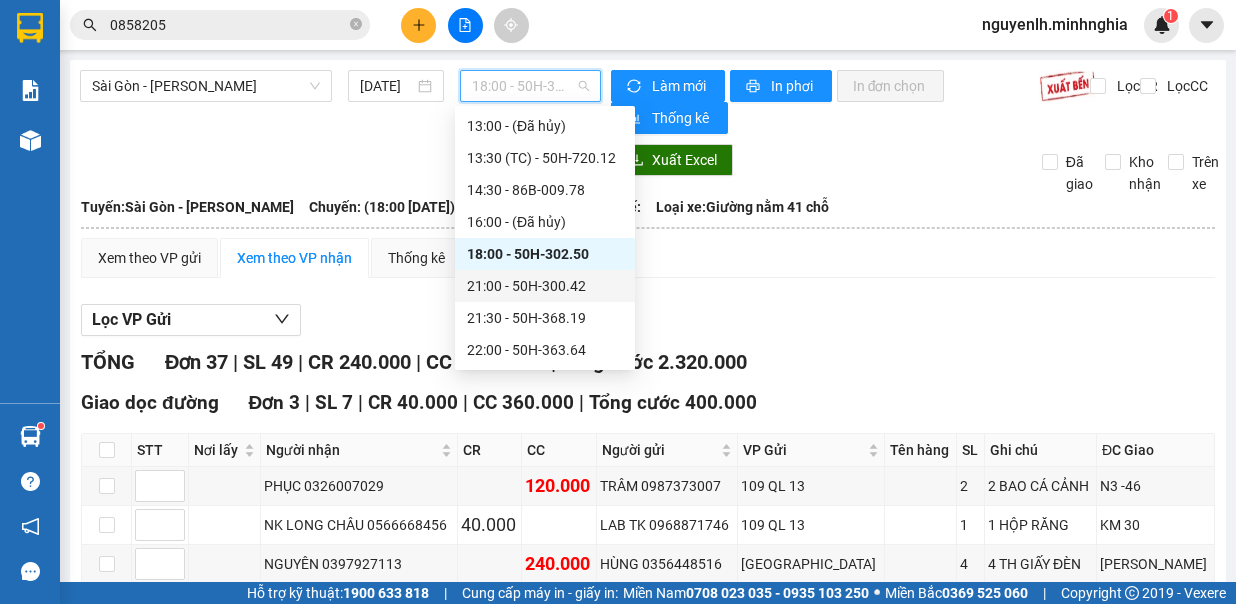 click on "21:00     - 50H-300.42" at bounding box center (545, 286) 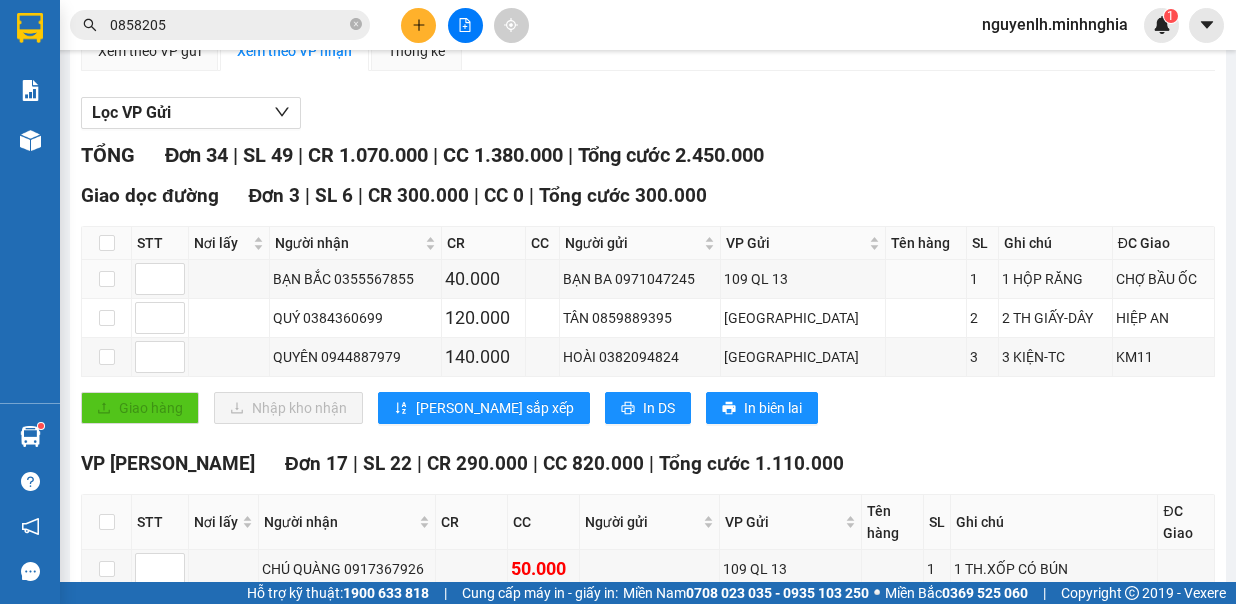 scroll, scrollTop: 0, scrollLeft: 0, axis: both 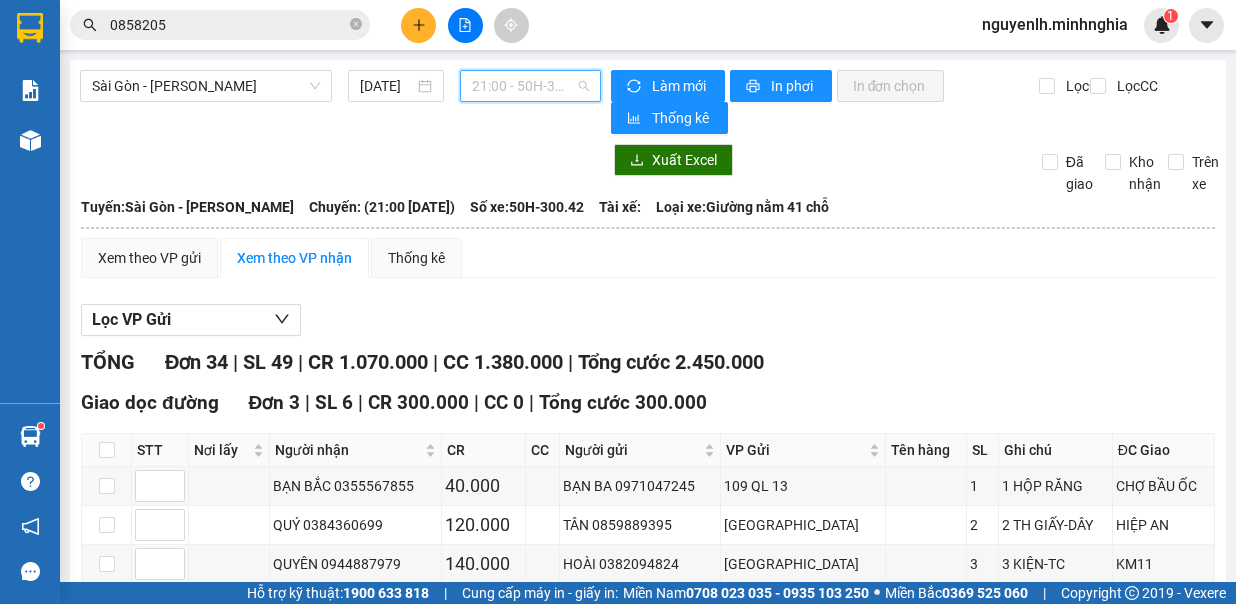 click on "21:00     - 50H-300.42" at bounding box center [530, 86] 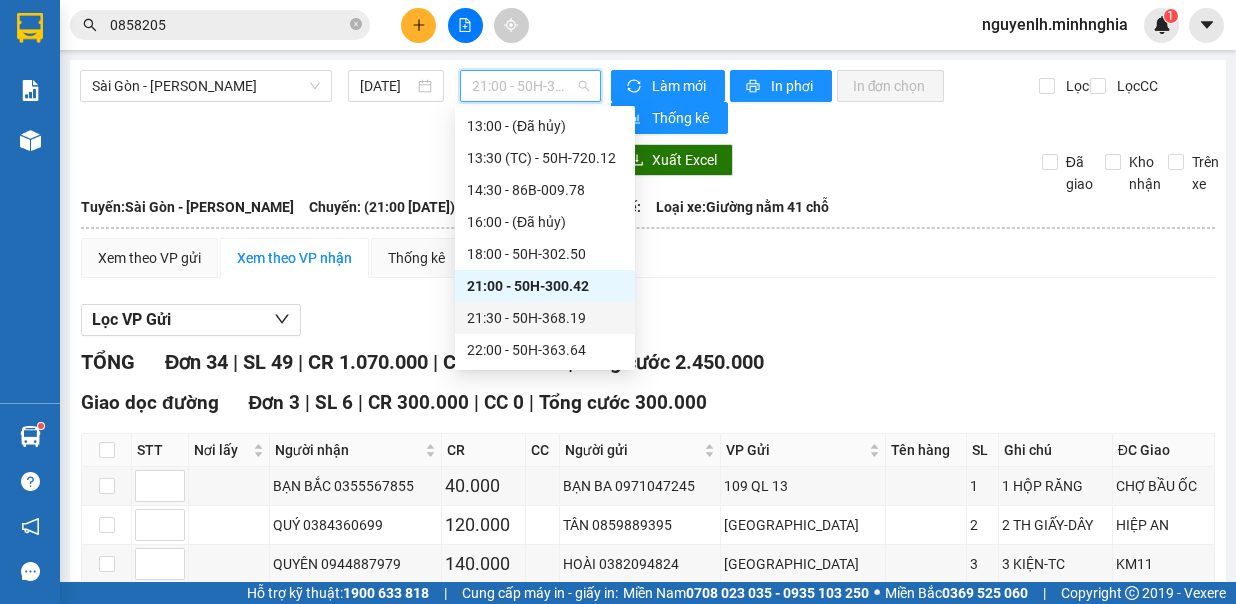 click on "21:30     - 50H-368.19" at bounding box center [545, 318] 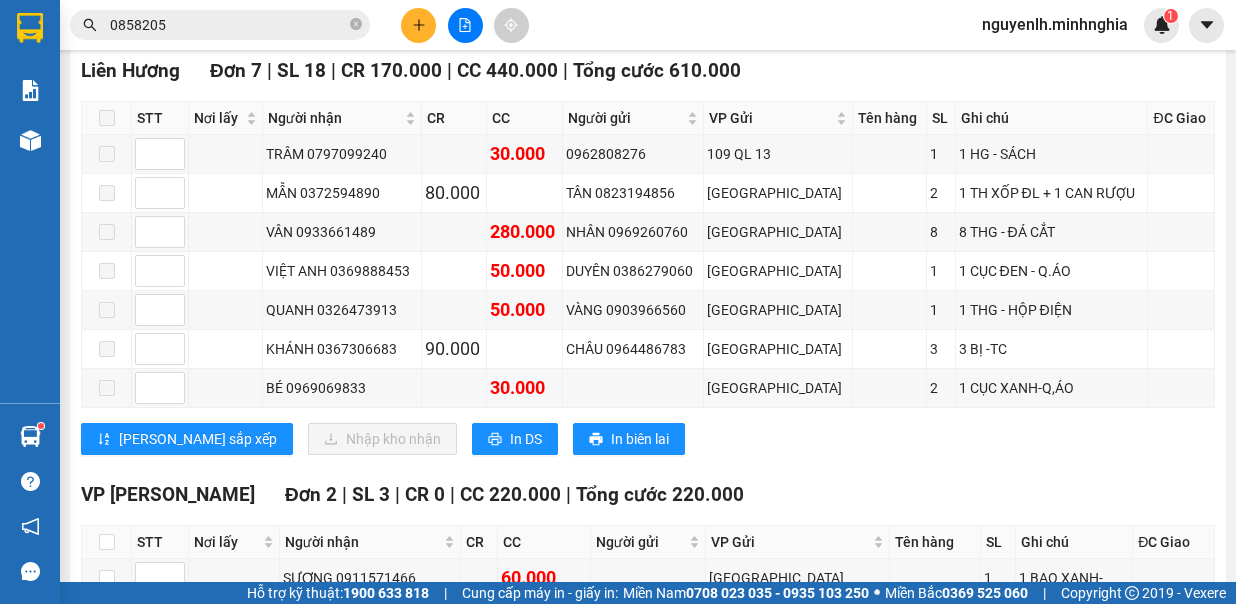 scroll, scrollTop: 0, scrollLeft: 0, axis: both 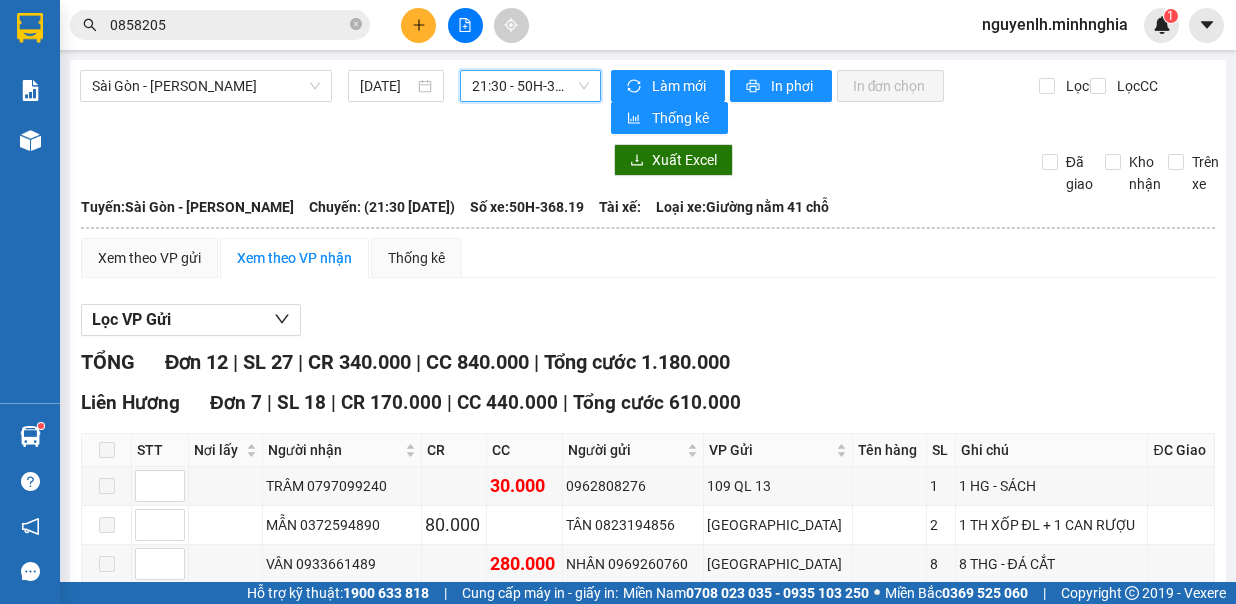 click on "21:30     - 50H-368.19" at bounding box center (530, 86) 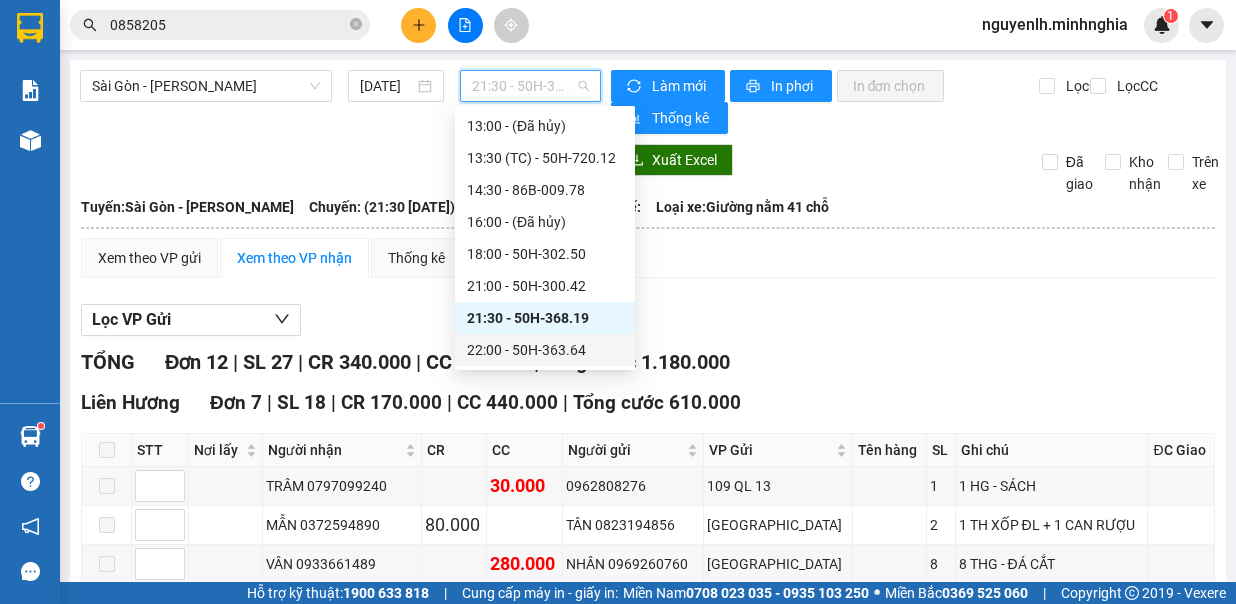 drag, startPoint x: 572, startPoint y: 334, endPoint x: 572, endPoint y: 346, distance: 12 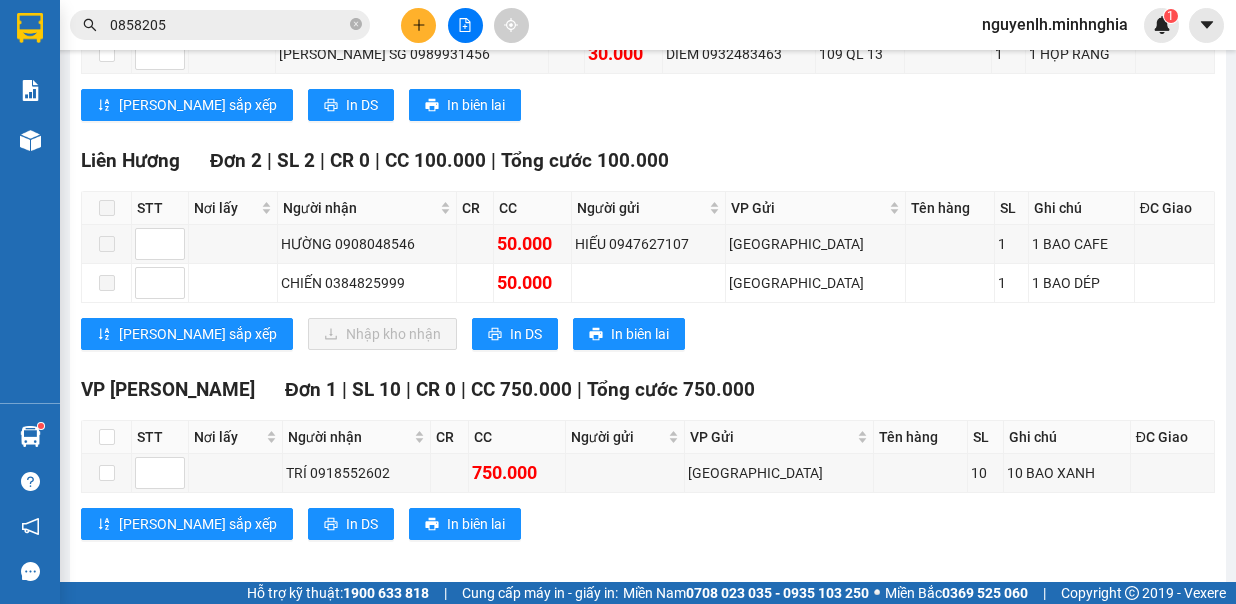 scroll, scrollTop: 0, scrollLeft: 0, axis: both 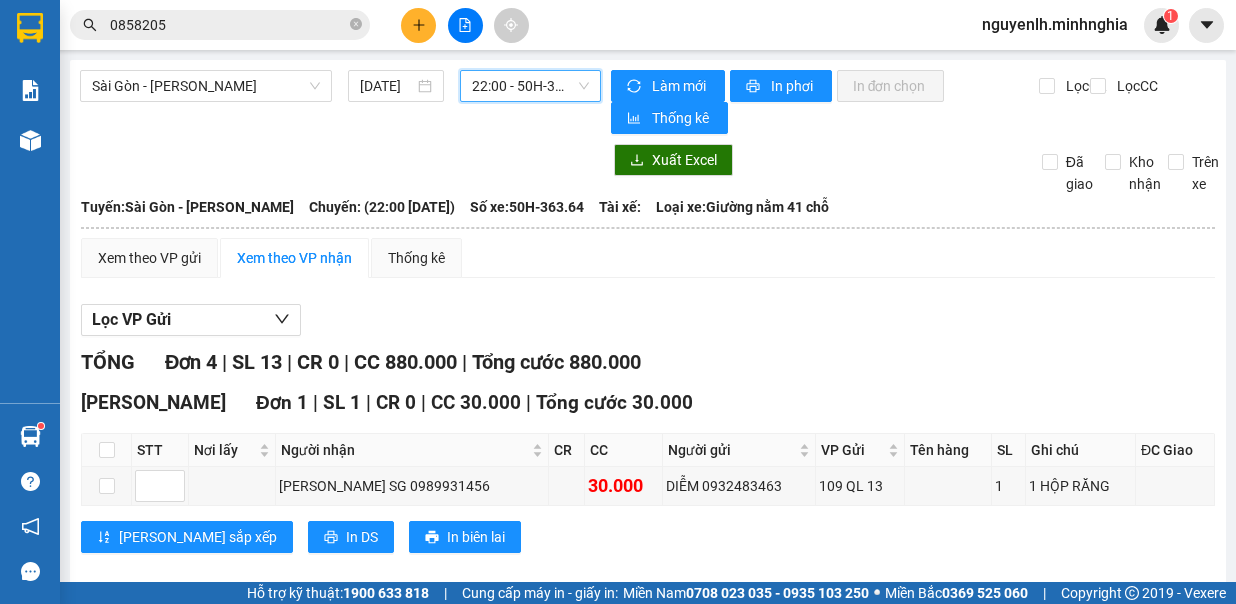 click on "22:00     - 50H-363.64" at bounding box center [530, 86] 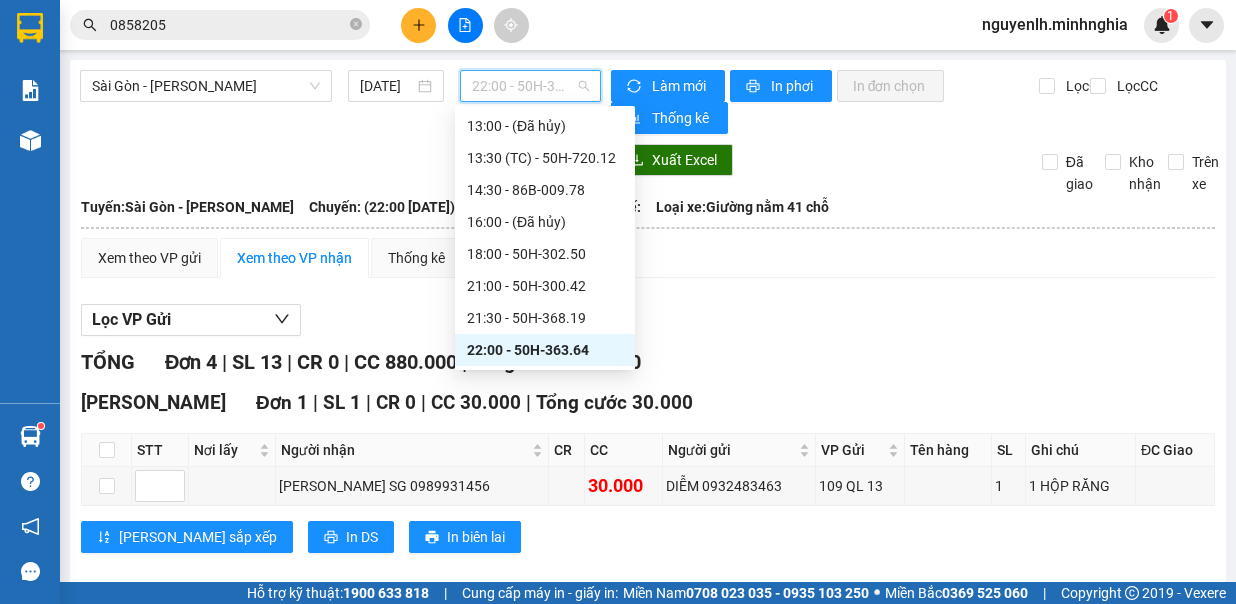 click on "22:00     - 50H-363.64" at bounding box center (530, 86) 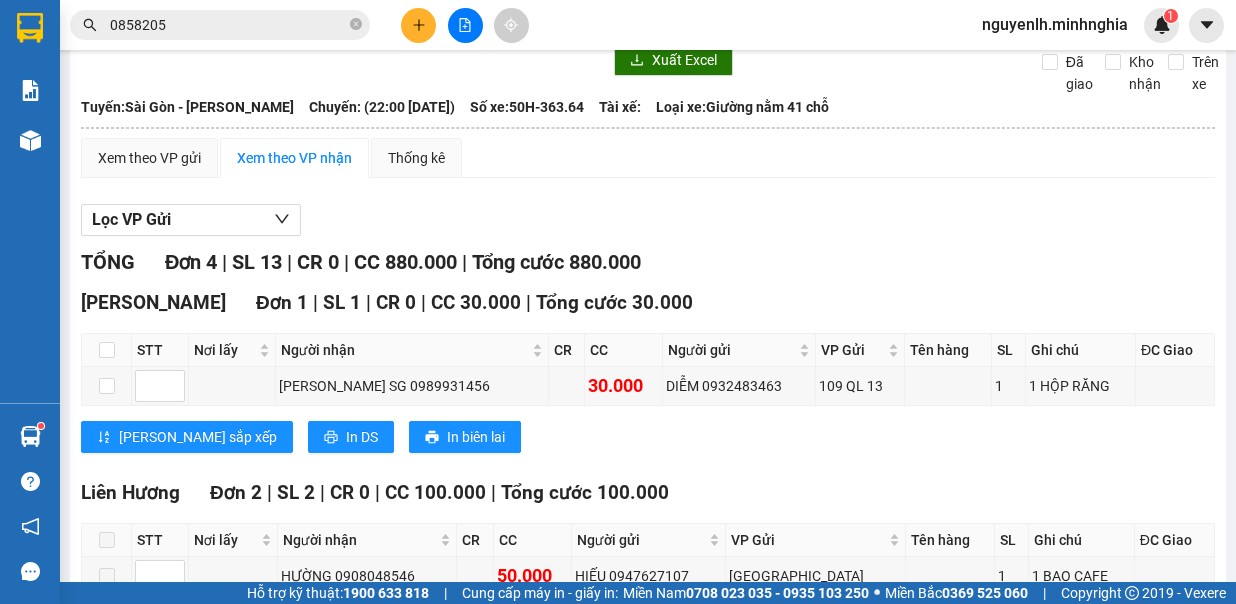 scroll, scrollTop: 0, scrollLeft: 0, axis: both 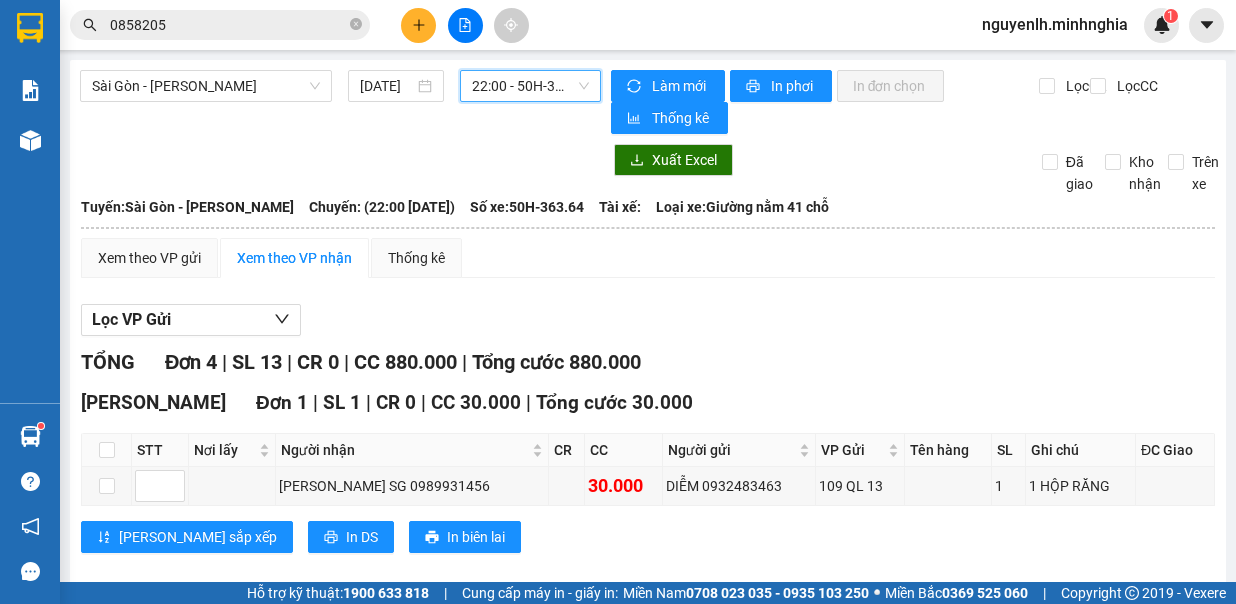 click on "22:00     - 50H-363.64" at bounding box center (530, 86) 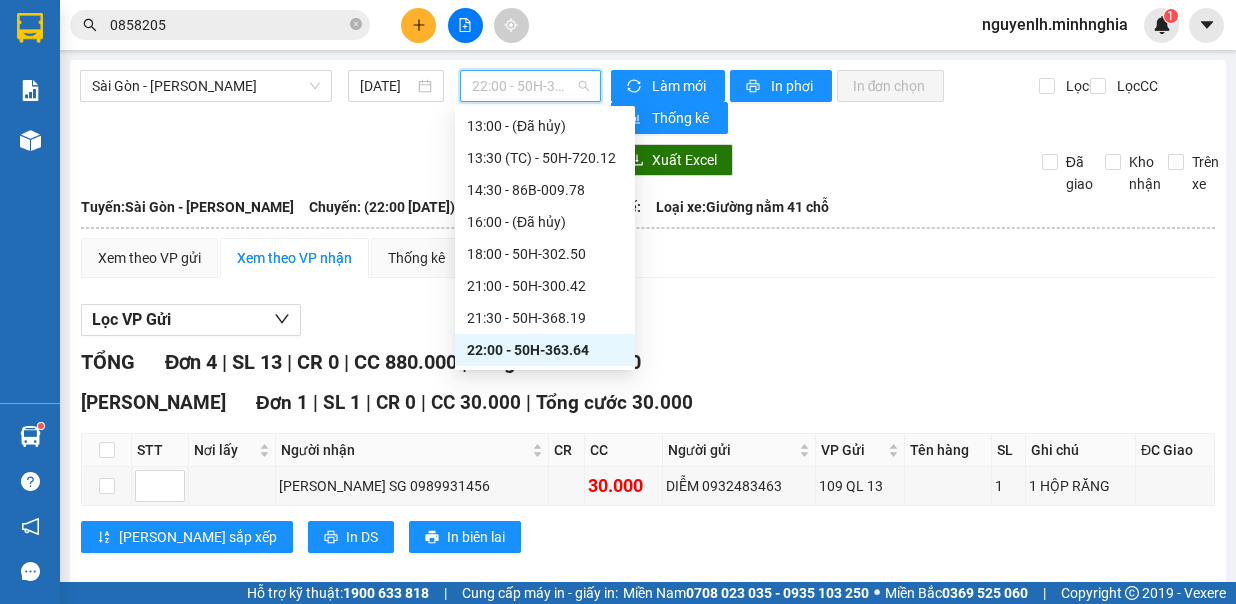 click on "22:00     - 50H-363.64" at bounding box center (545, 350) 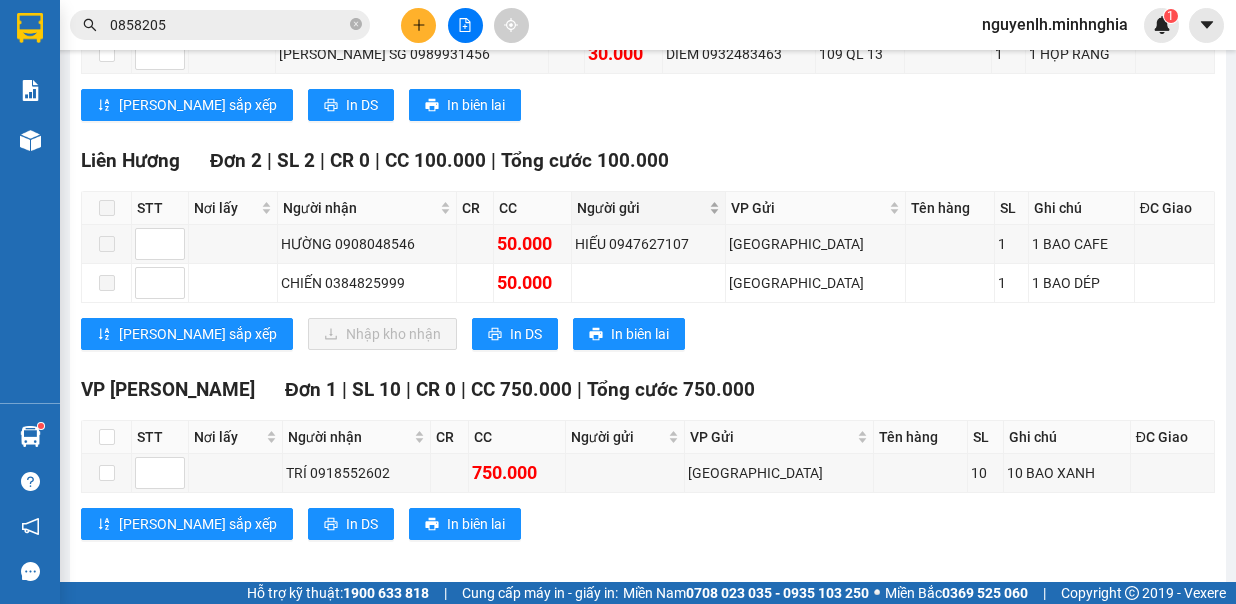 scroll, scrollTop: 0, scrollLeft: 0, axis: both 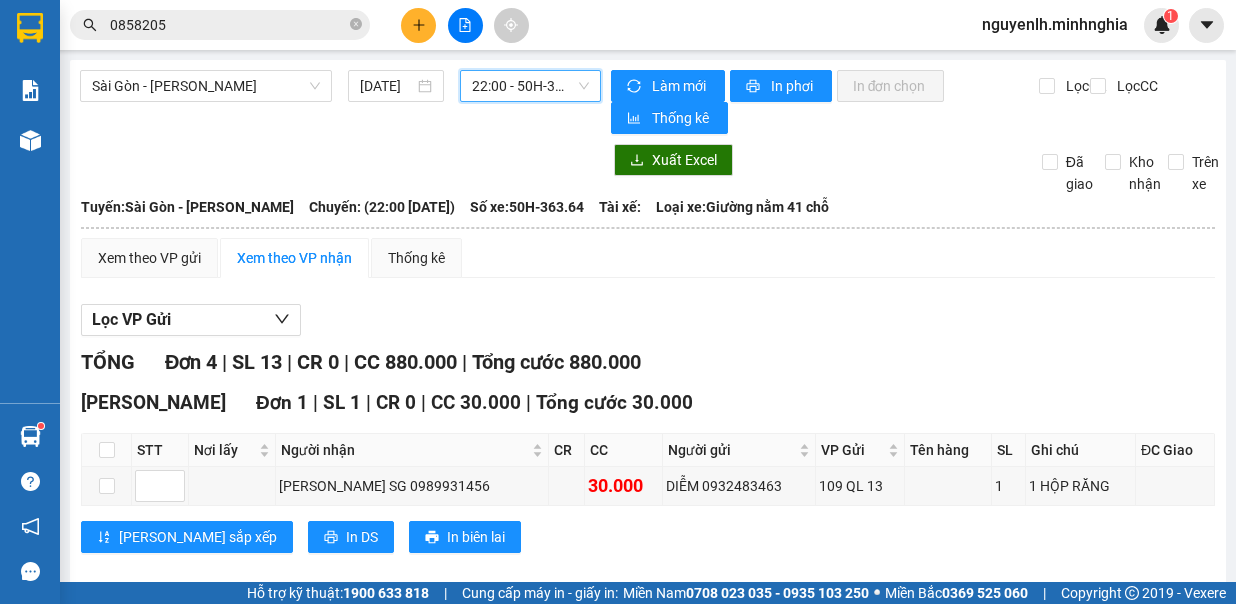 click on "22:00     - 50H-363.64" at bounding box center [530, 86] 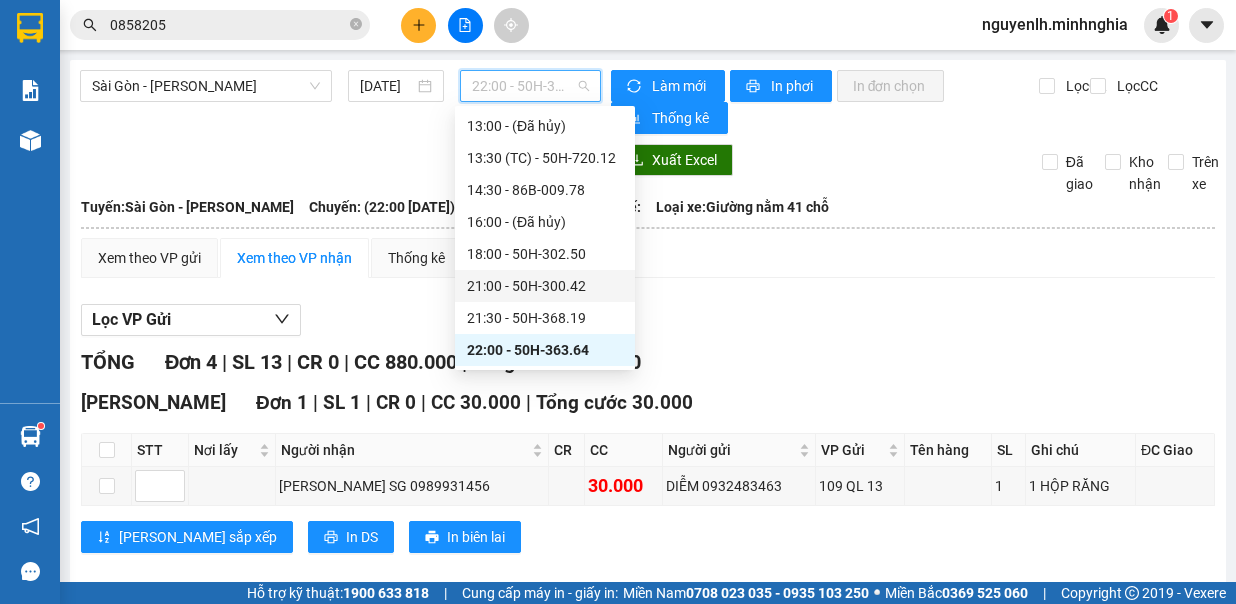 scroll, scrollTop: 432, scrollLeft: 0, axis: vertical 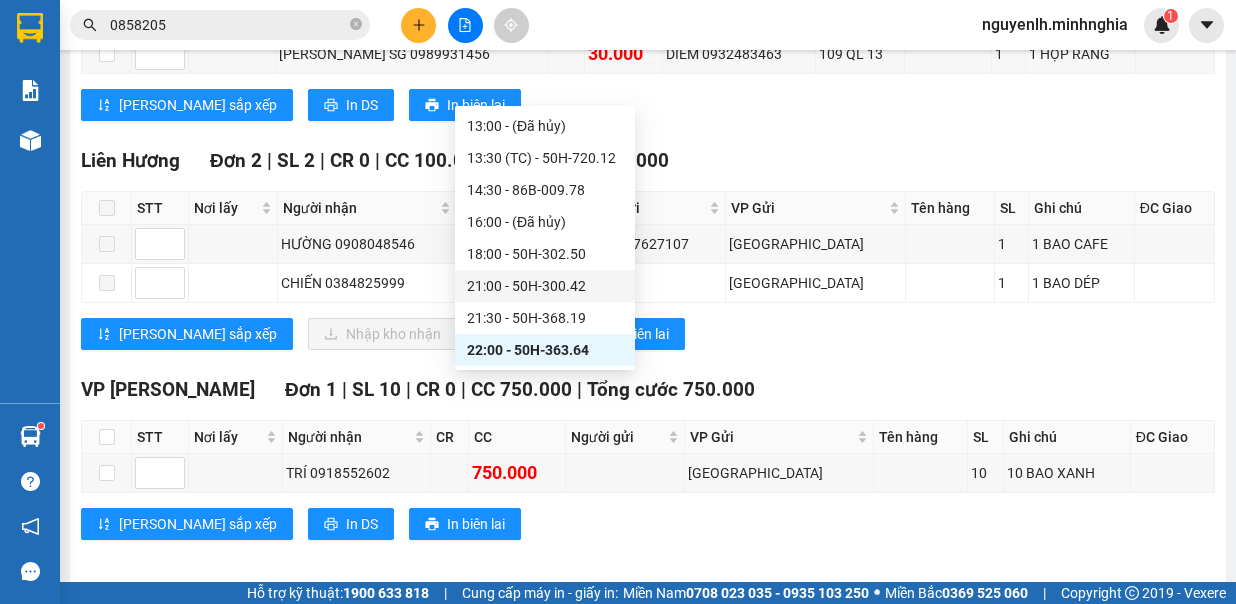 click on "[PERSON_NAME] sắp xếp Nhập kho nhận In DS In biên lai" at bounding box center [648, 334] 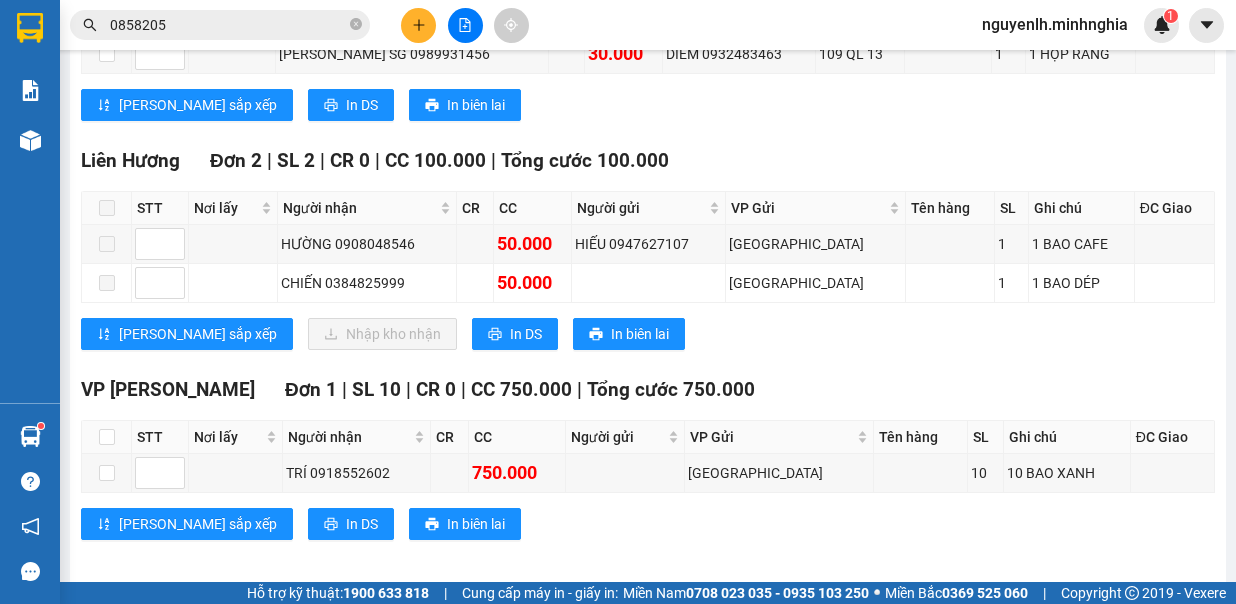 click on "[PERSON_NAME] sắp xếp In DS In biên lai" at bounding box center (648, 105) 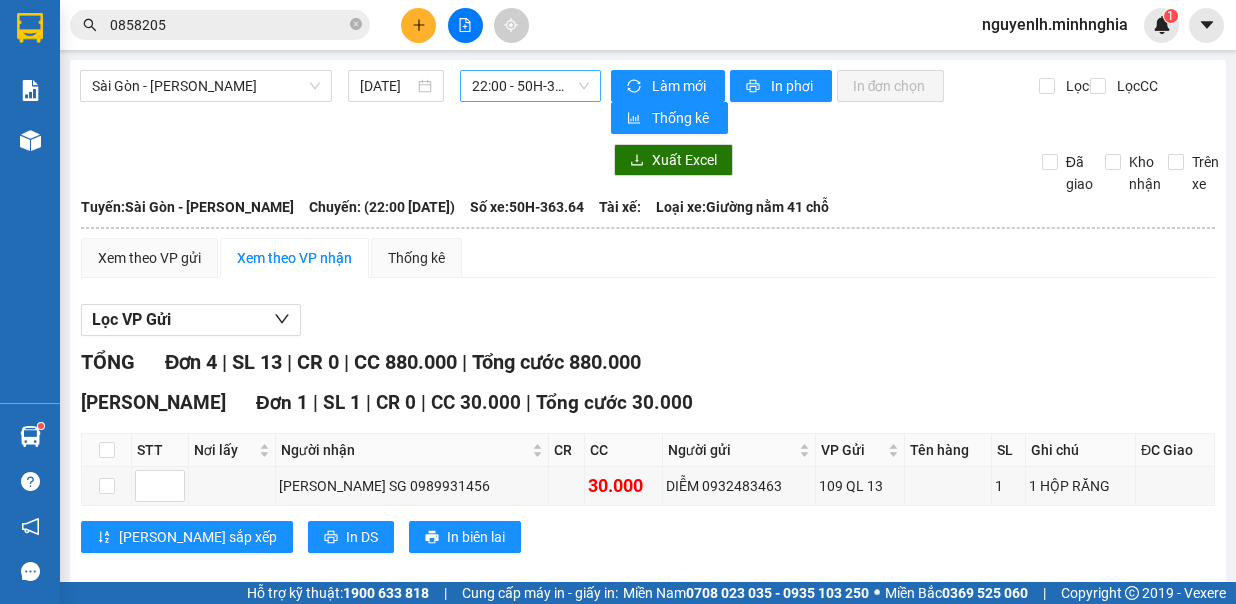 click on "22:00     - 50H-363.64" at bounding box center (530, 86) 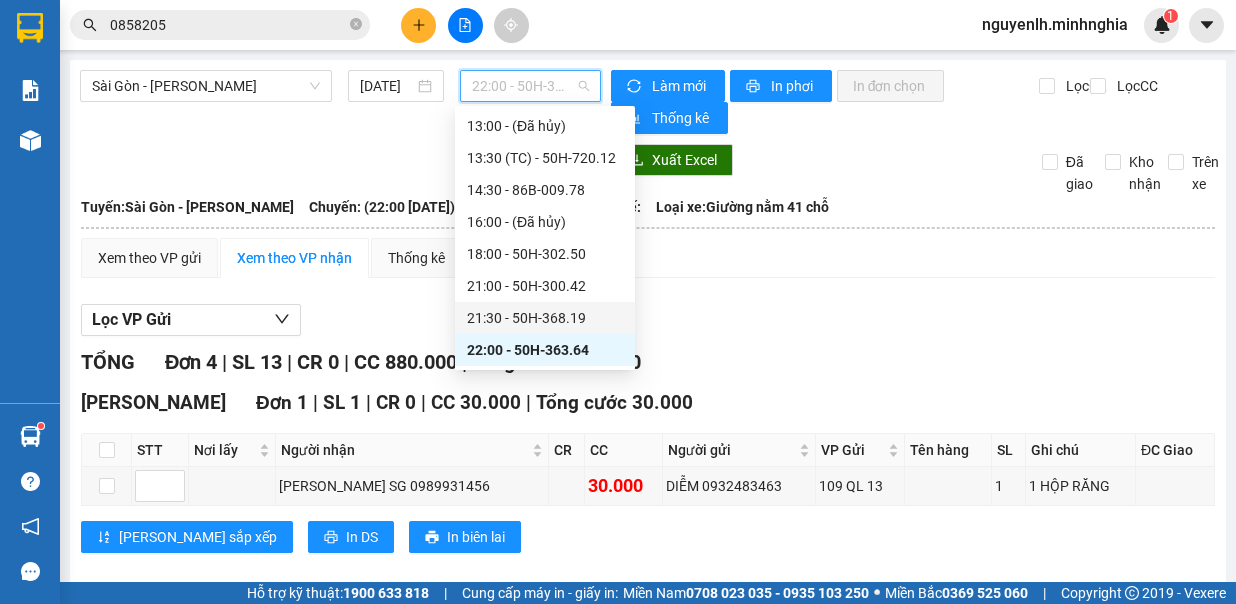 click on "21:30     - 50H-368.19" at bounding box center [545, 318] 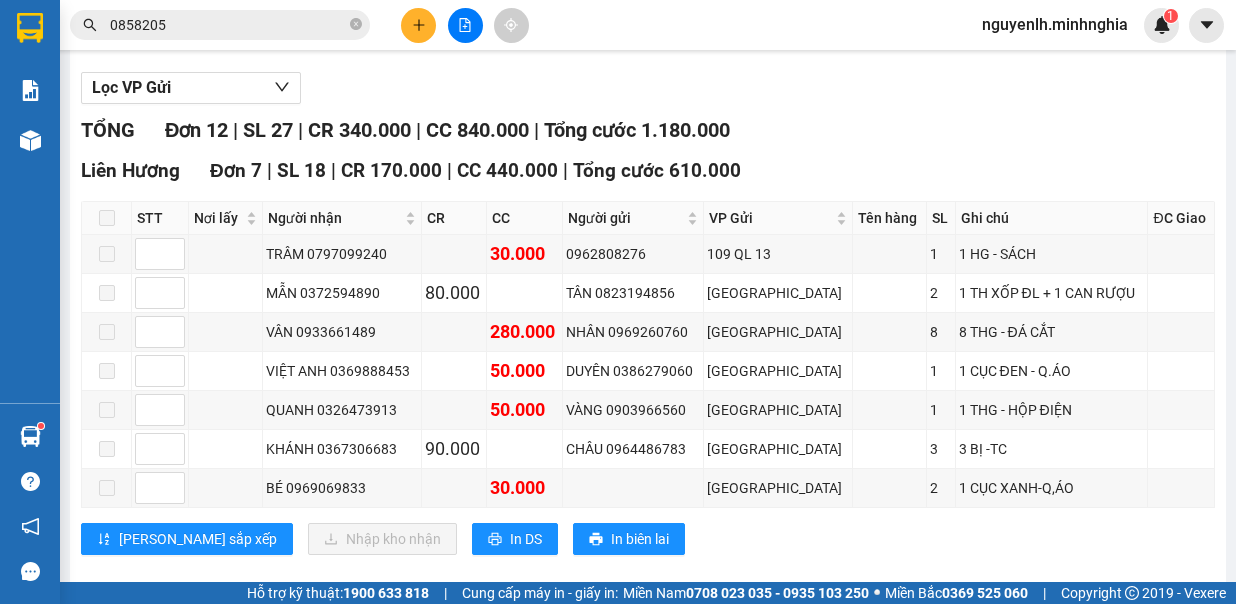 scroll, scrollTop: 0, scrollLeft: 0, axis: both 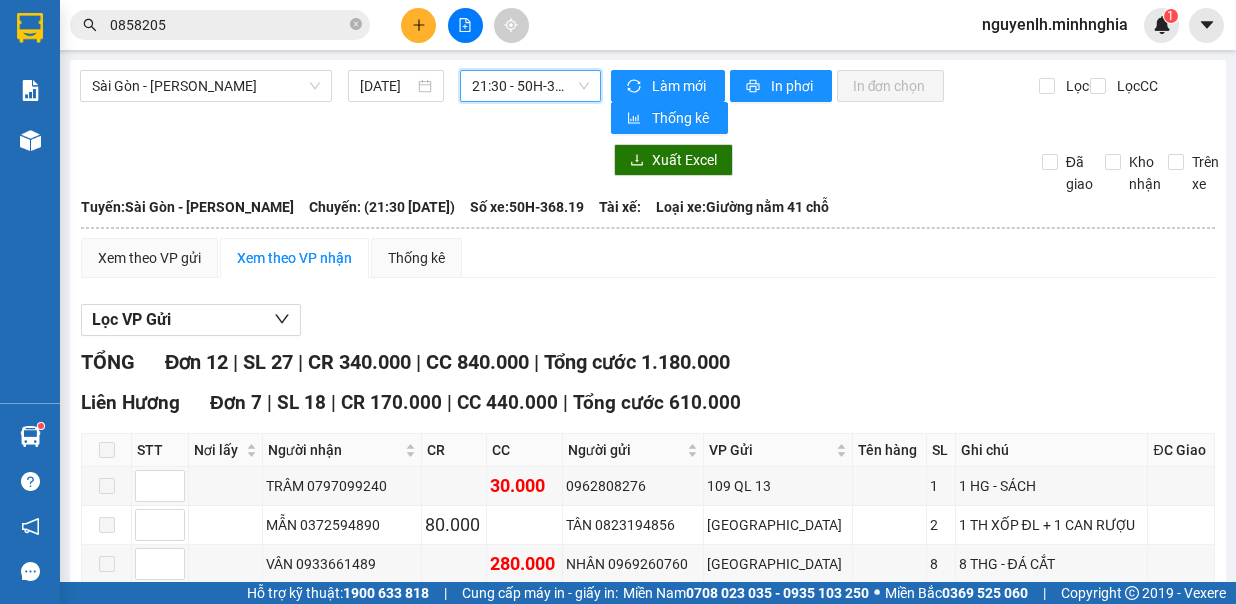 click on "21:30     - 50H-368.19" at bounding box center [530, 86] 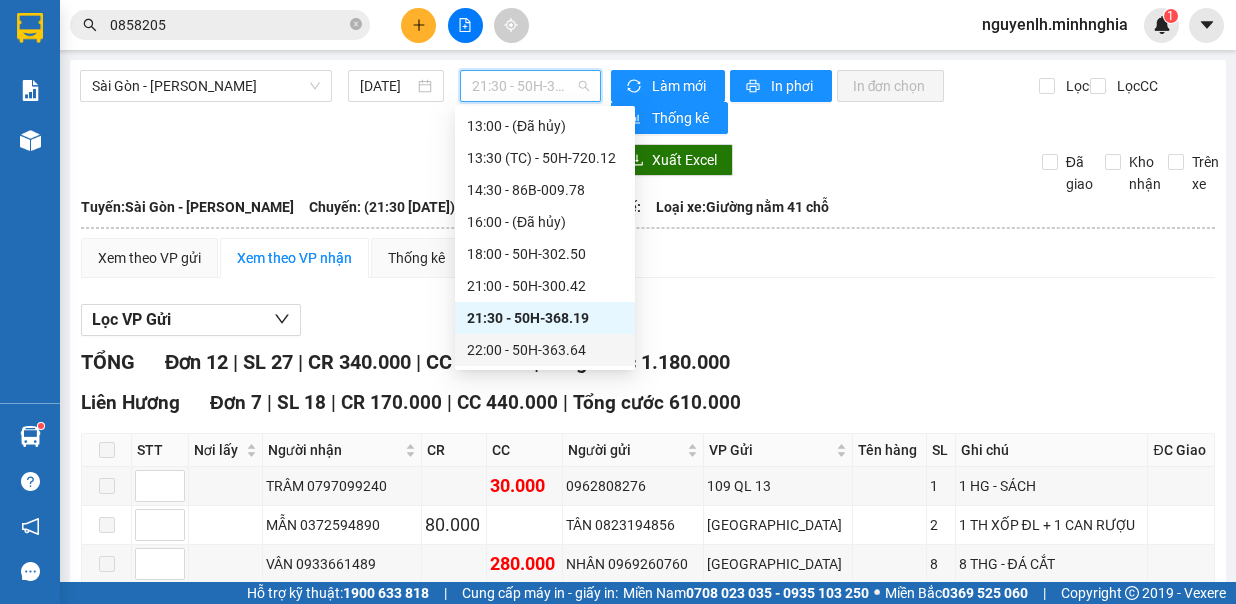 click on "22:00     - 50H-363.64" at bounding box center (545, 350) 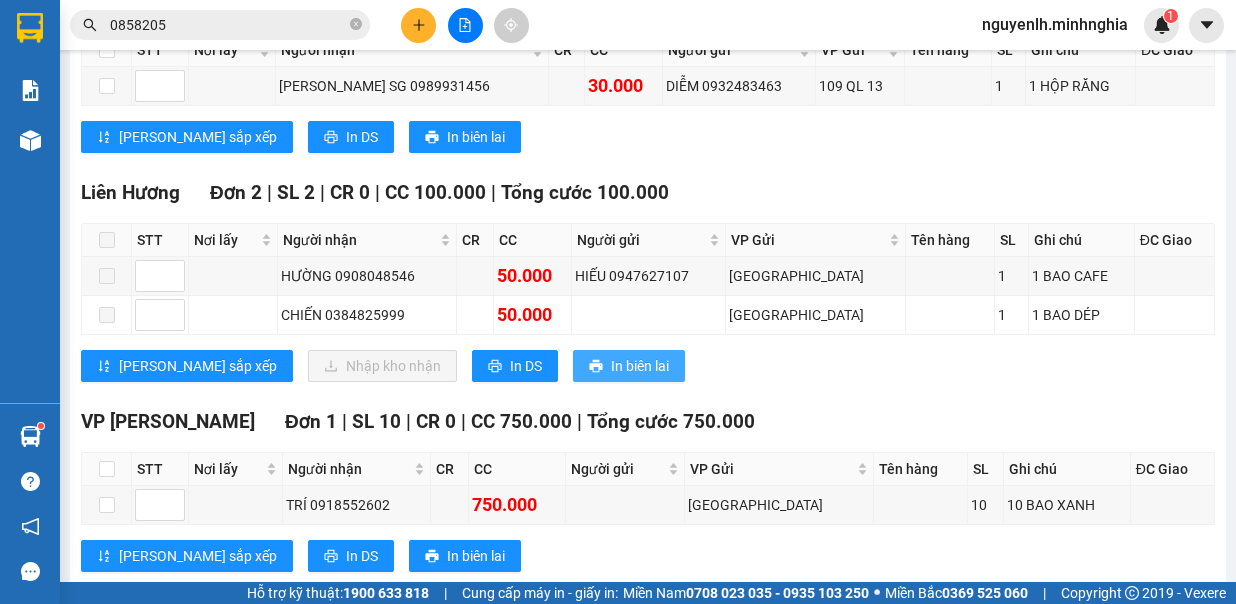 scroll, scrollTop: 432, scrollLeft: 0, axis: vertical 